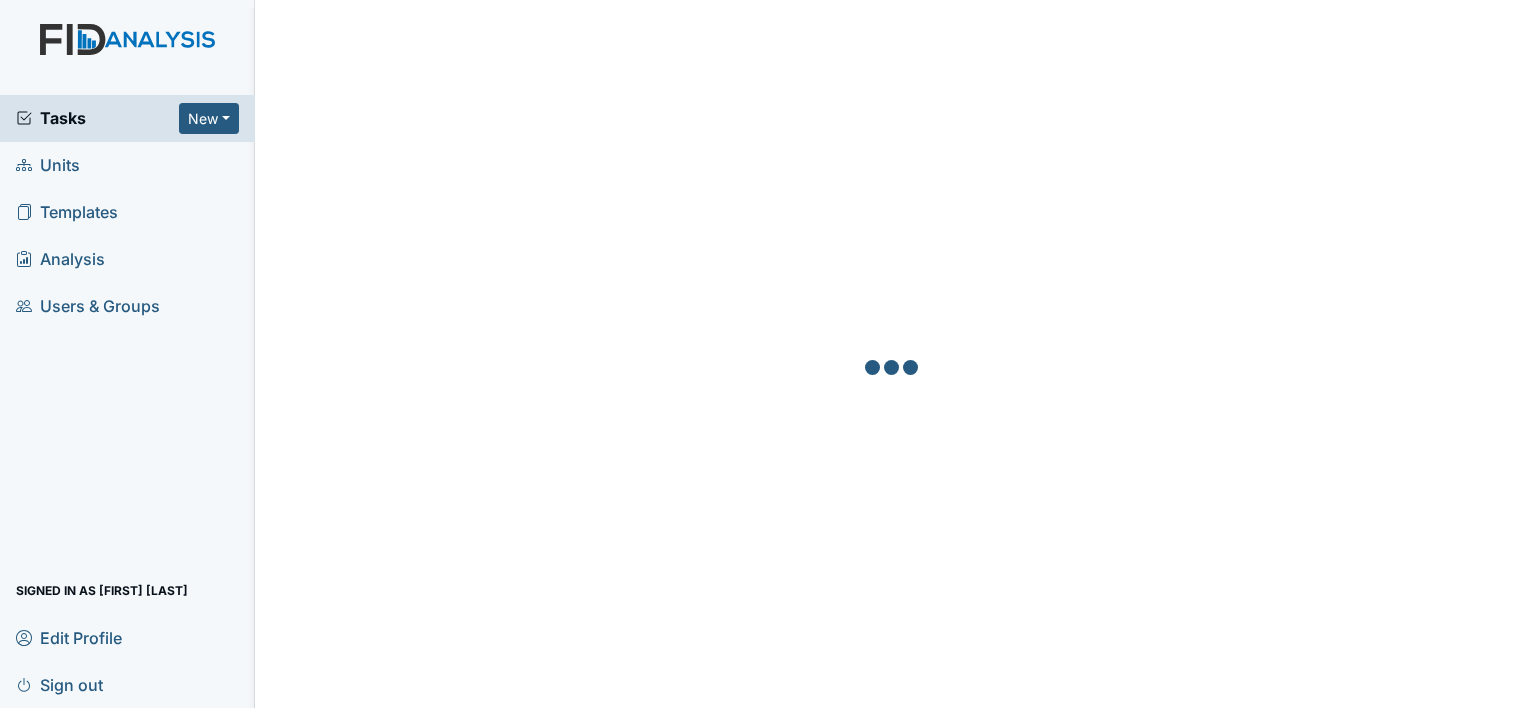 scroll, scrollTop: 0, scrollLeft: 0, axis: both 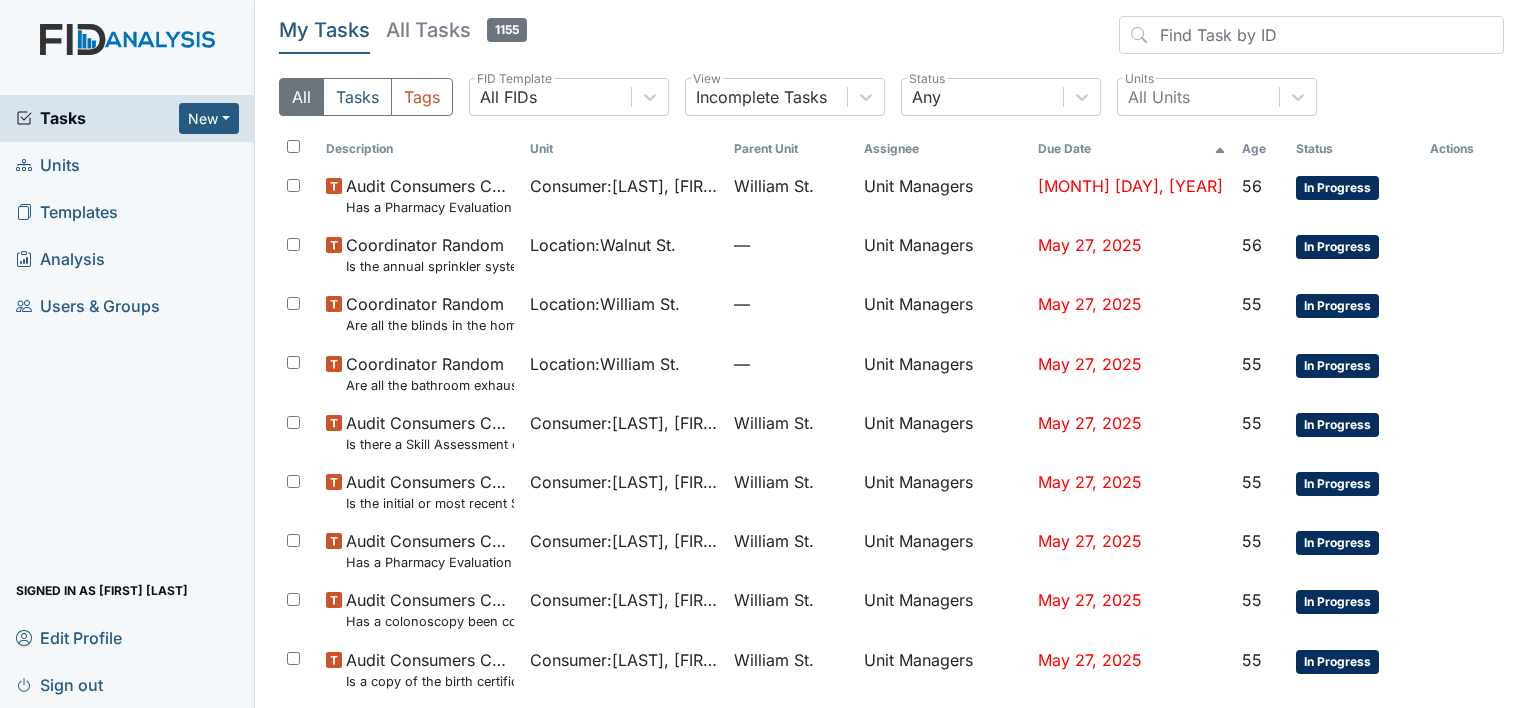 click on "Units" at bounding box center (48, 165) 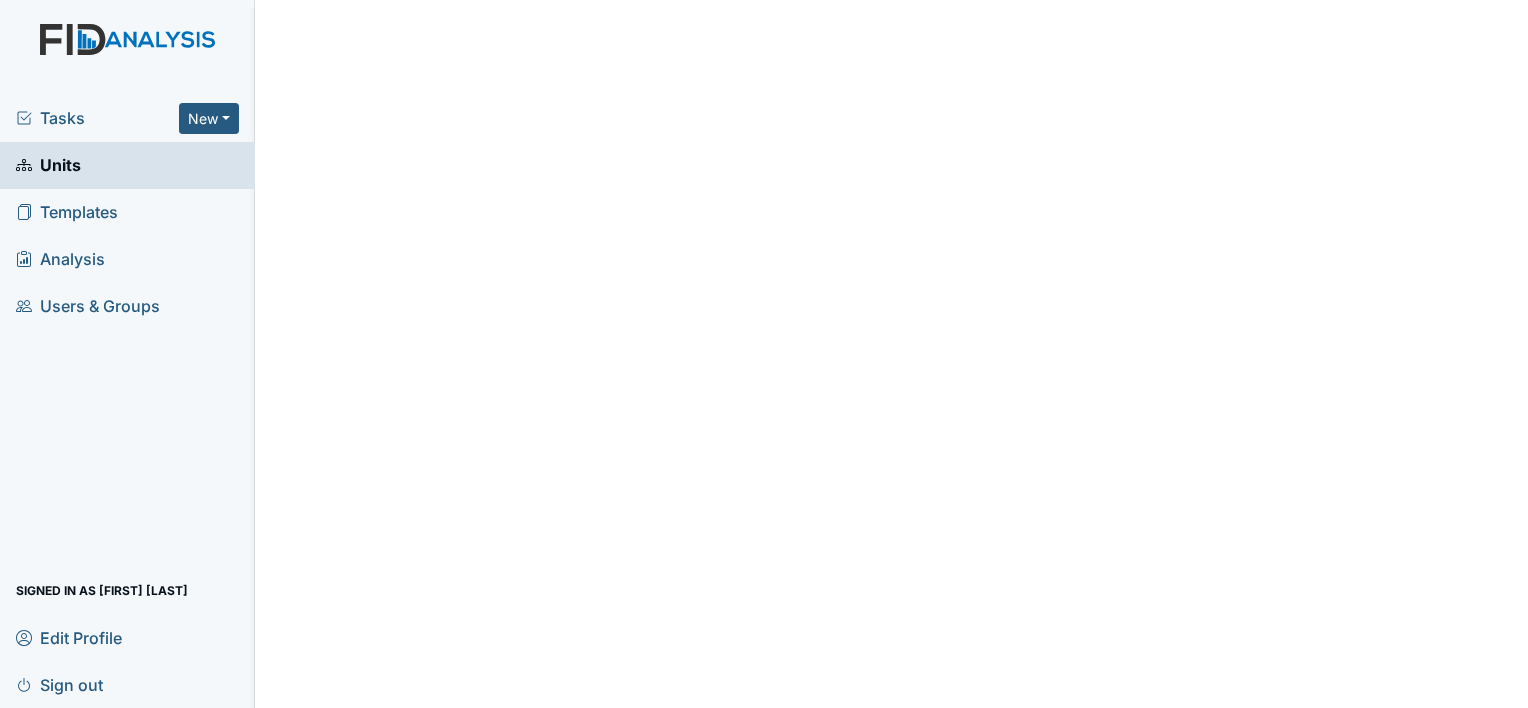 scroll, scrollTop: 0, scrollLeft: 0, axis: both 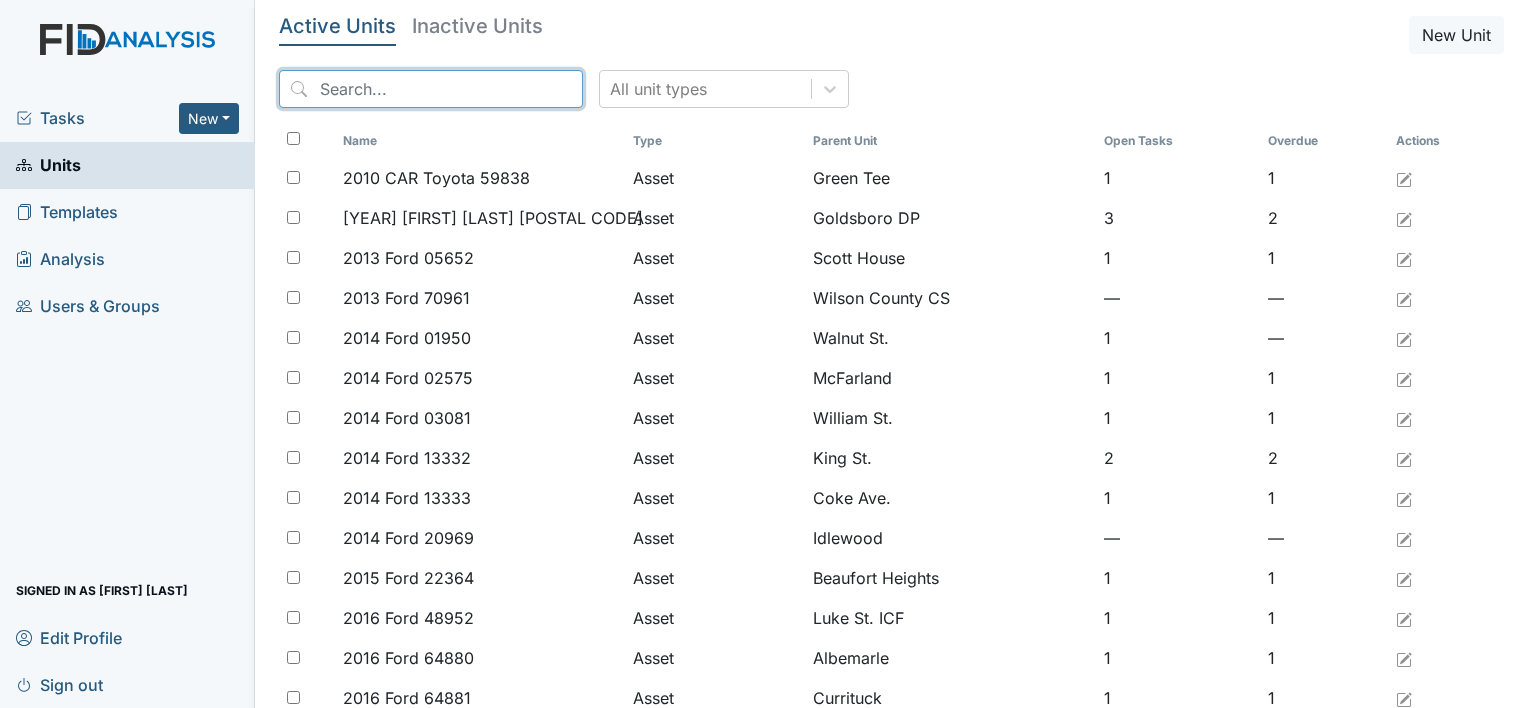 click at bounding box center [431, 89] 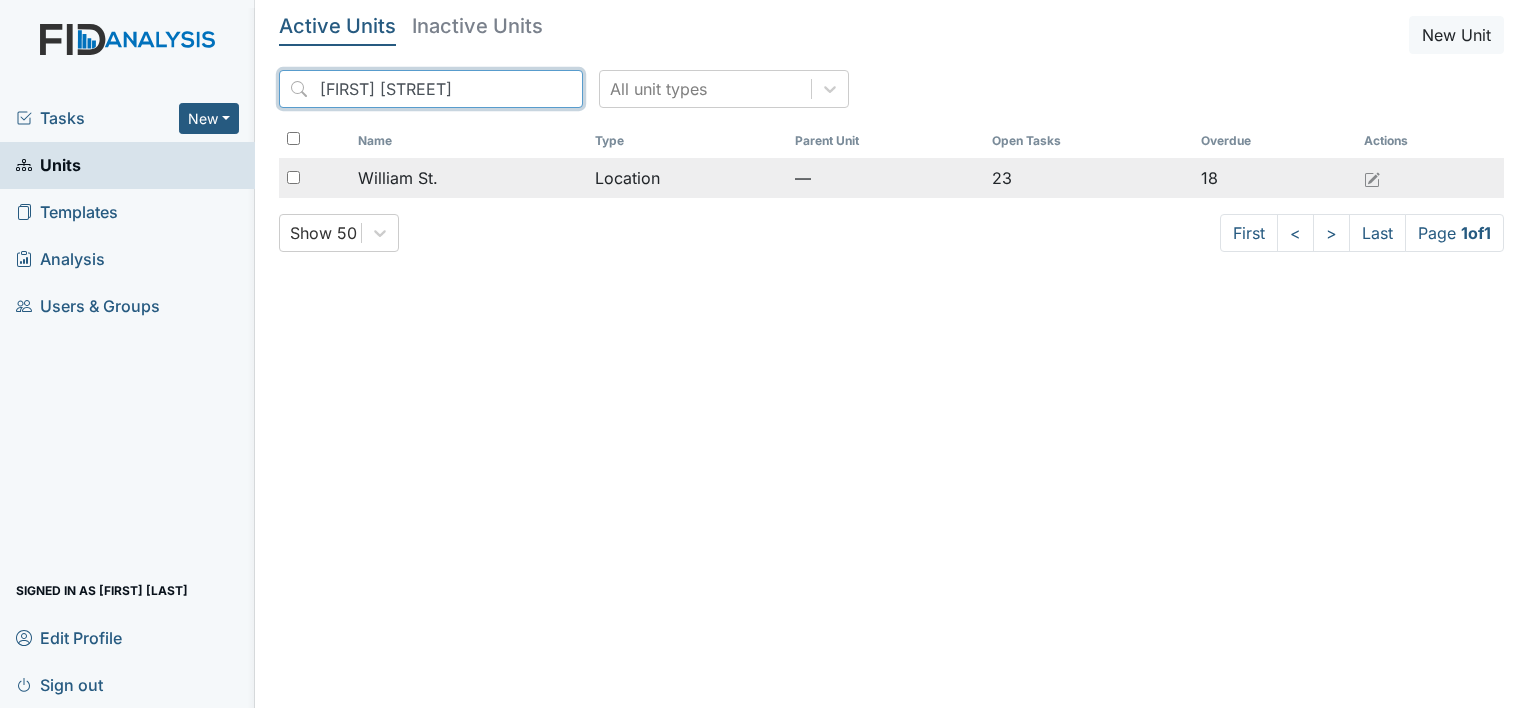 type on "william st" 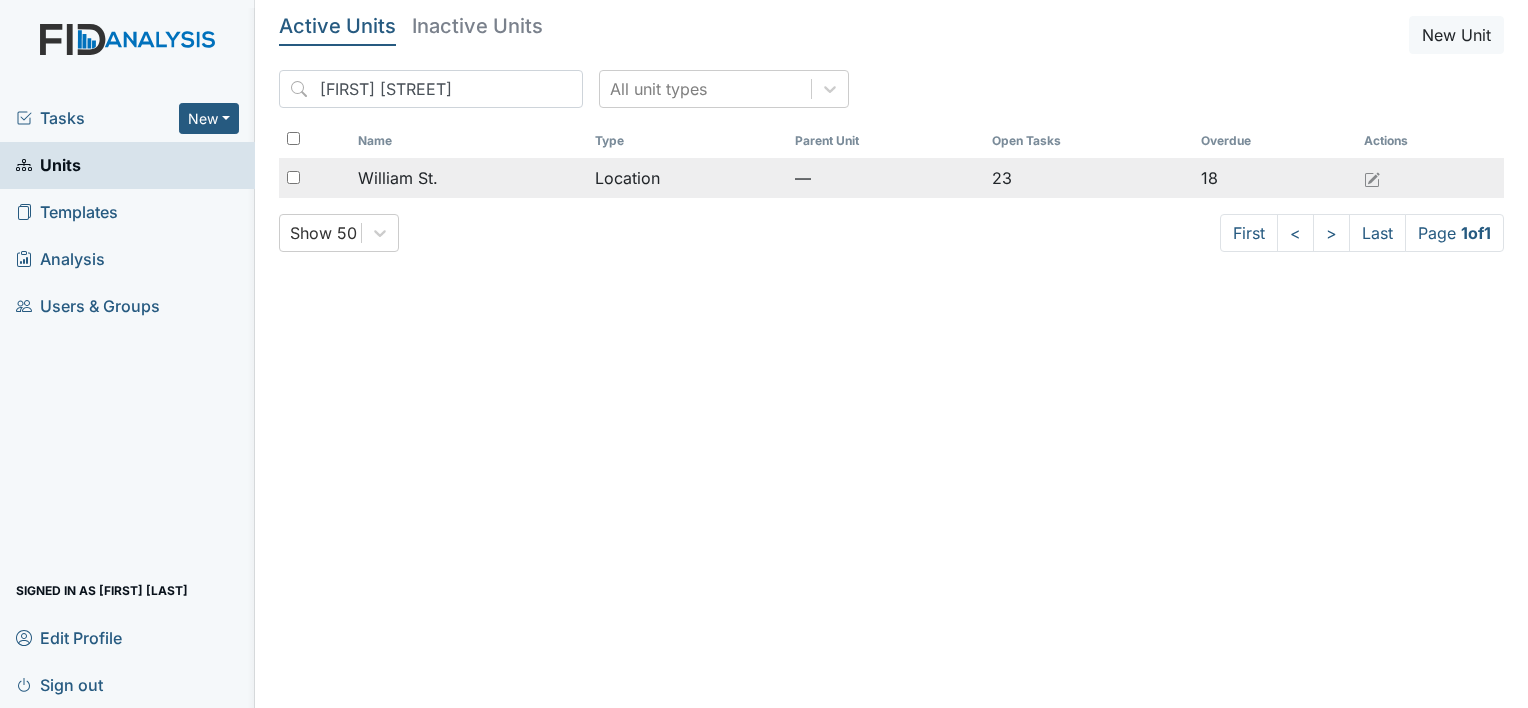 click on "William St." at bounding box center [398, 178] 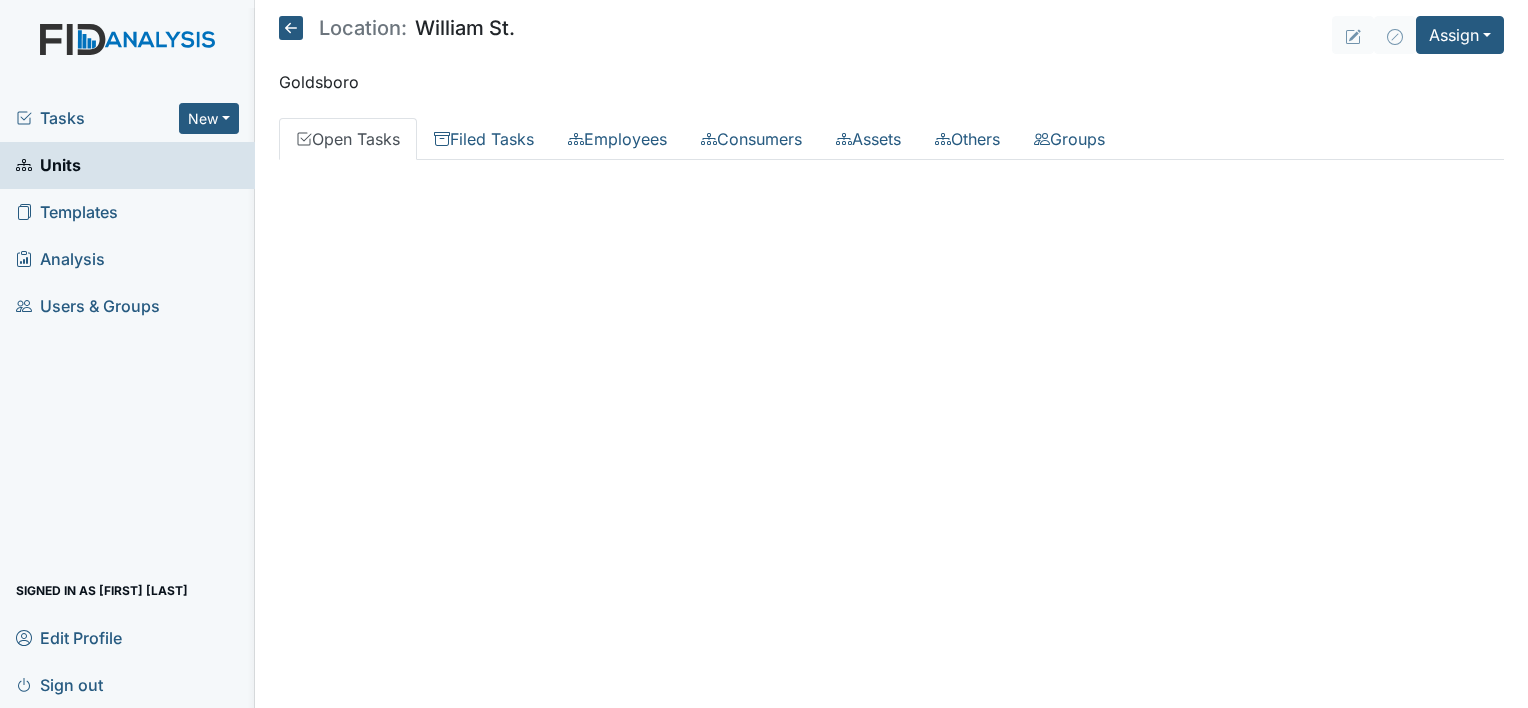 scroll, scrollTop: 0, scrollLeft: 0, axis: both 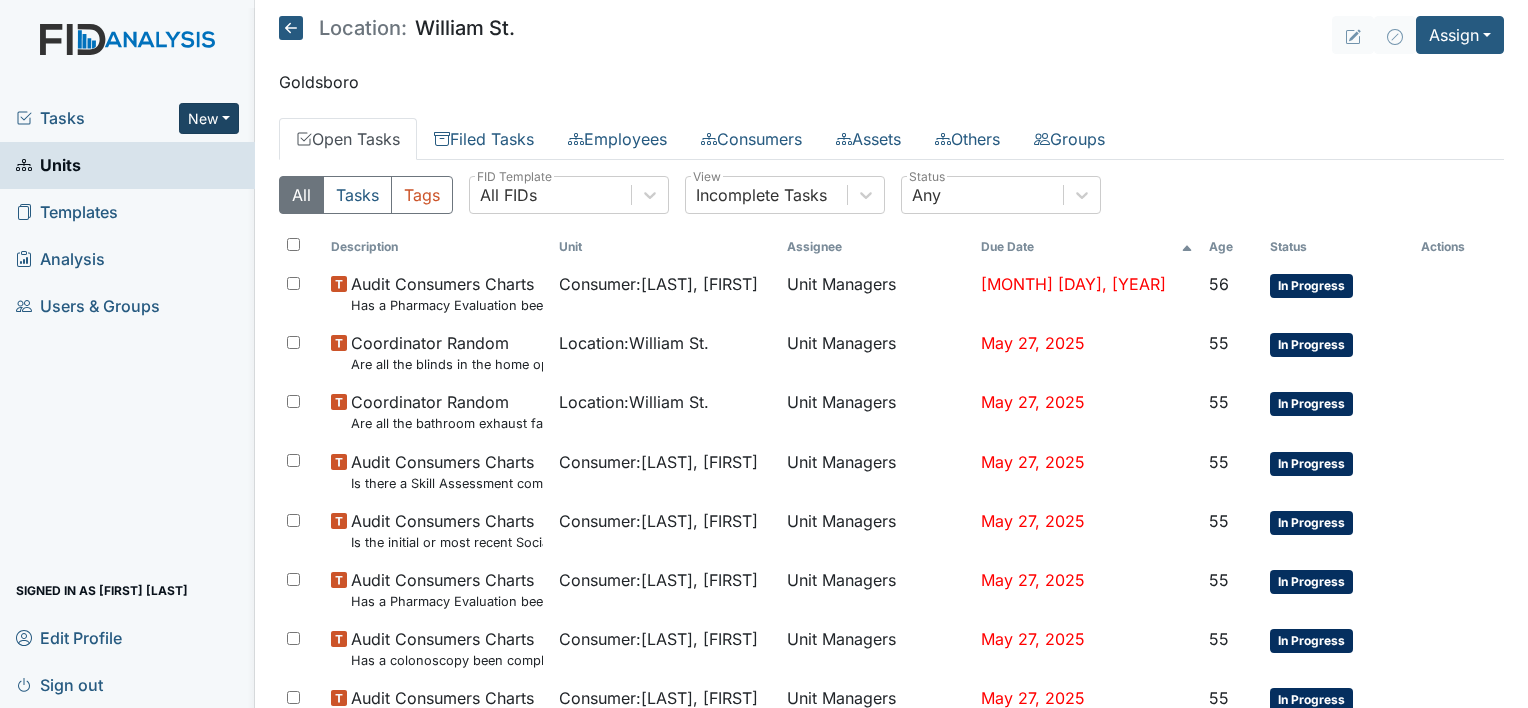 click on "New" at bounding box center [209, 118] 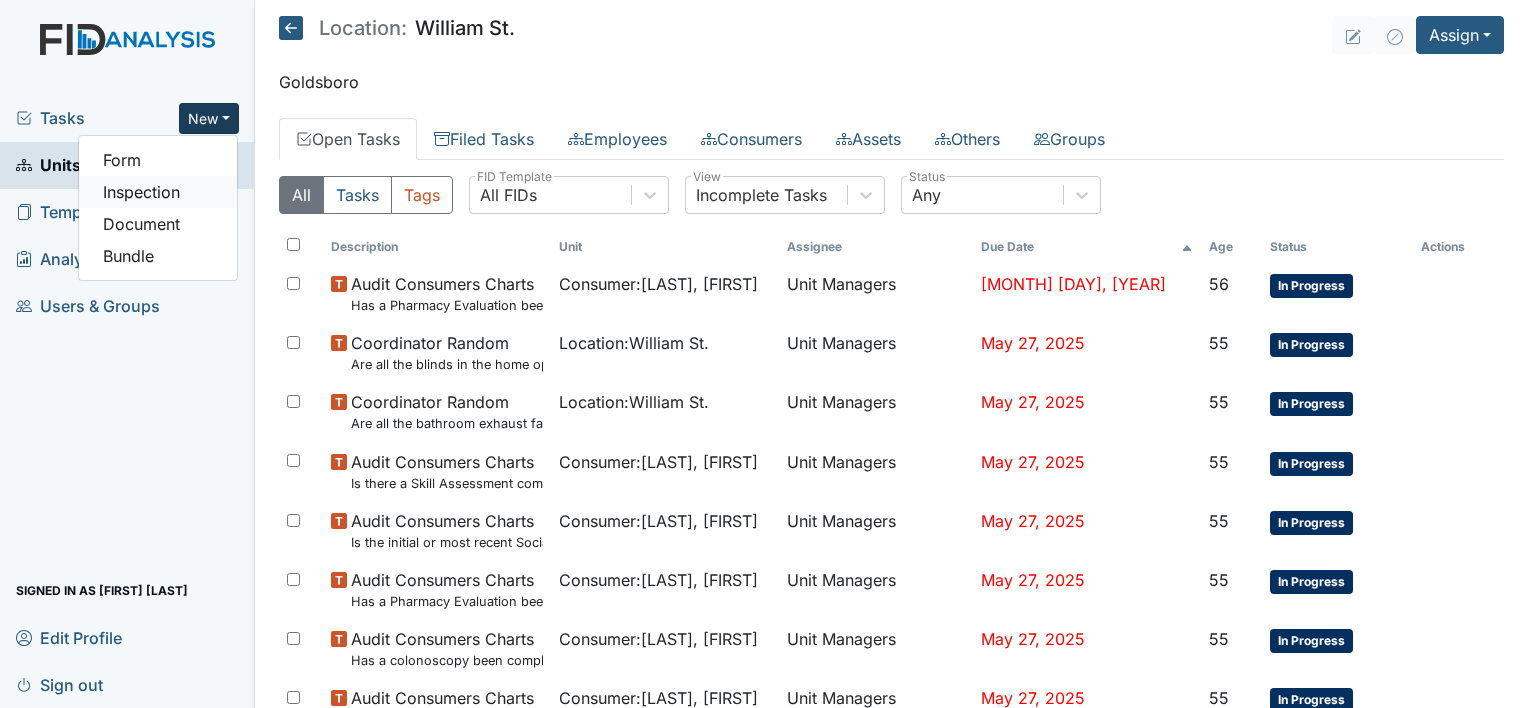 click on "Inspection" at bounding box center (158, 192) 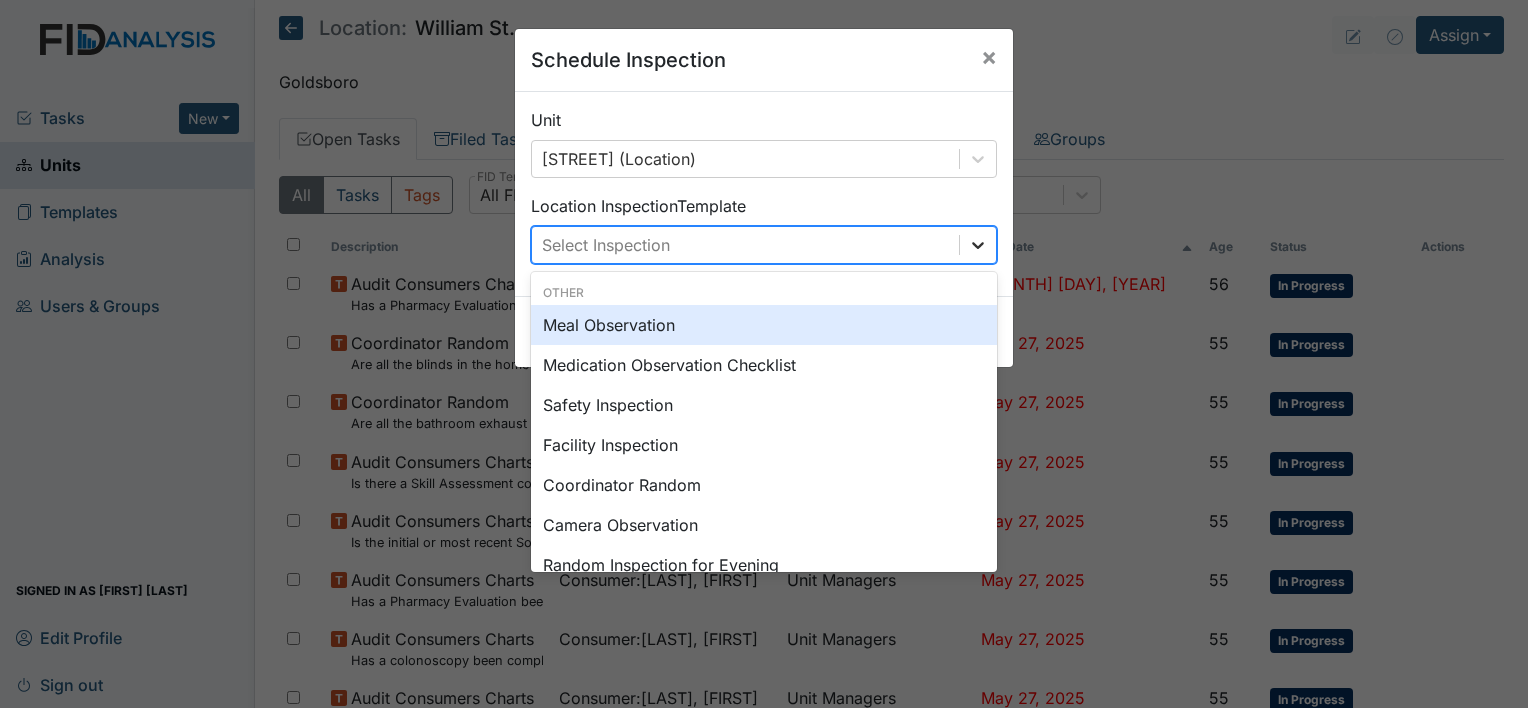 click at bounding box center [978, 245] 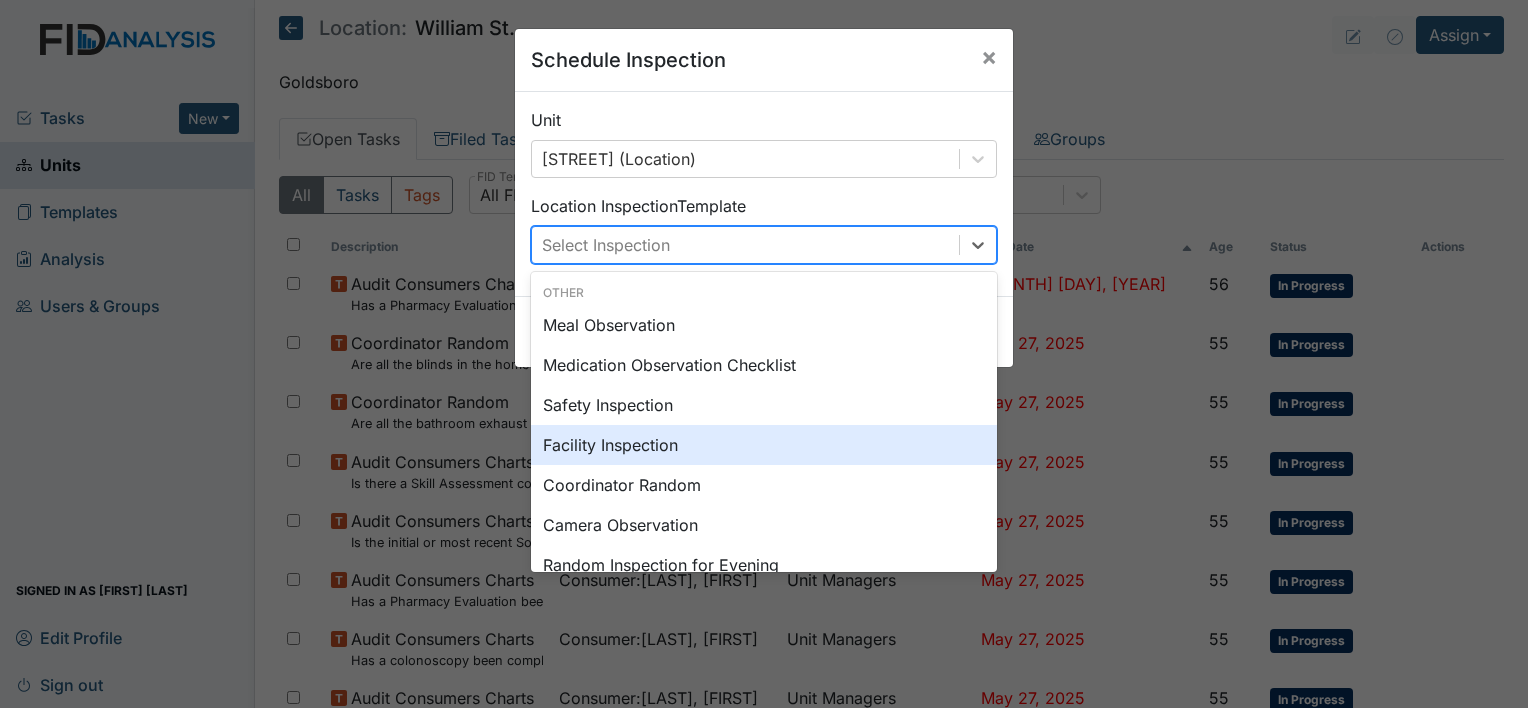 click on "Facility Inspection" at bounding box center (764, 445) 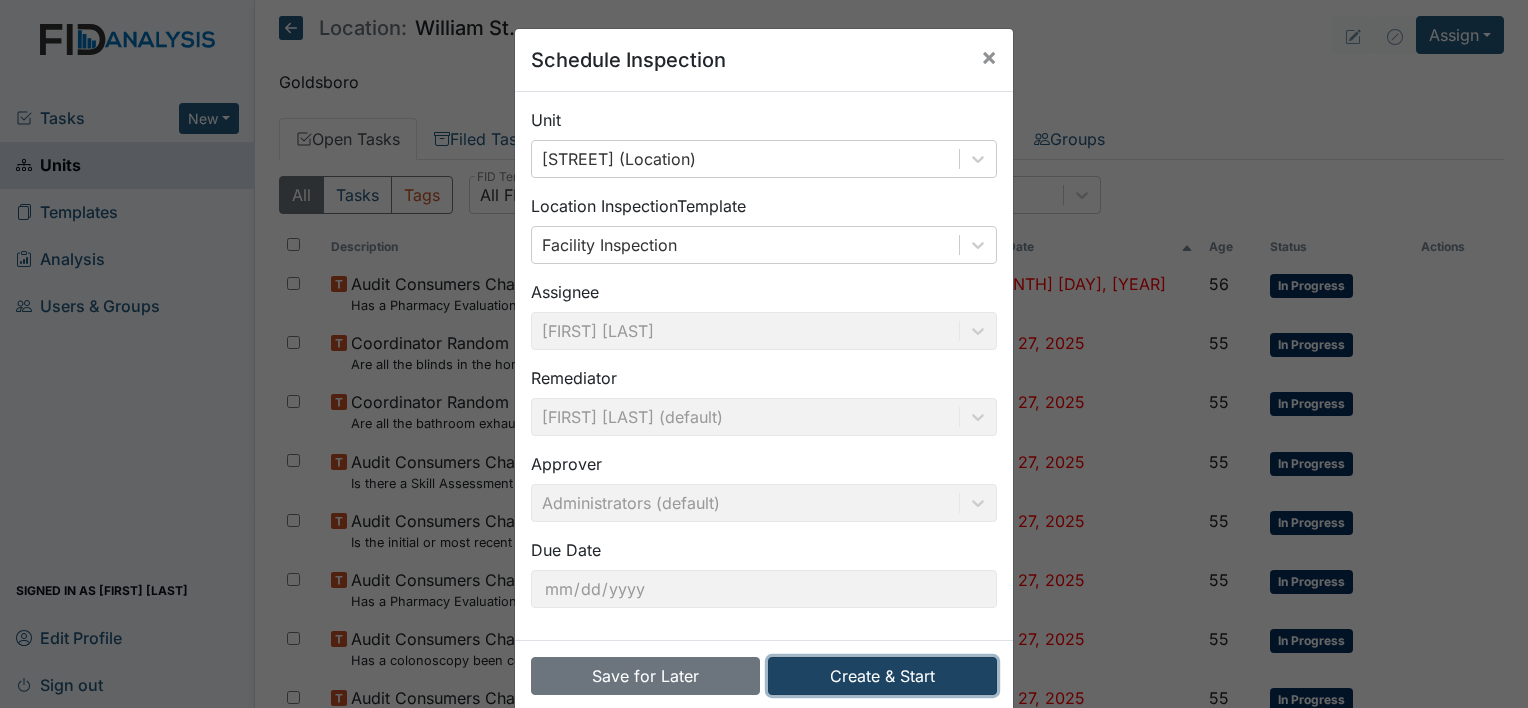 click on "Create & Start" at bounding box center (882, 676) 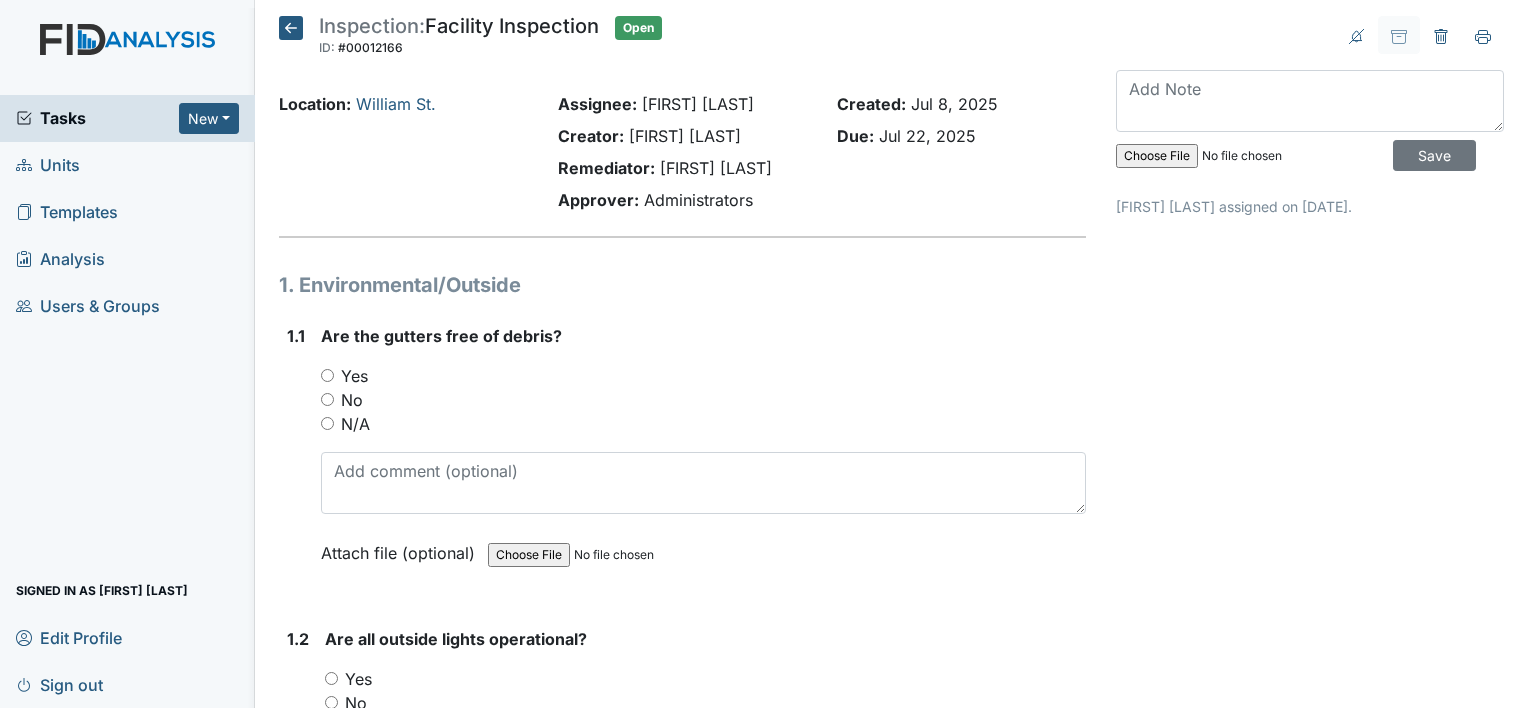 scroll, scrollTop: 0, scrollLeft: 0, axis: both 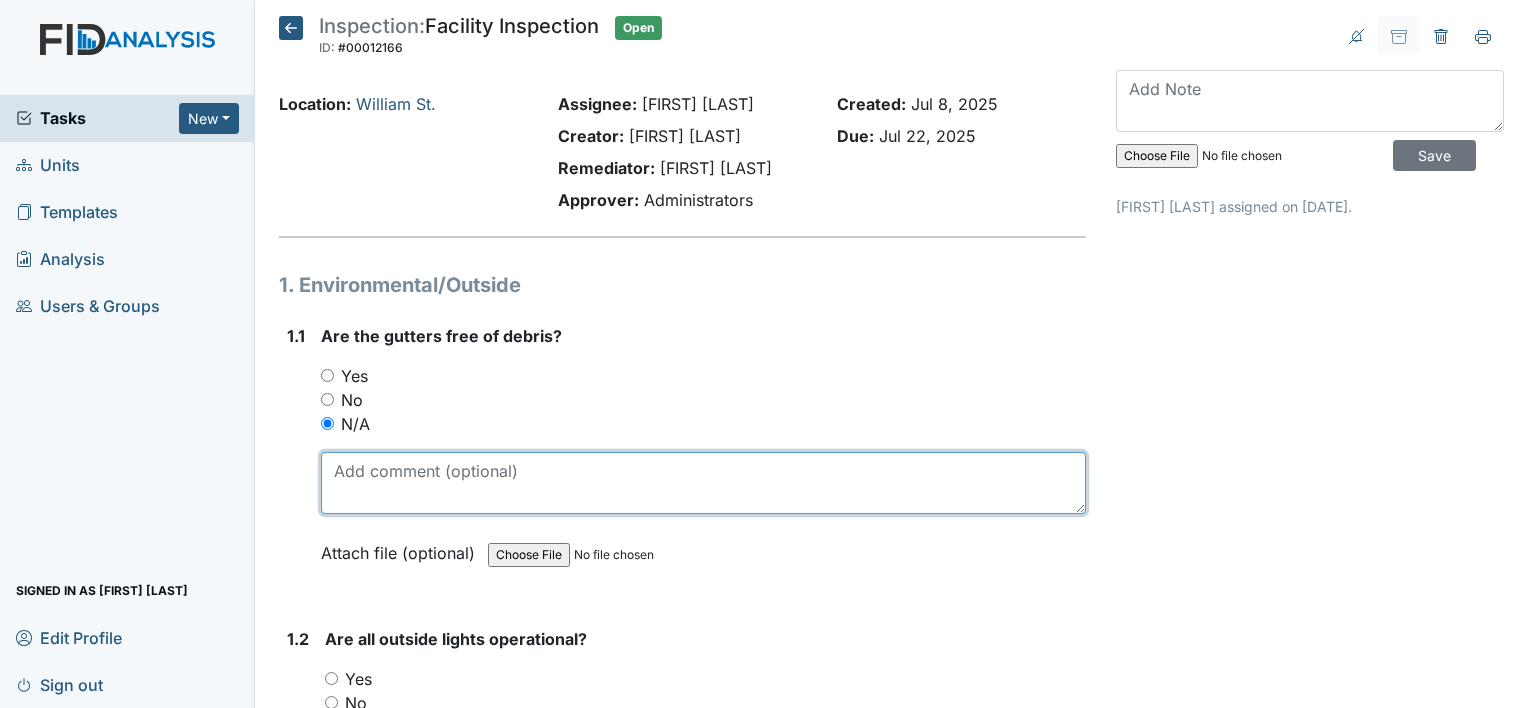 click at bounding box center [703, 483] 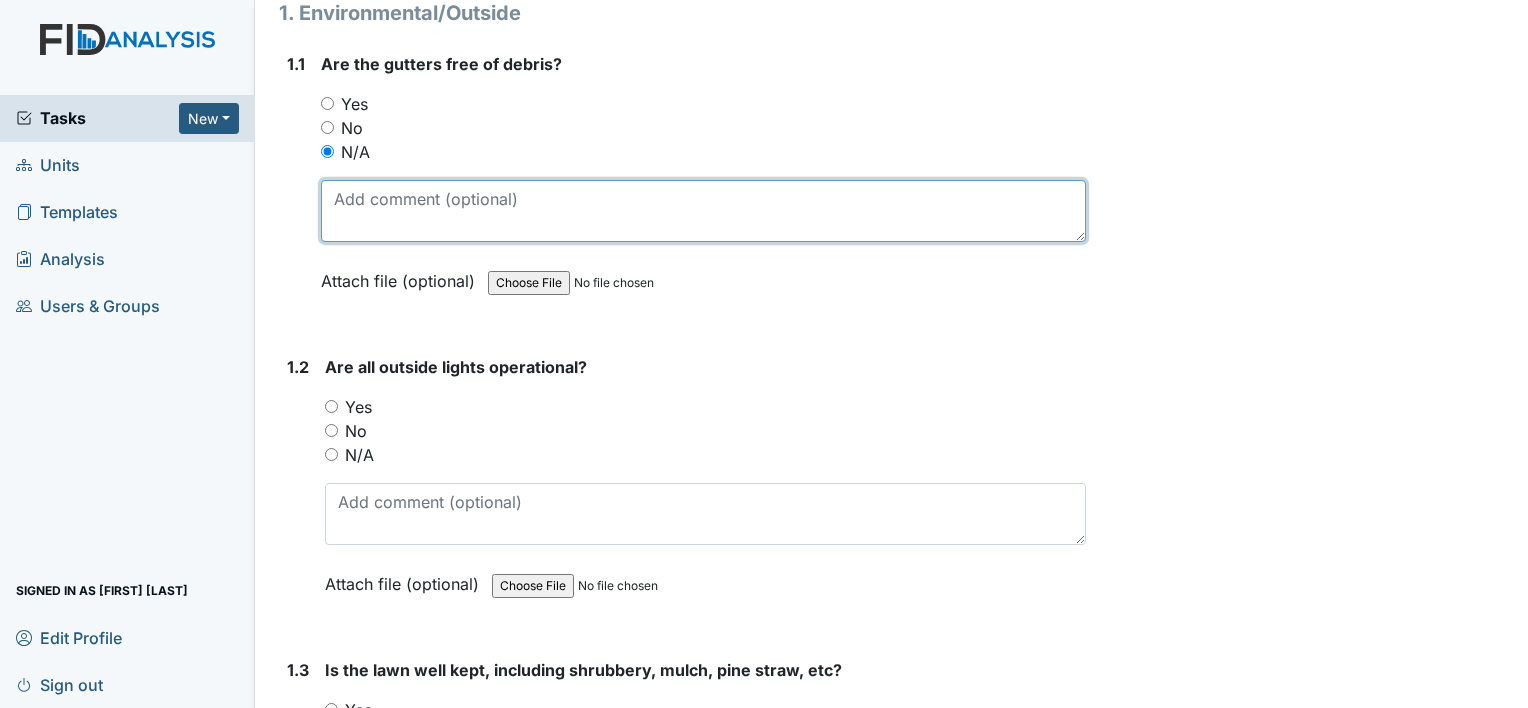 scroll, scrollTop: 285, scrollLeft: 0, axis: vertical 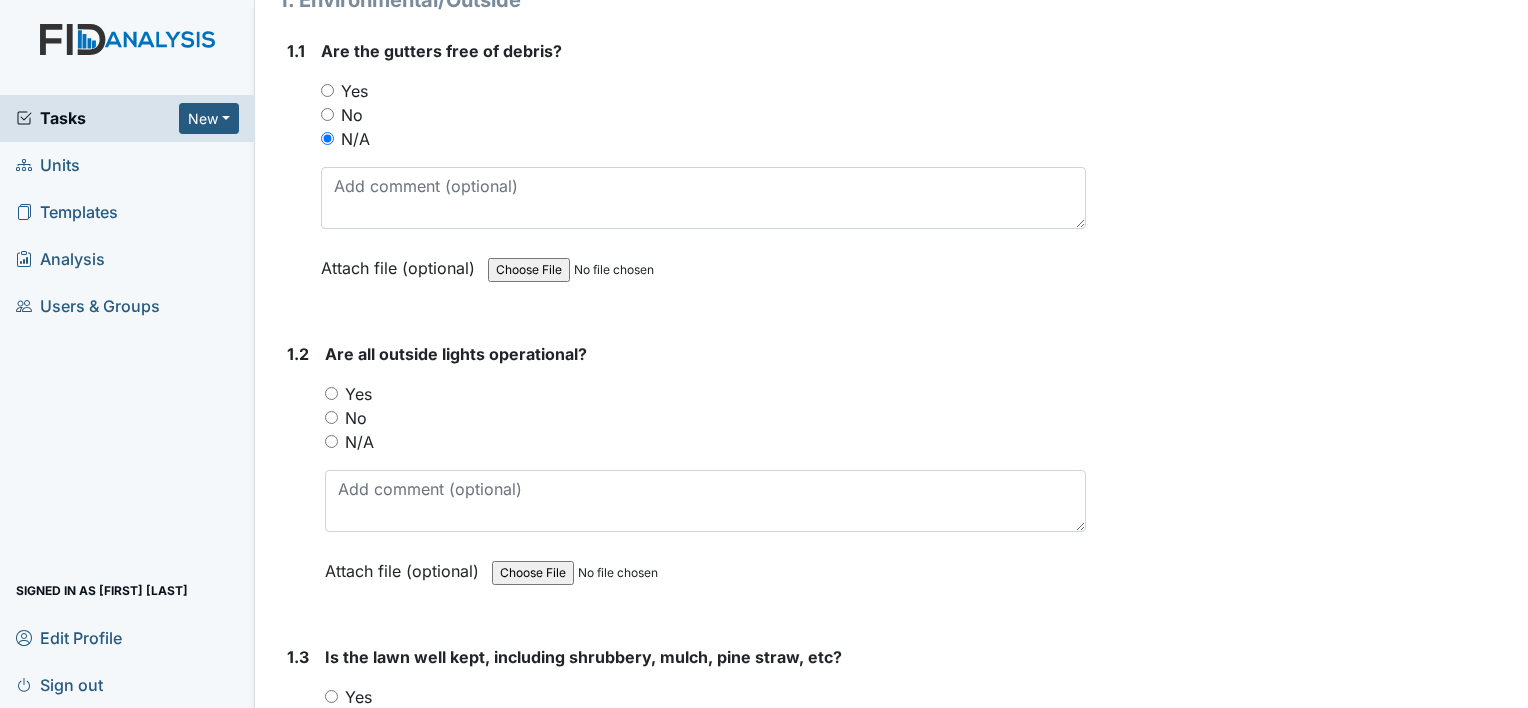 click on "Yes" at bounding box center [331, 393] 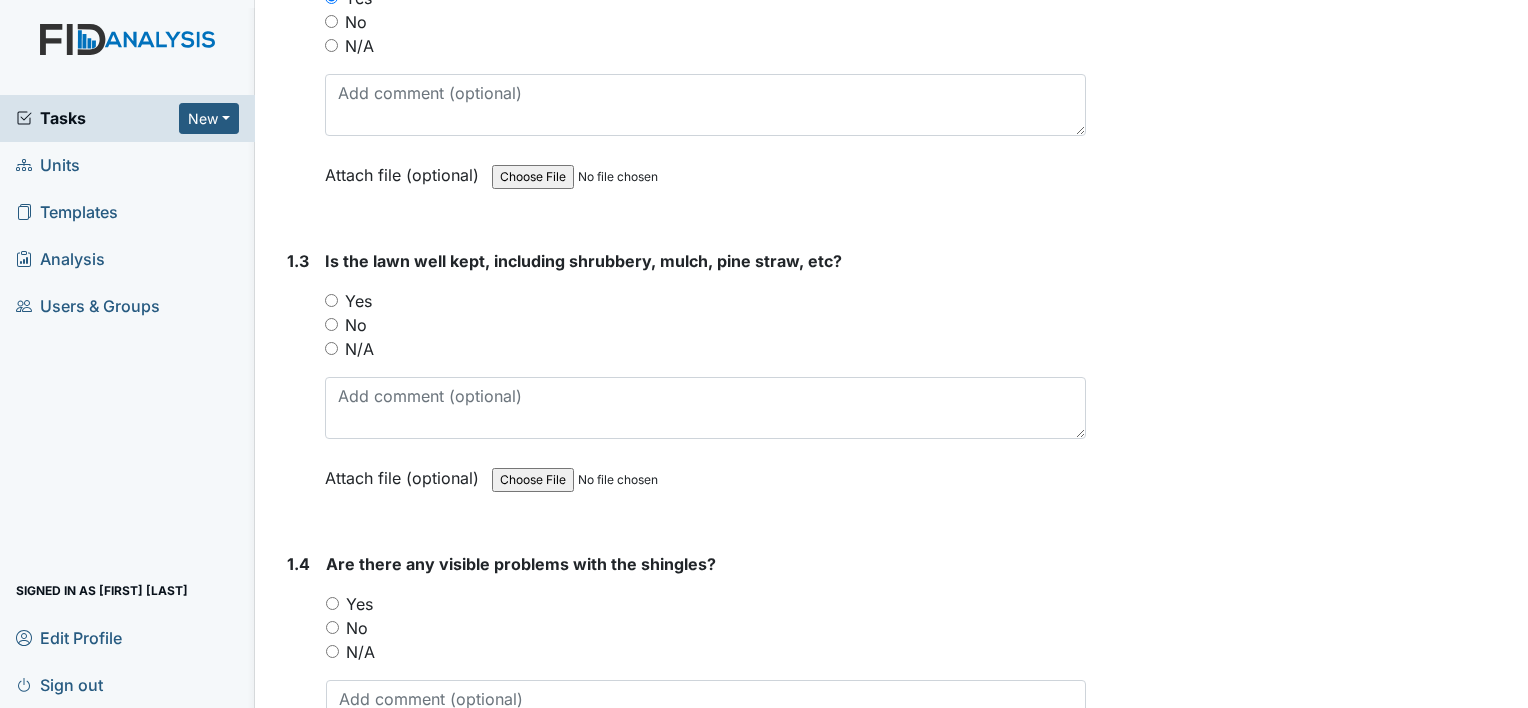 scroll, scrollTop: 684, scrollLeft: 0, axis: vertical 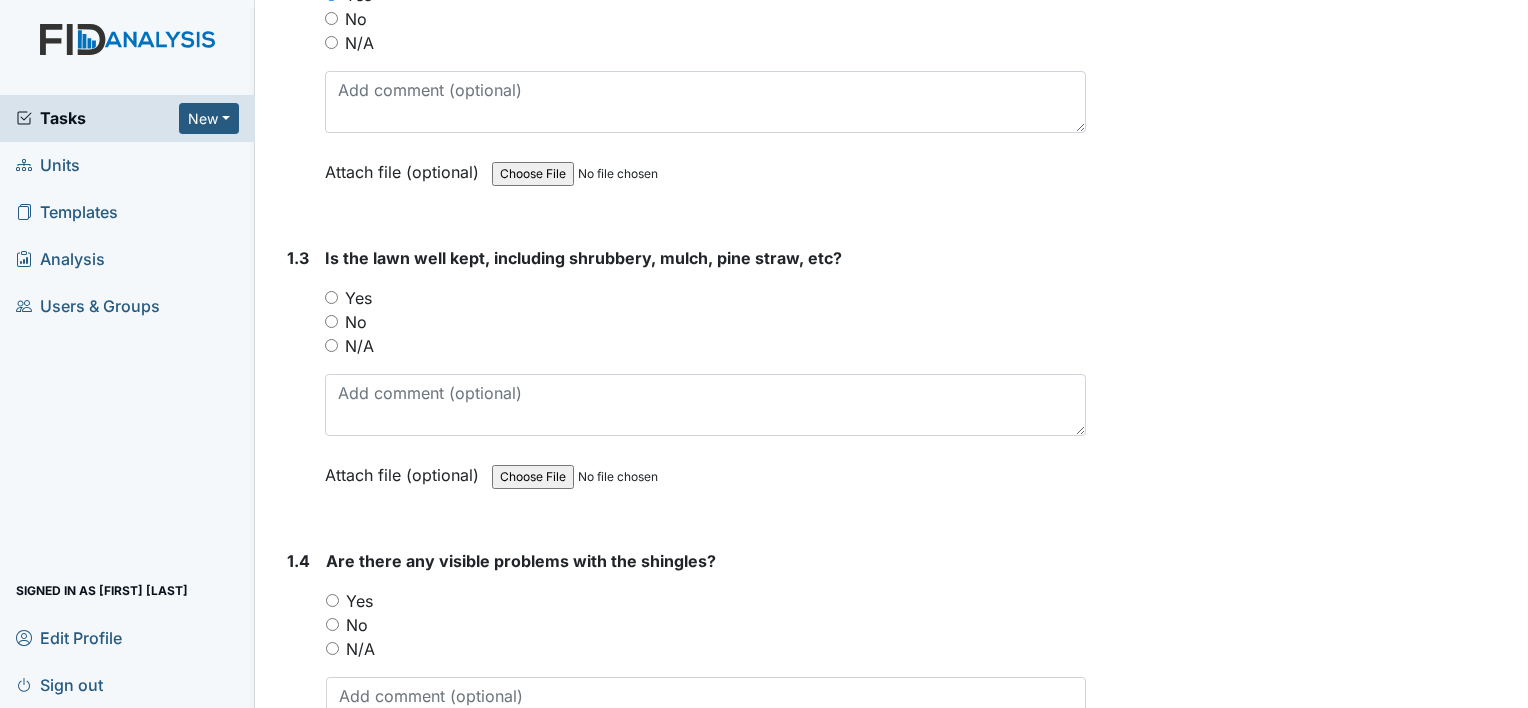 click on "No" at bounding box center [331, 321] 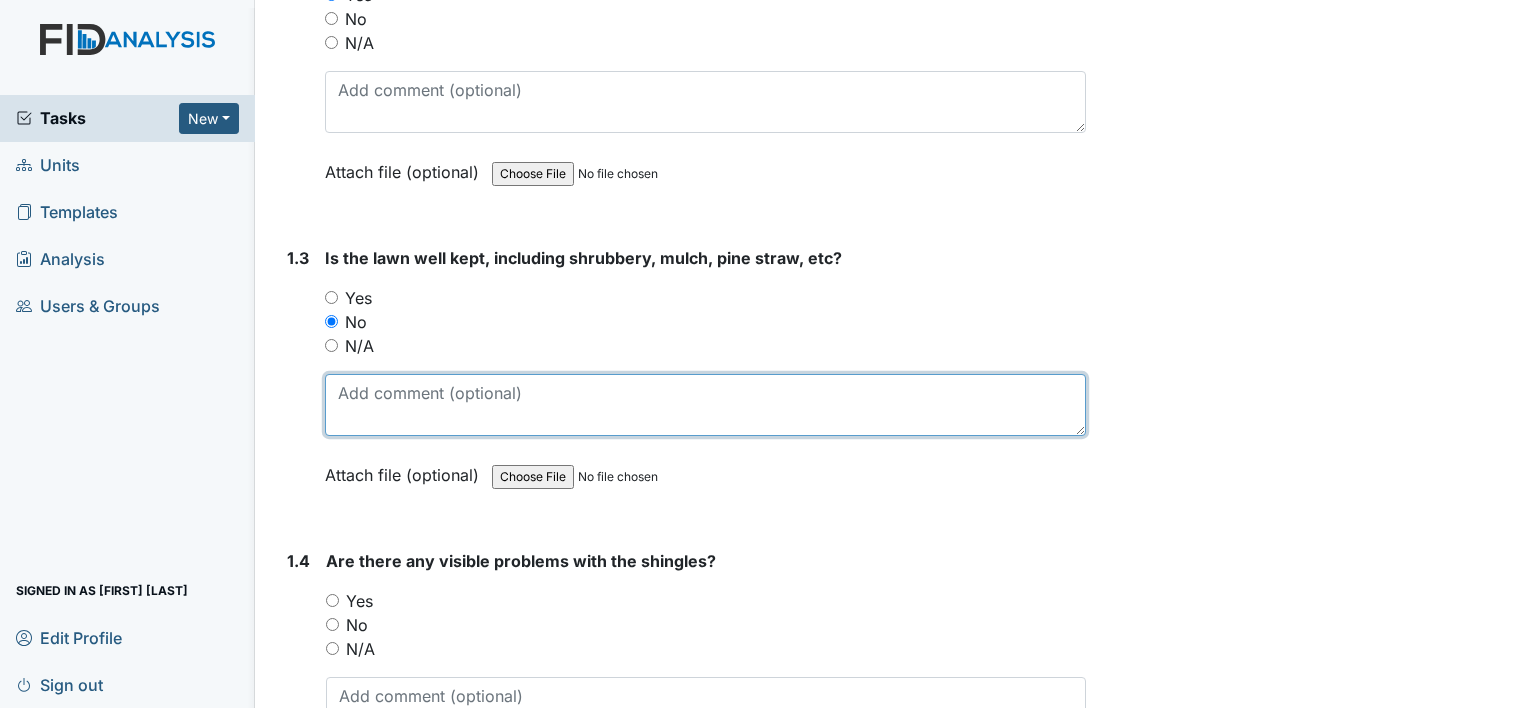 click at bounding box center [705, 405] 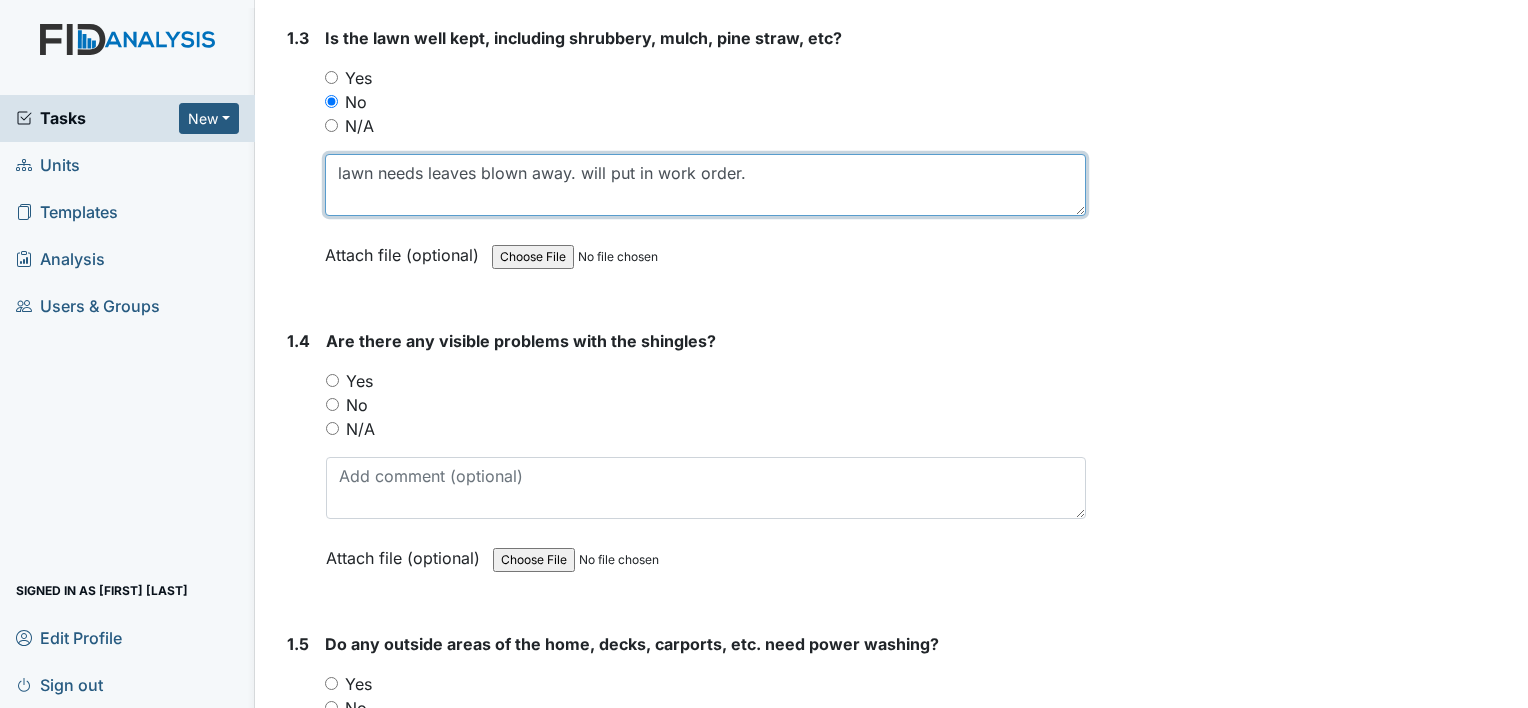 scroll, scrollTop: 912, scrollLeft: 0, axis: vertical 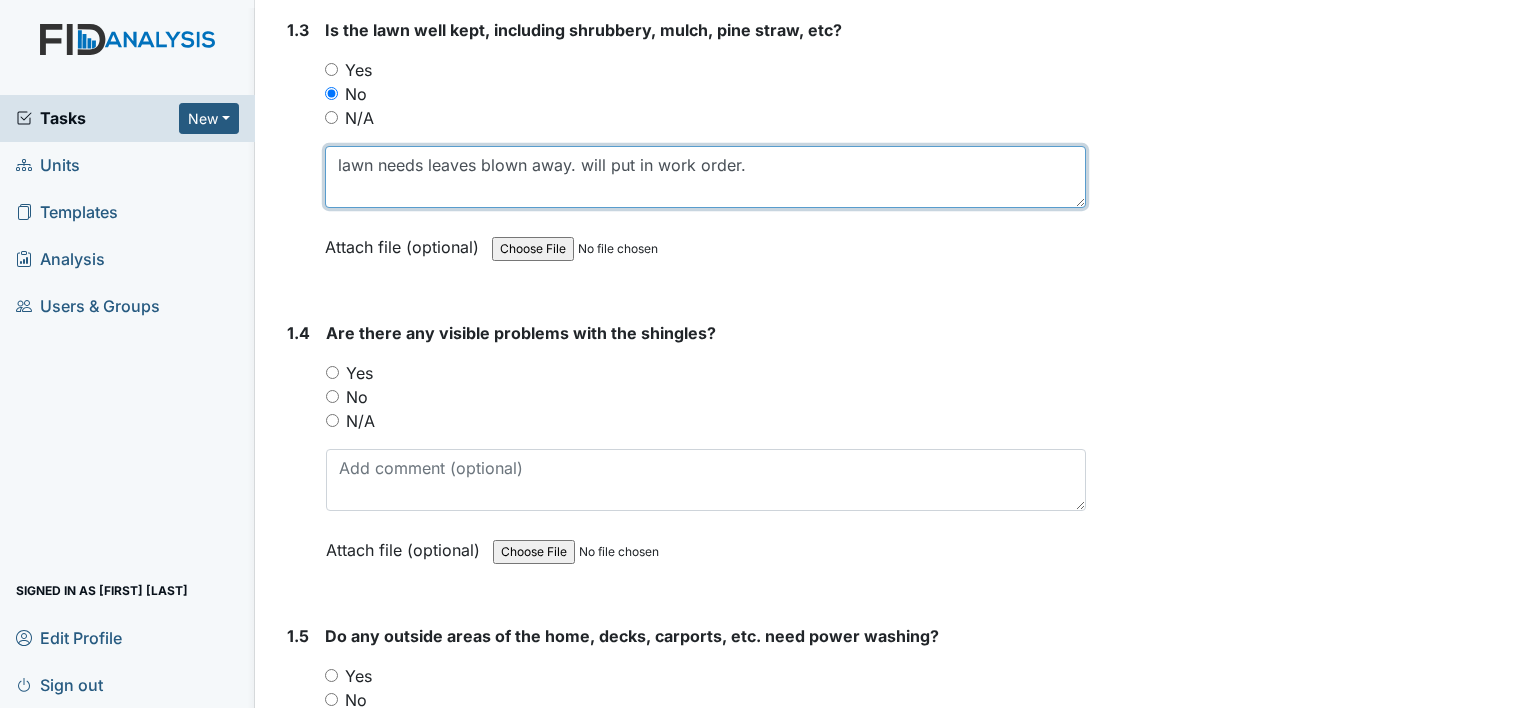 type on "lawn needs leaves blown away. will put in work order." 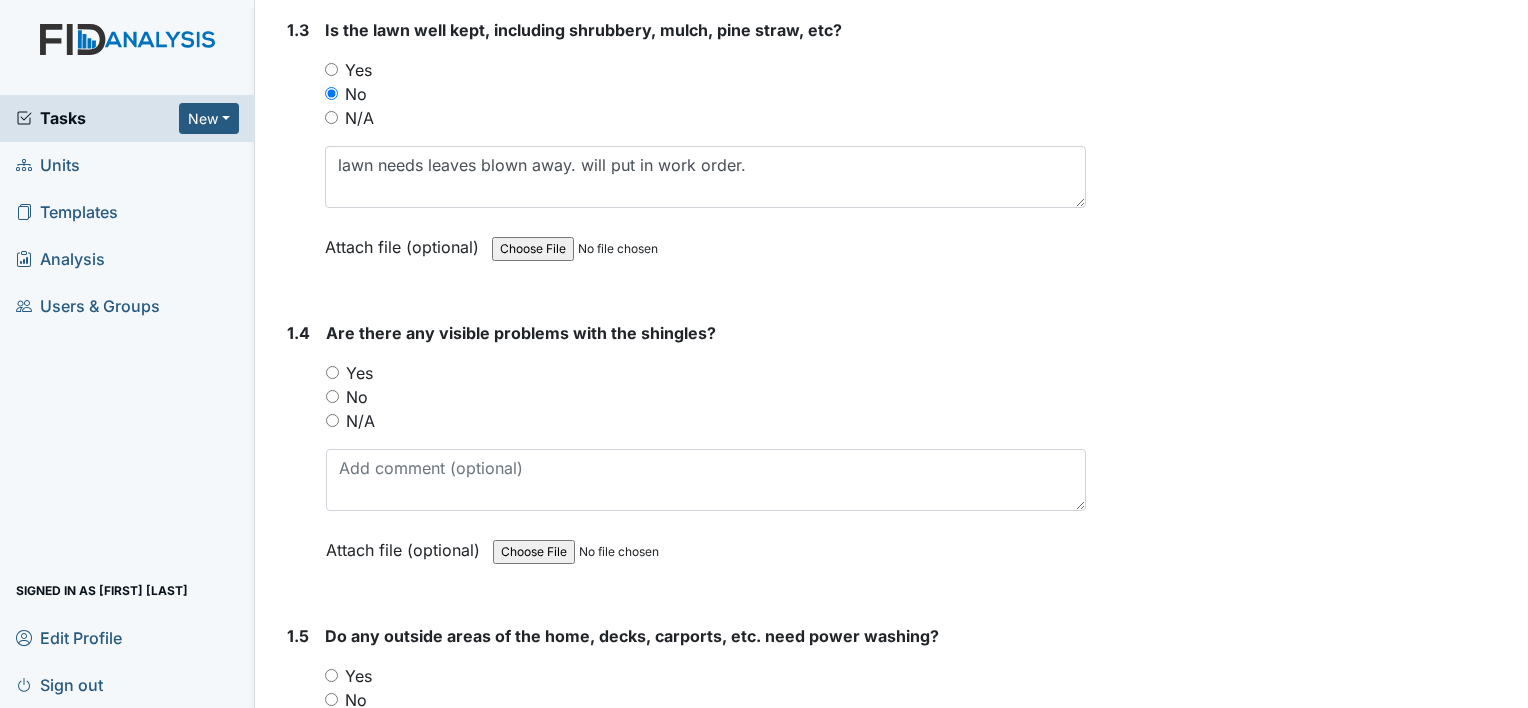 click on "No" at bounding box center [332, 396] 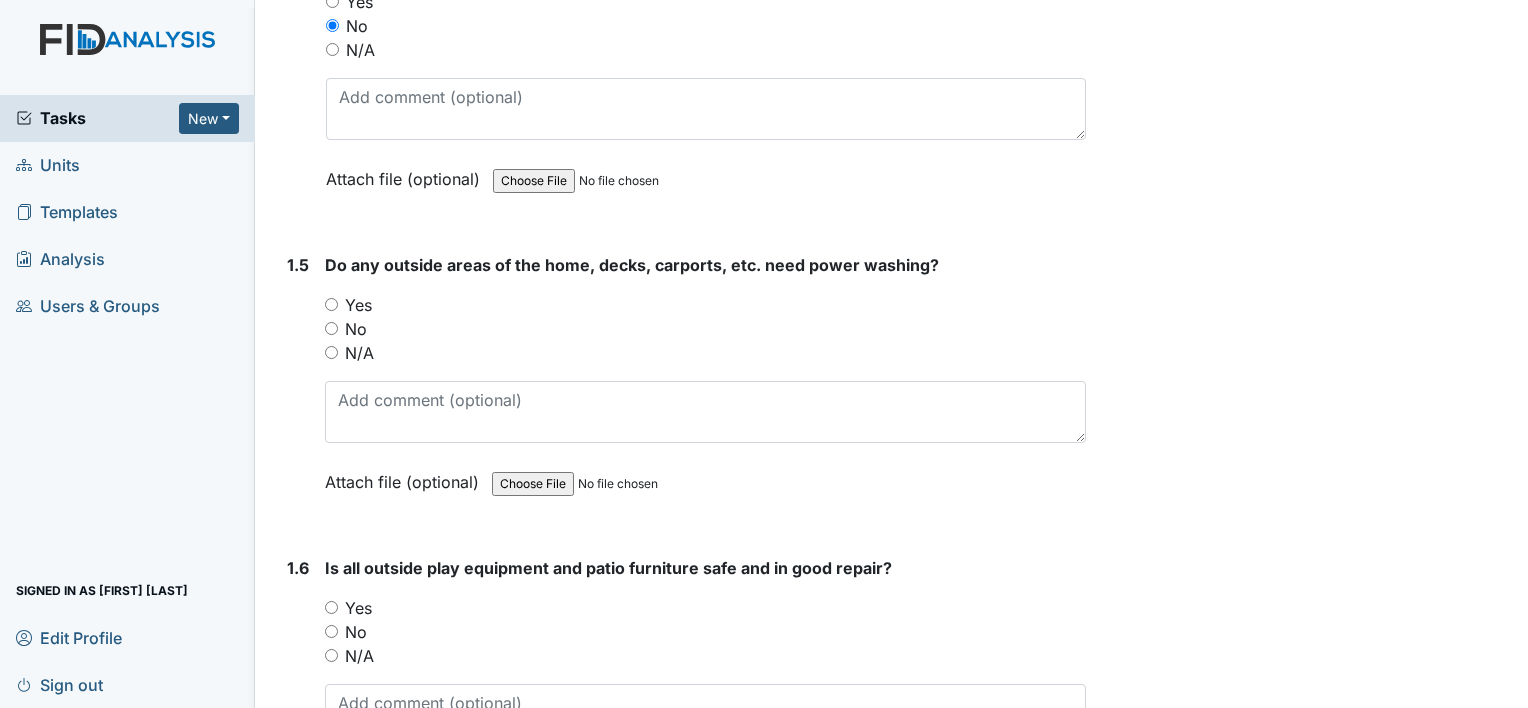 scroll, scrollTop: 1296, scrollLeft: 0, axis: vertical 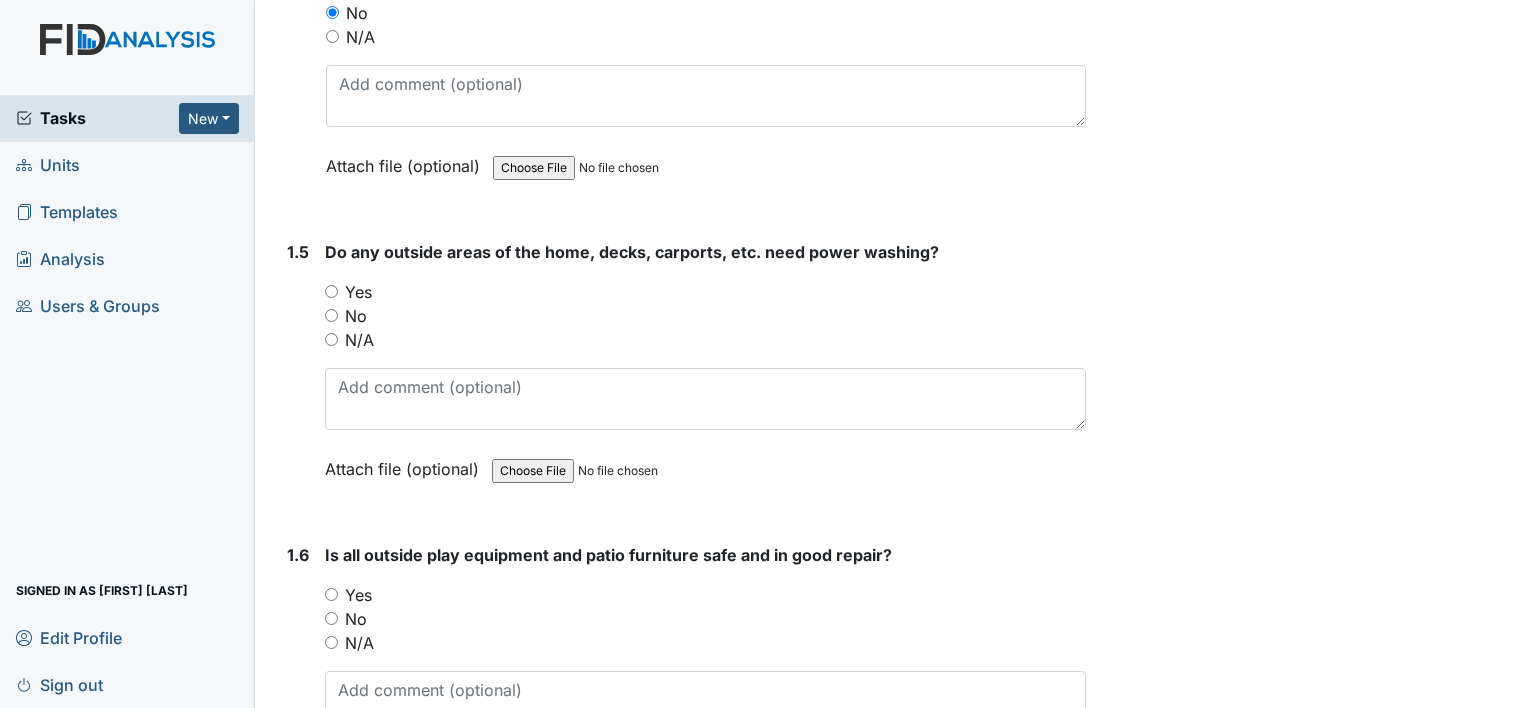 click on "No" at bounding box center (331, 315) 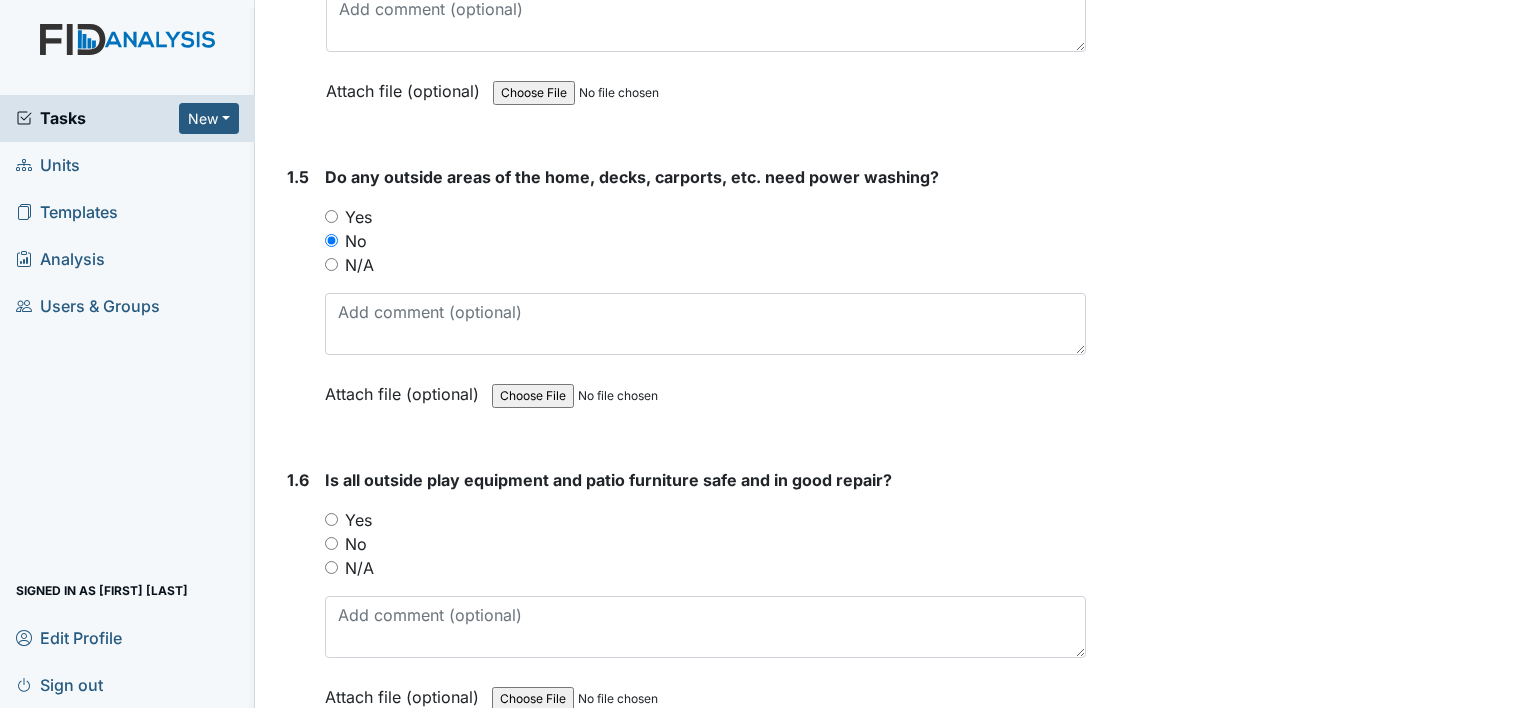 scroll, scrollTop: 1322, scrollLeft: 0, axis: vertical 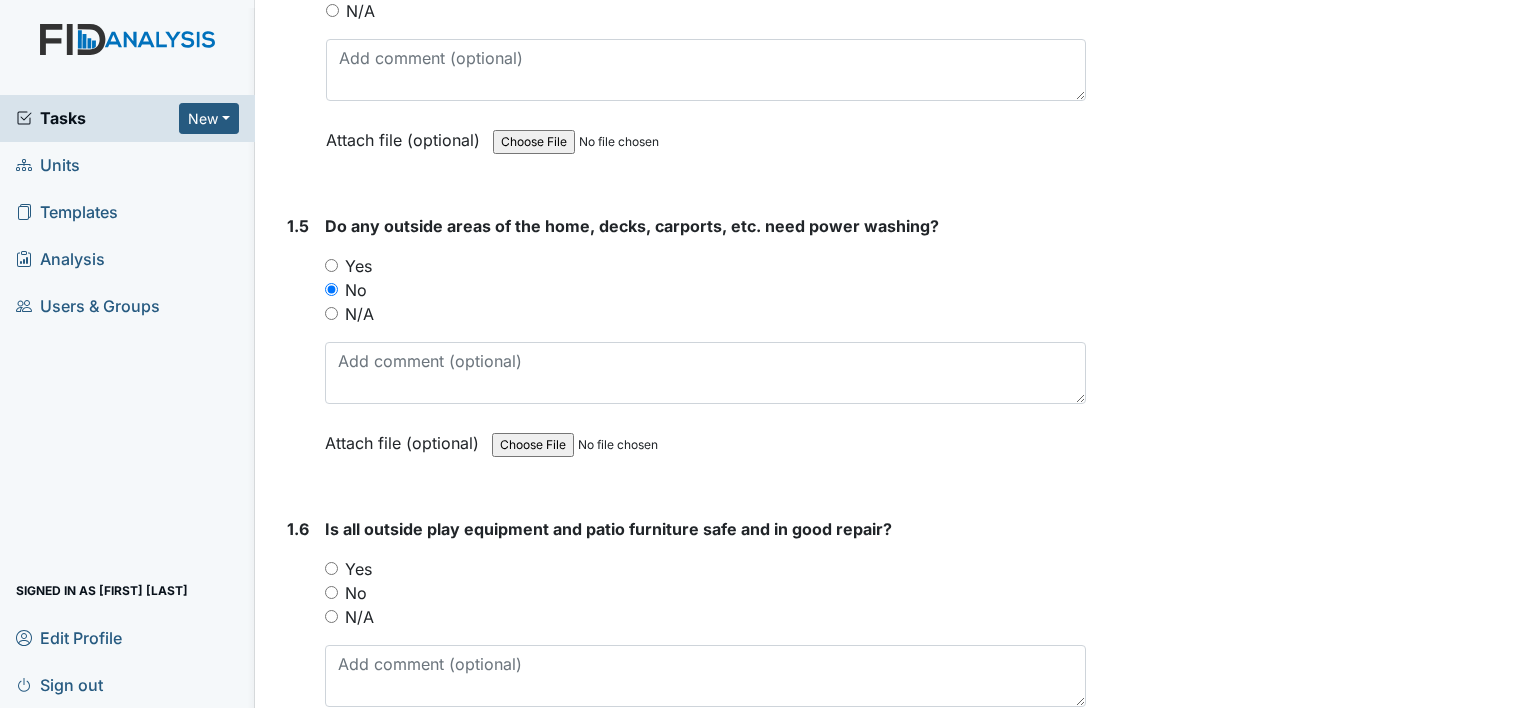 click on "No" at bounding box center [331, 289] 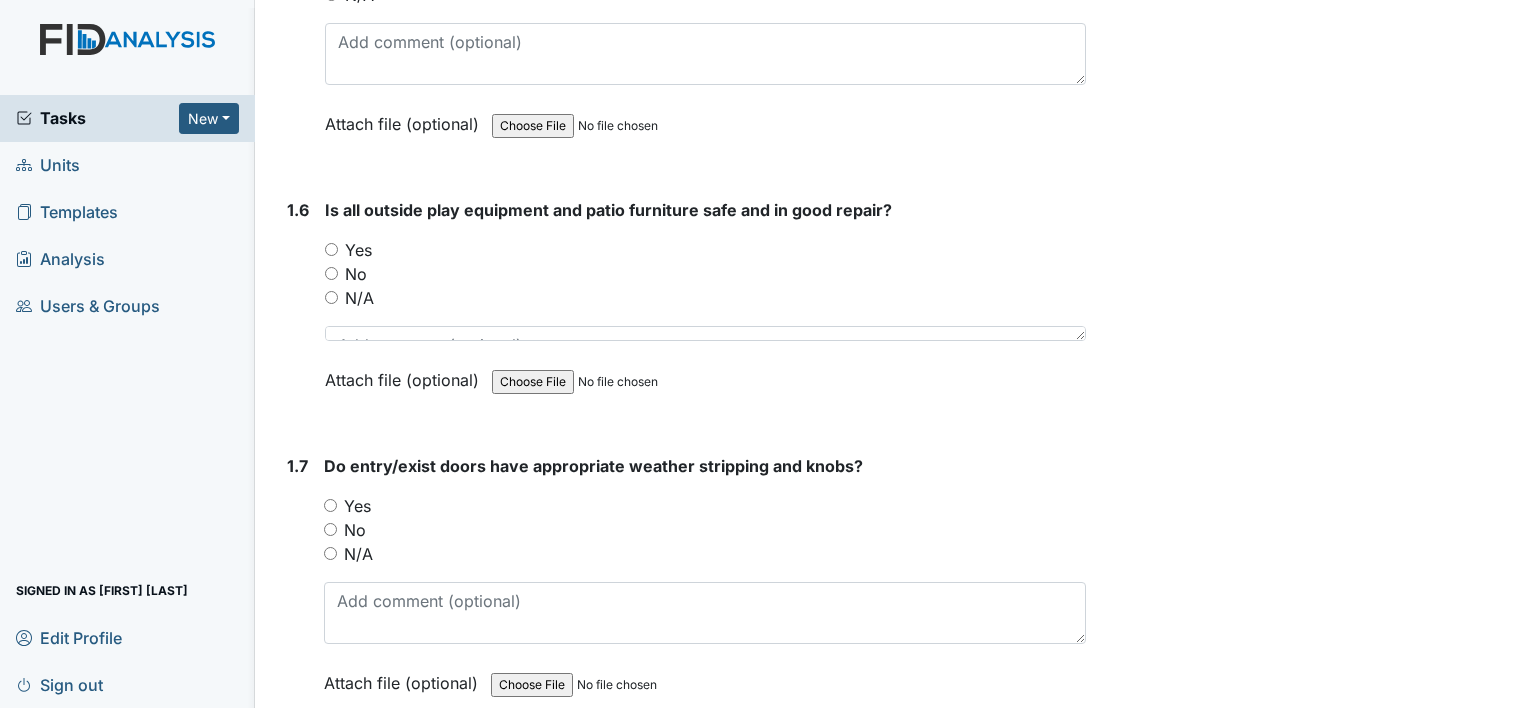 scroll, scrollTop: 1647, scrollLeft: 0, axis: vertical 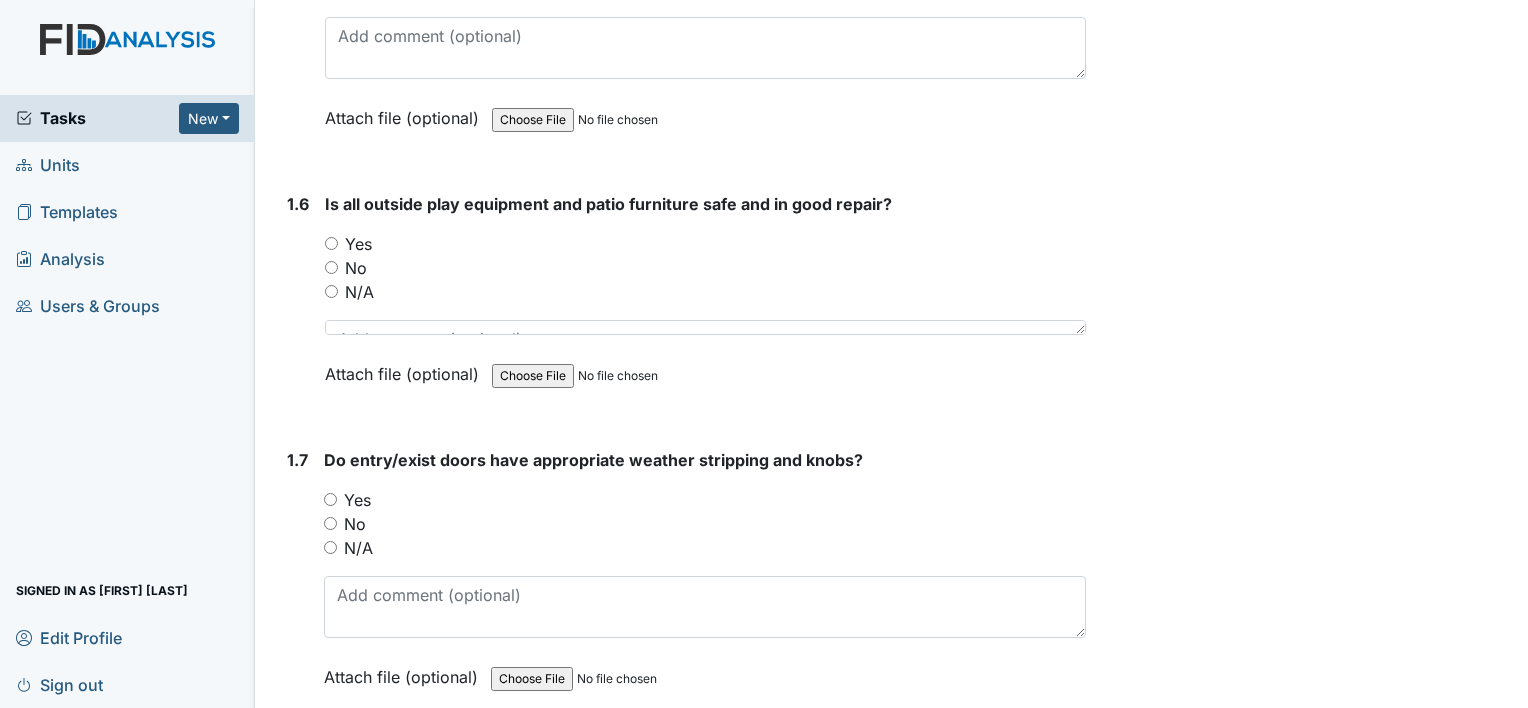 click on "No" at bounding box center (331, 267) 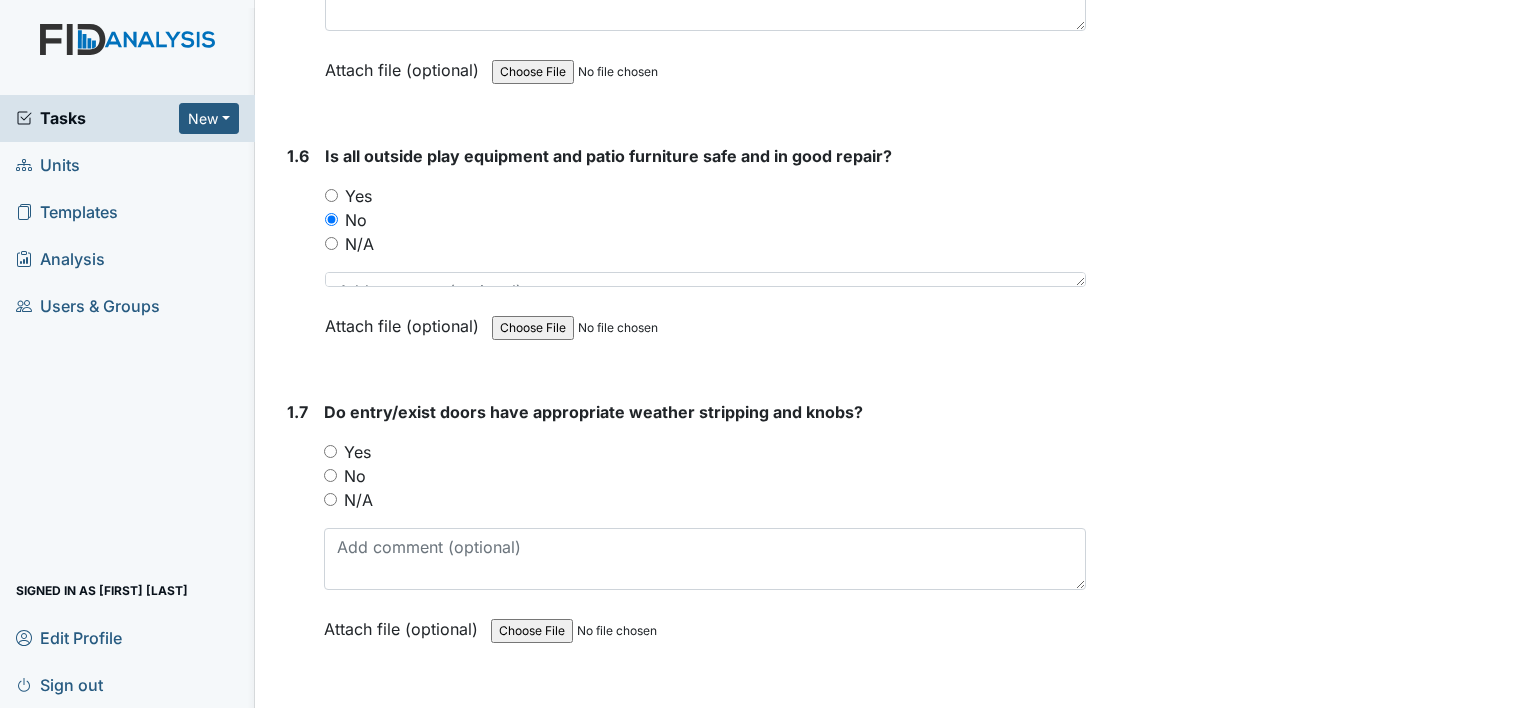scroll, scrollTop: 1699, scrollLeft: 0, axis: vertical 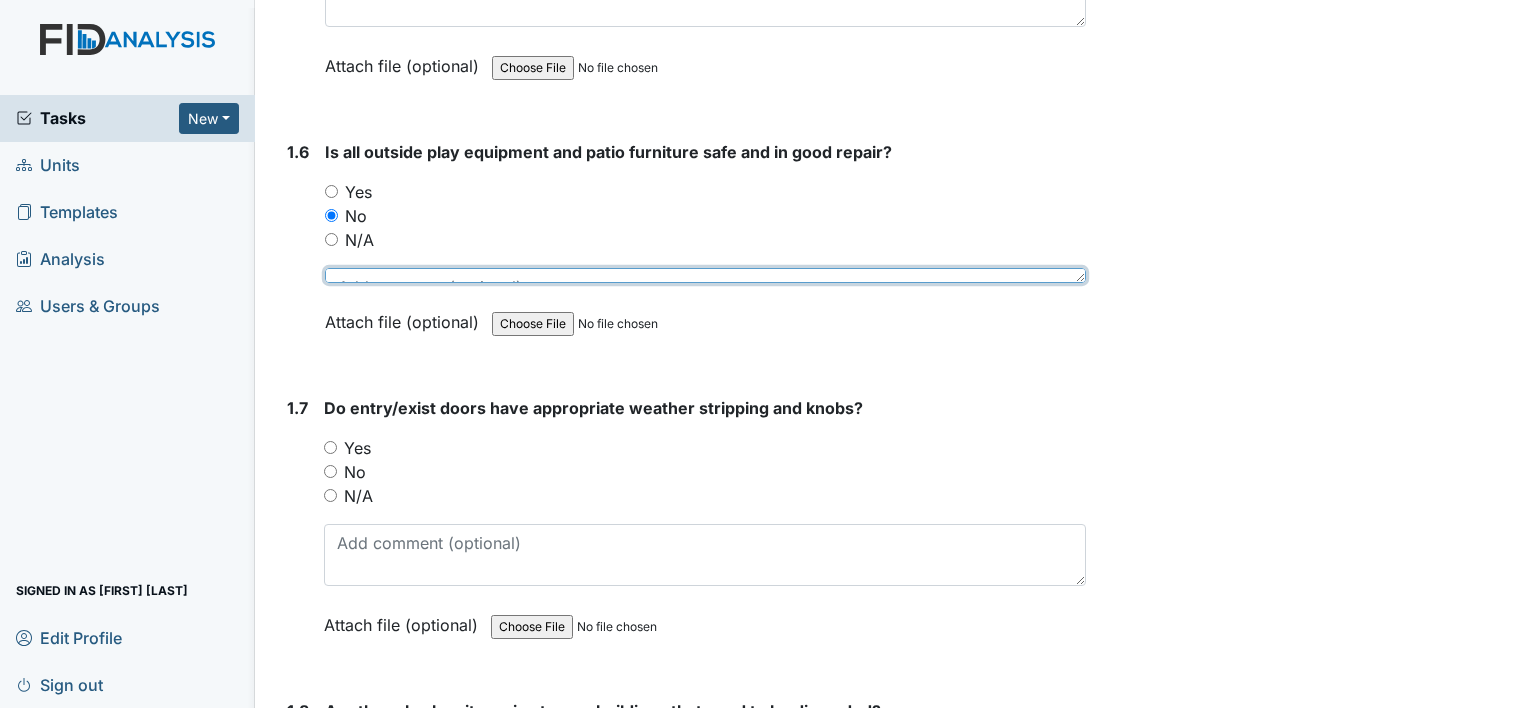 click at bounding box center (705, 275) 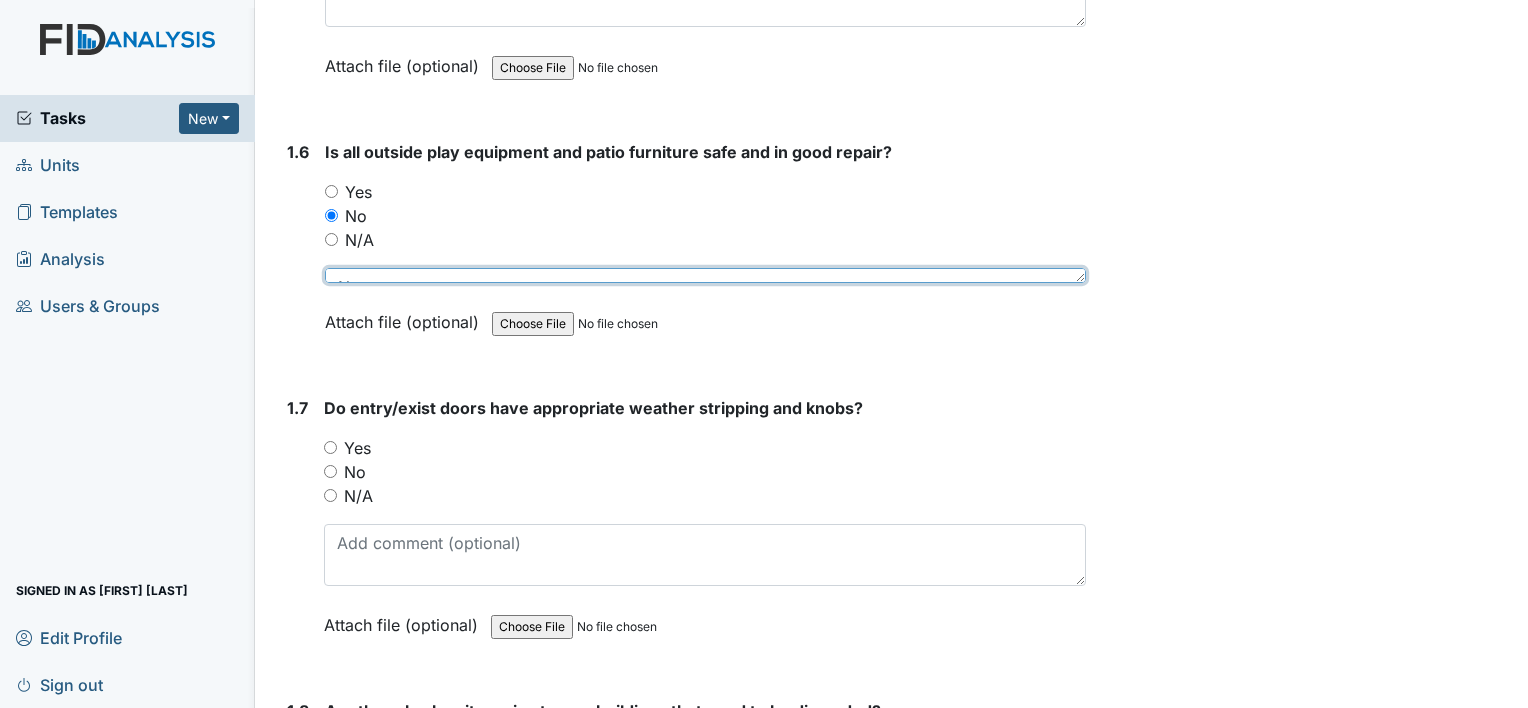 scroll, scrollTop: 8, scrollLeft: 0, axis: vertical 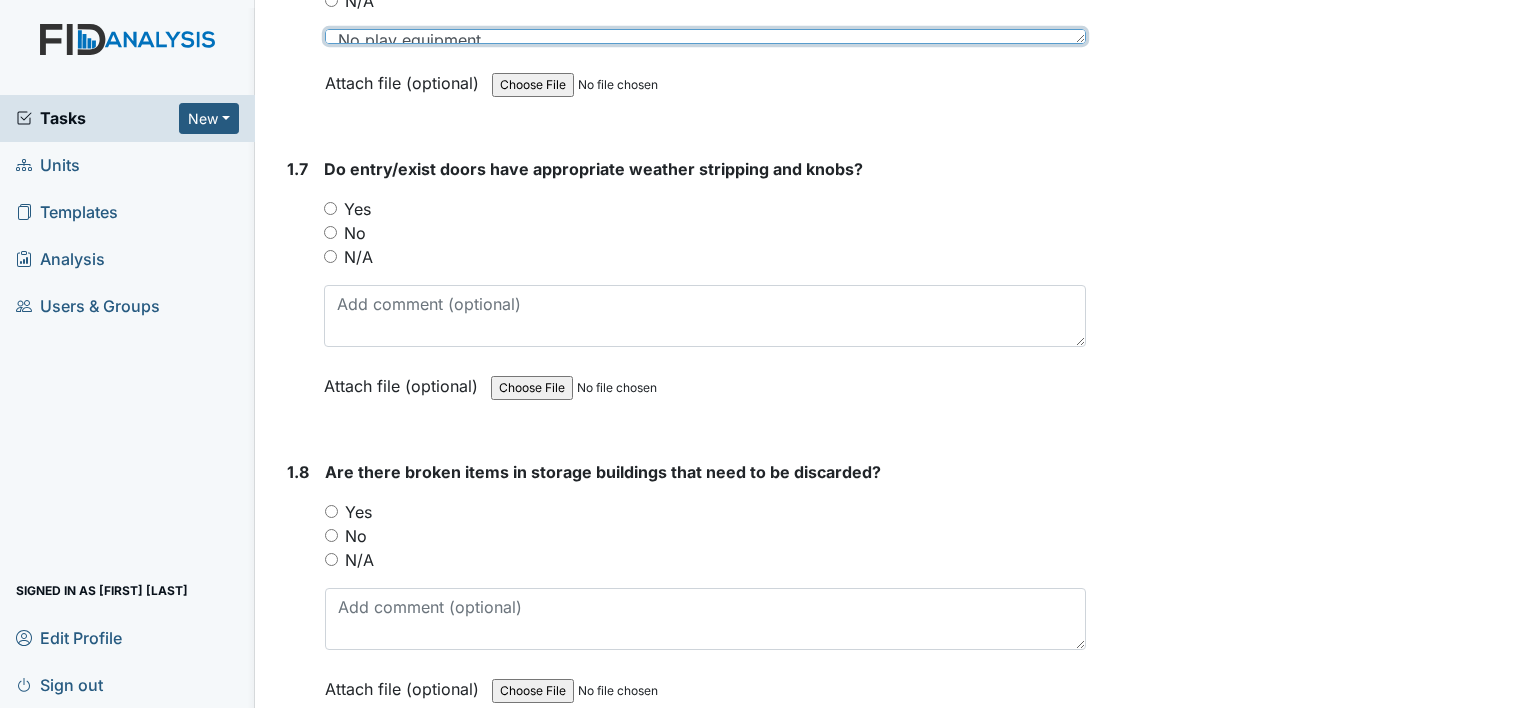 type on "No play equipment" 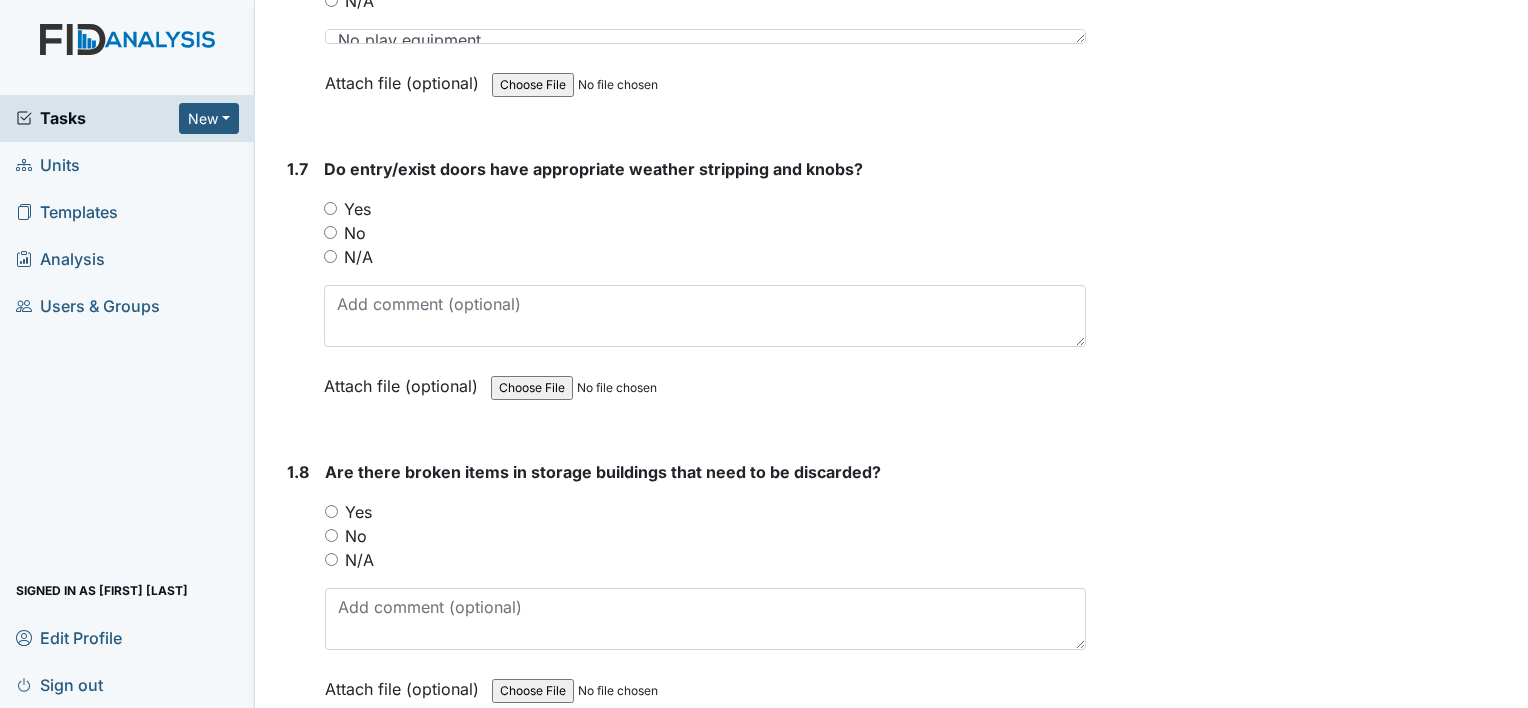 click on "Yes" at bounding box center (330, 208) 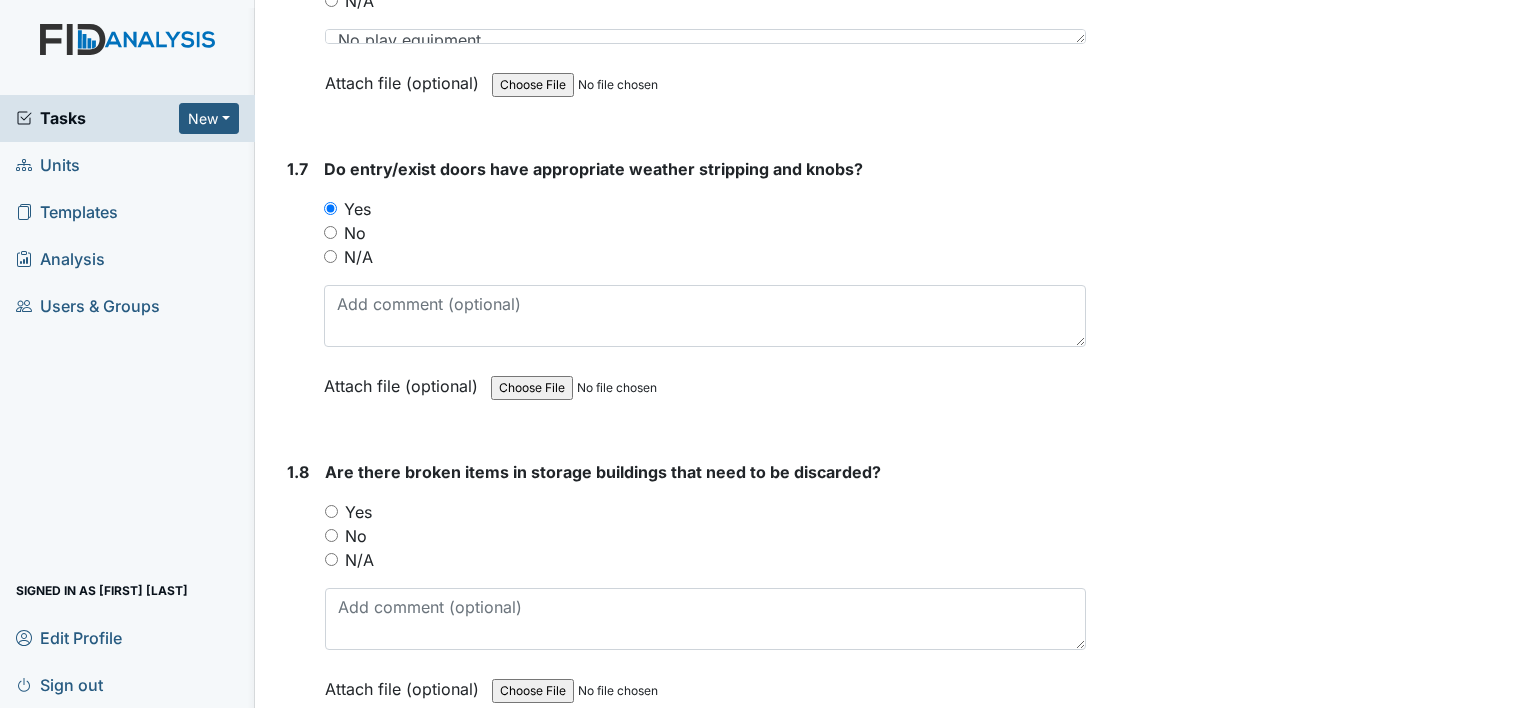 click on "Yes" at bounding box center [331, 511] 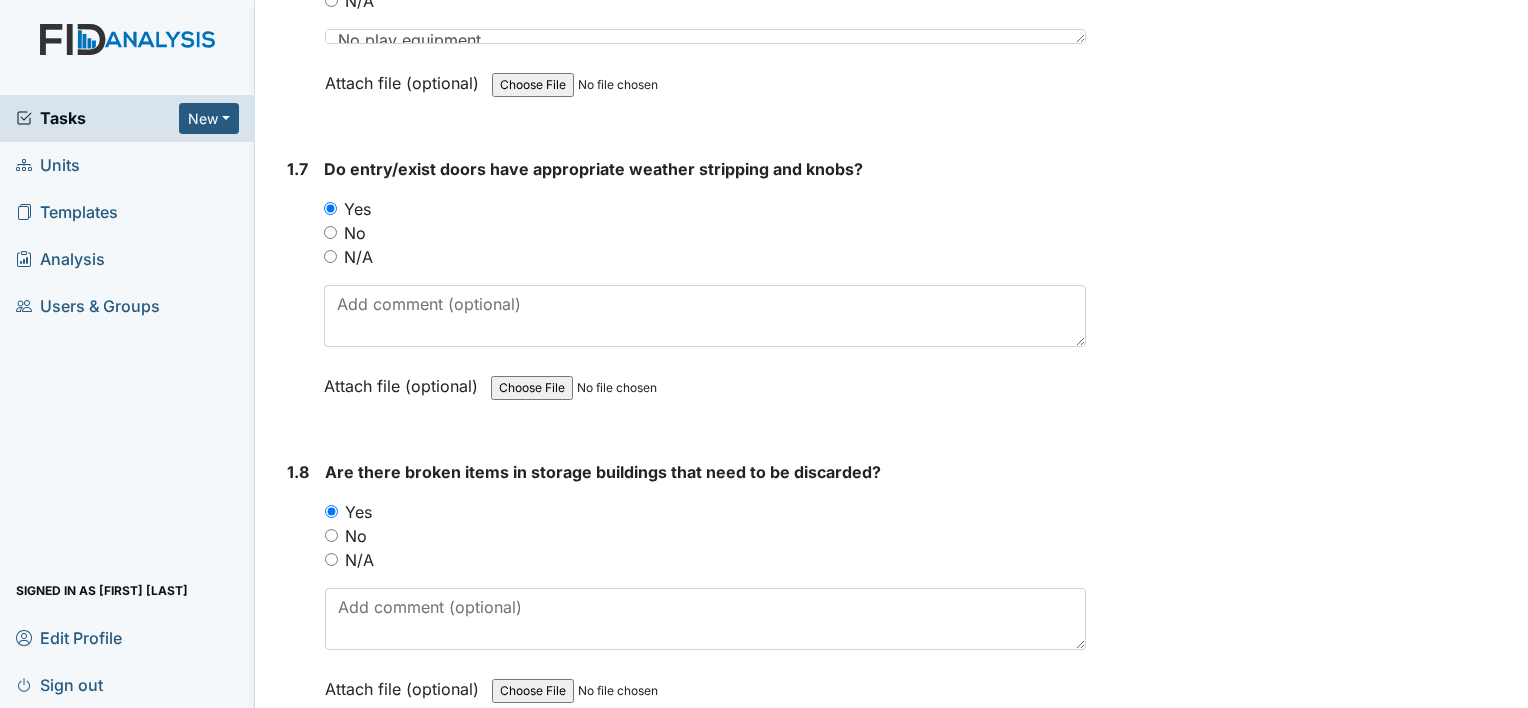click on "No" at bounding box center (331, 535) 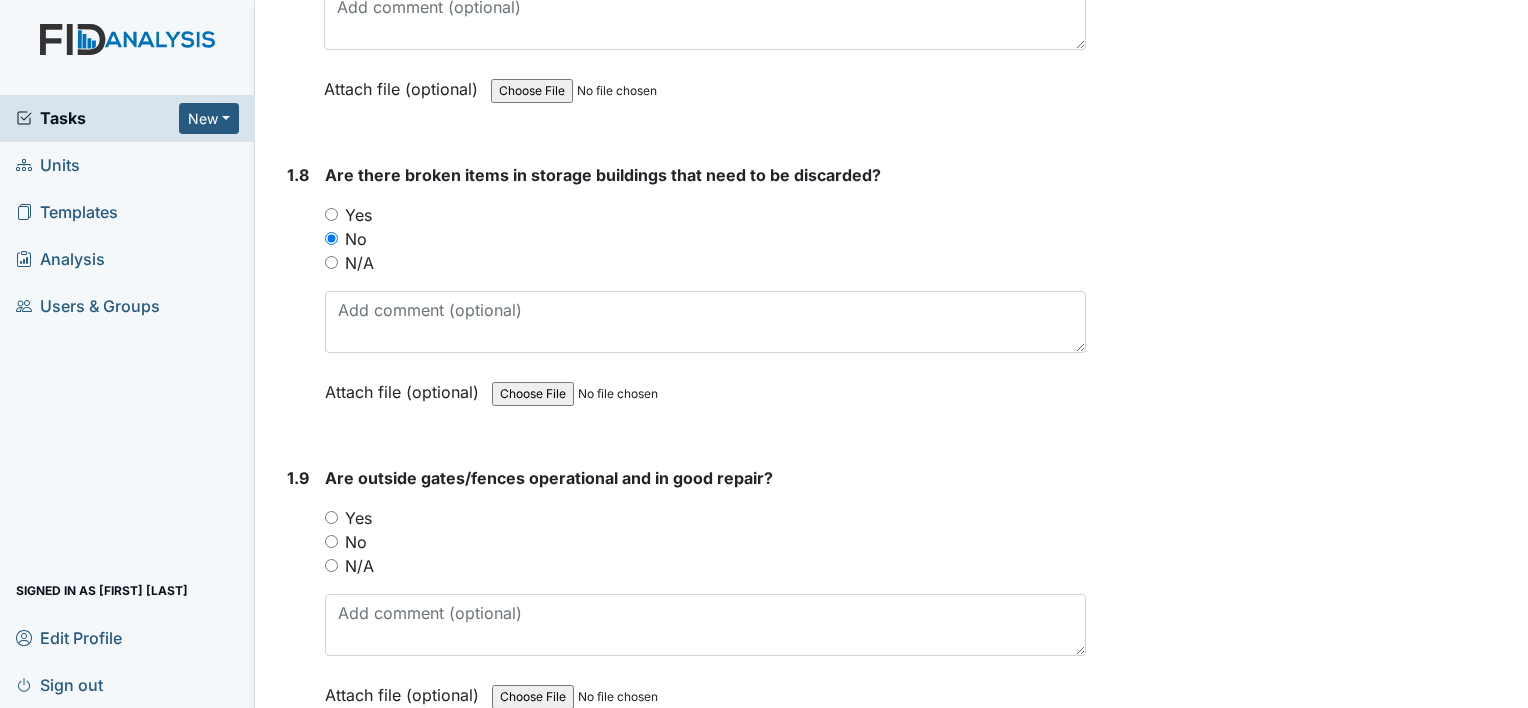 scroll, scrollTop: 2236, scrollLeft: 0, axis: vertical 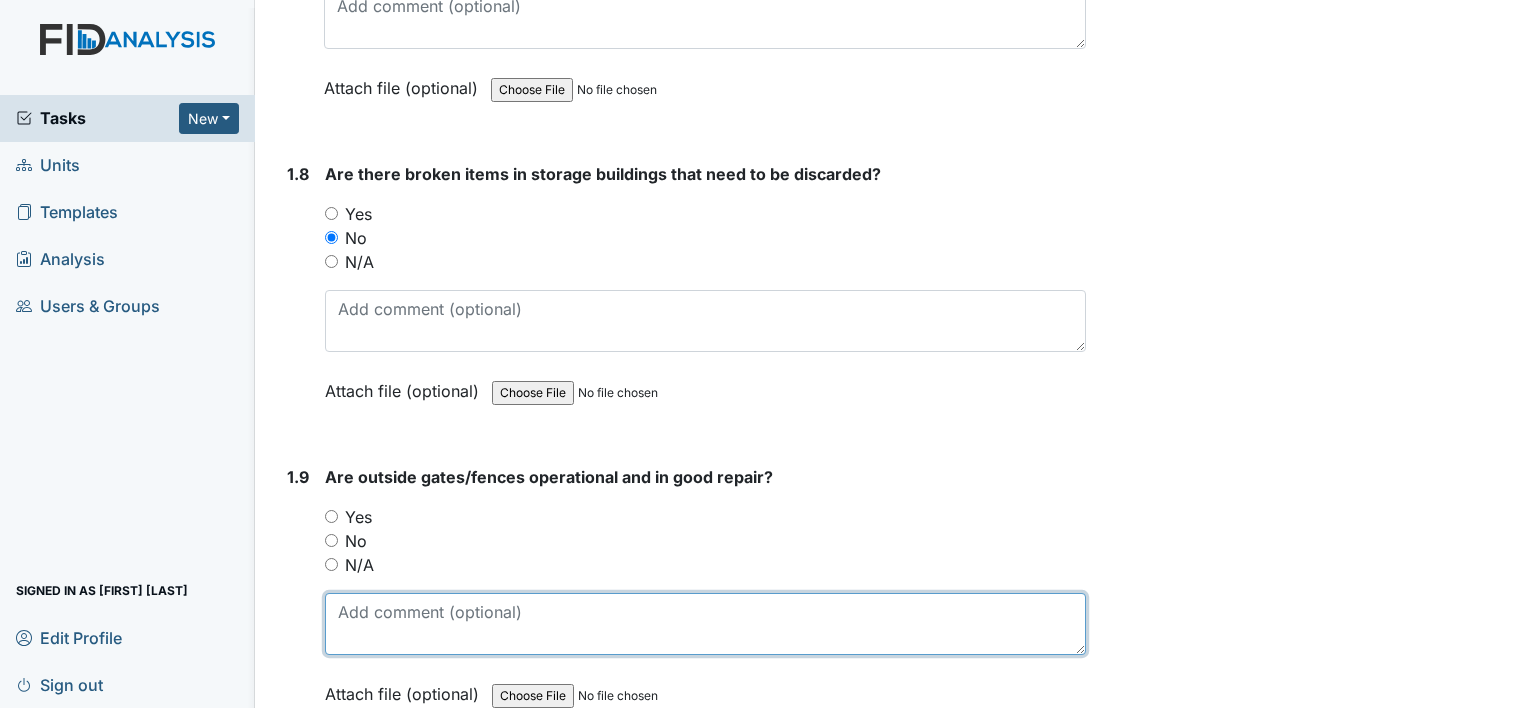 click at bounding box center [705, 624] 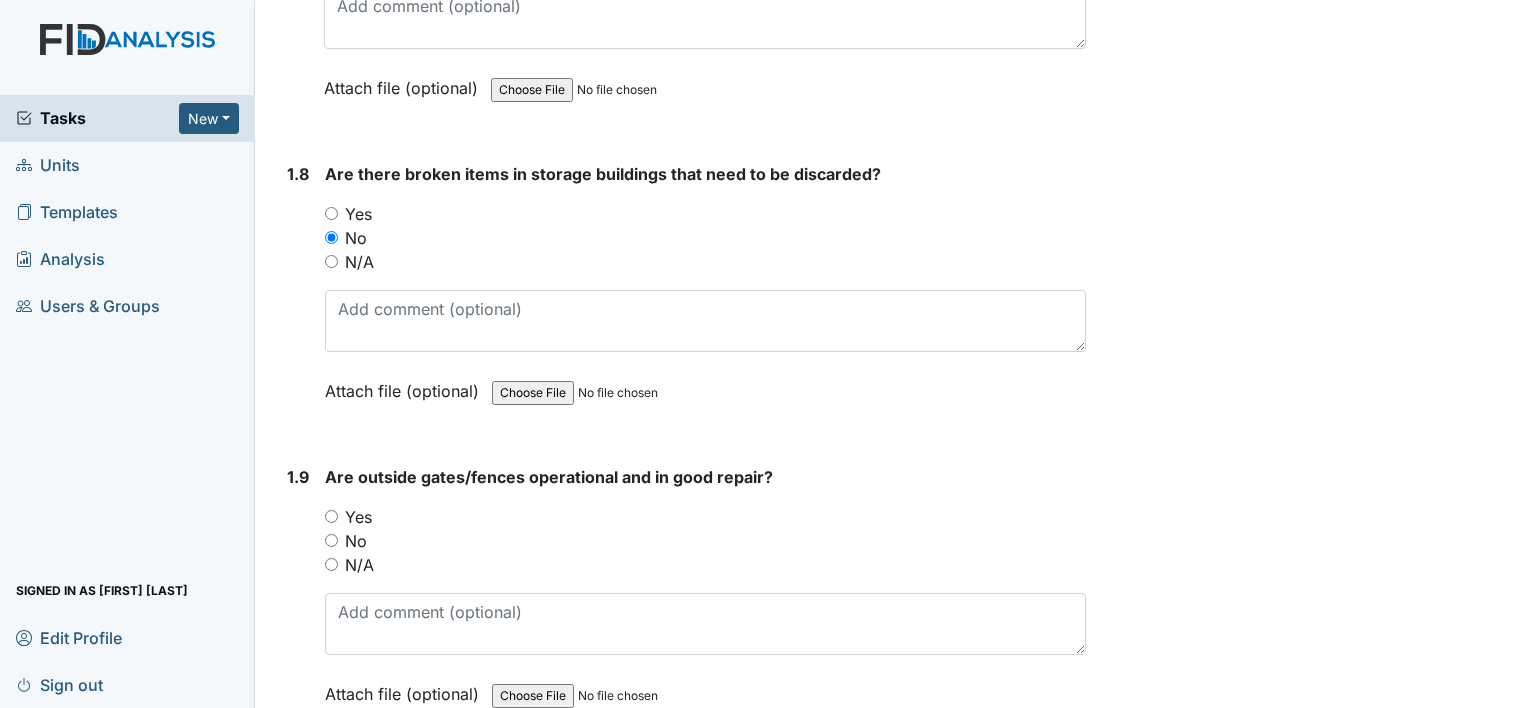 click on "Yes" at bounding box center [331, 516] 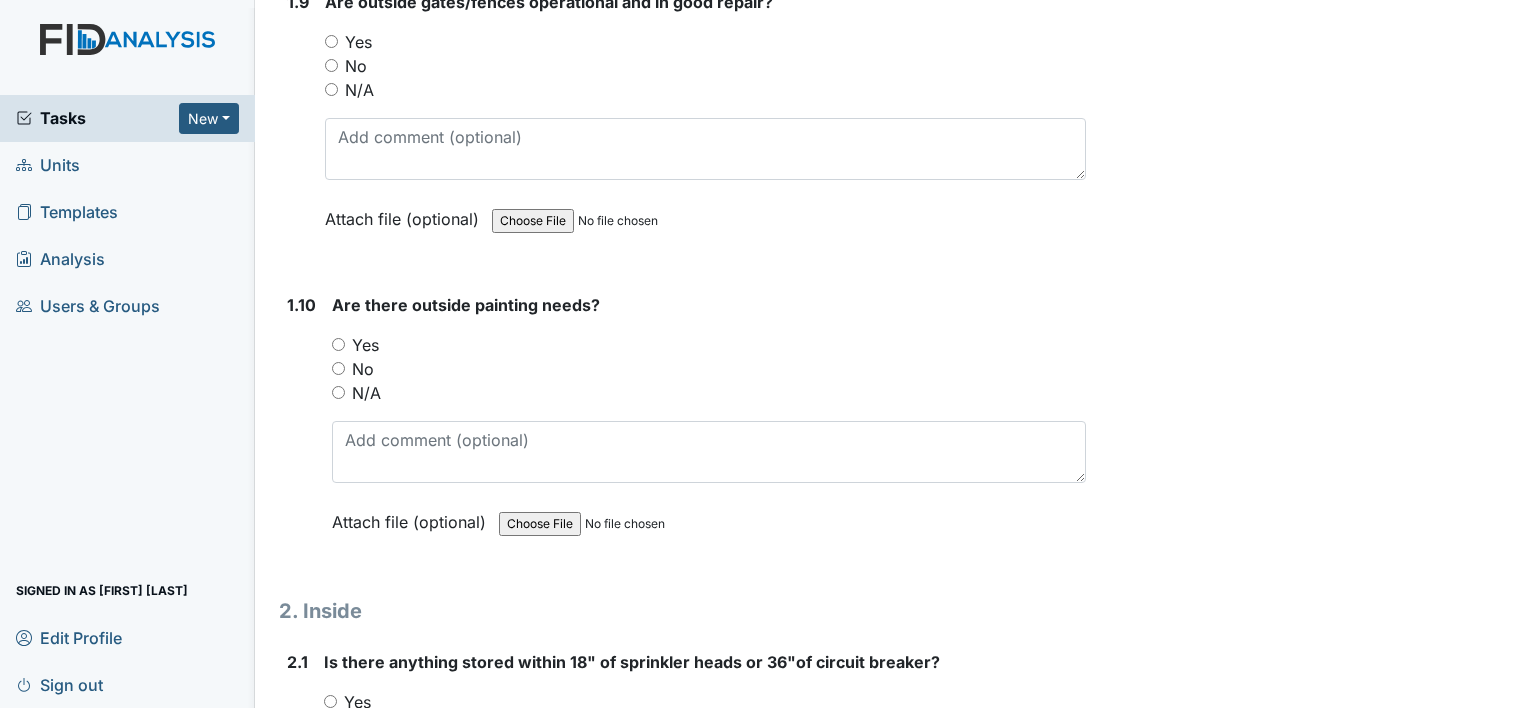 scroll, scrollTop: 2720, scrollLeft: 0, axis: vertical 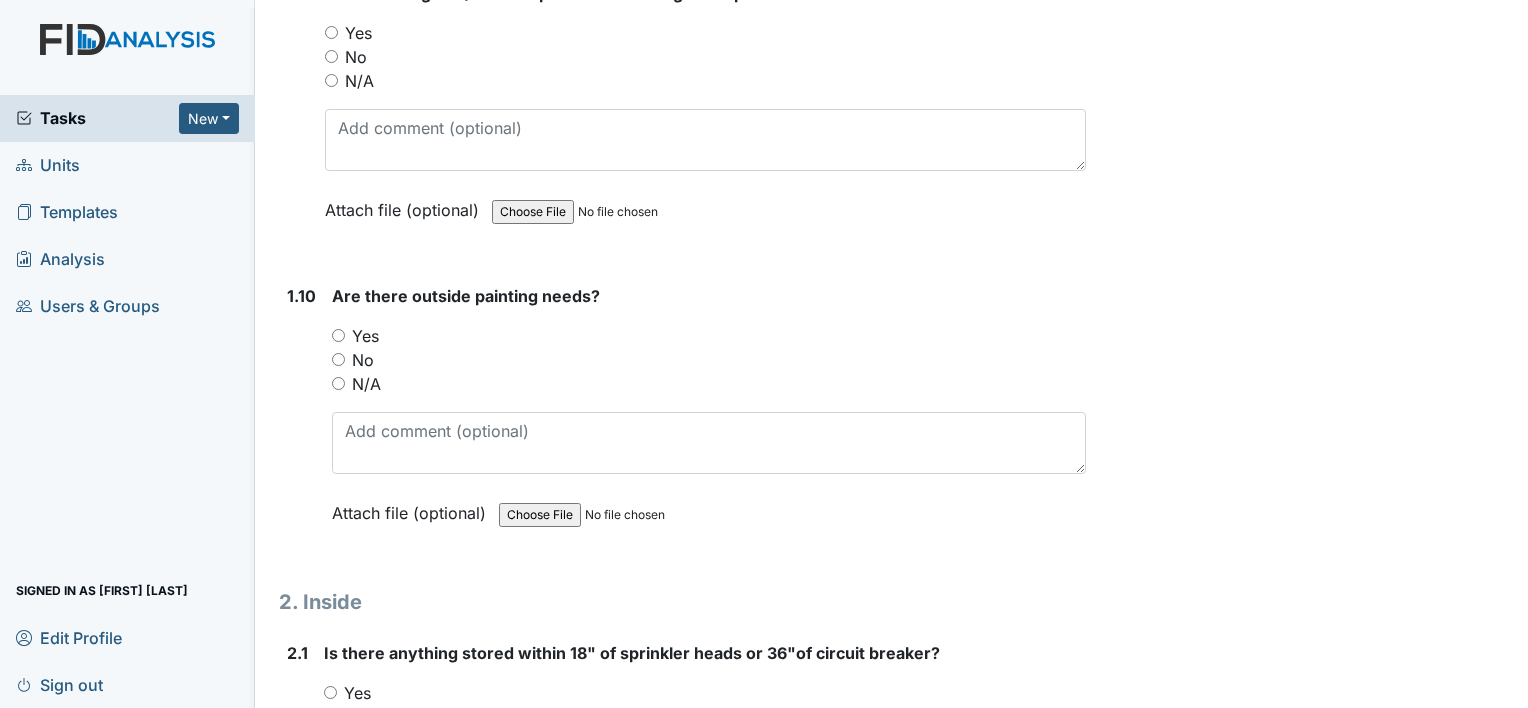 click on "N/A" at bounding box center (338, 383) 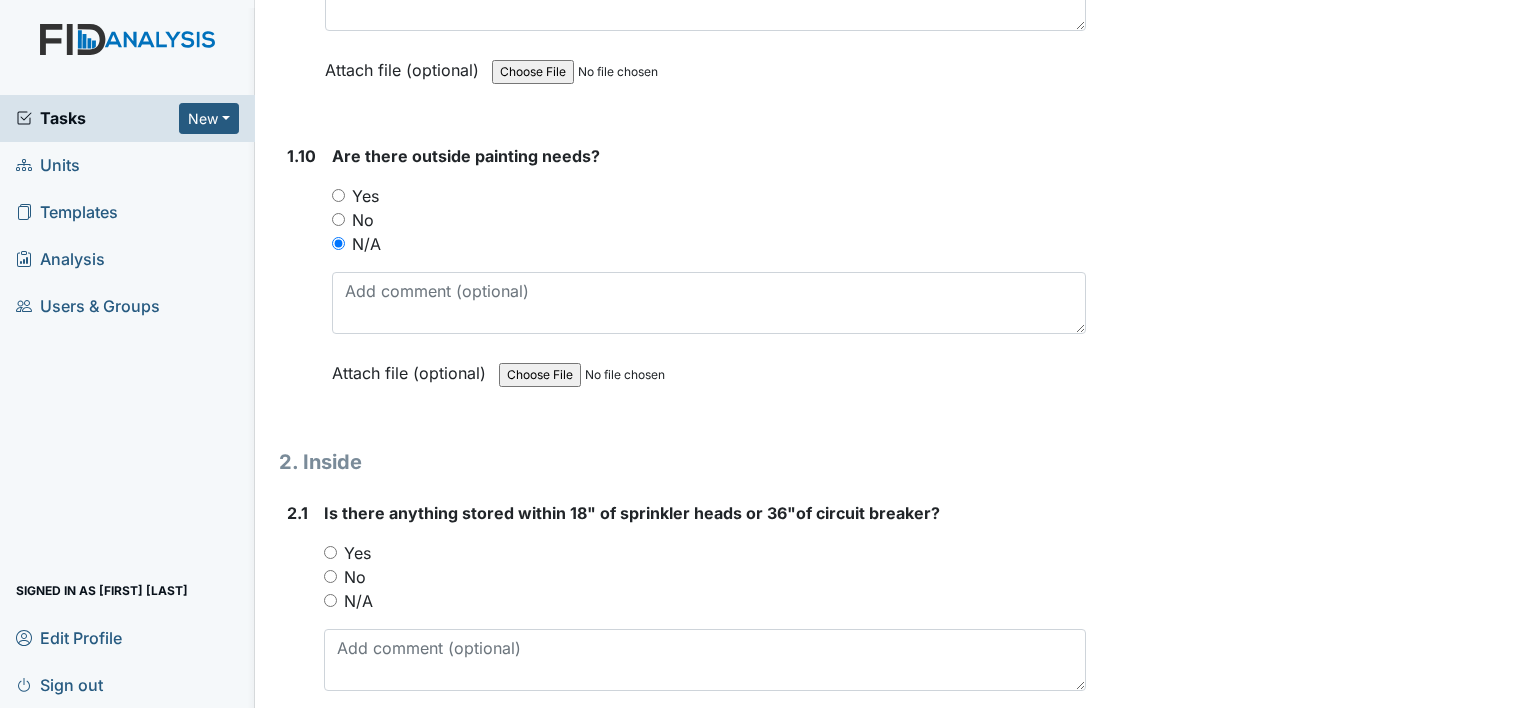 scroll, scrollTop: 2848, scrollLeft: 0, axis: vertical 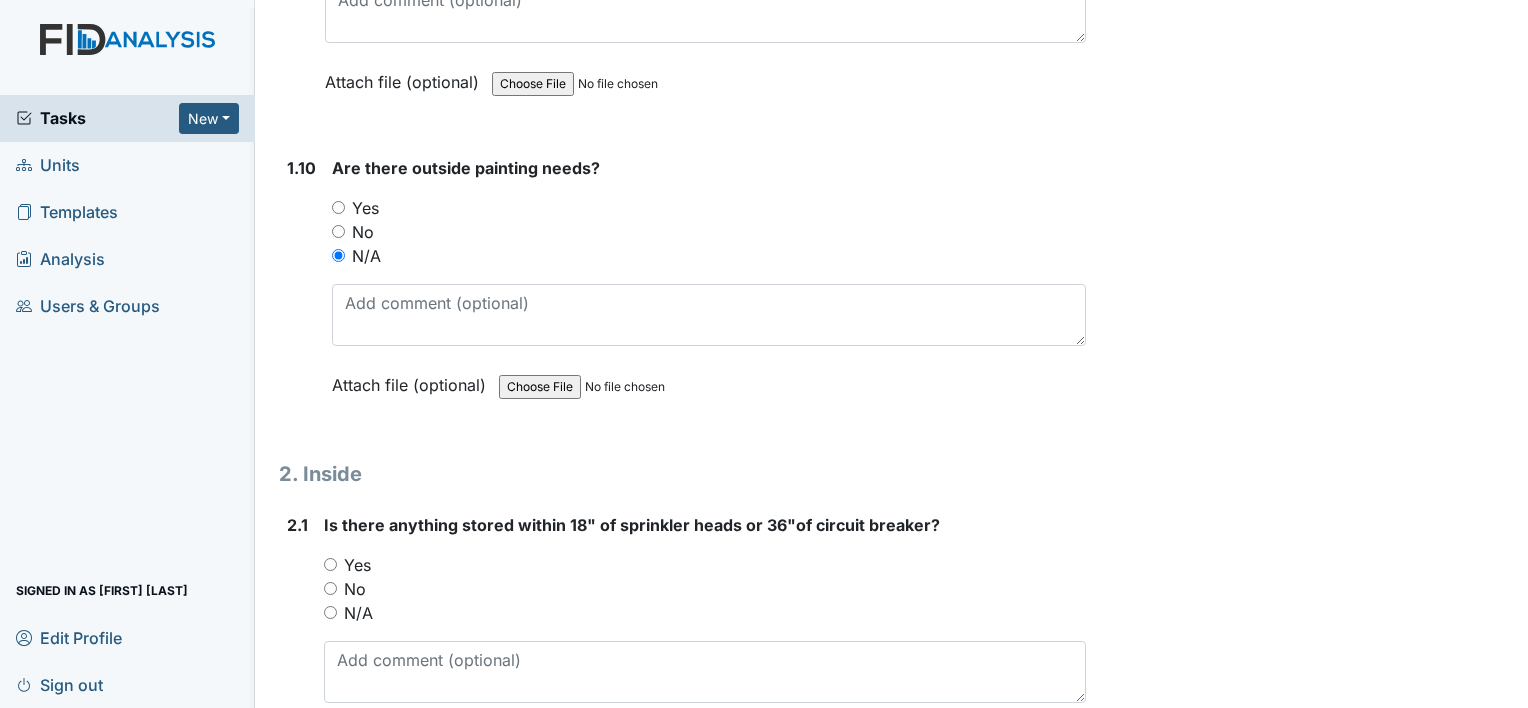 click on "No" at bounding box center [338, 231] 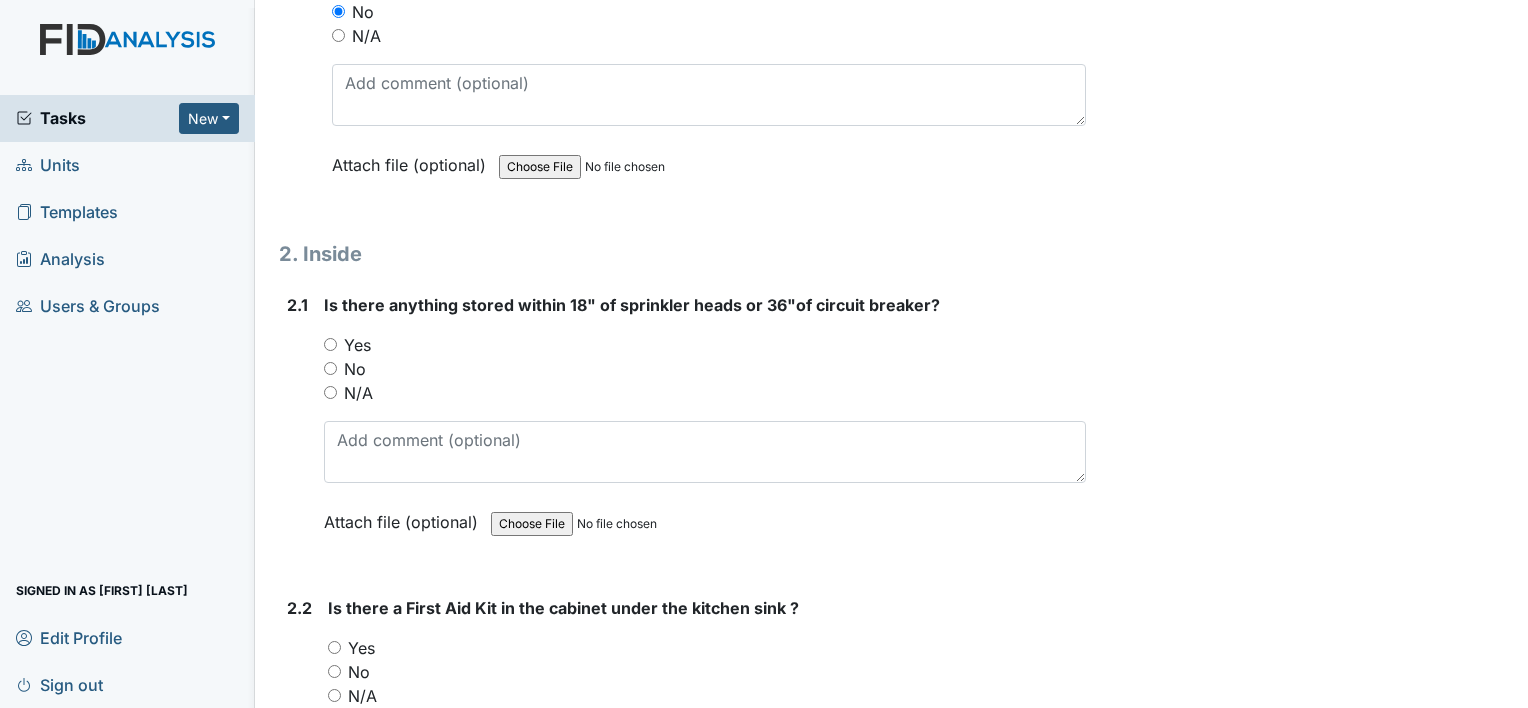 scroll, scrollTop: 3074, scrollLeft: 0, axis: vertical 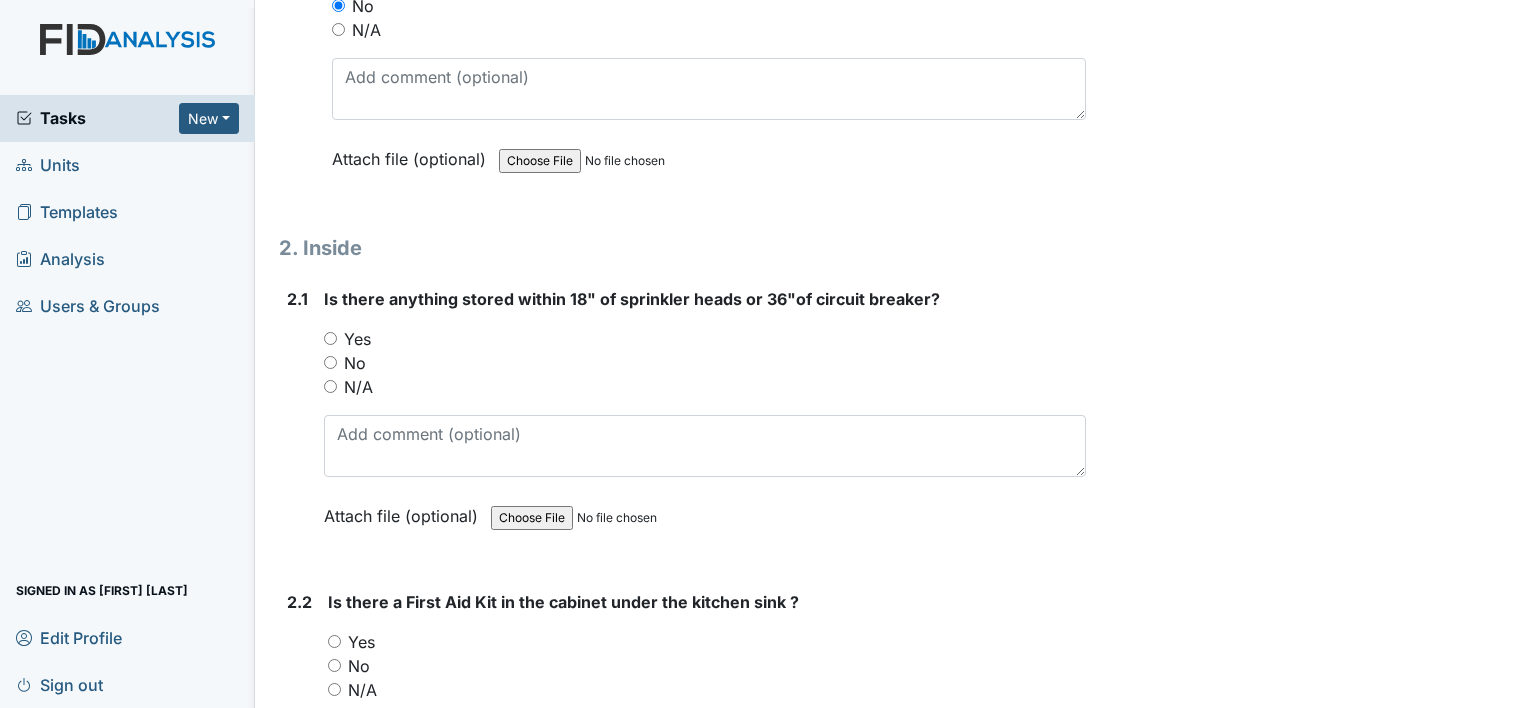 click on "No" at bounding box center (330, 362) 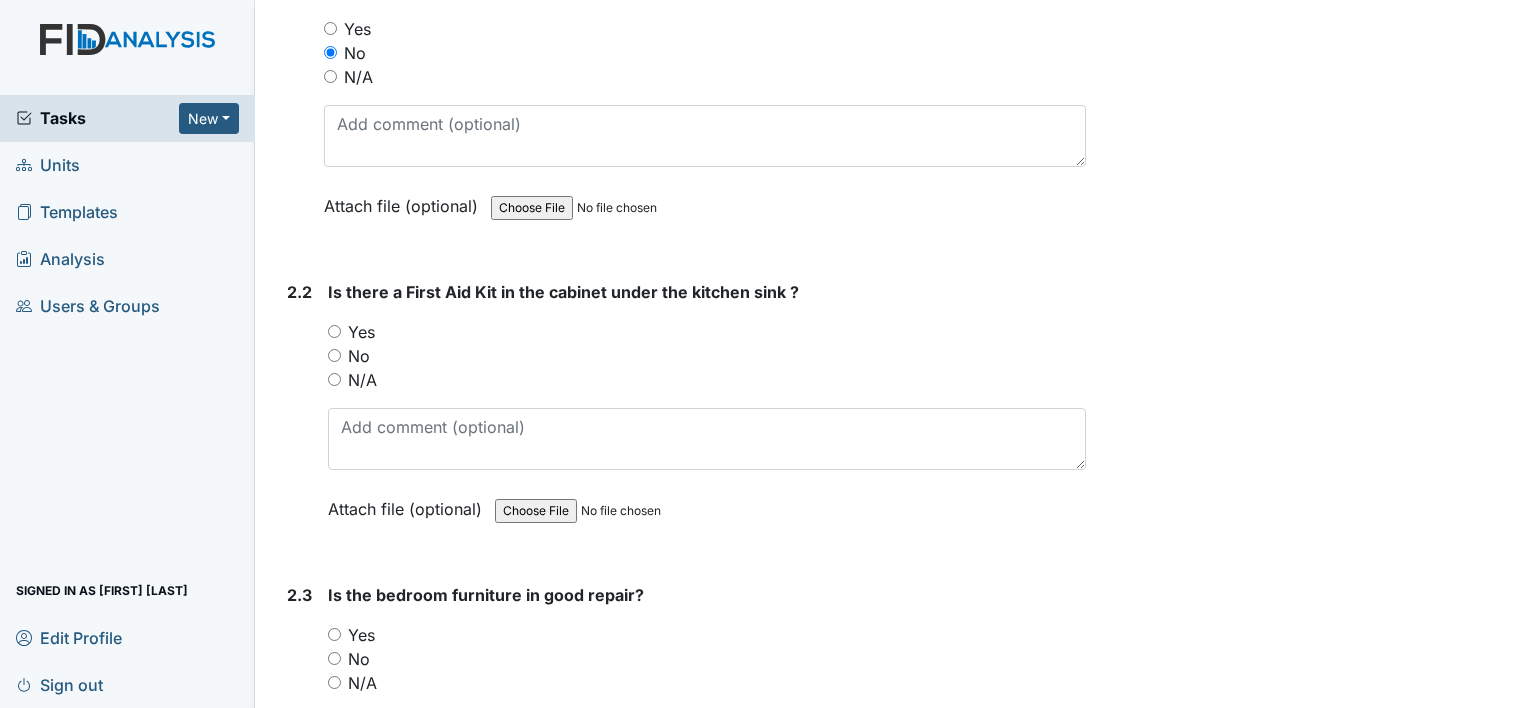 scroll, scrollTop: 3385, scrollLeft: 0, axis: vertical 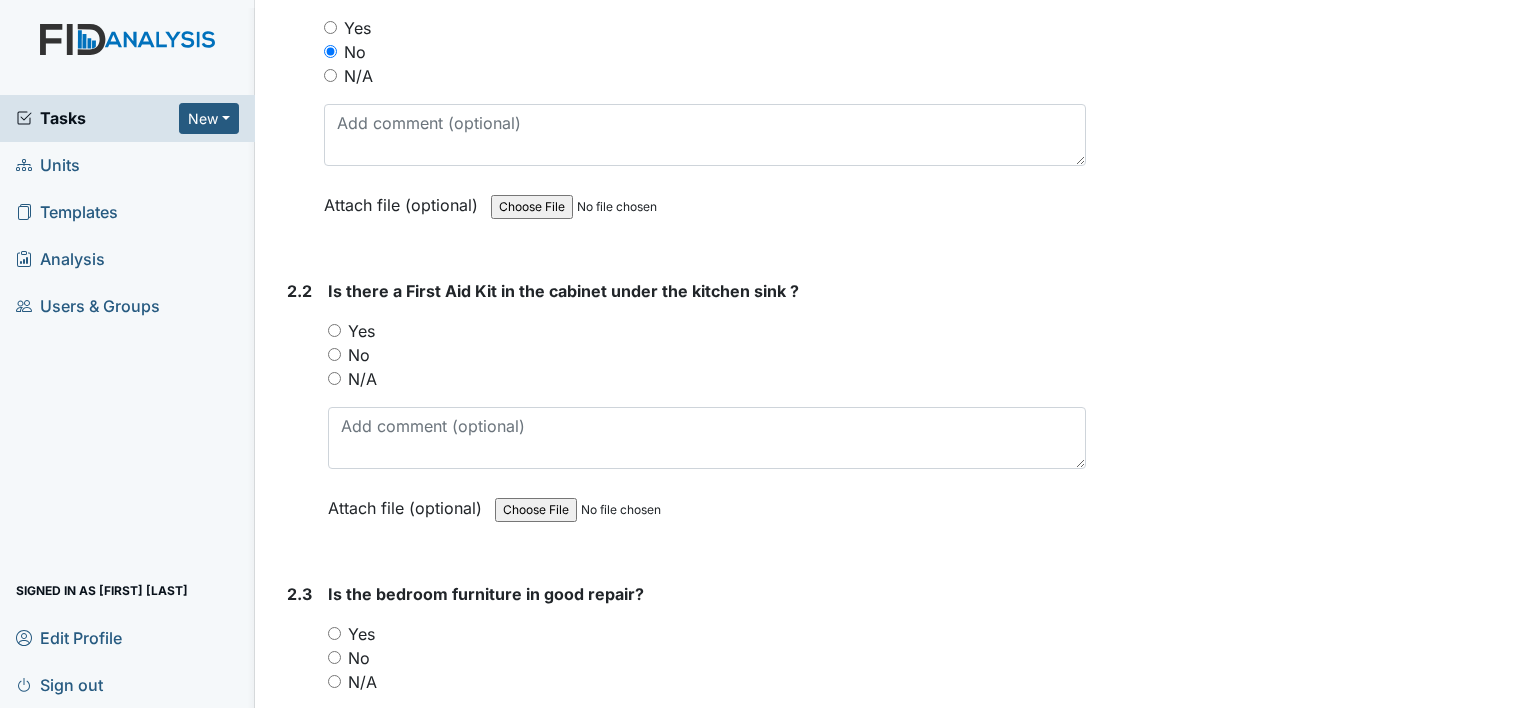 click on "Yes" at bounding box center (334, 330) 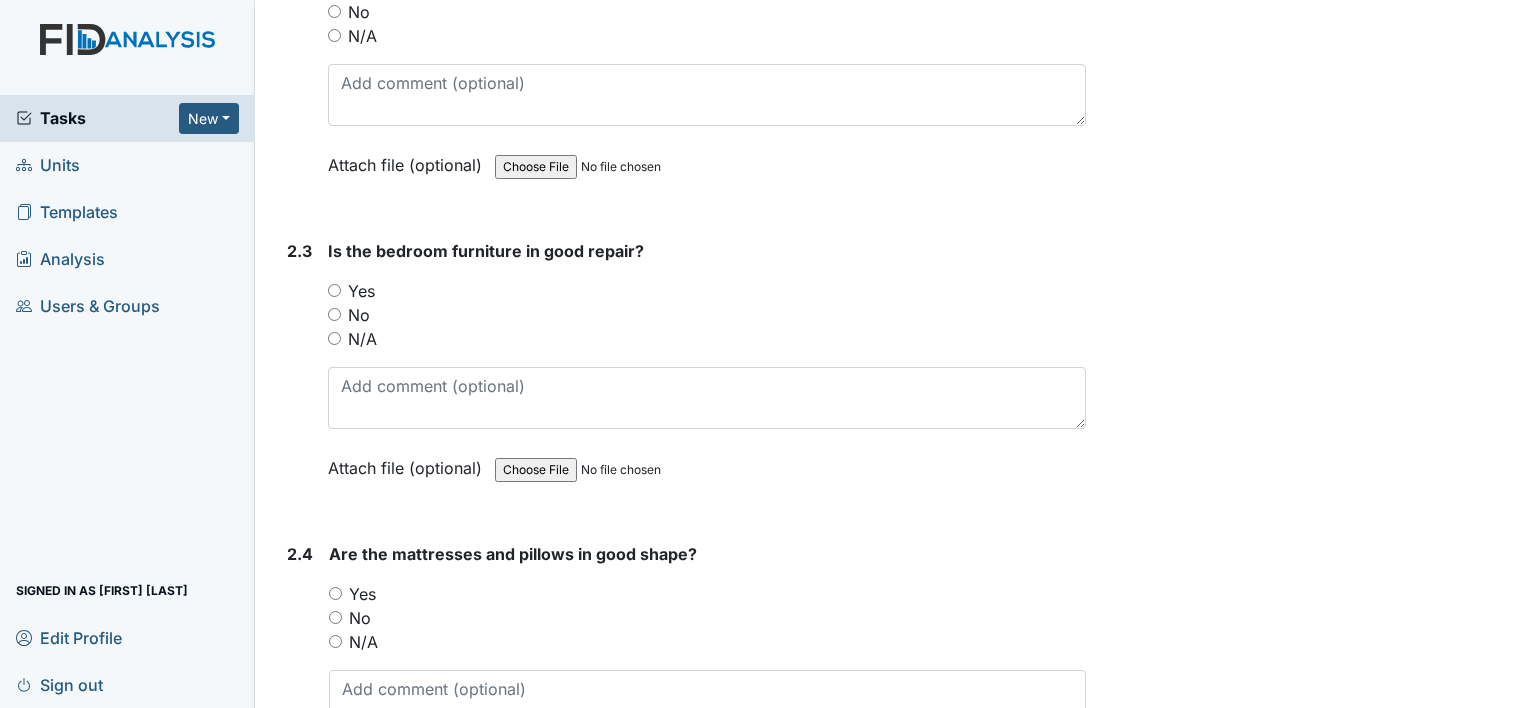 scroll, scrollTop: 3733, scrollLeft: 0, axis: vertical 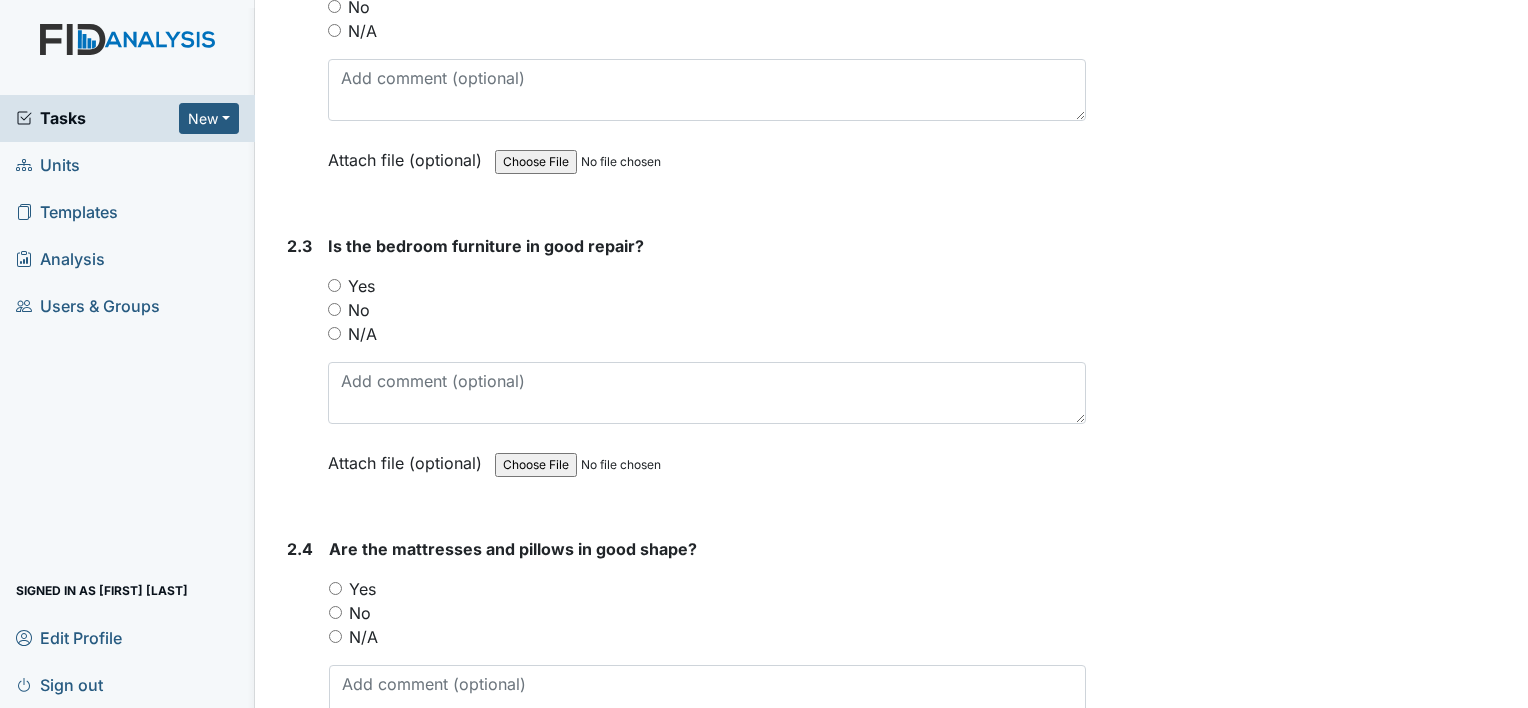 click on "Yes" at bounding box center [334, 285] 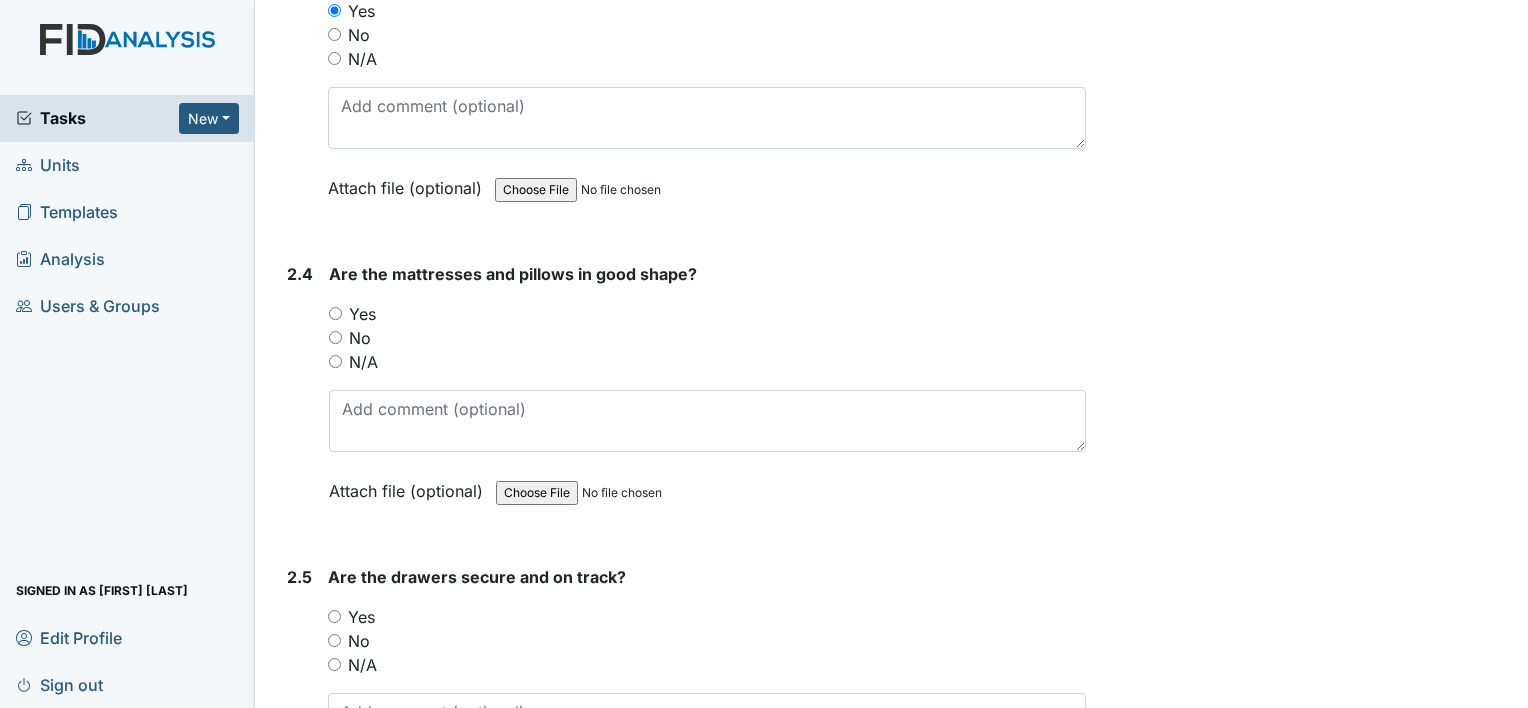 scroll, scrollTop: 4012, scrollLeft: 0, axis: vertical 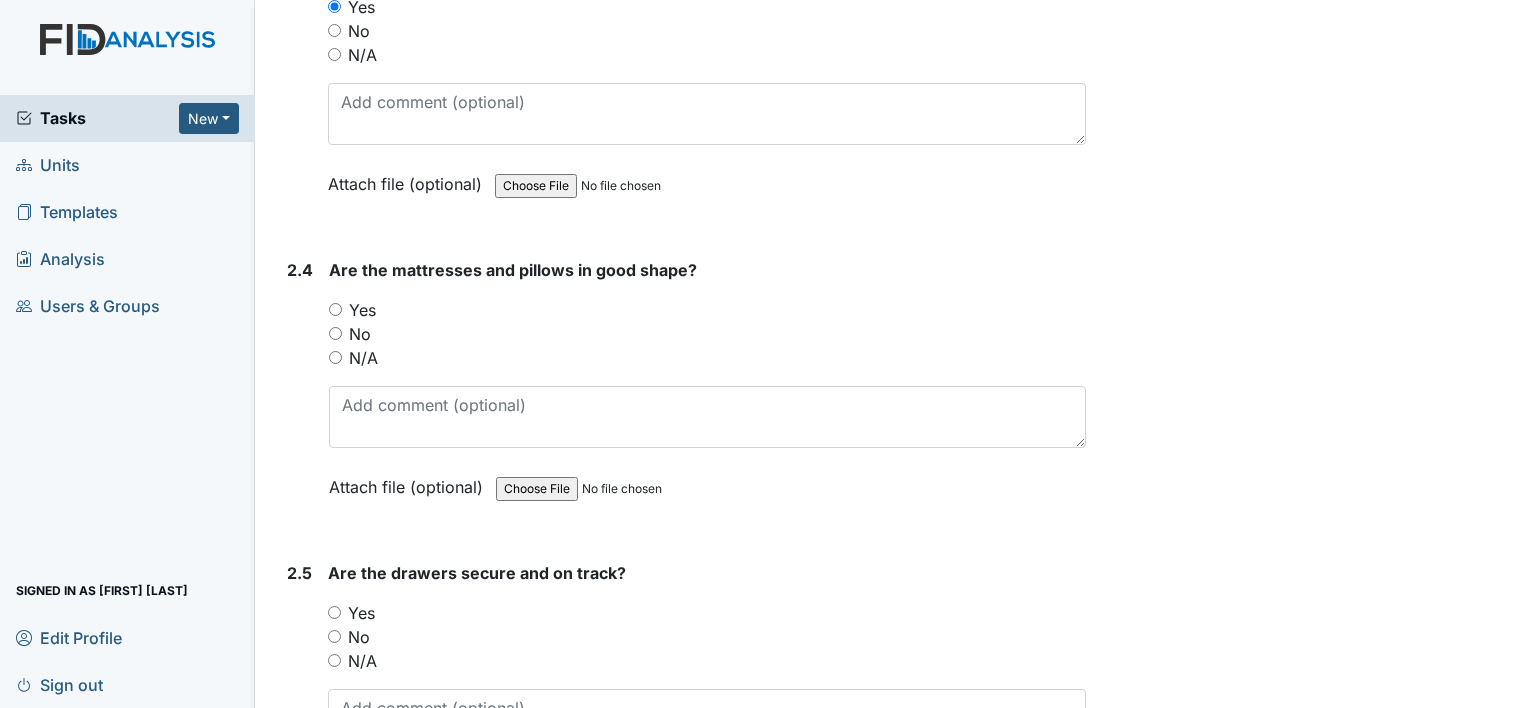 click on "Yes" at bounding box center (335, 309) 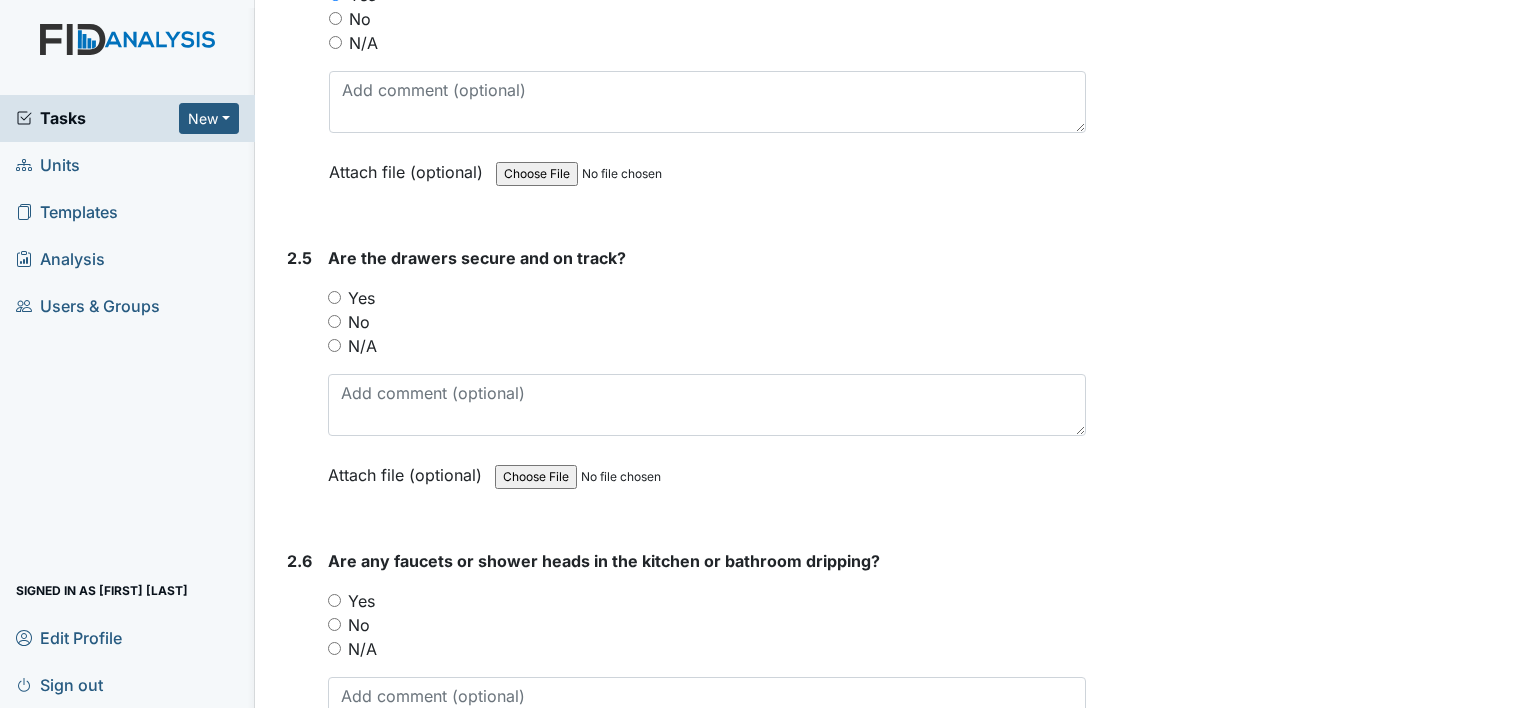 scroll, scrollTop: 4331, scrollLeft: 0, axis: vertical 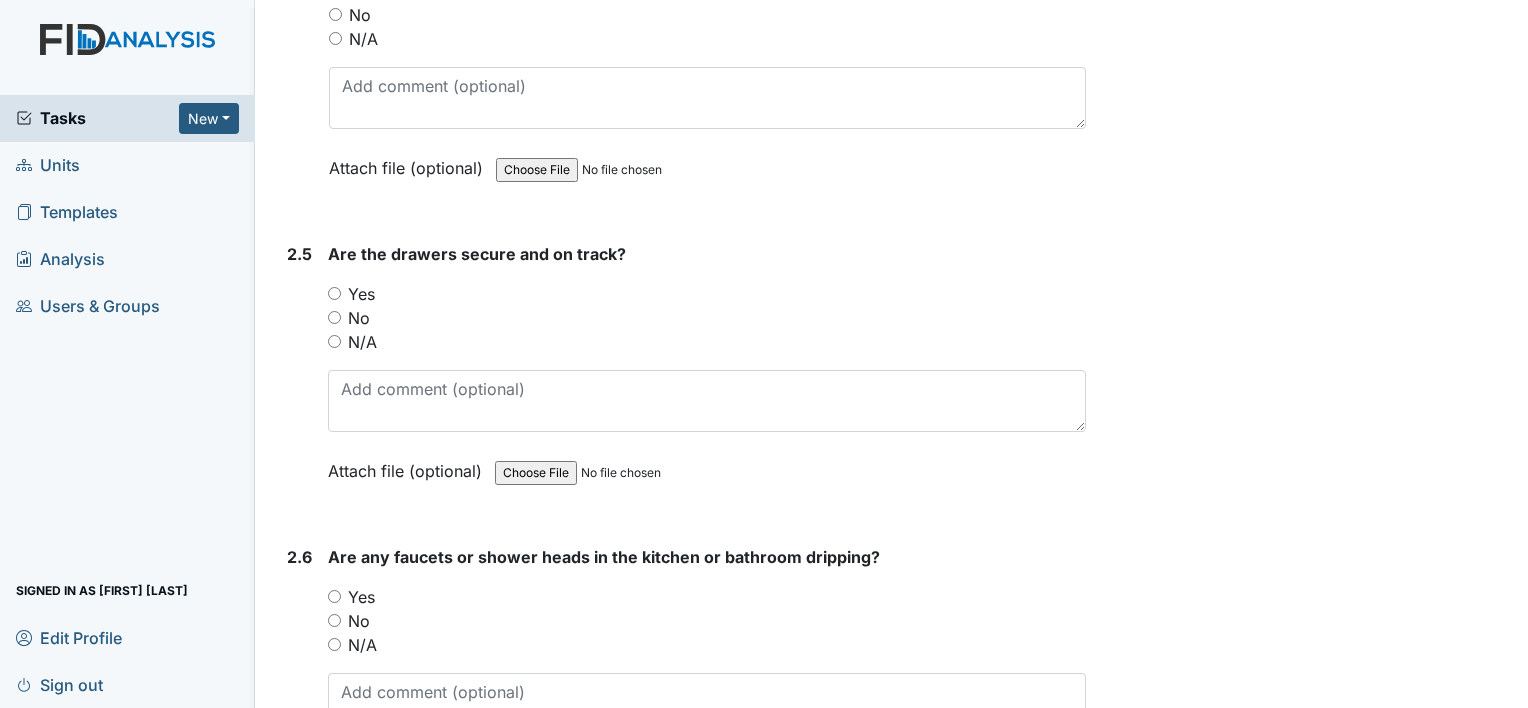 click on "Yes" at bounding box center [334, 293] 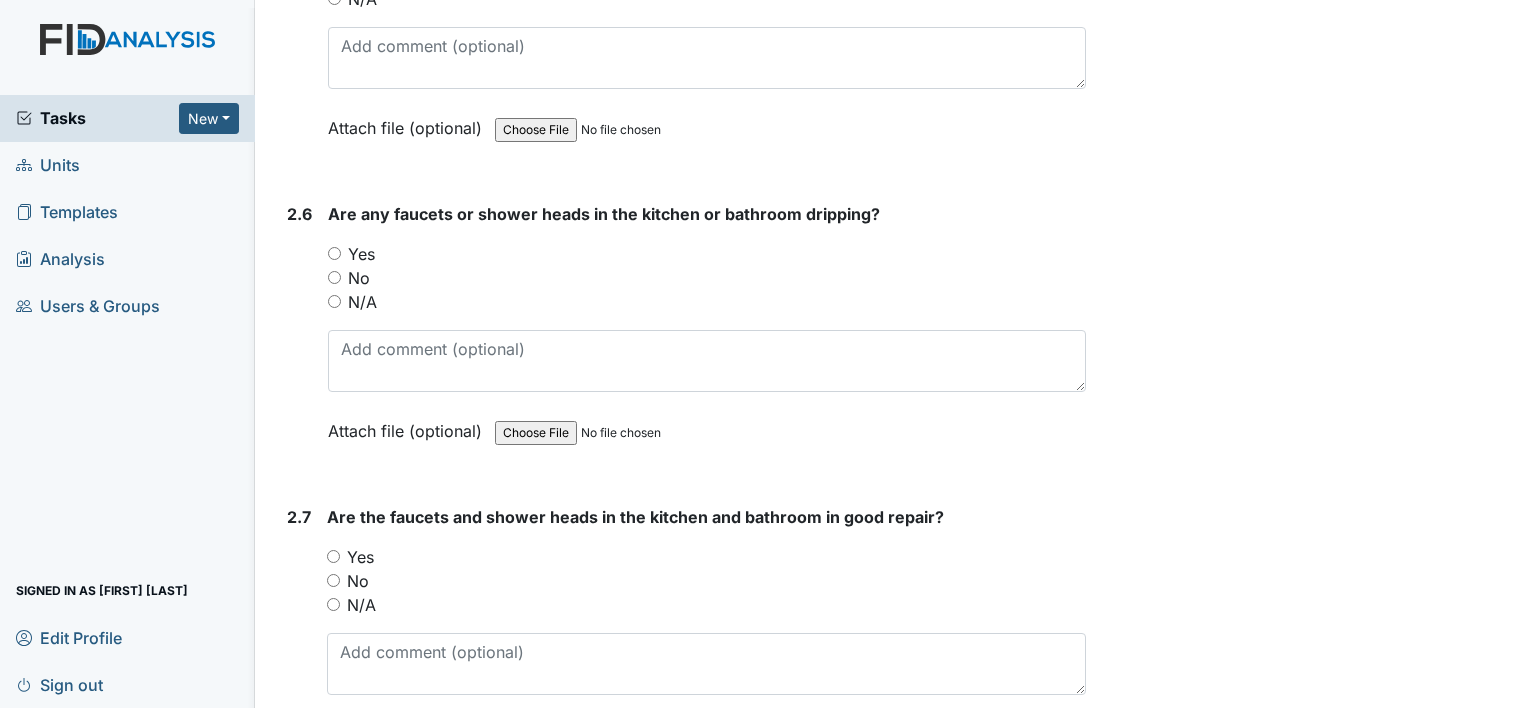 scroll, scrollTop: 4675, scrollLeft: 0, axis: vertical 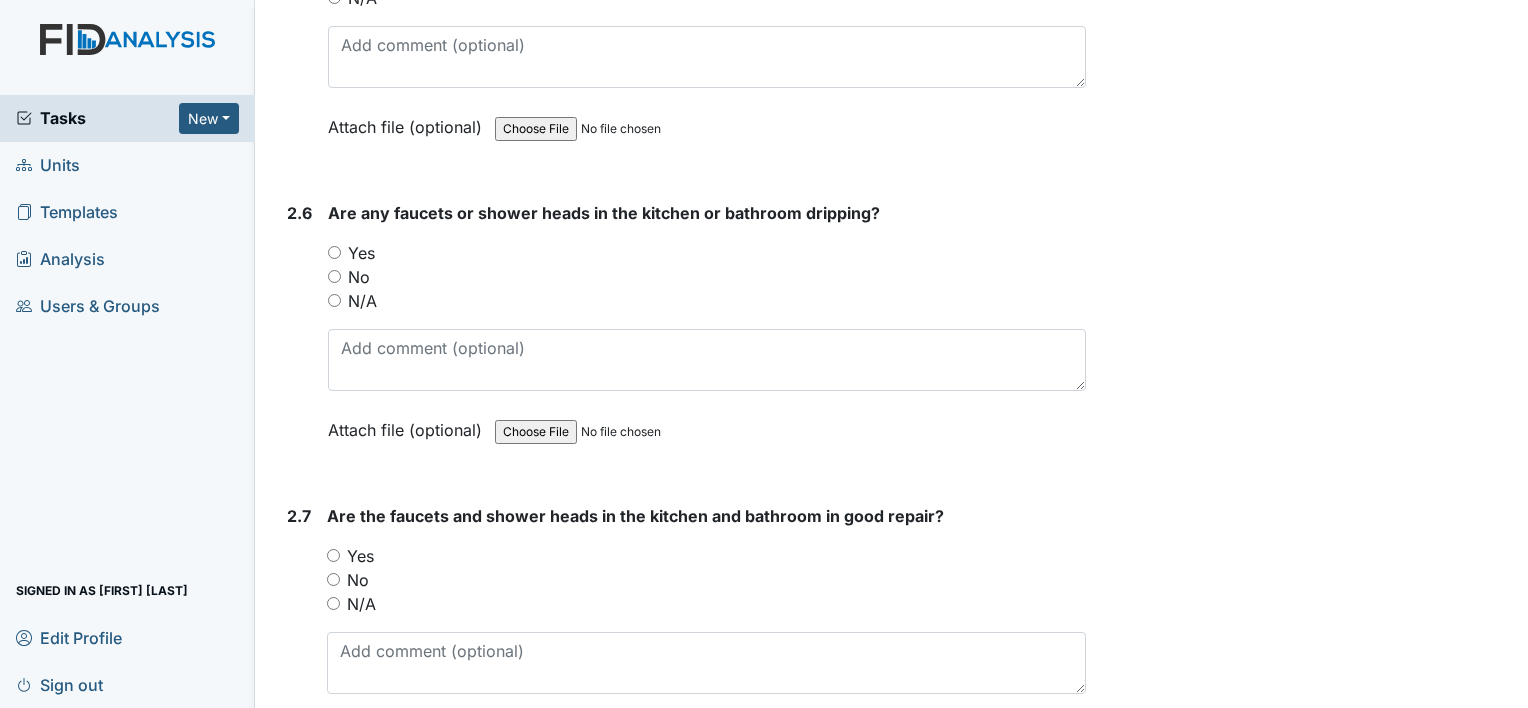 click on "No" at bounding box center [334, 276] 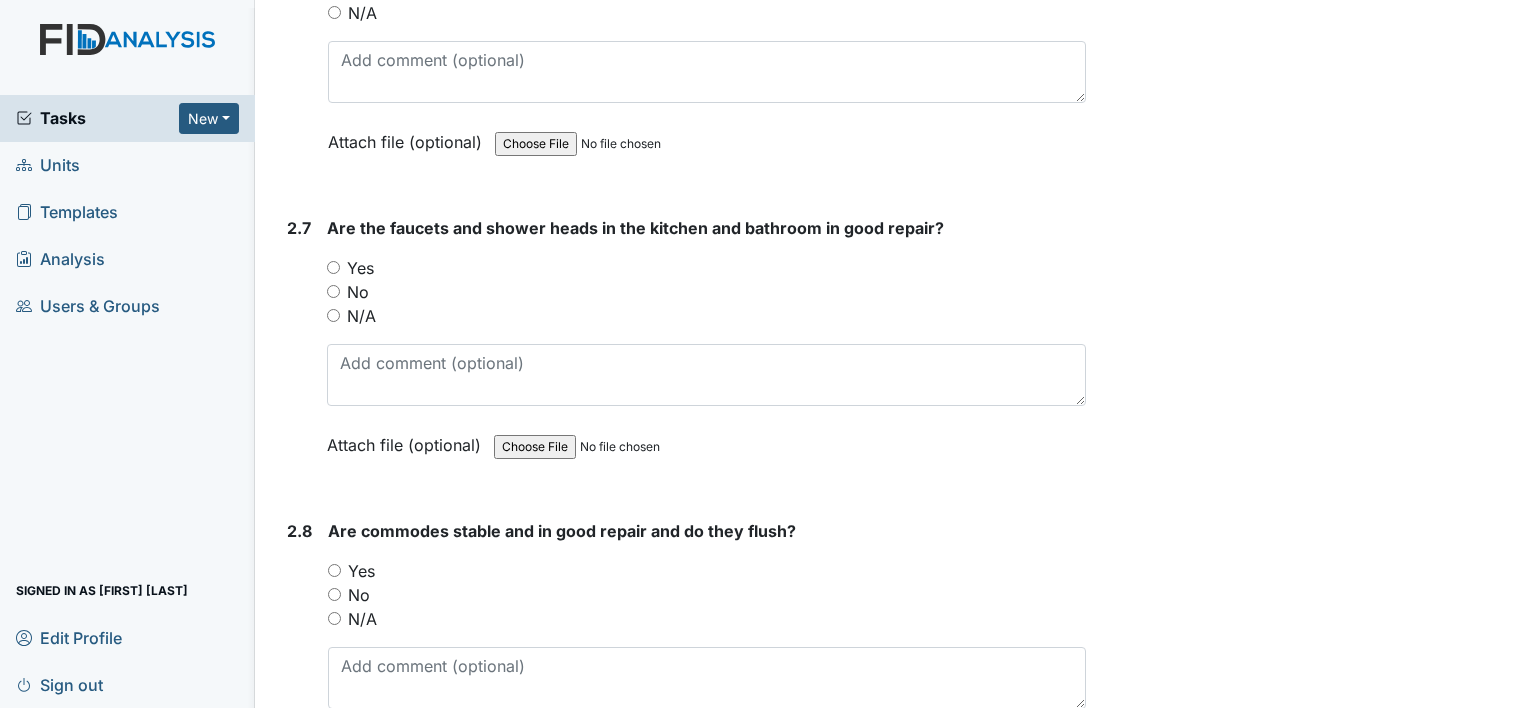 scroll, scrollTop: 4972, scrollLeft: 0, axis: vertical 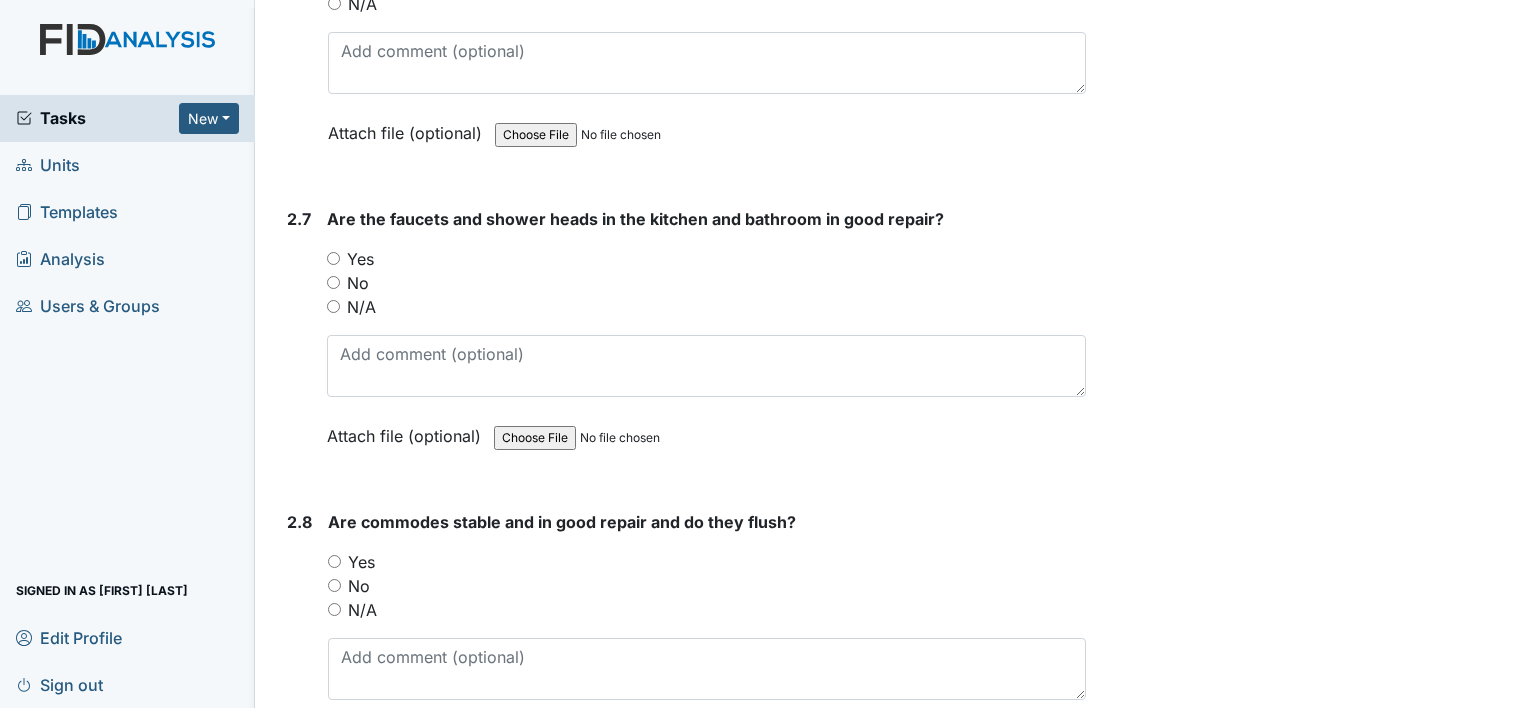 click on "Yes" at bounding box center [333, 258] 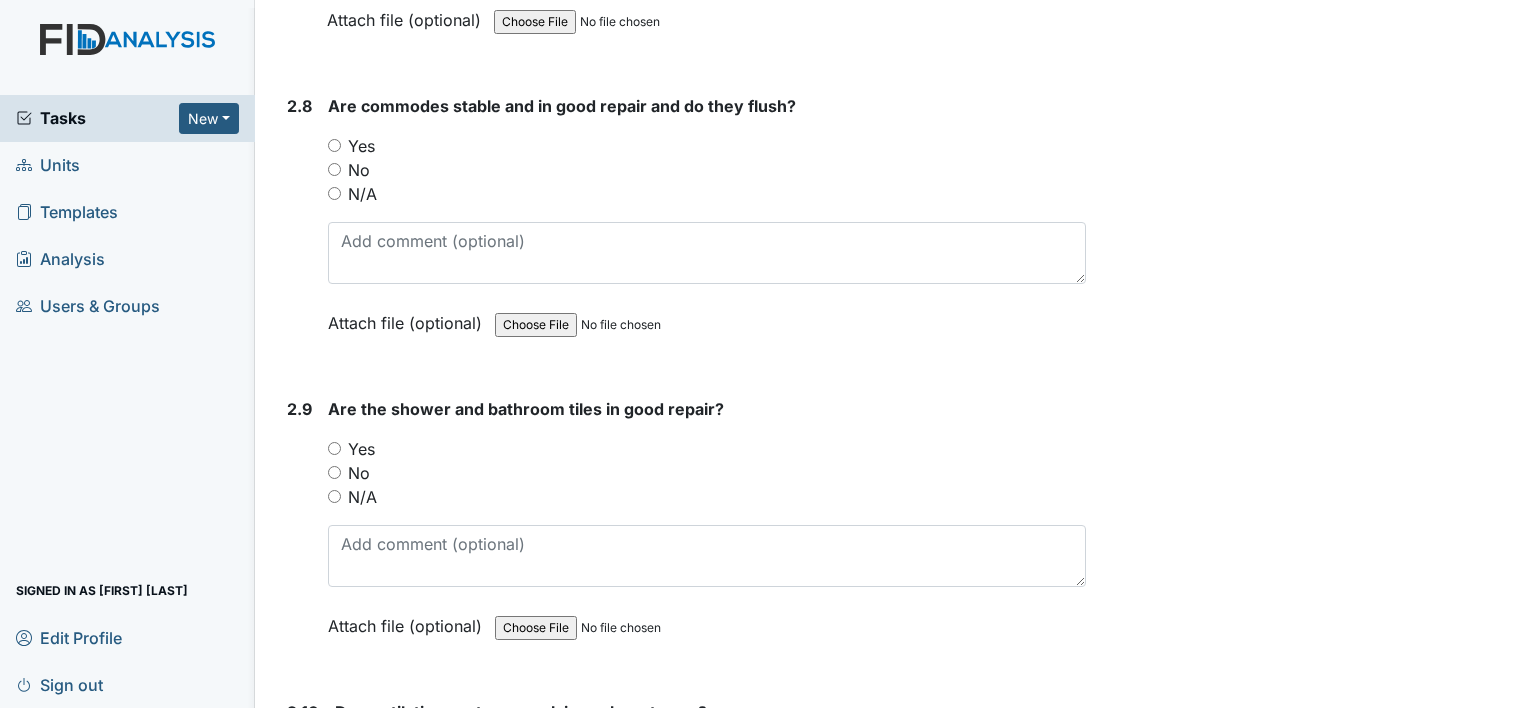 scroll, scrollTop: 5425, scrollLeft: 0, axis: vertical 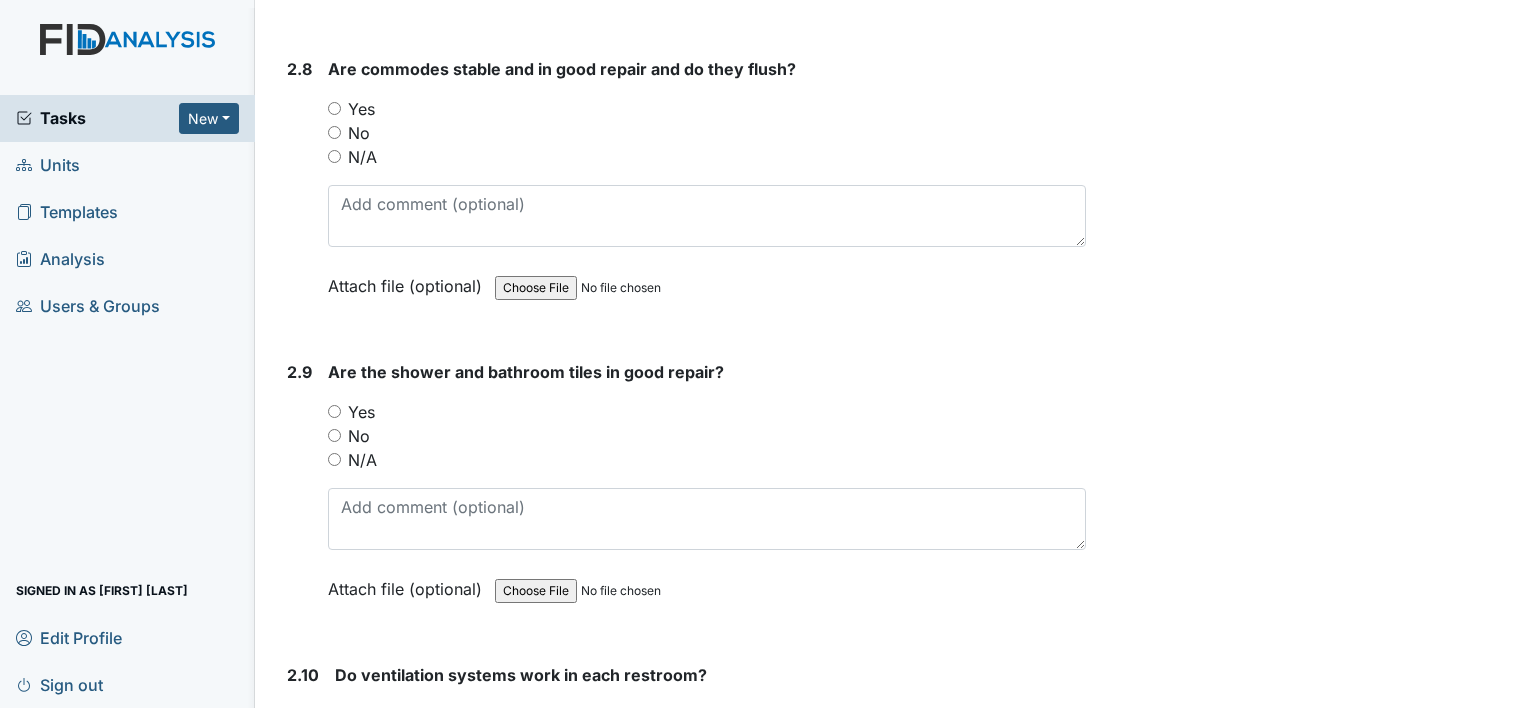 click on "Yes" at bounding box center [334, 108] 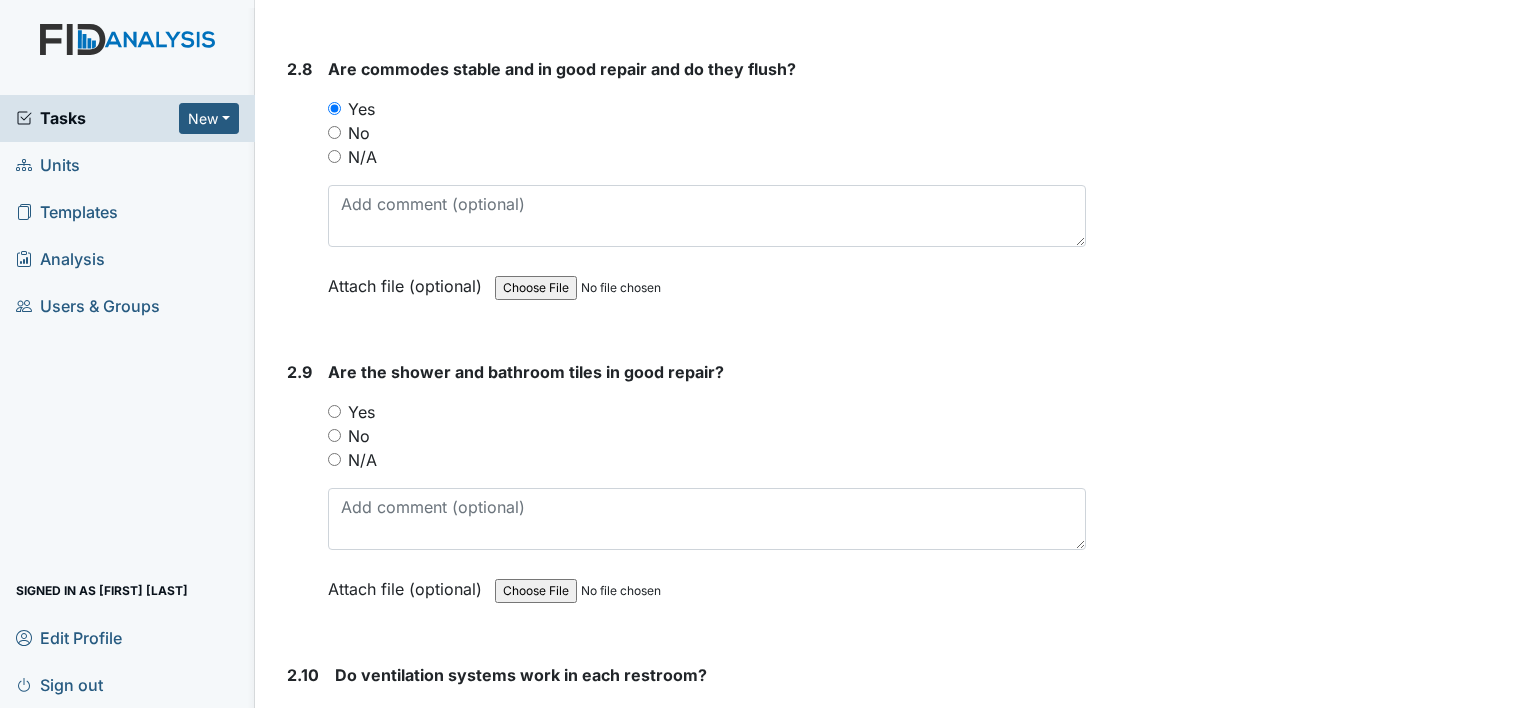 click on "Yes" at bounding box center [334, 411] 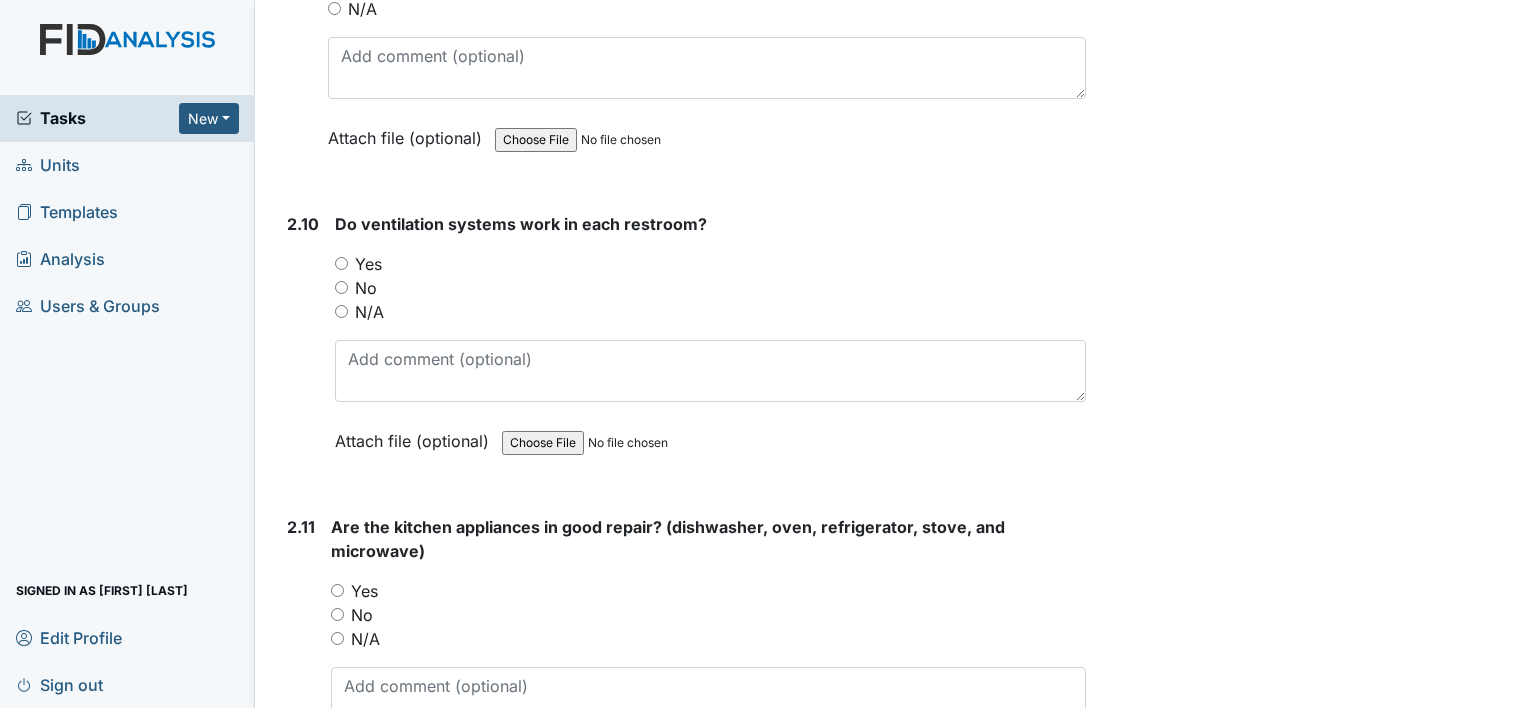 scroll, scrollTop: 5923, scrollLeft: 0, axis: vertical 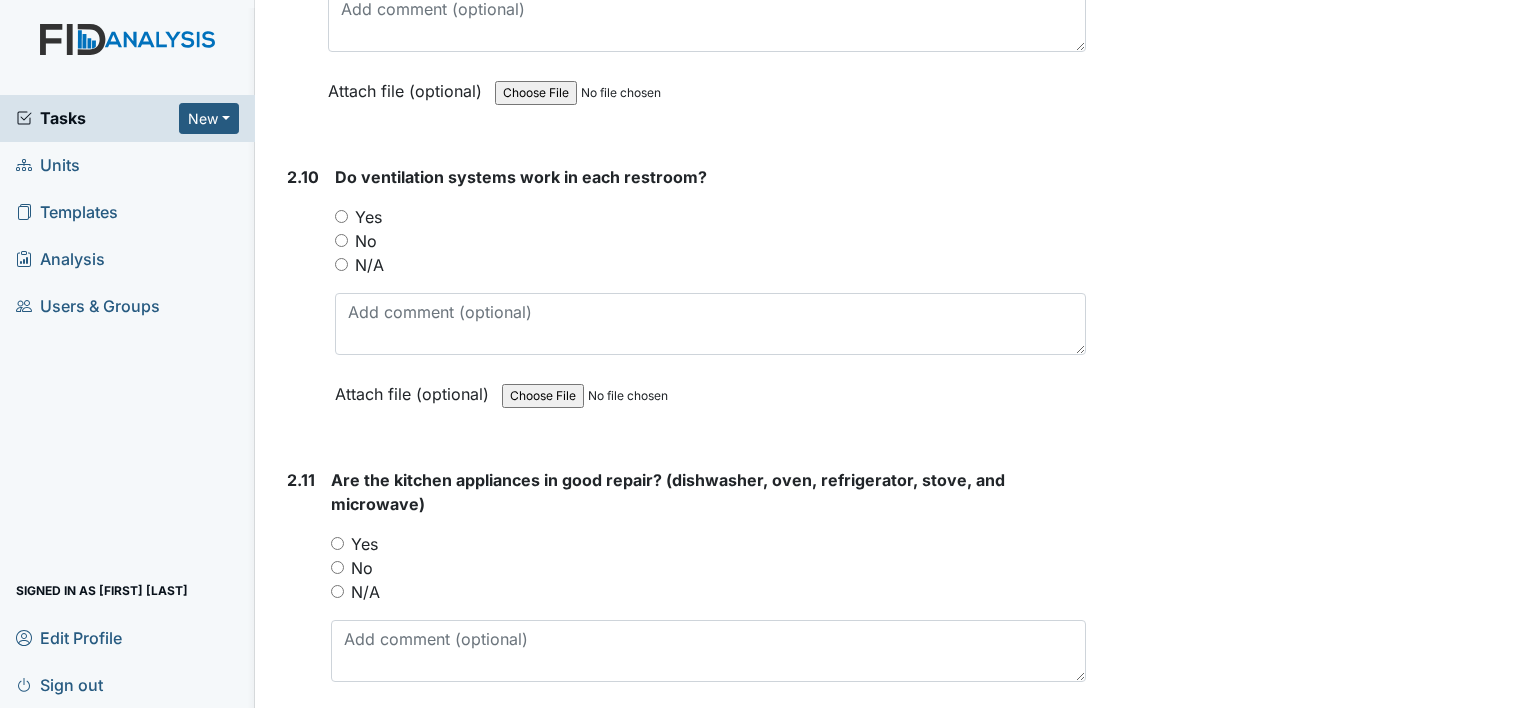 click on "Yes" at bounding box center [341, 216] 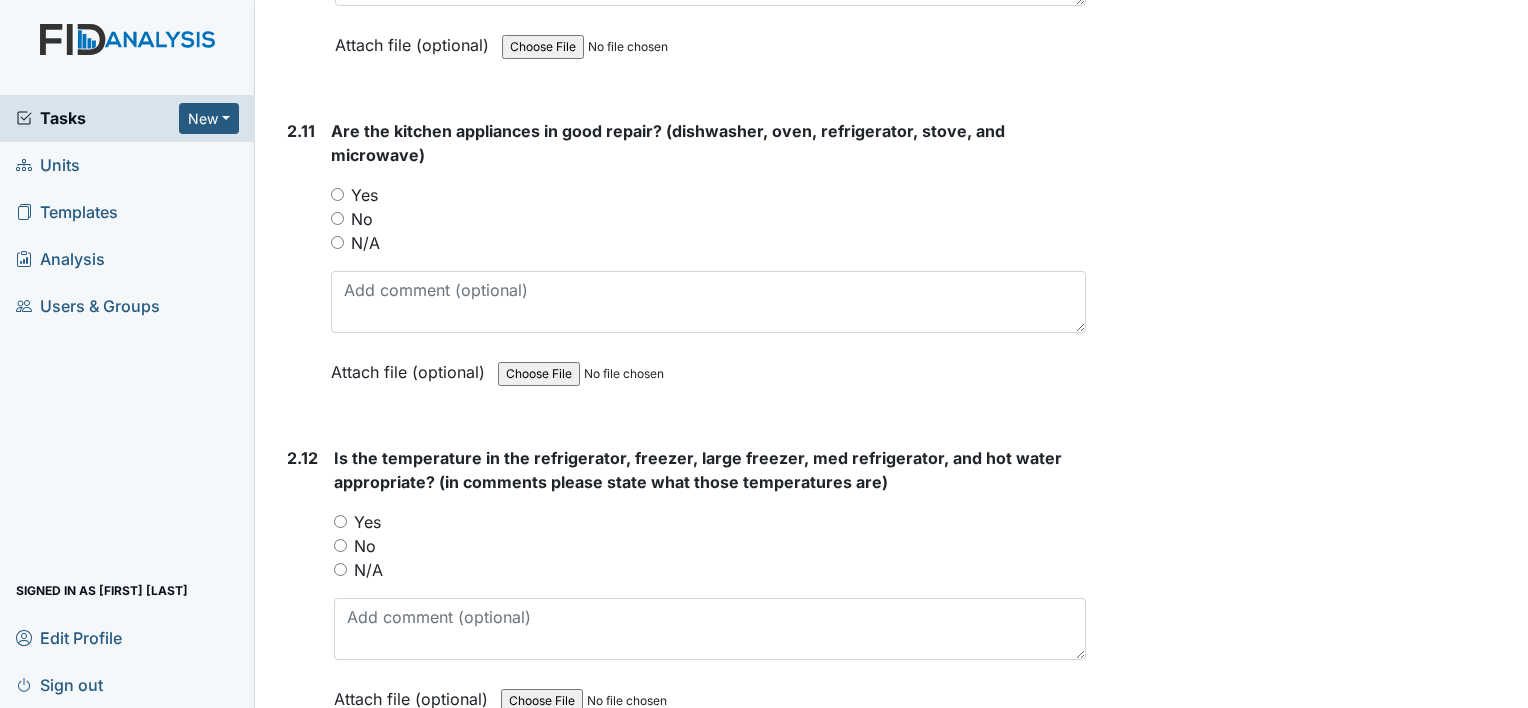 scroll, scrollTop: 6275, scrollLeft: 0, axis: vertical 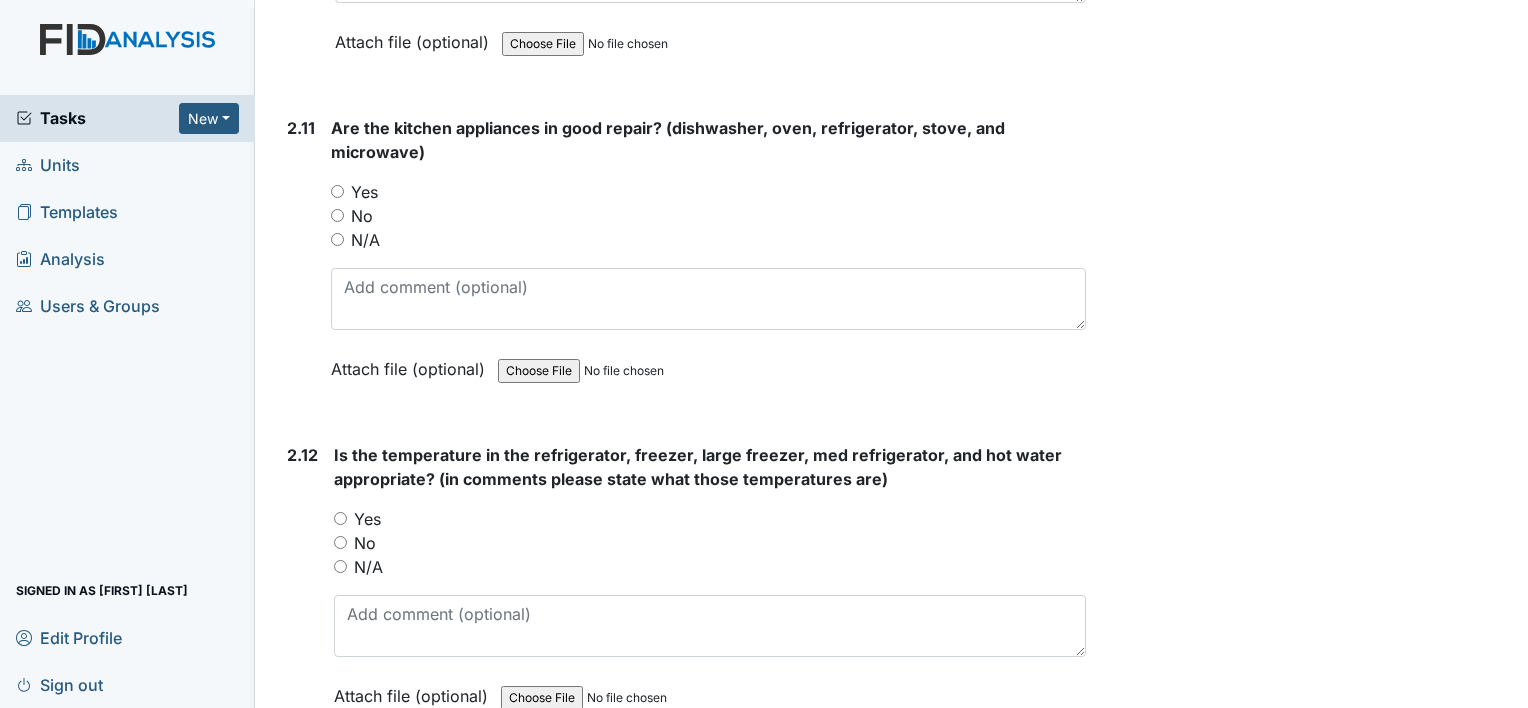 click on "Yes" at bounding box center [337, 191] 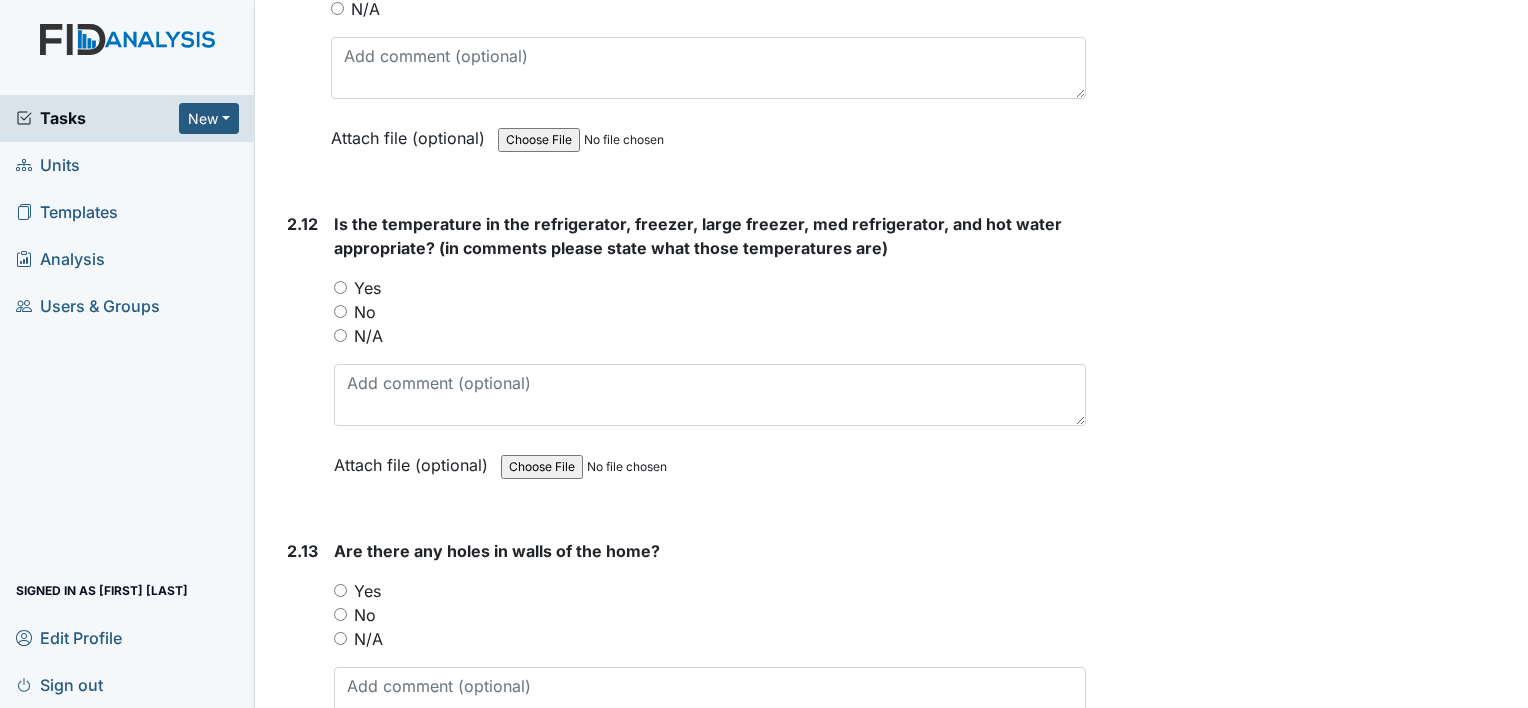 scroll, scrollTop: 6567, scrollLeft: 0, axis: vertical 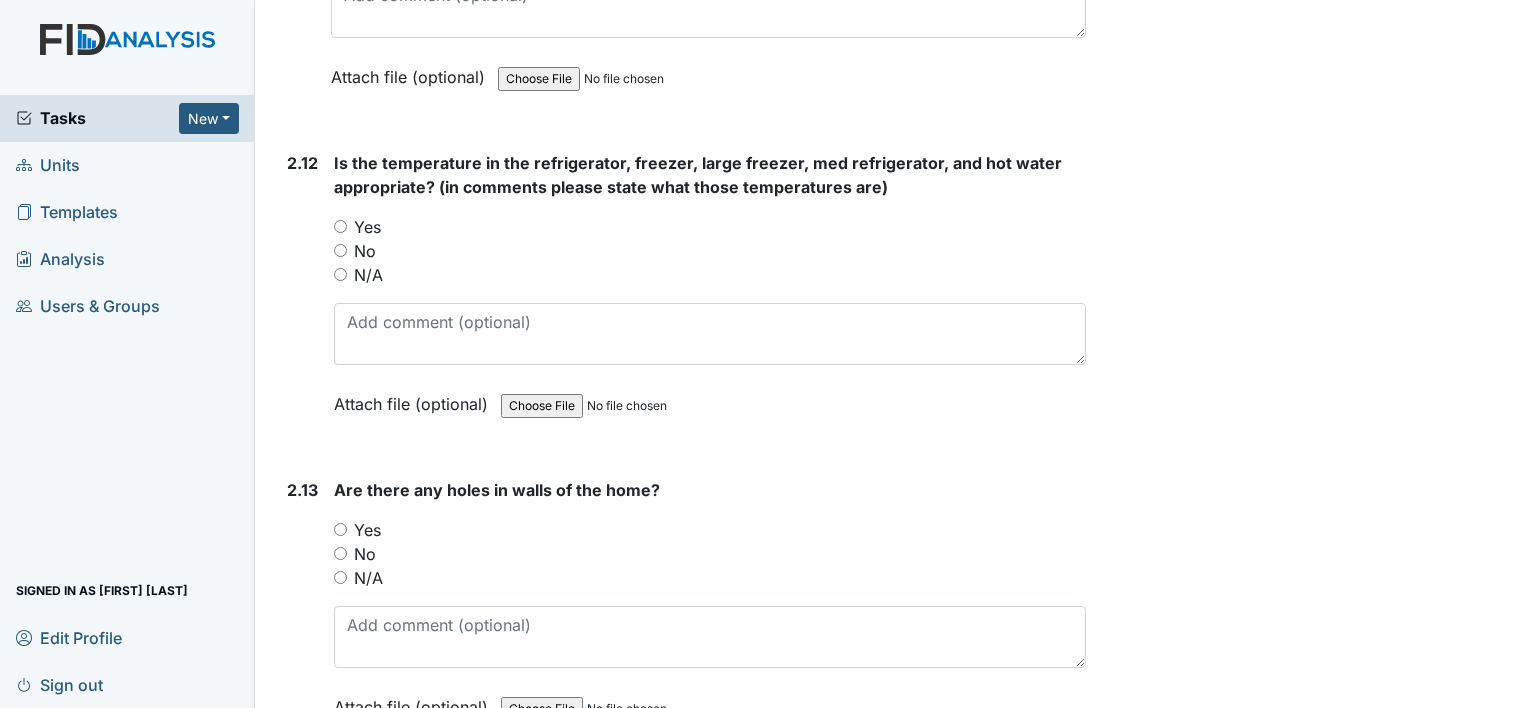 click on "Yes" at bounding box center (340, 226) 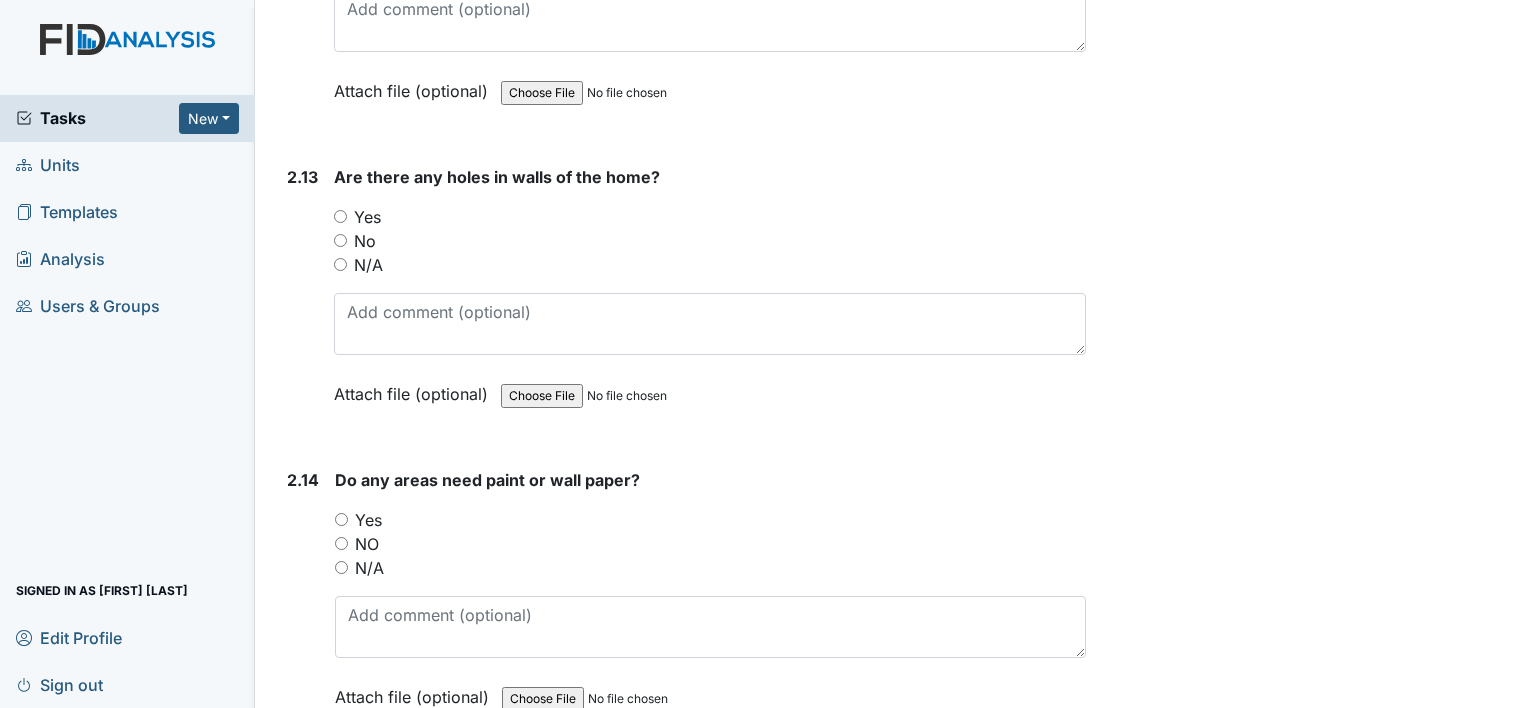 scroll, scrollTop: 6912, scrollLeft: 0, axis: vertical 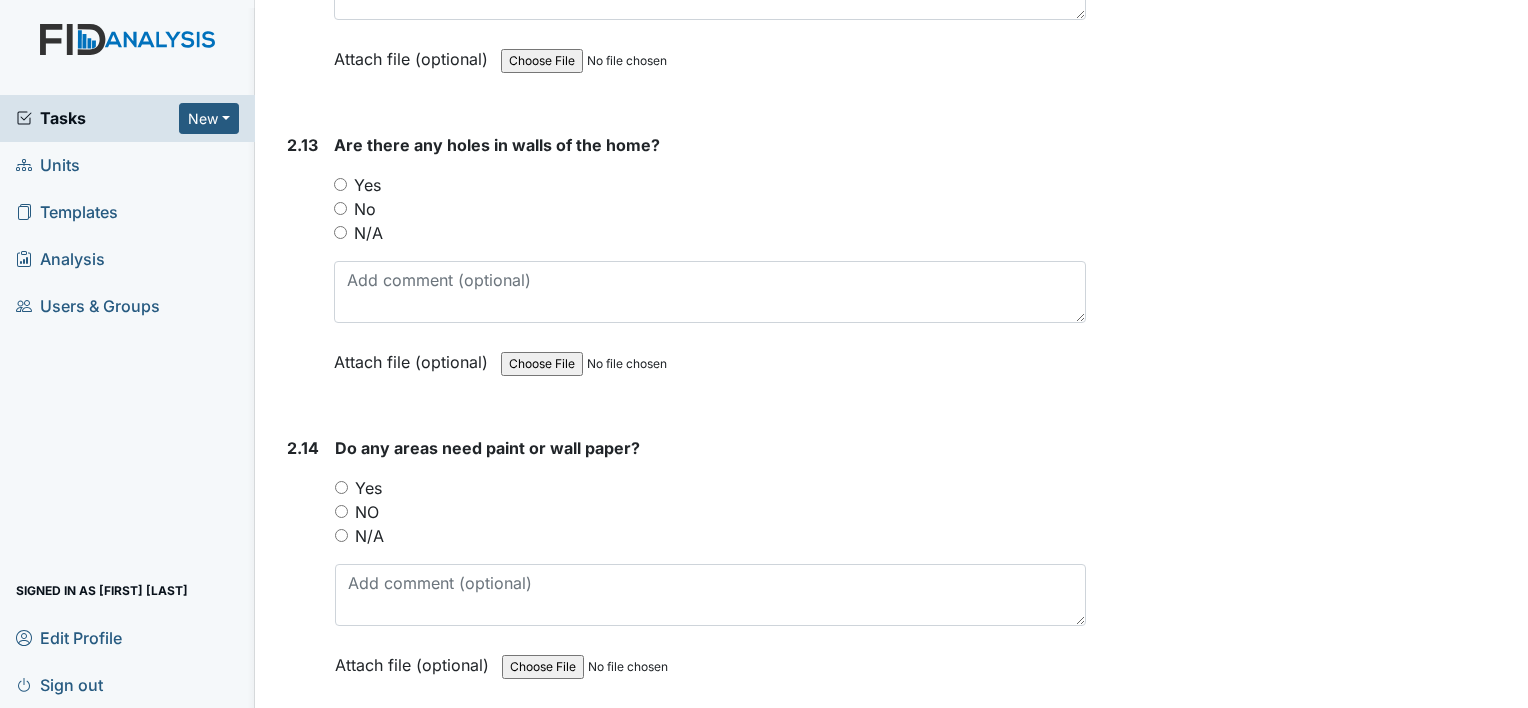 click on "No" at bounding box center [340, 208] 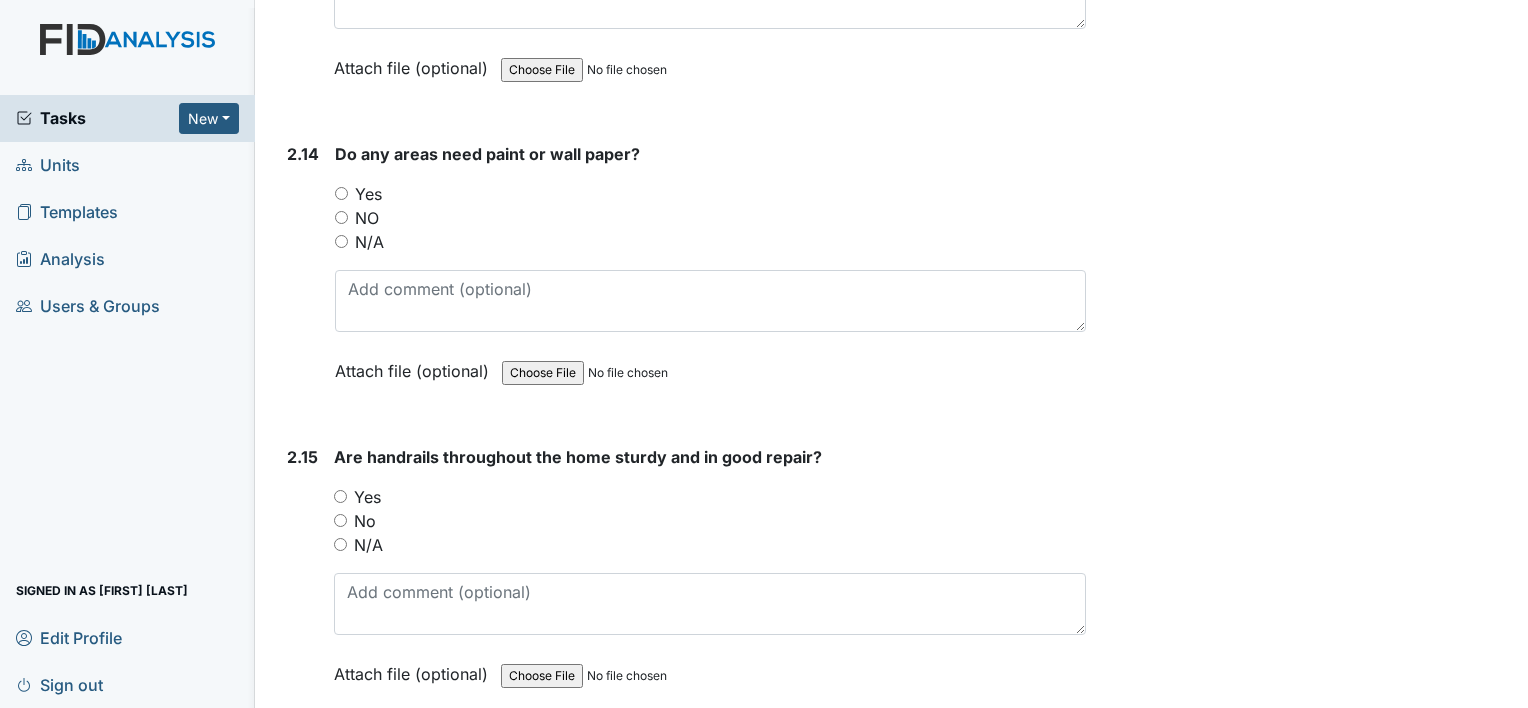 scroll, scrollTop: 7207, scrollLeft: 0, axis: vertical 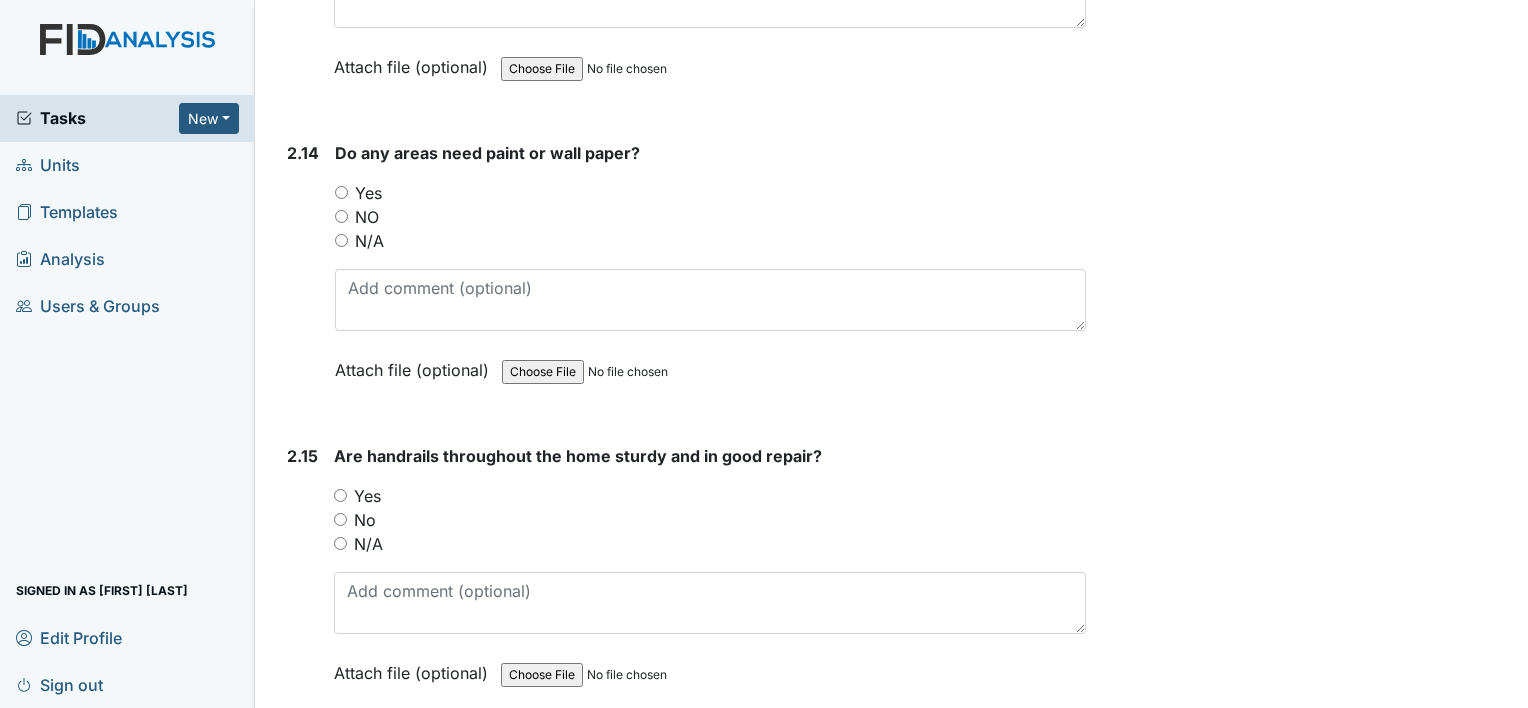 click on "NO" at bounding box center [341, 216] 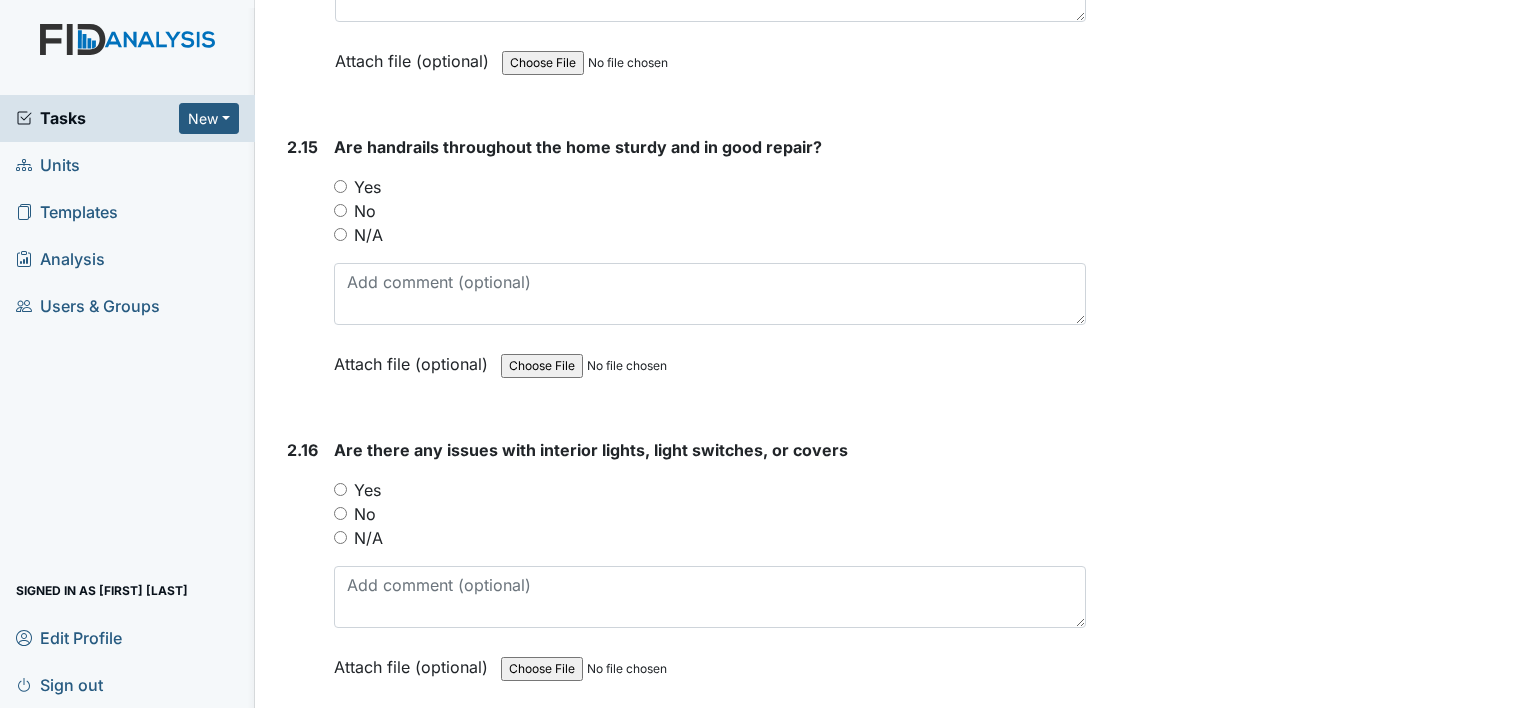 scroll, scrollTop: 7548, scrollLeft: 0, axis: vertical 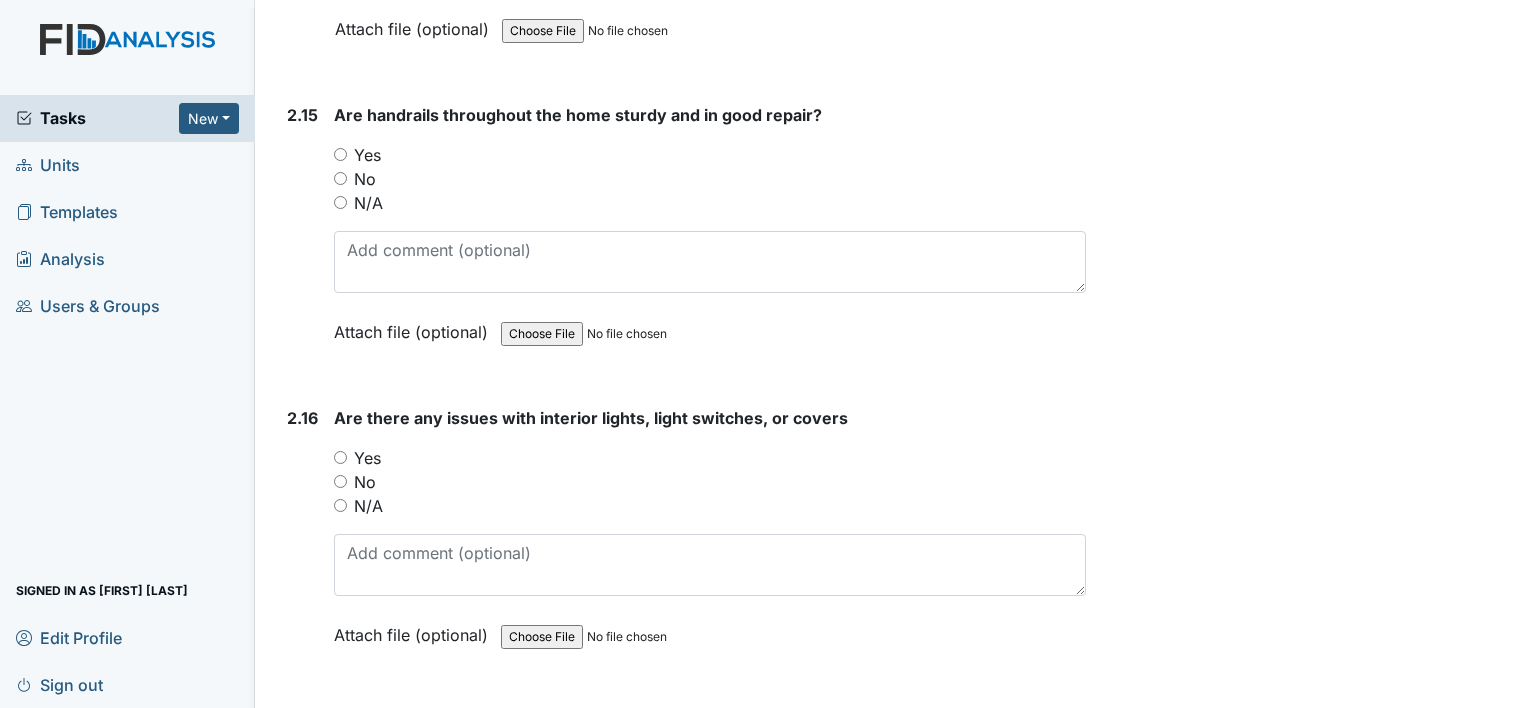 click on "Yes" at bounding box center [340, 154] 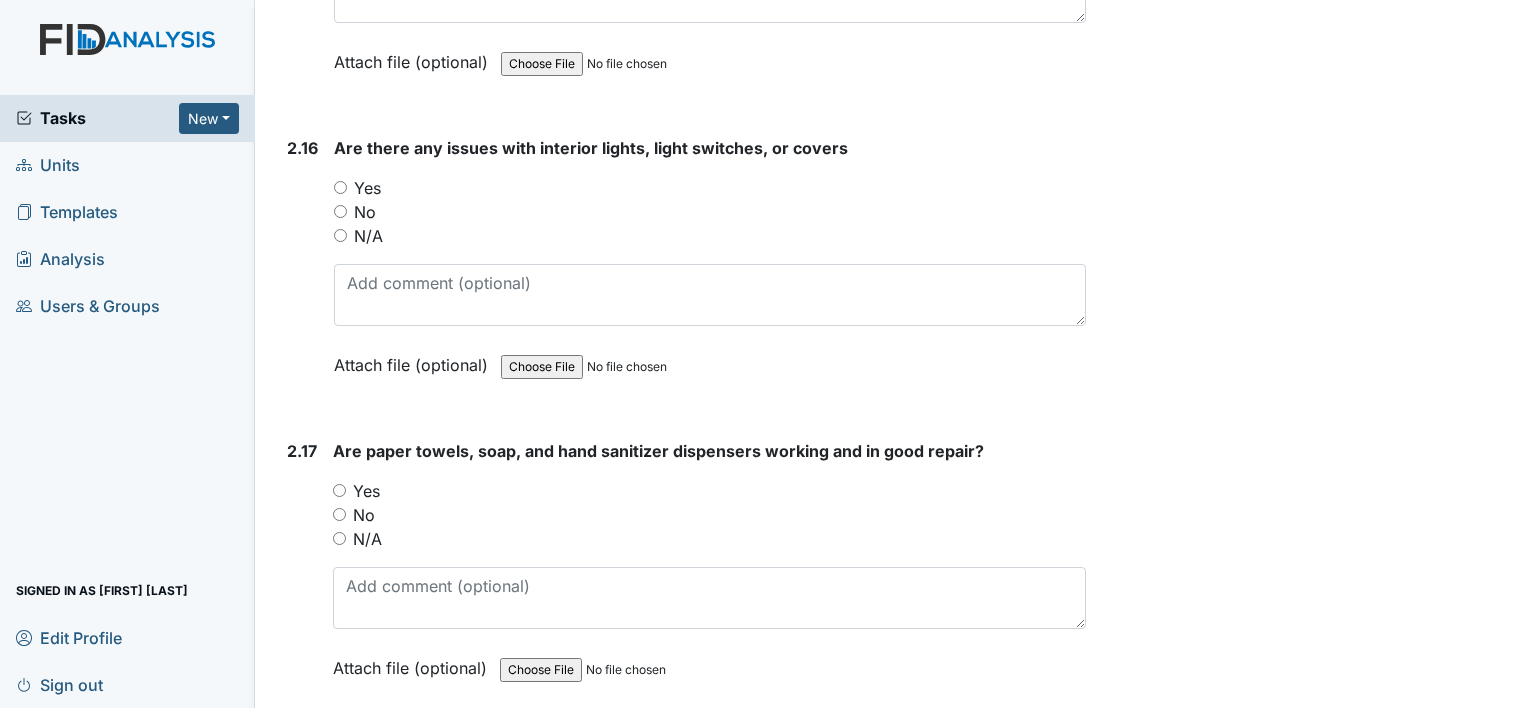 scroll, scrollTop: 7856, scrollLeft: 0, axis: vertical 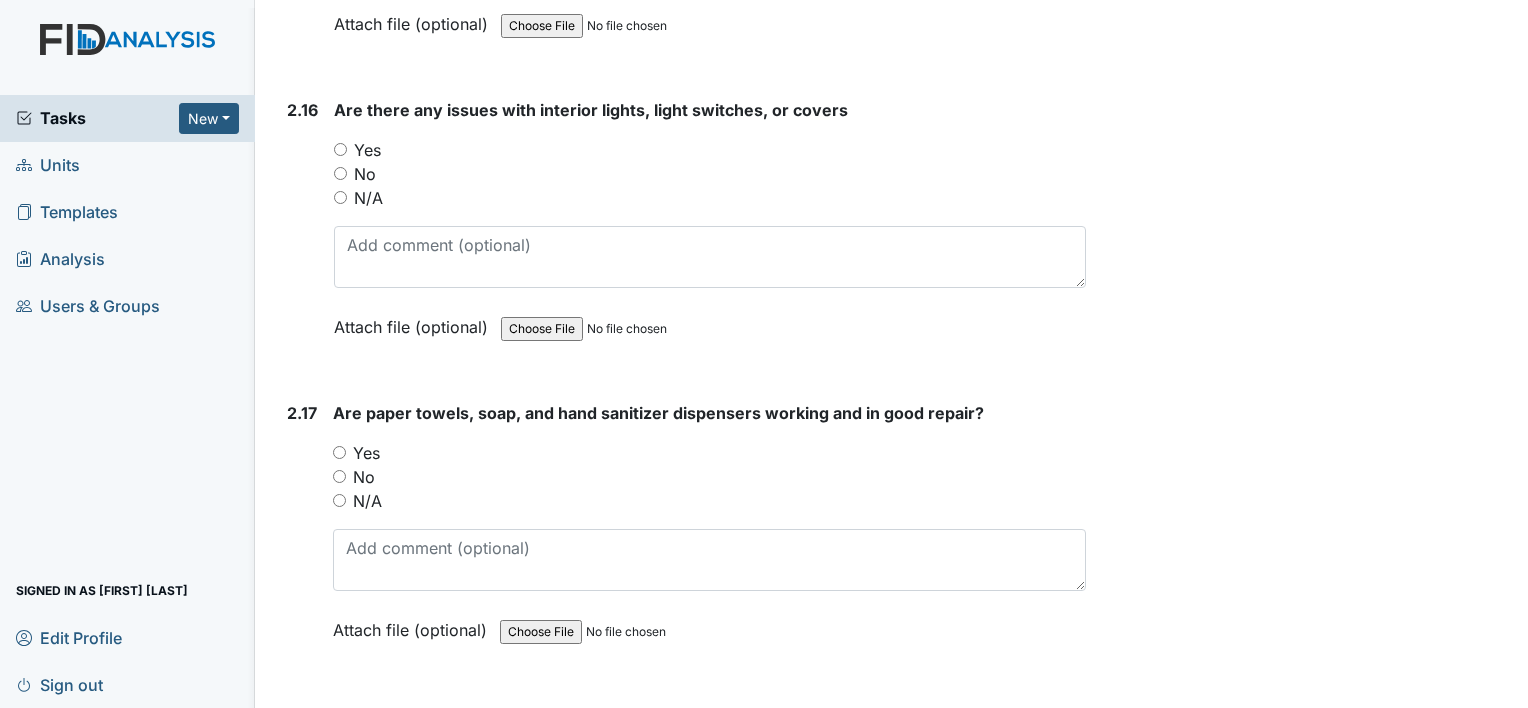 click on "No" at bounding box center (340, 173) 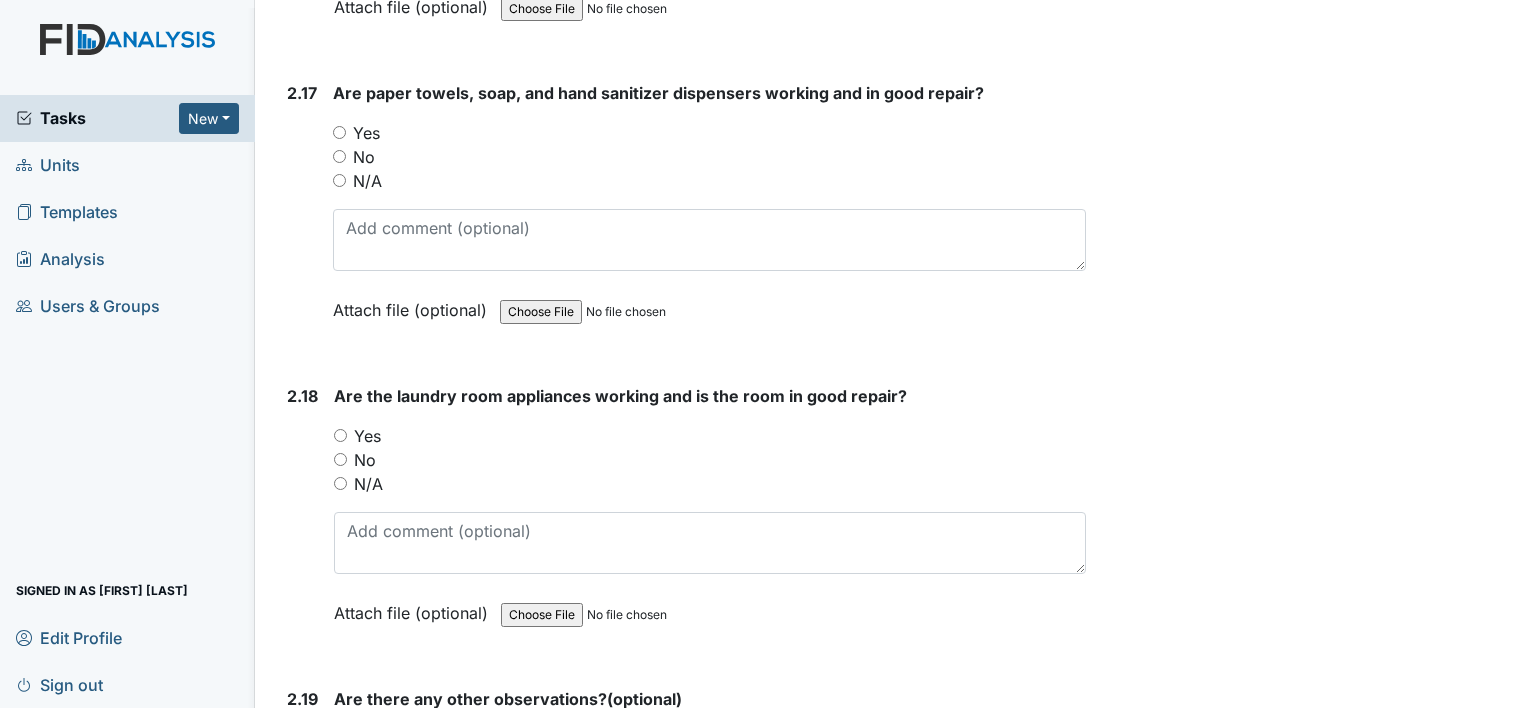 scroll, scrollTop: 8168, scrollLeft: 0, axis: vertical 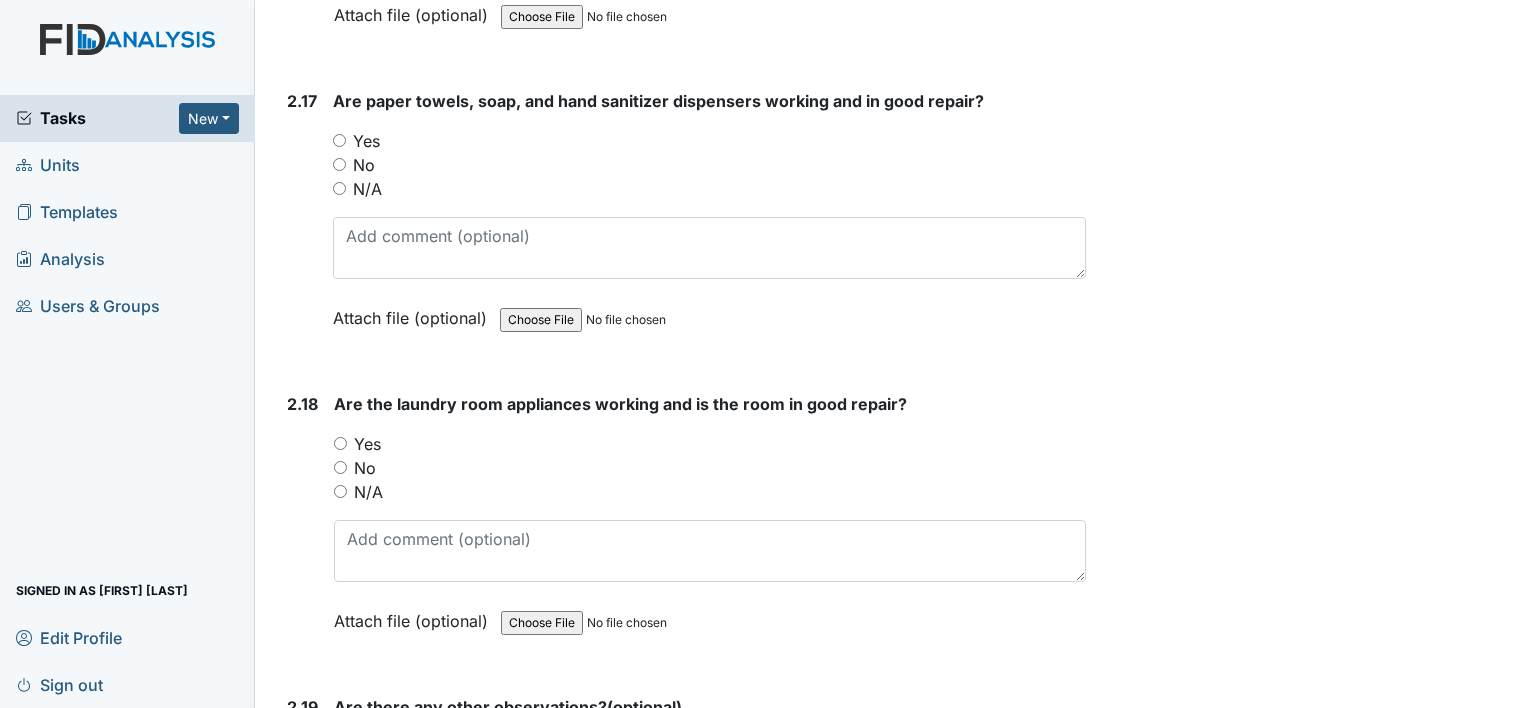 click on "Yes" at bounding box center (339, 140) 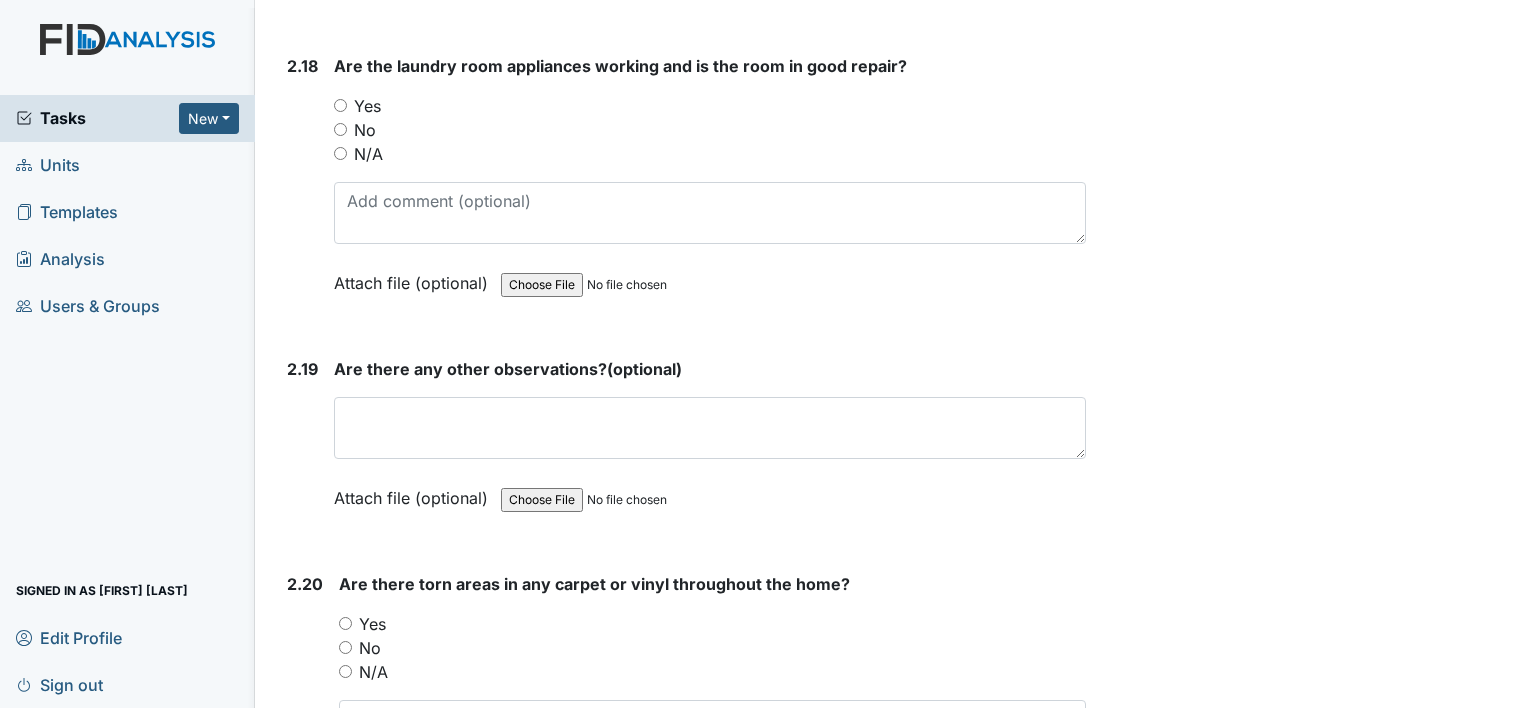 scroll, scrollTop: 8502, scrollLeft: 0, axis: vertical 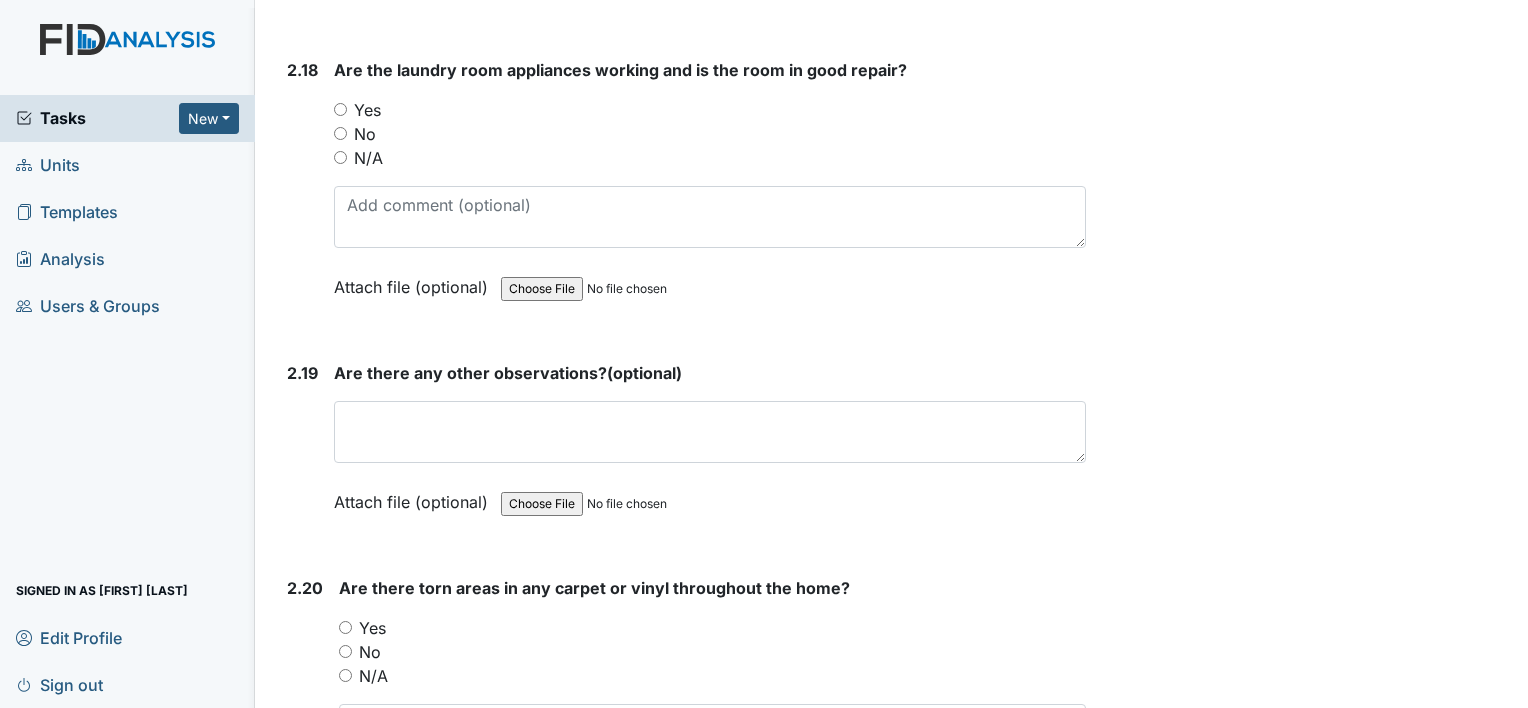 click on "Yes" at bounding box center [340, 109] 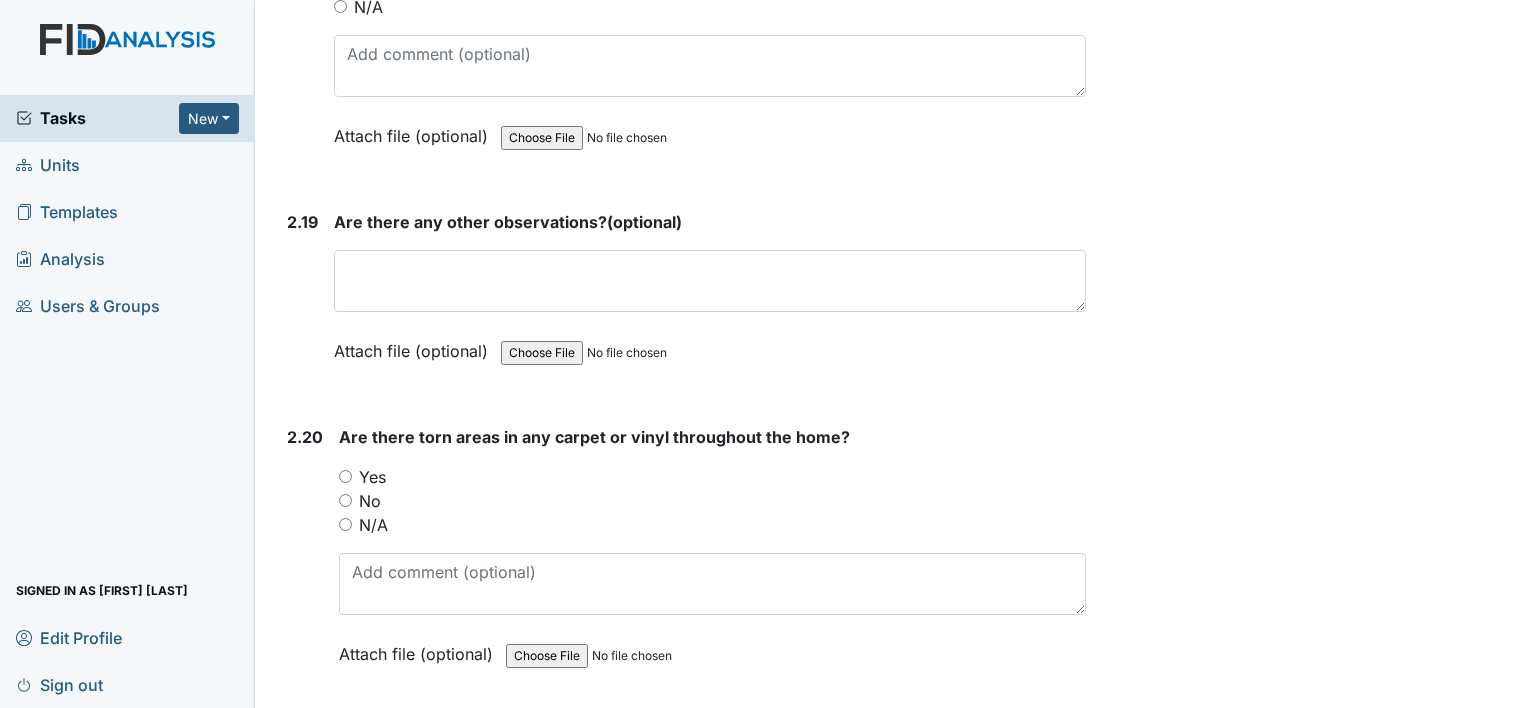 scroll, scrollTop: 8578, scrollLeft: 0, axis: vertical 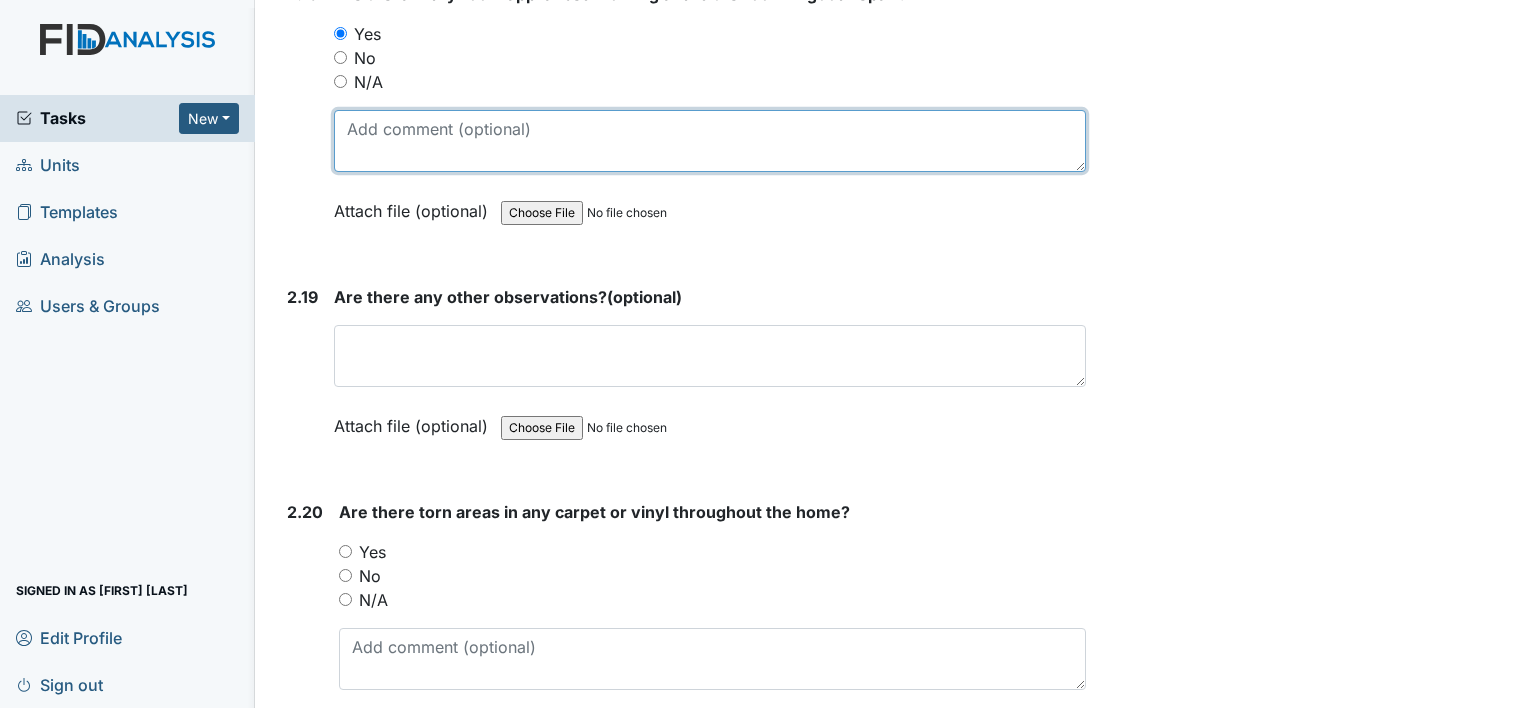 click at bounding box center [710, 141] 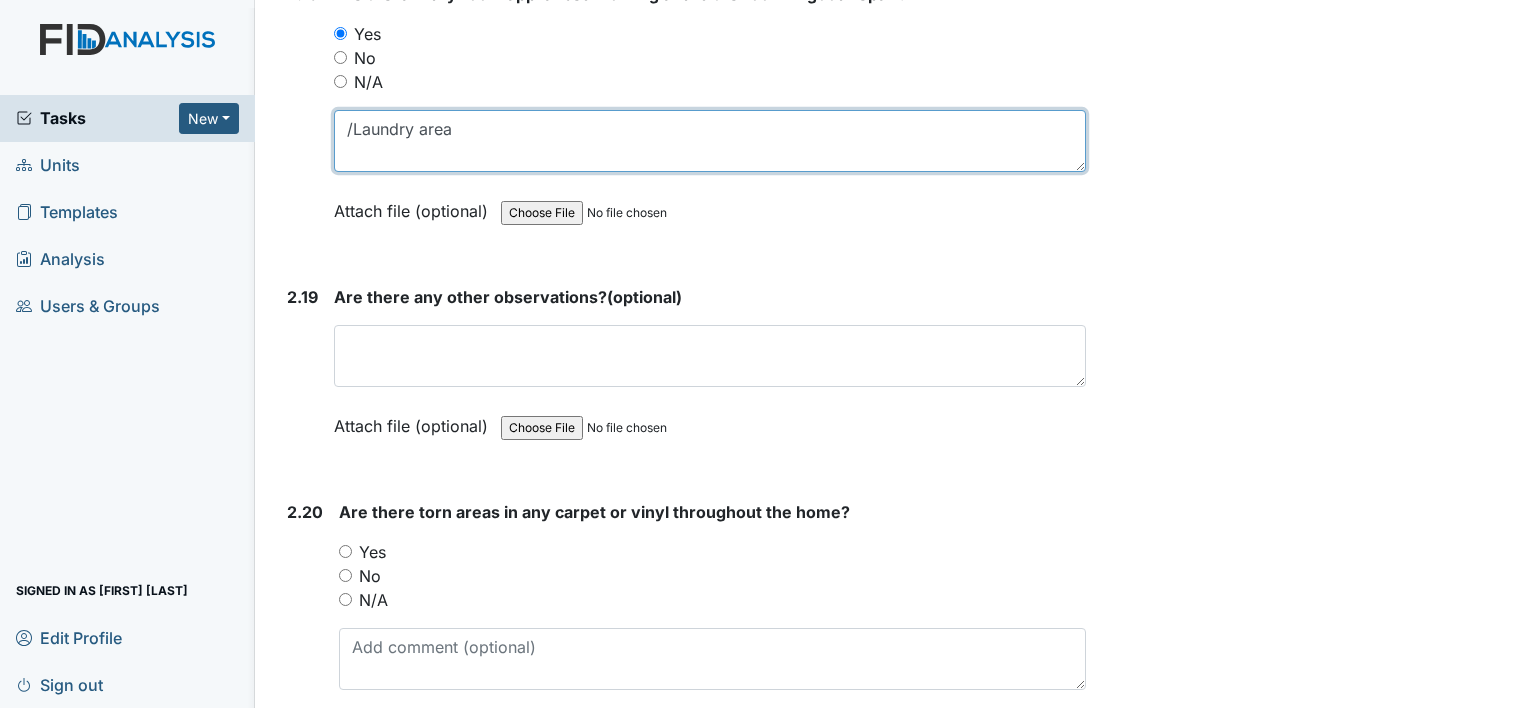click on "/Laundry area" at bounding box center (710, 141) 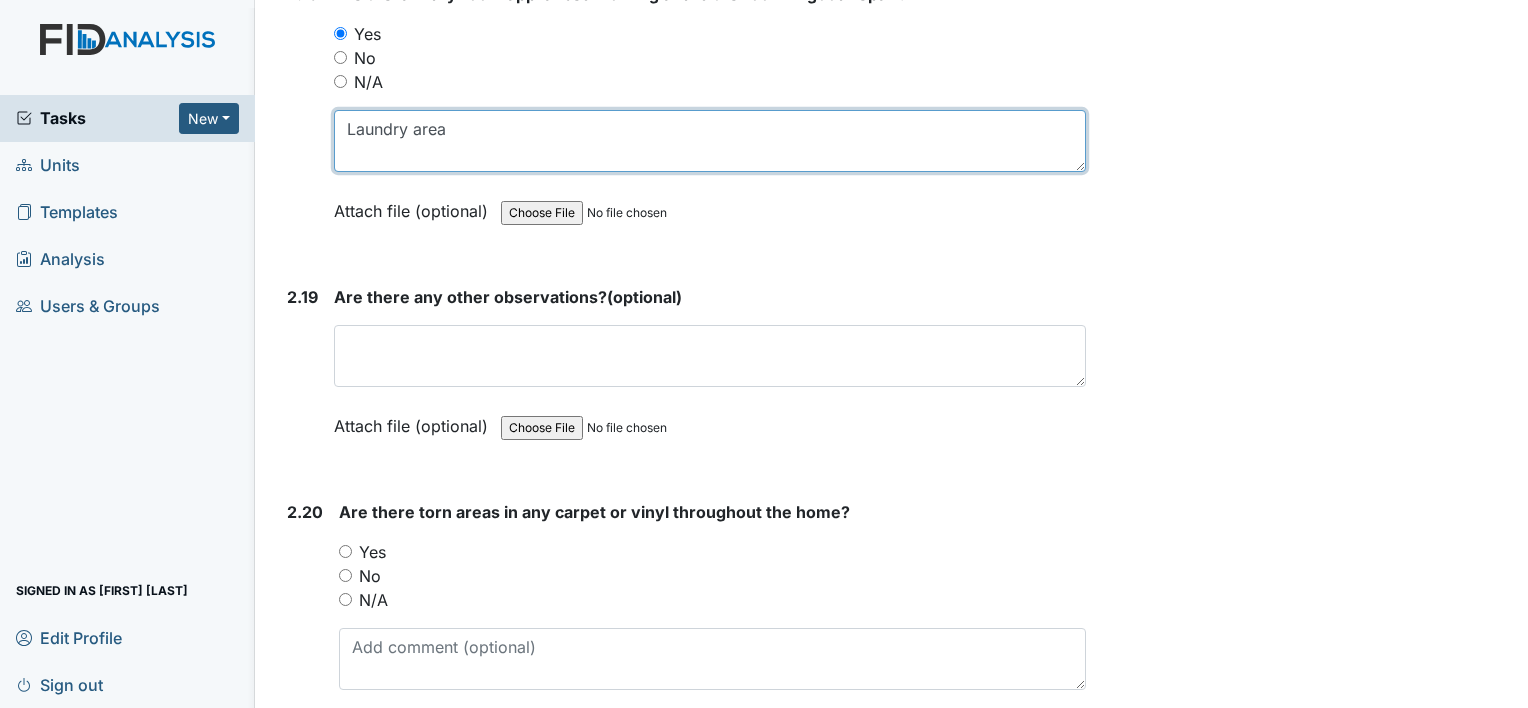 type on "Laundry area" 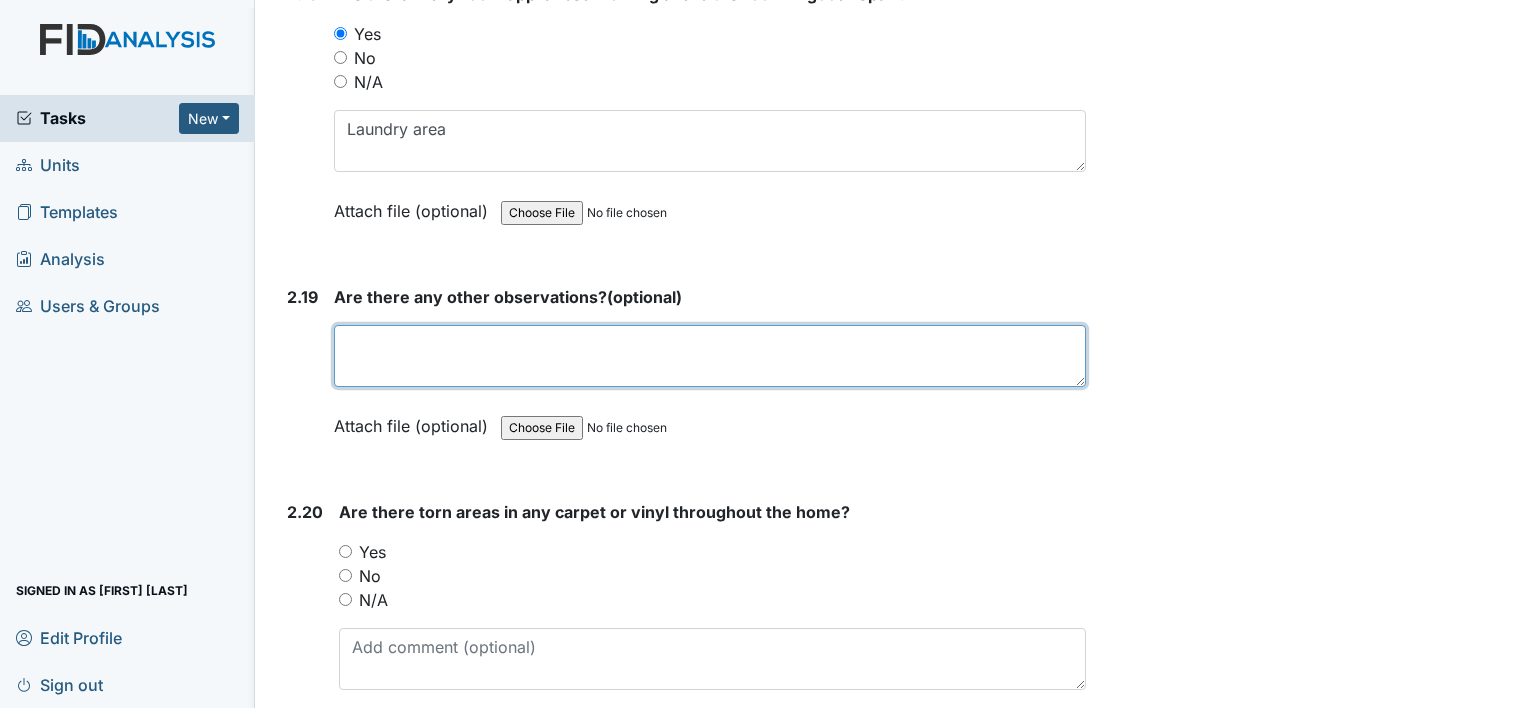 click at bounding box center [710, 356] 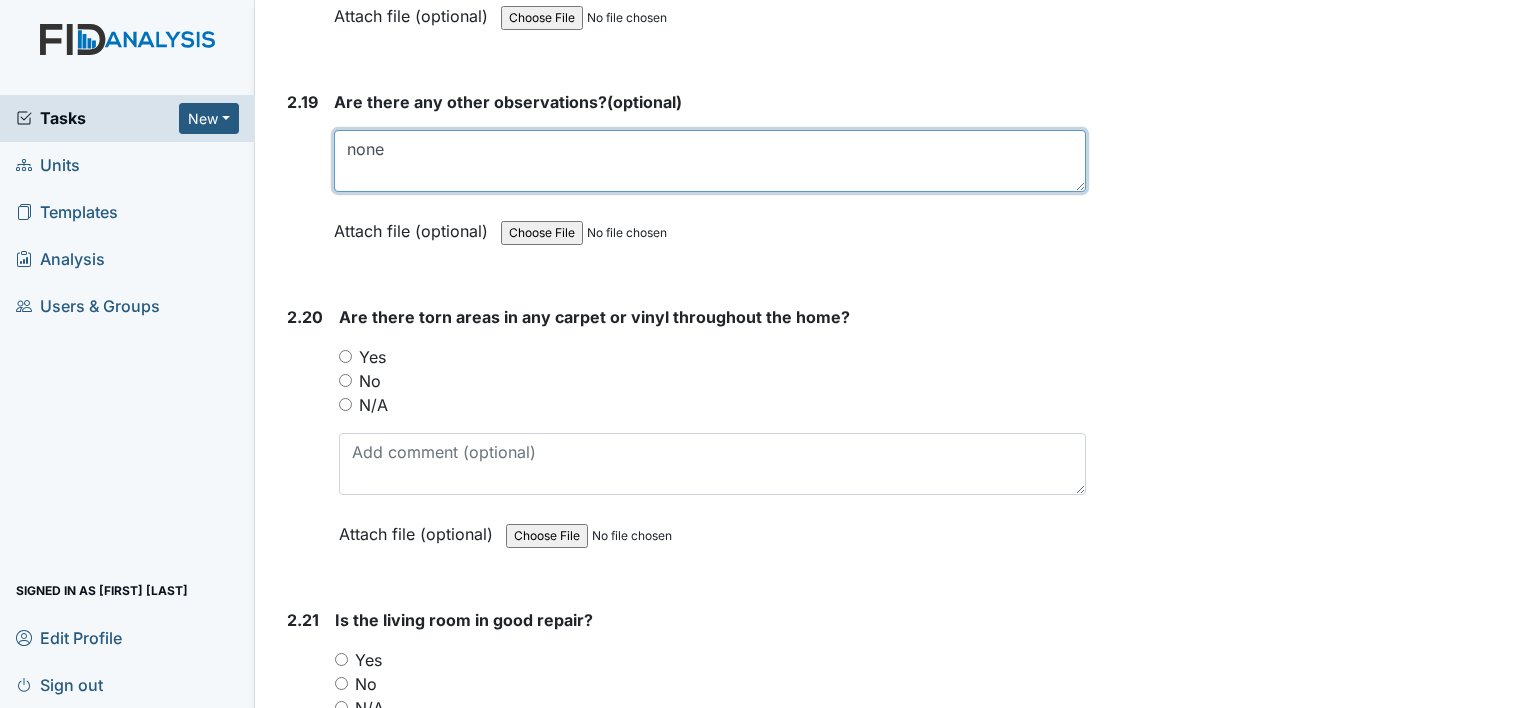 scroll, scrollTop: 8780, scrollLeft: 0, axis: vertical 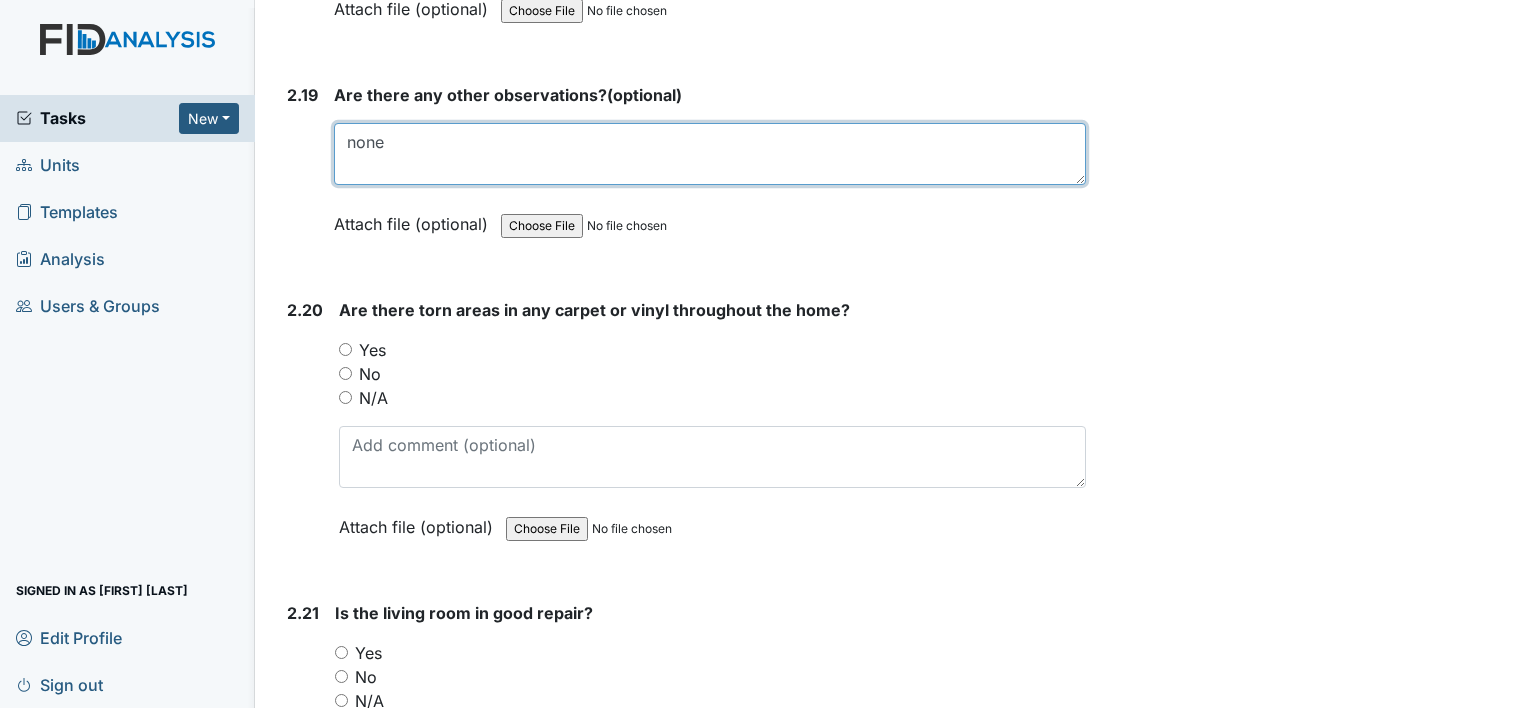 type on "none" 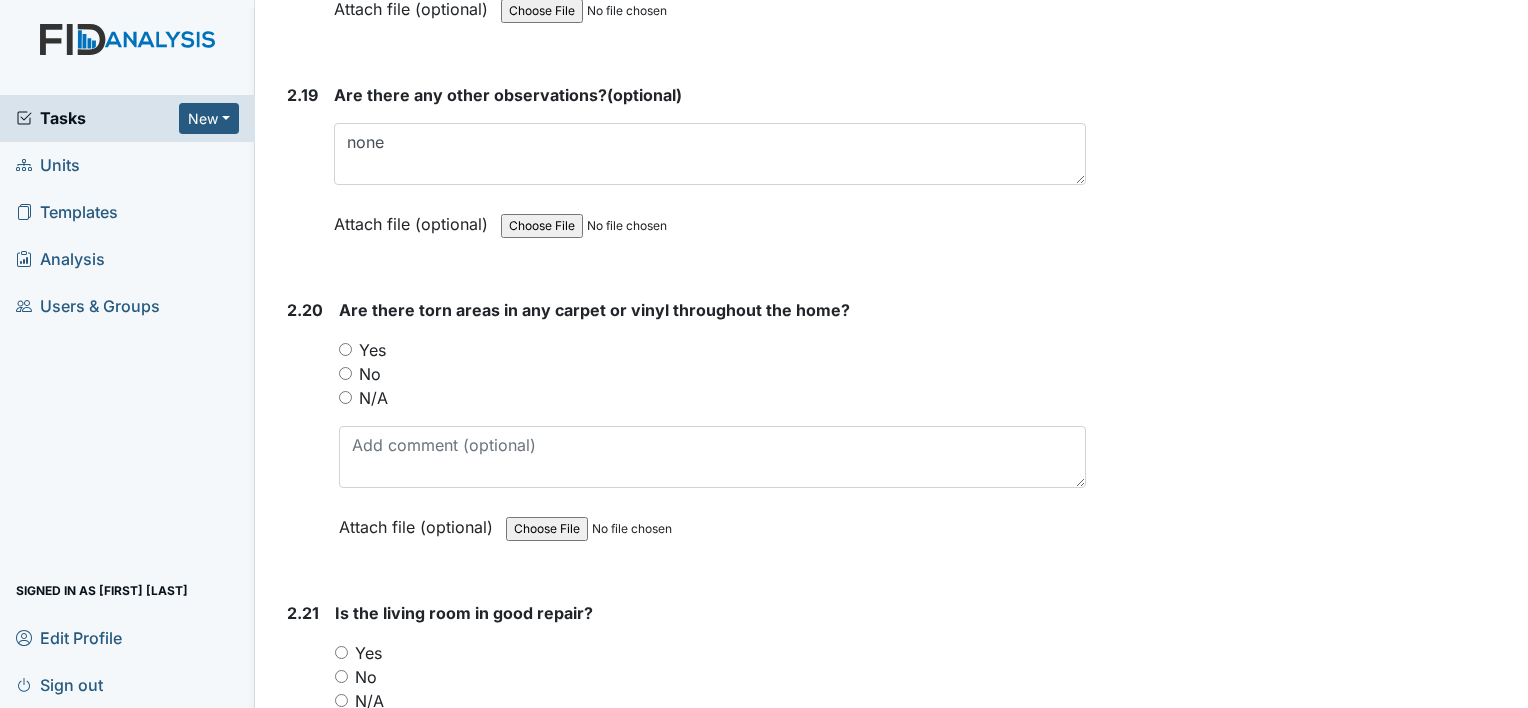 click on "No" at bounding box center [345, 373] 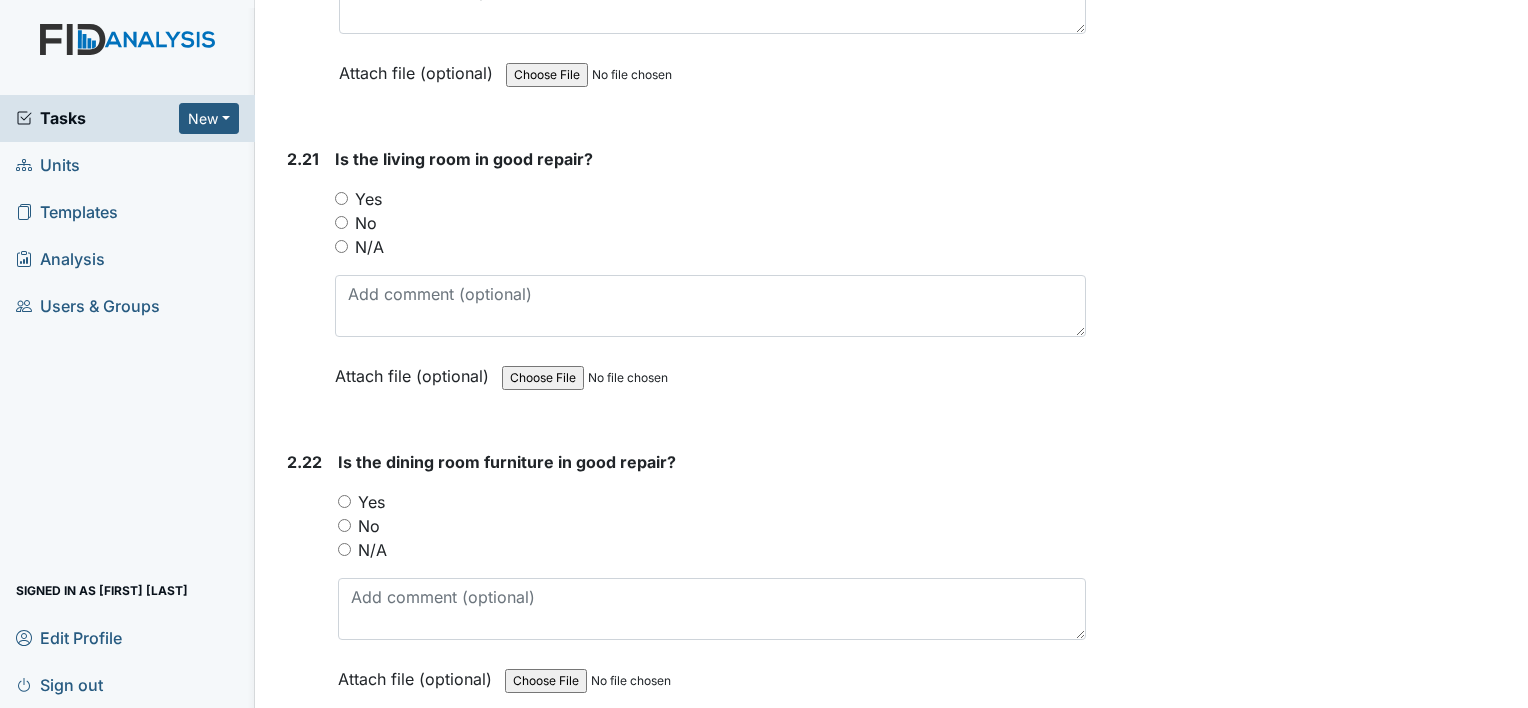 scroll, scrollTop: 9256, scrollLeft: 0, axis: vertical 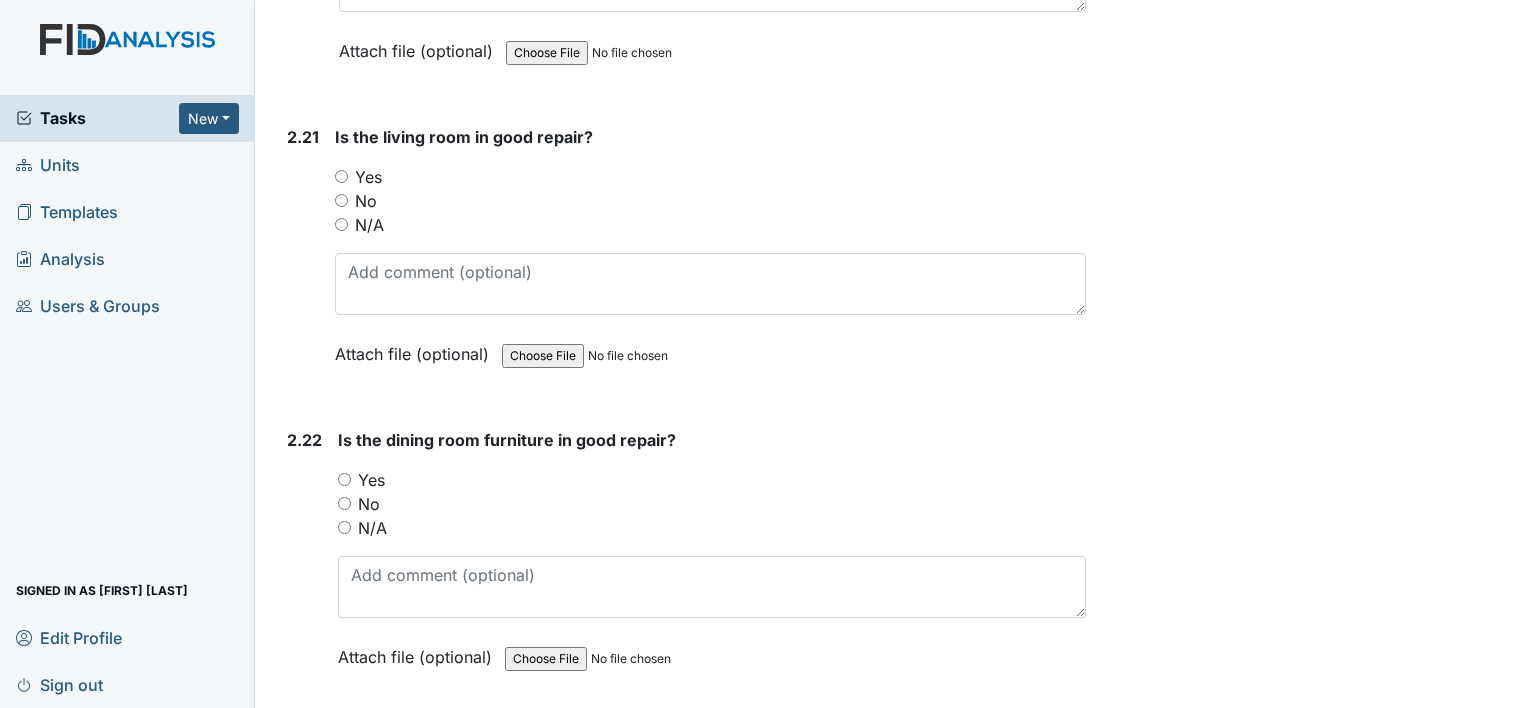 click on "Yes" at bounding box center [341, 176] 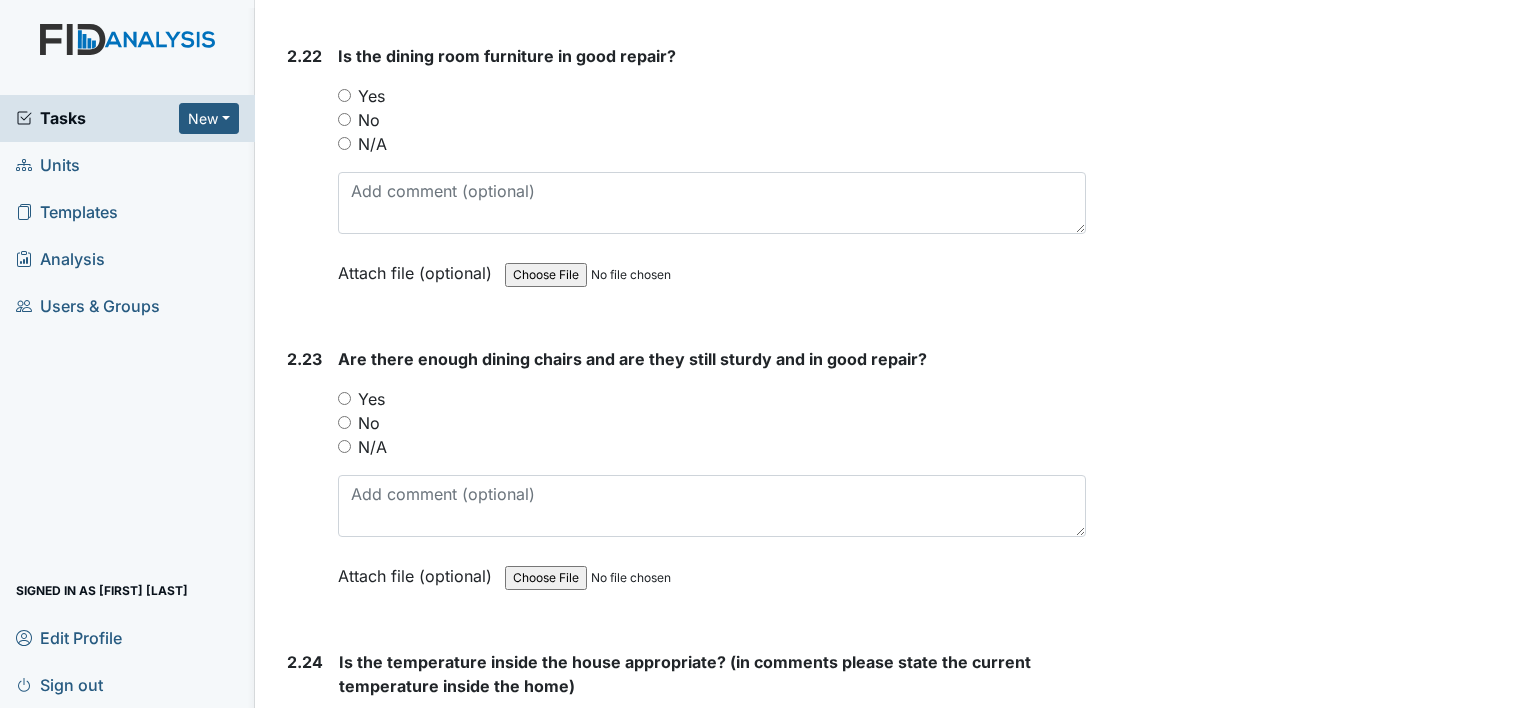 scroll, scrollTop: 9638, scrollLeft: 0, axis: vertical 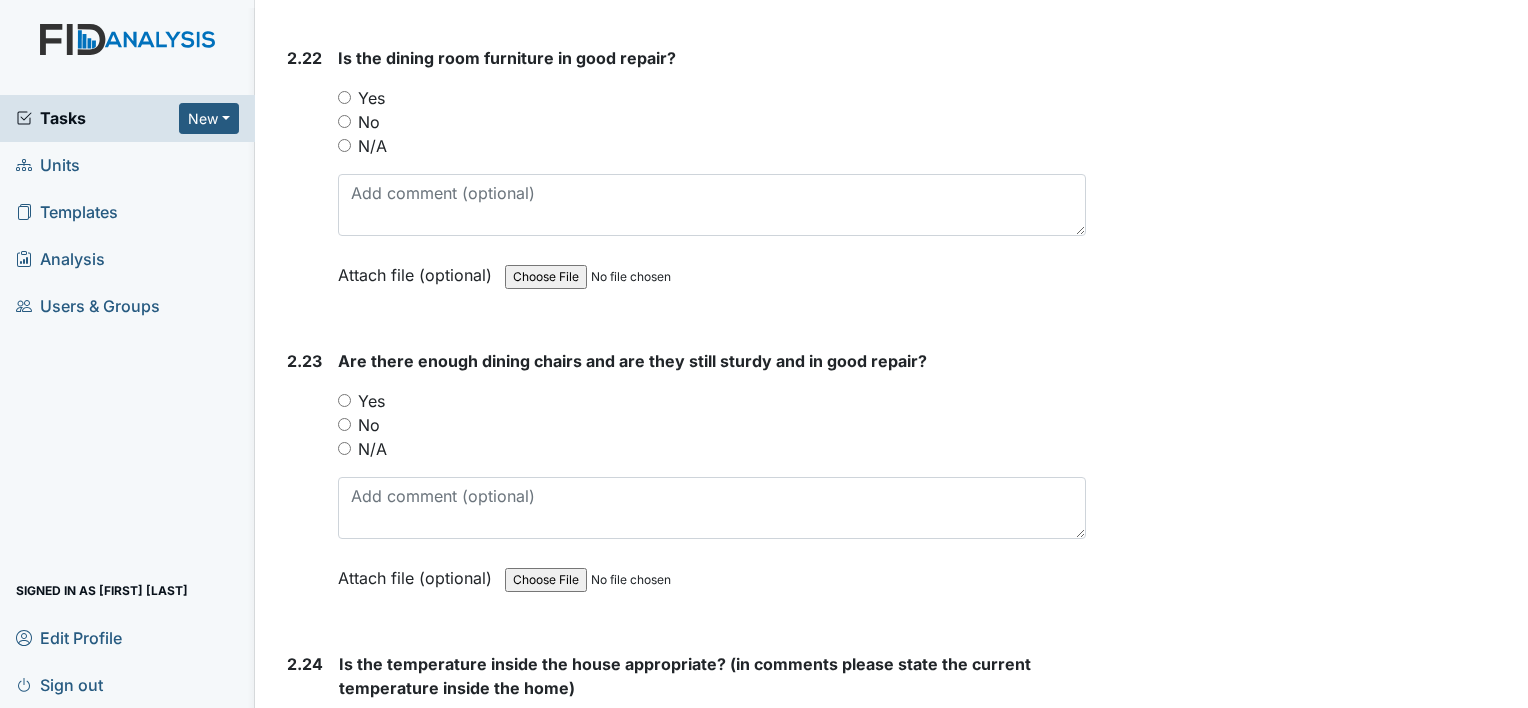 click on "Yes" at bounding box center [344, 97] 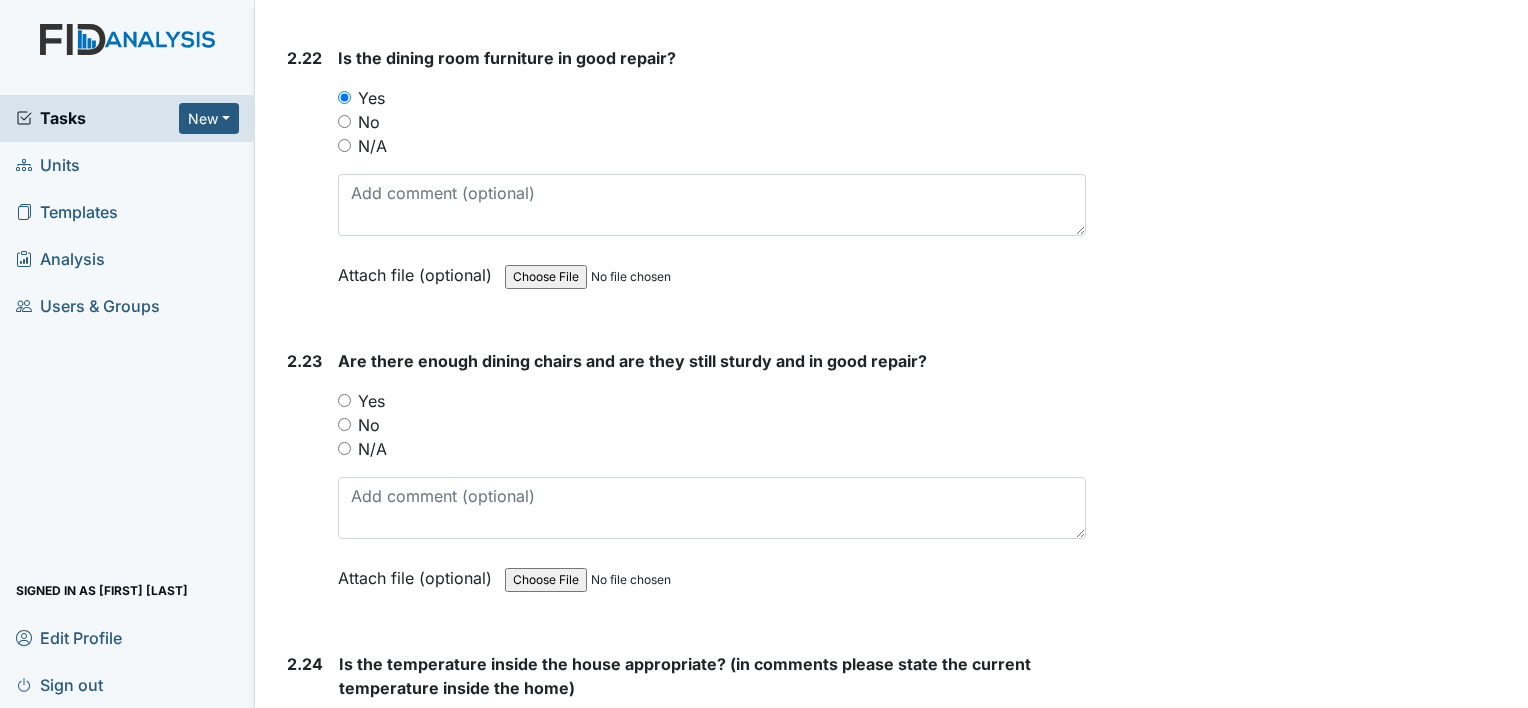 click on "Yes" at bounding box center [344, 400] 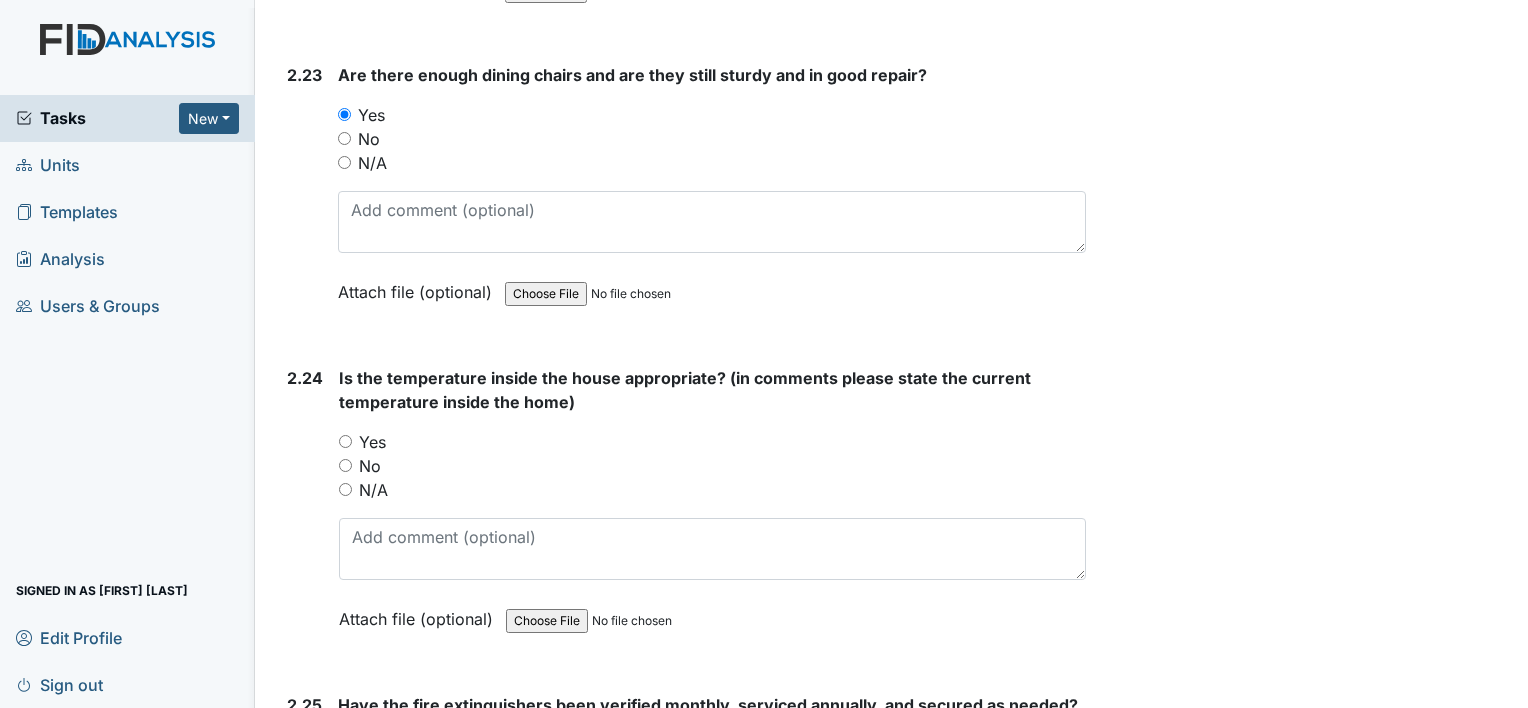 scroll, scrollTop: 9991, scrollLeft: 0, axis: vertical 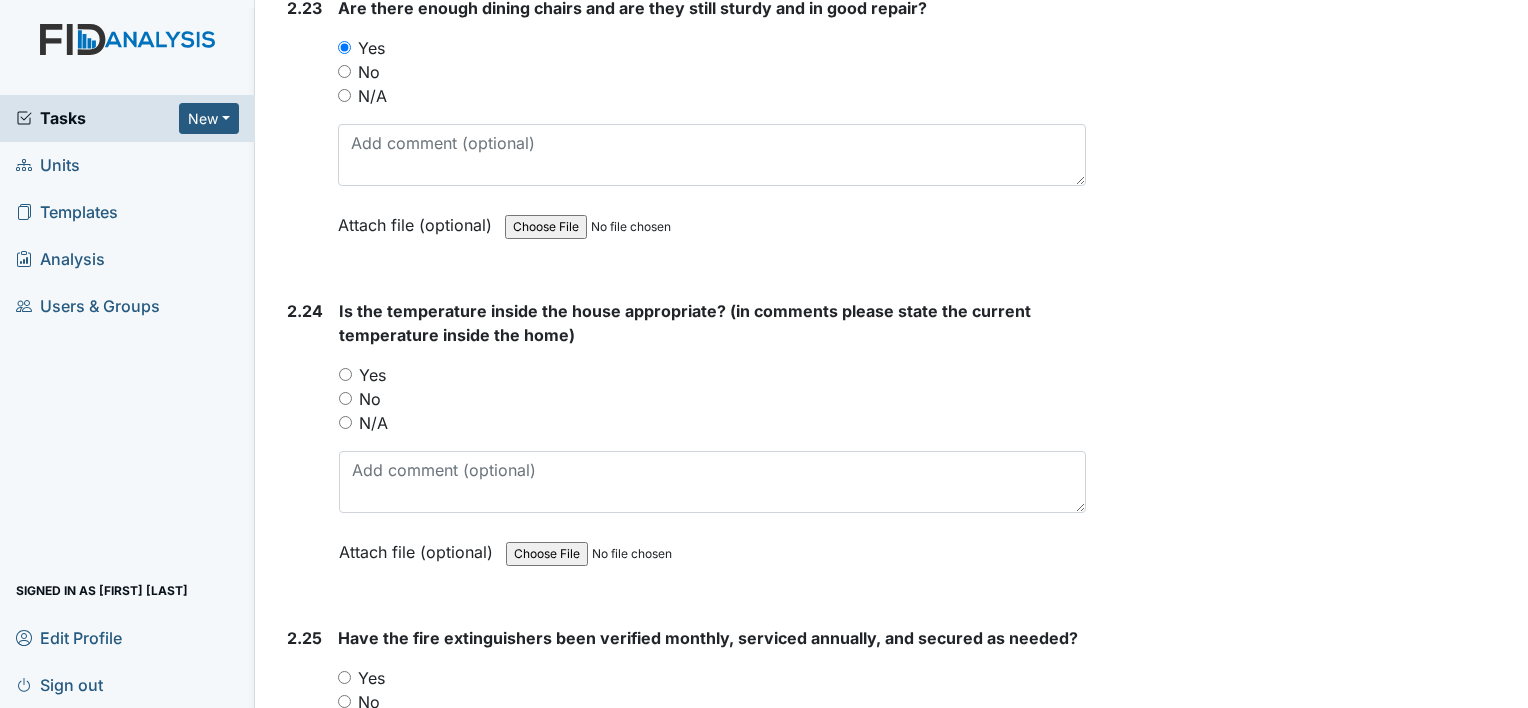 click on "Yes" at bounding box center (345, 374) 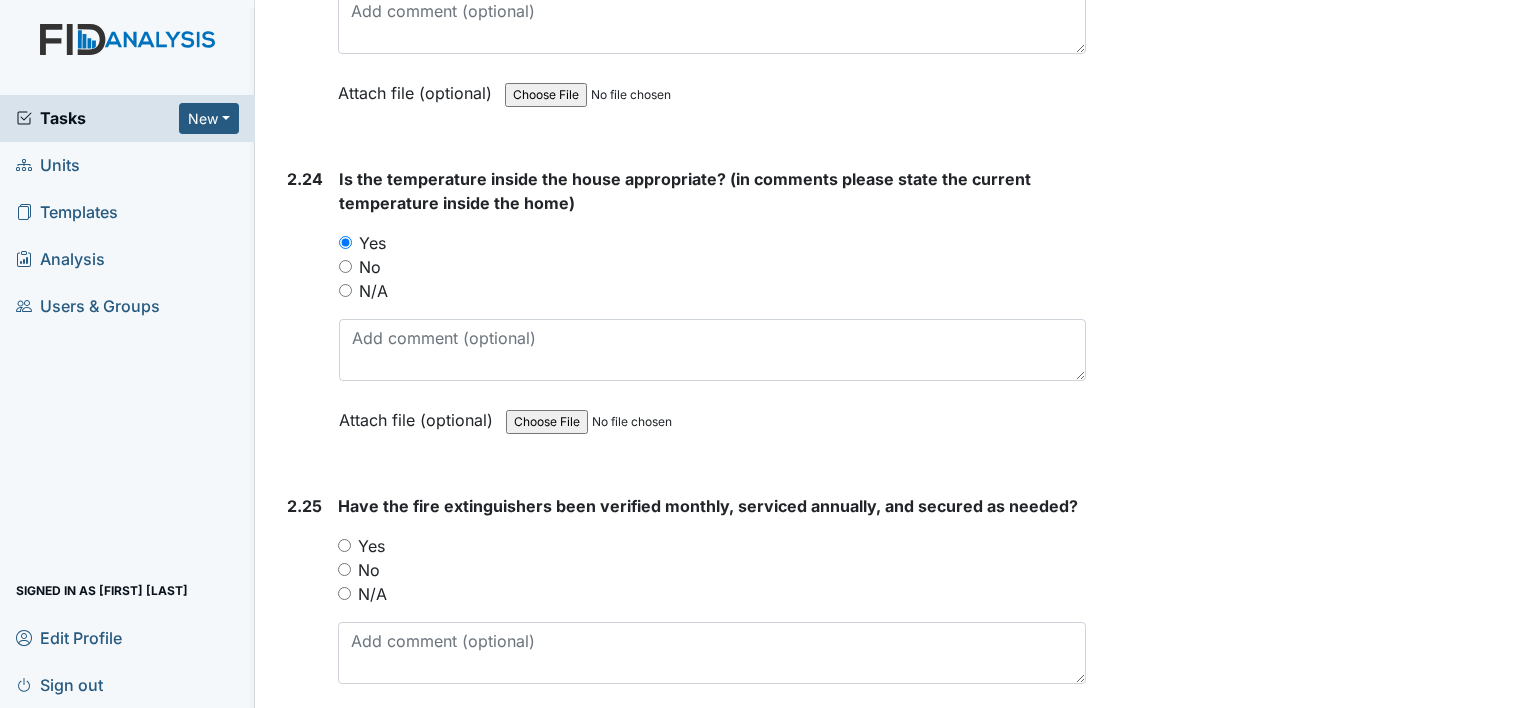 scroll, scrollTop: 10230, scrollLeft: 0, axis: vertical 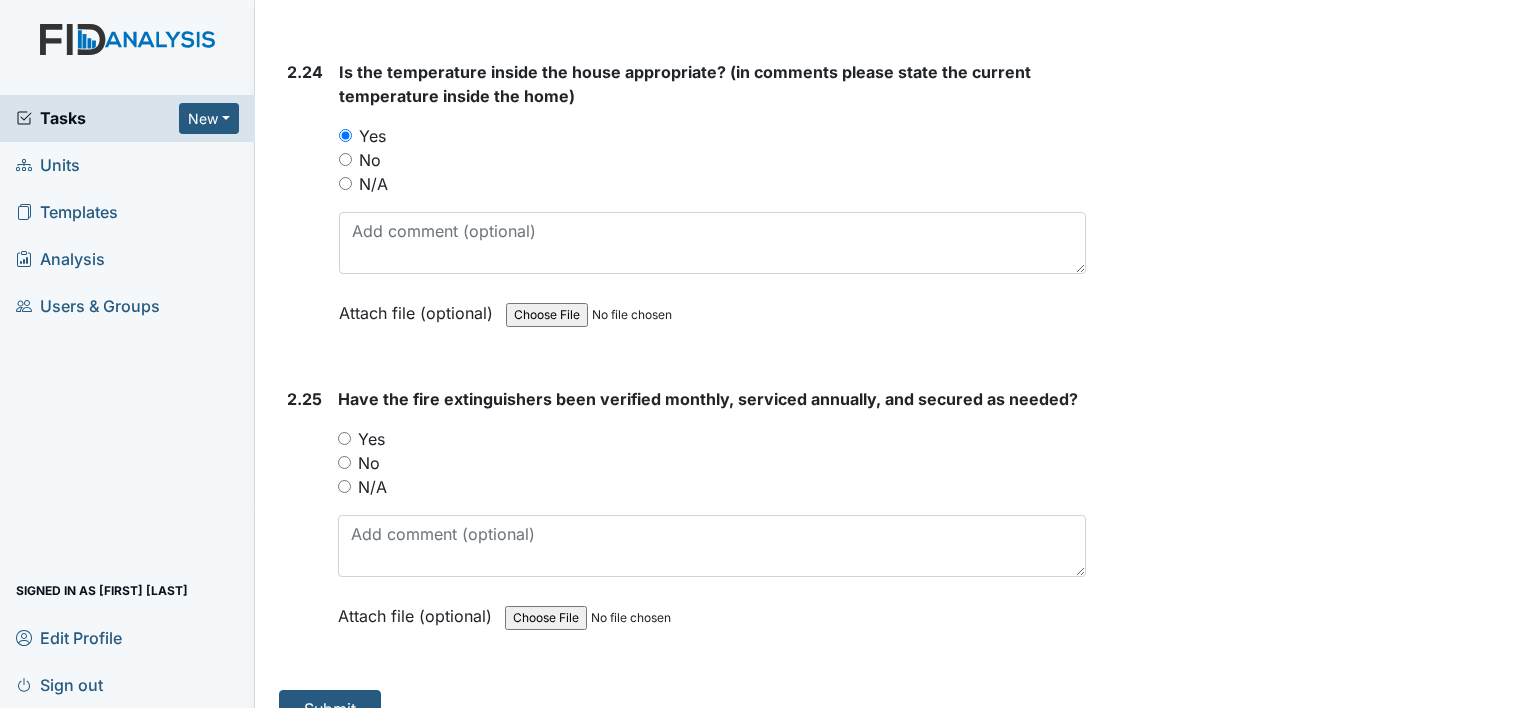 click on "Yes" at bounding box center [344, 438] 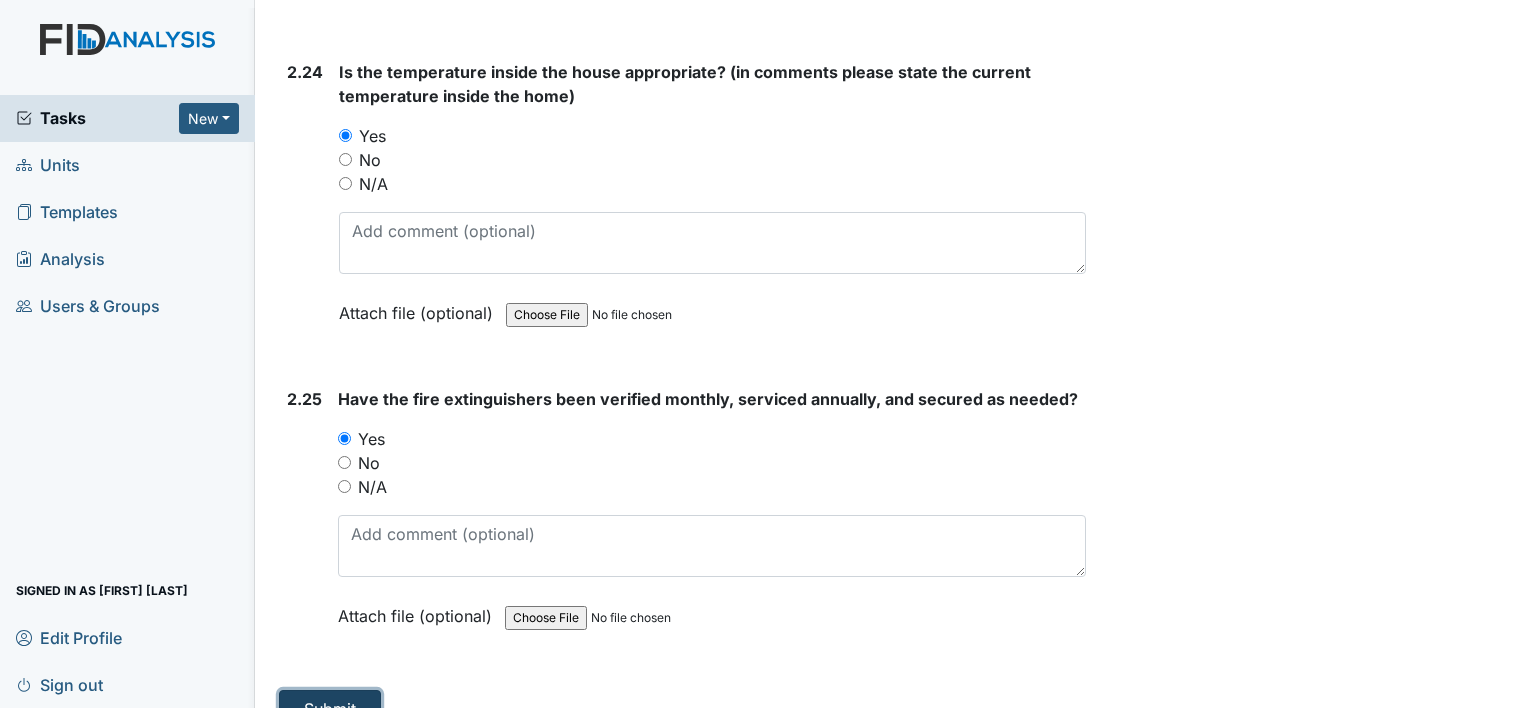 click on "Submit" at bounding box center [330, 709] 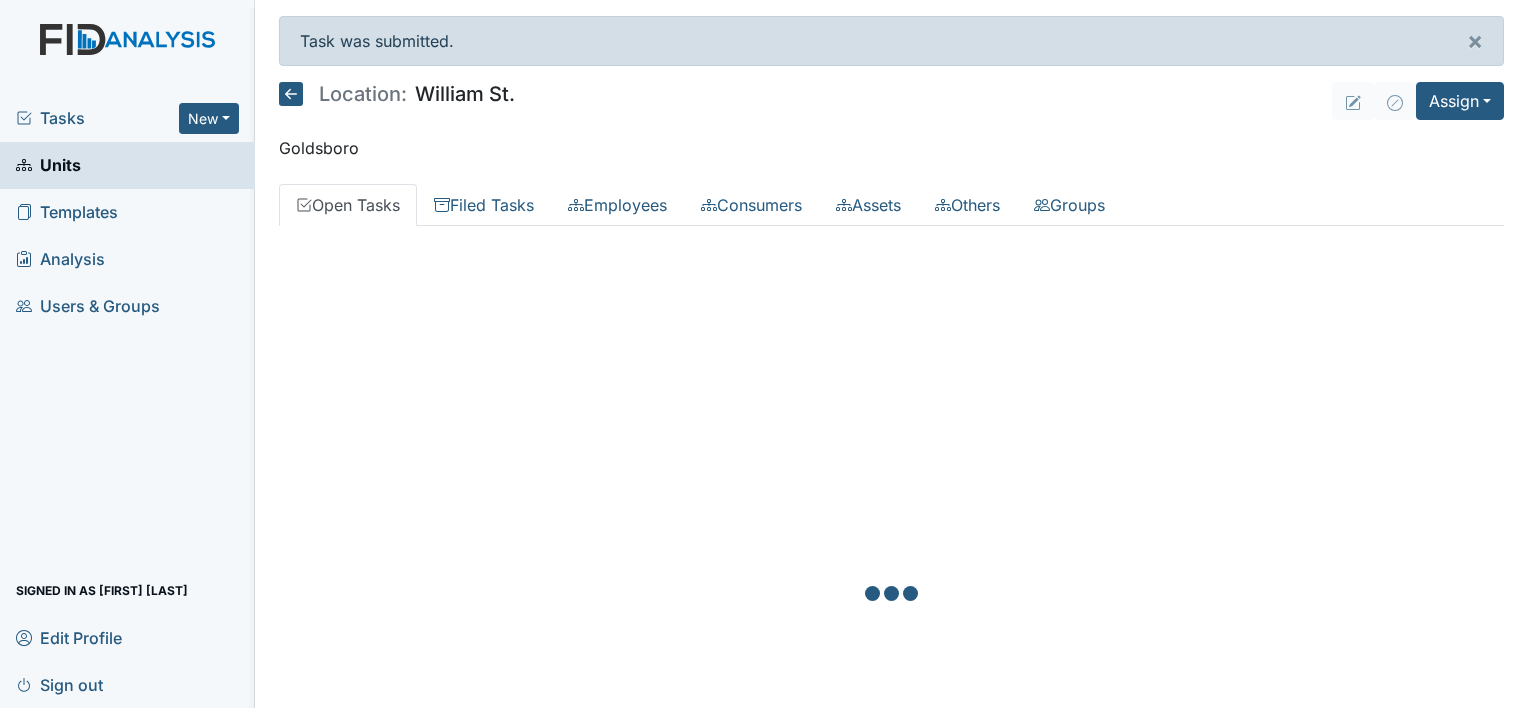 scroll, scrollTop: 0, scrollLeft: 0, axis: both 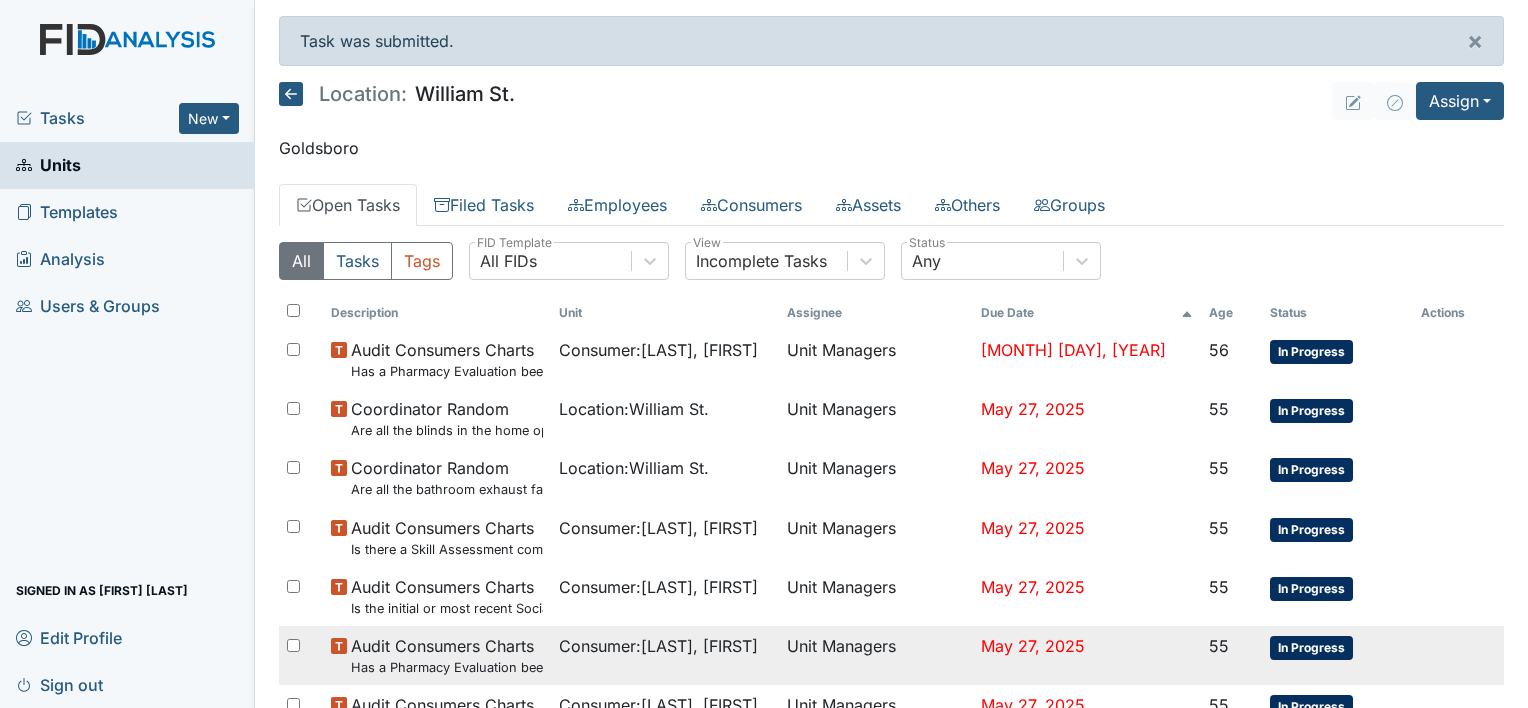 click on "Consumer : [LAST], [FIRST]" at bounding box center [665, 359] 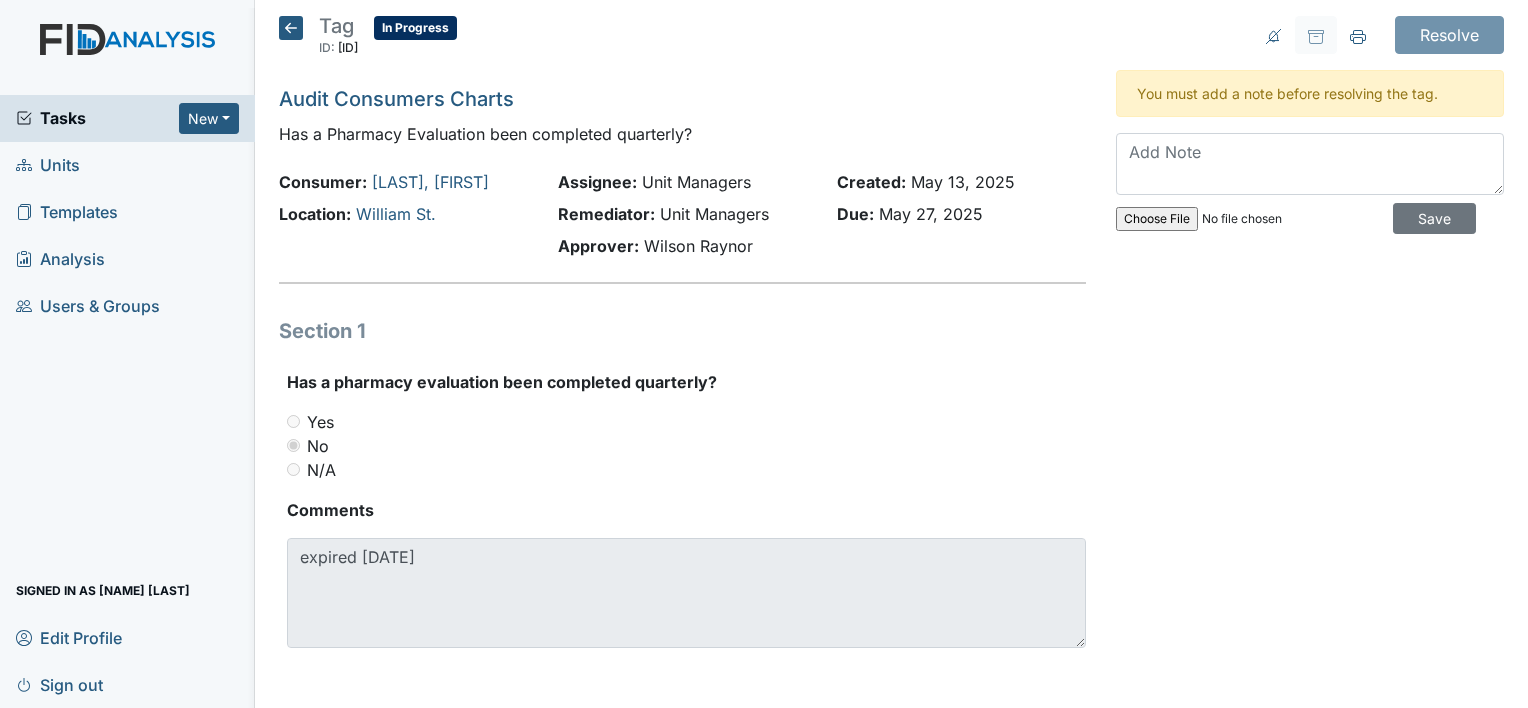 scroll, scrollTop: 0, scrollLeft: 0, axis: both 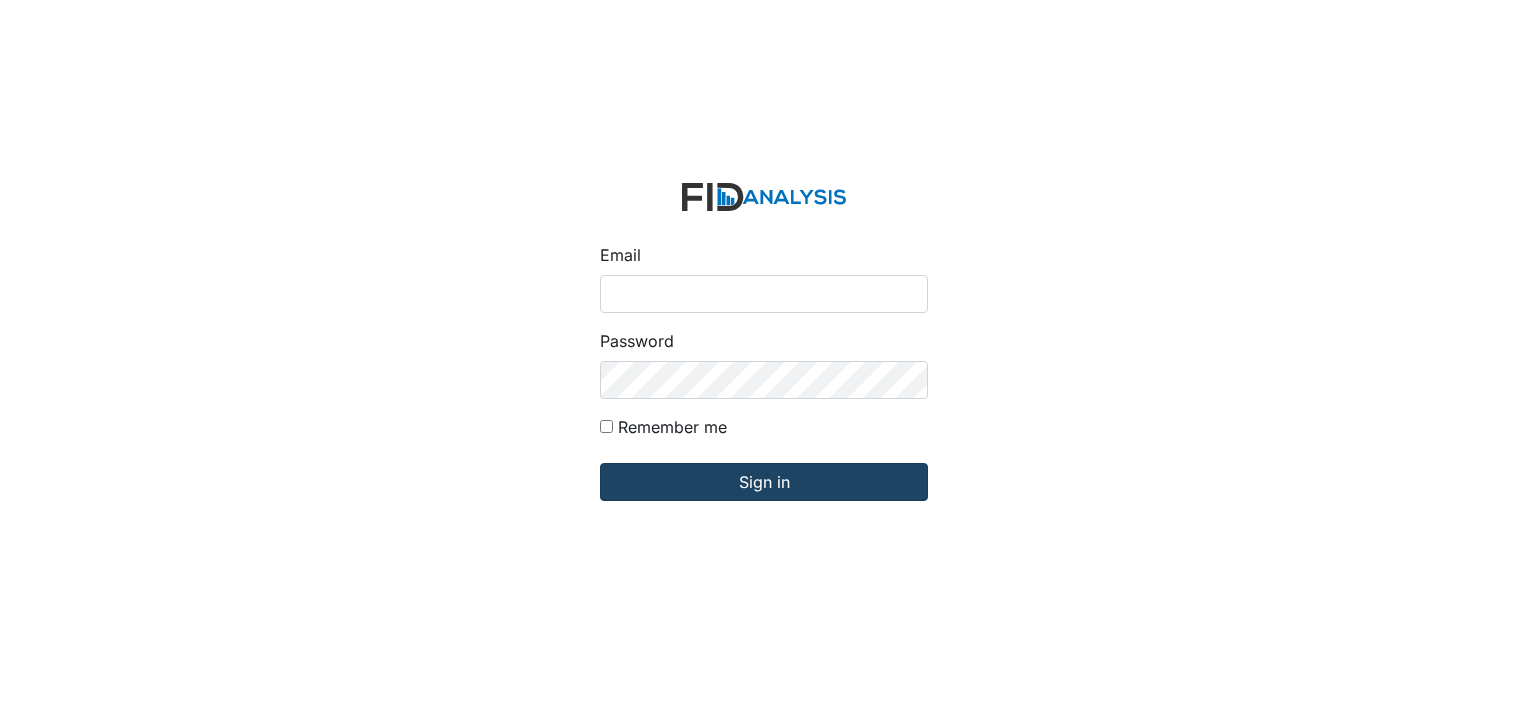 type on "[USERNAME]@[DOMAIN].com" 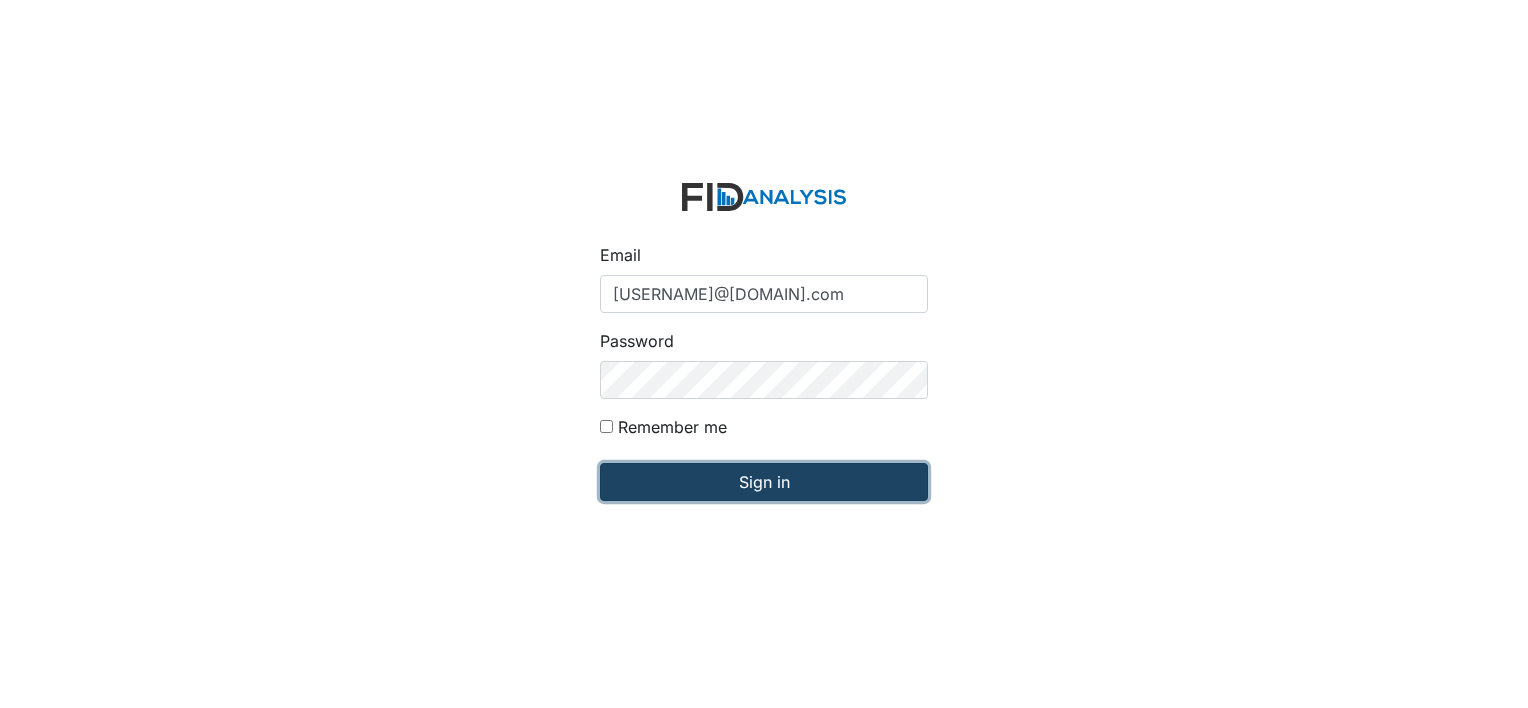 click on "Sign in" at bounding box center [764, 482] 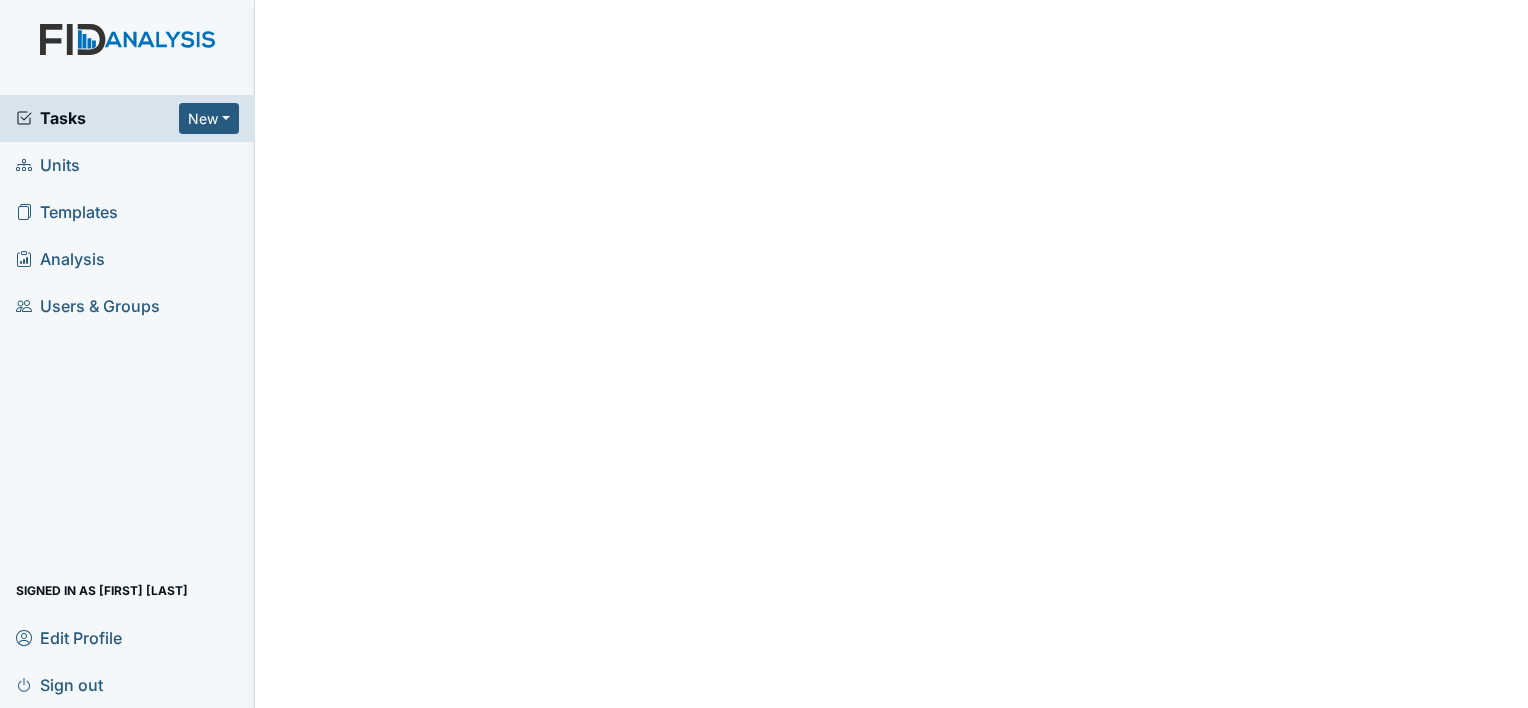 scroll, scrollTop: 0, scrollLeft: 0, axis: both 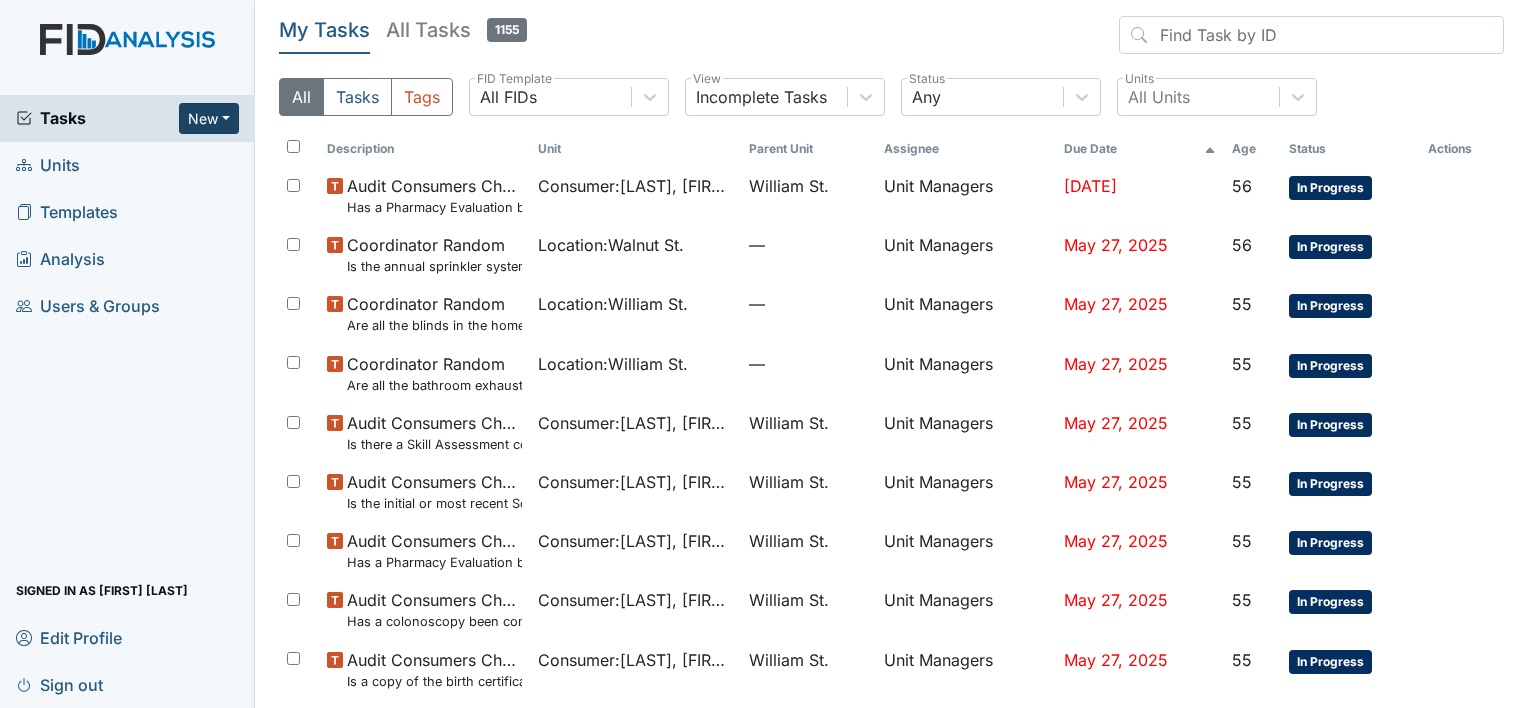 click on "New" at bounding box center [209, 118] 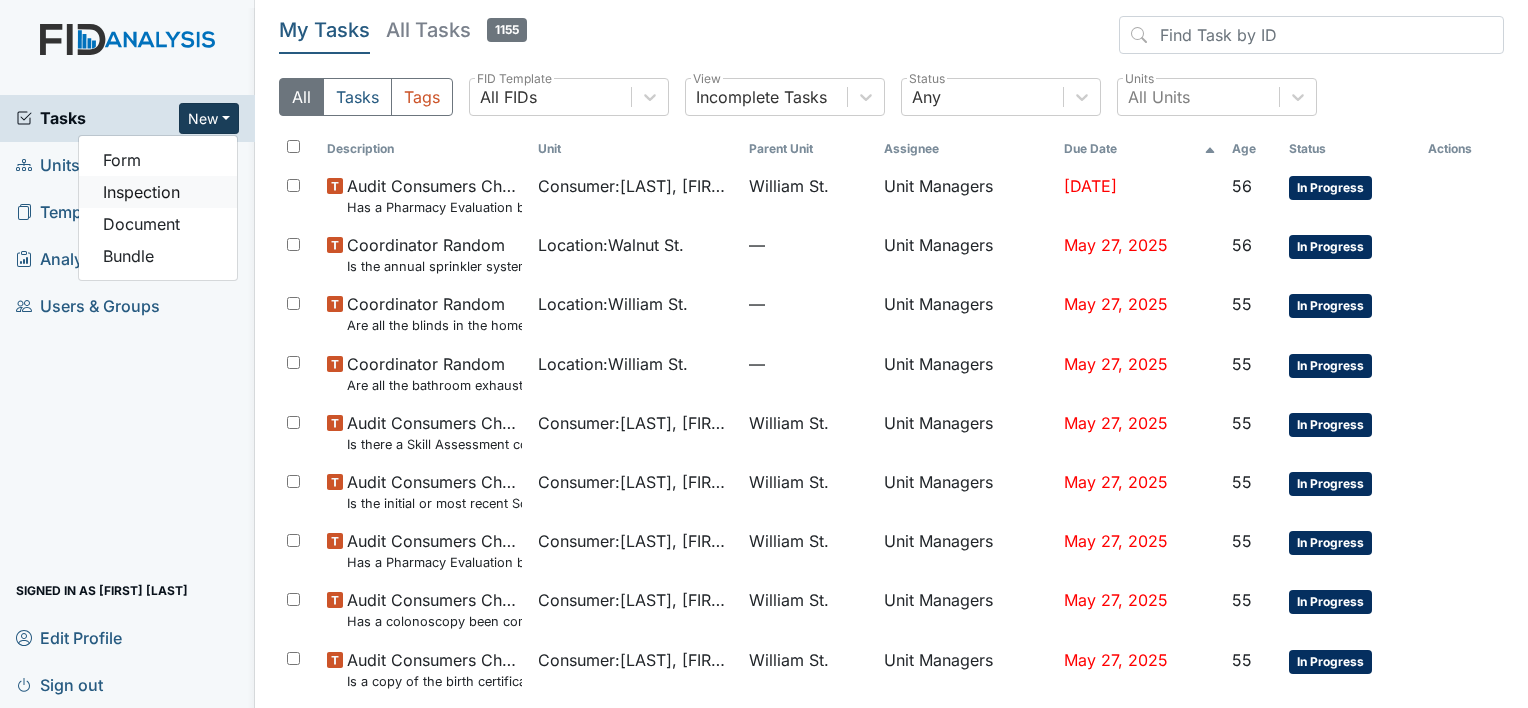 click on "Inspection" at bounding box center [158, 192] 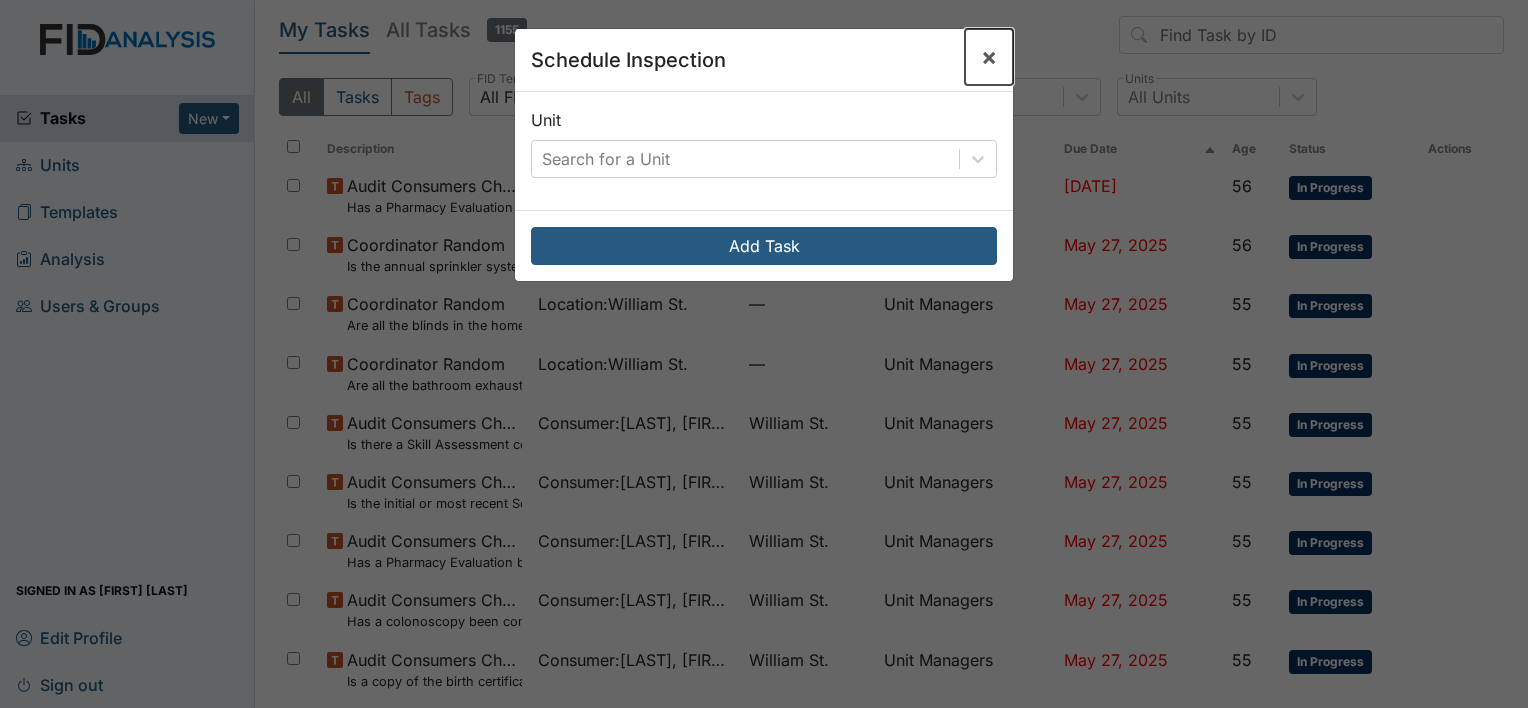 click on "×" at bounding box center [989, 56] 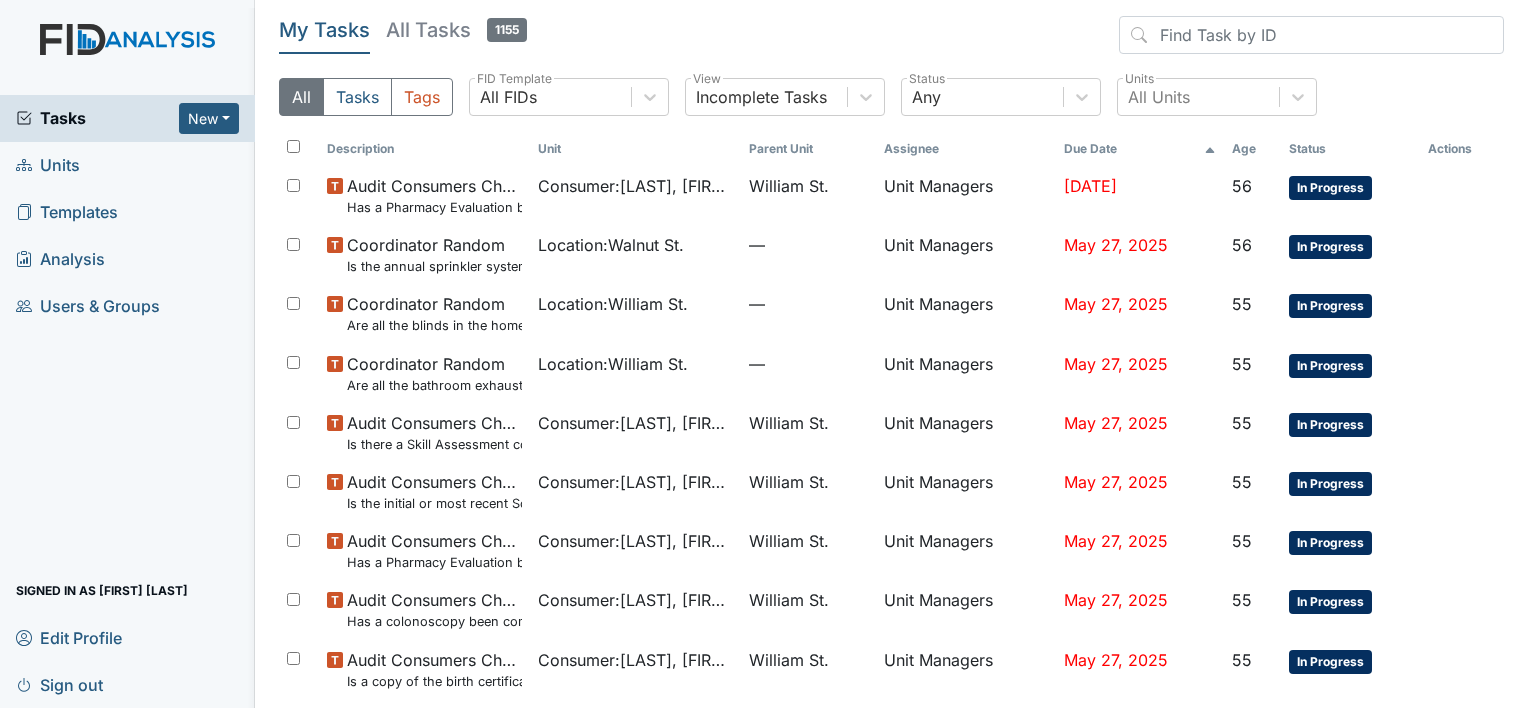 click on "Units" at bounding box center [48, 165] 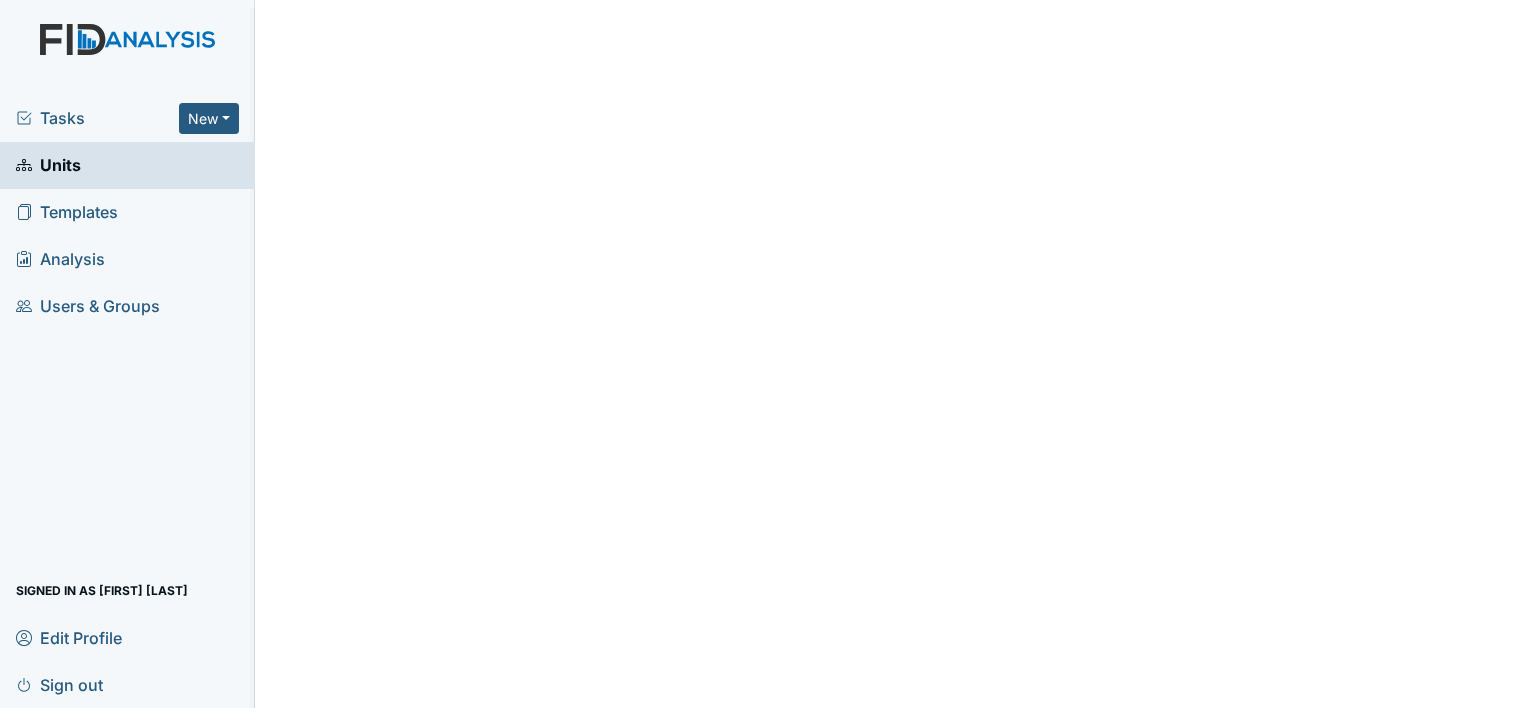 scroll, scrollTop: 0, scrollLeft: 0, axis: both 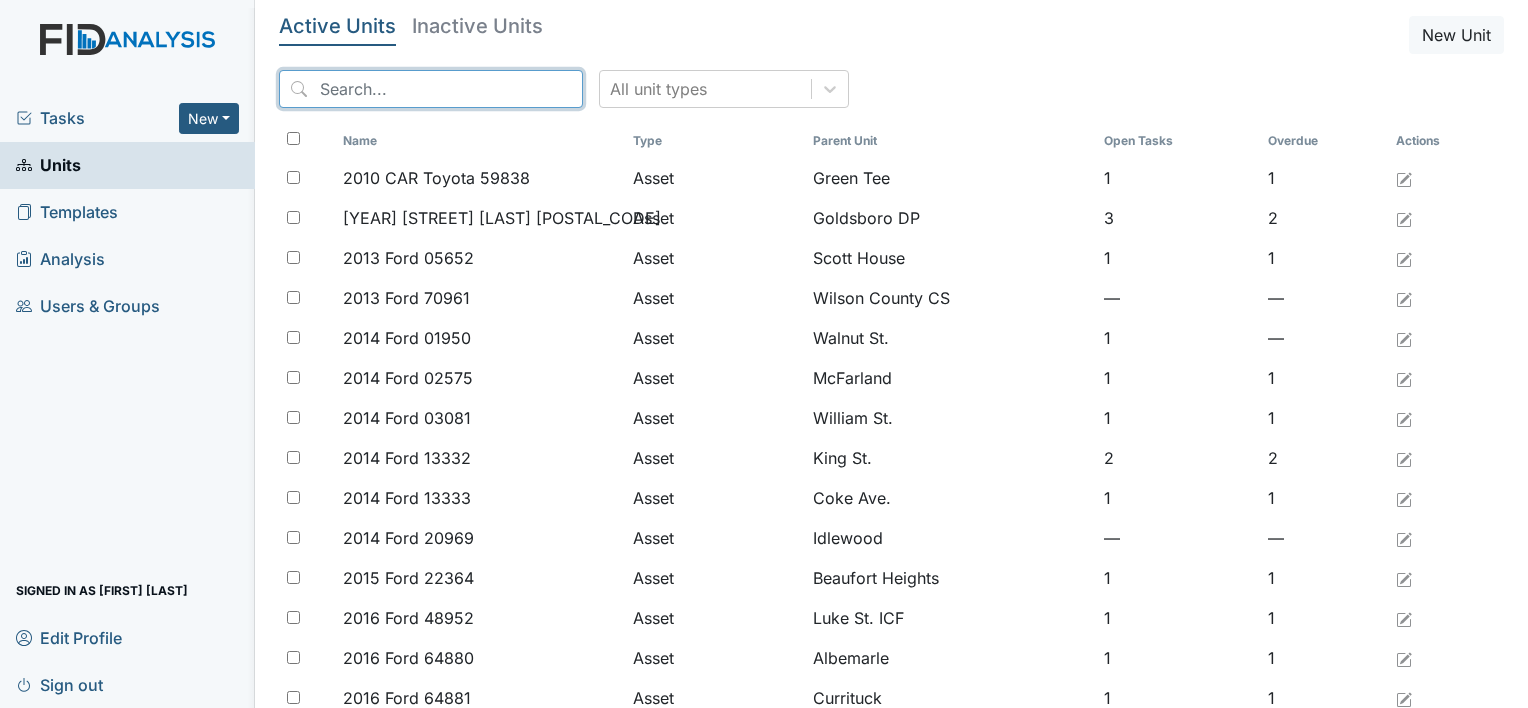 click at bounding box center (431, 89) 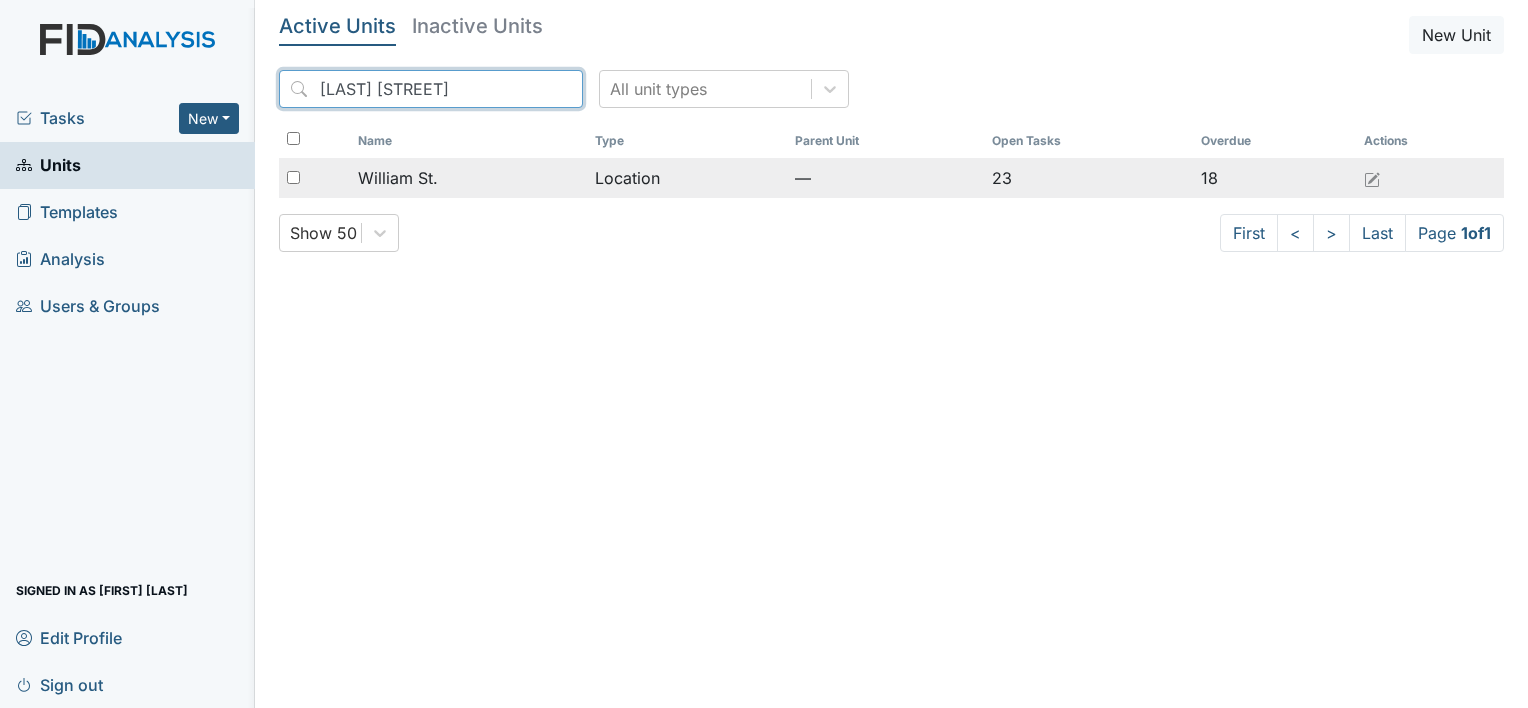 type on "[LAST] [STREET]" 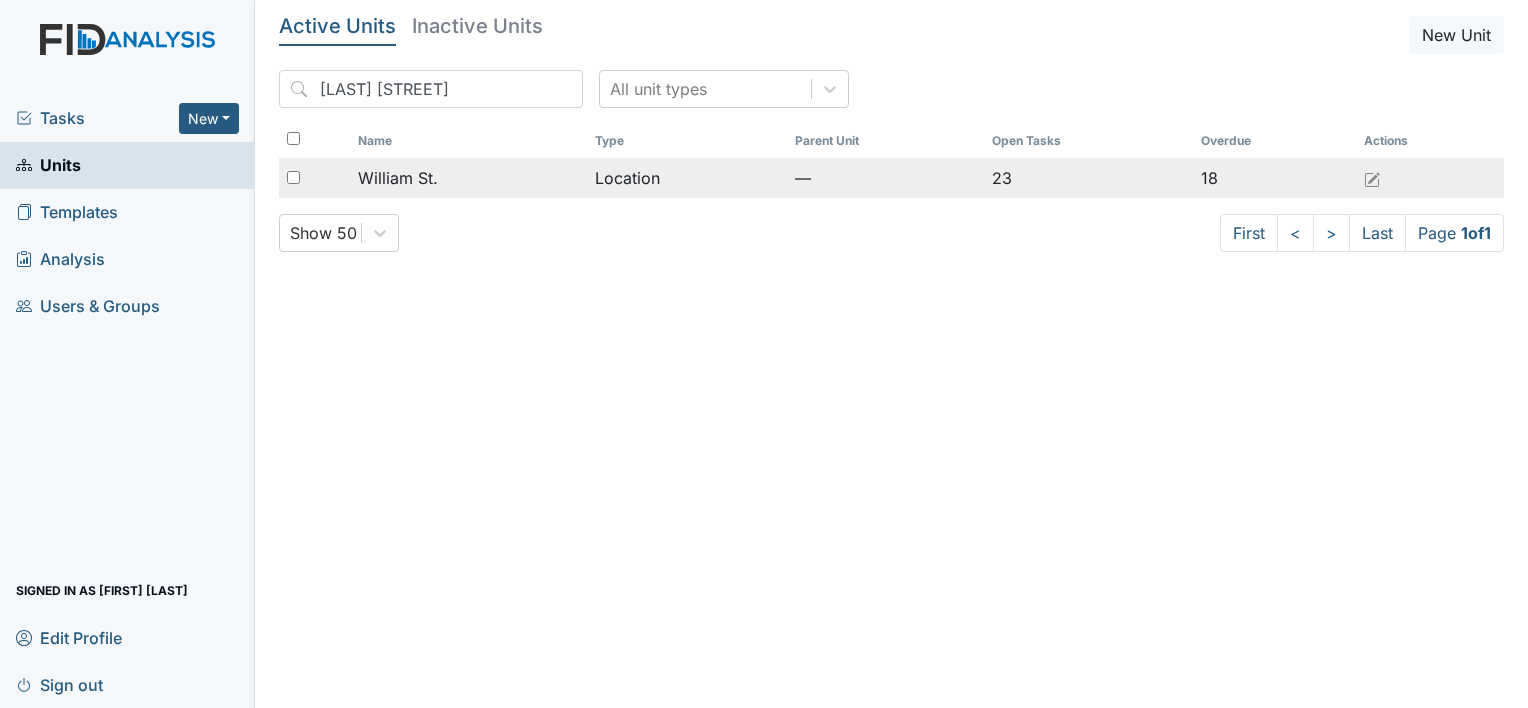 click on "William St." at bounding box center [398, 178] 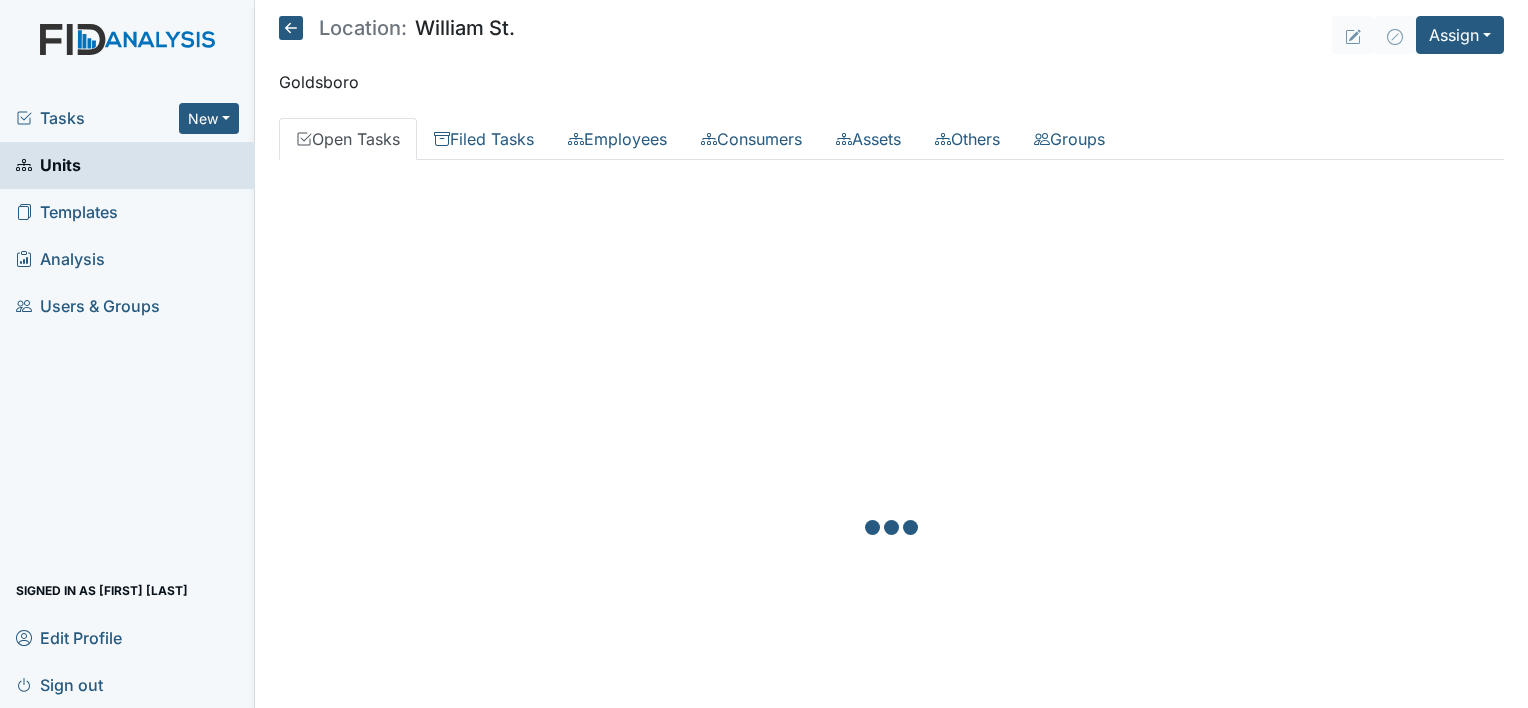 scroll, scrollTop: 0, scrollLeft: 0, axis: both 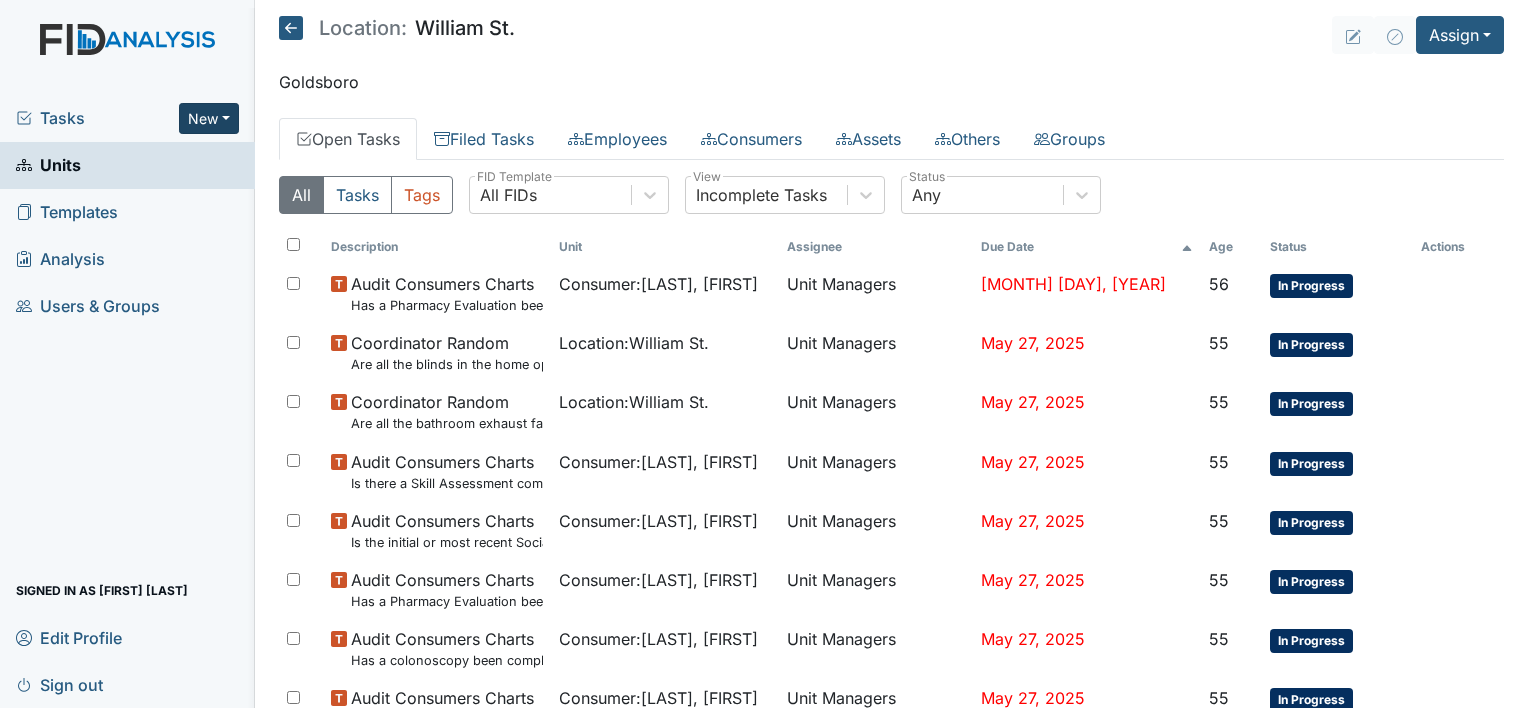 click on "New" at bounding box center (209, 118) 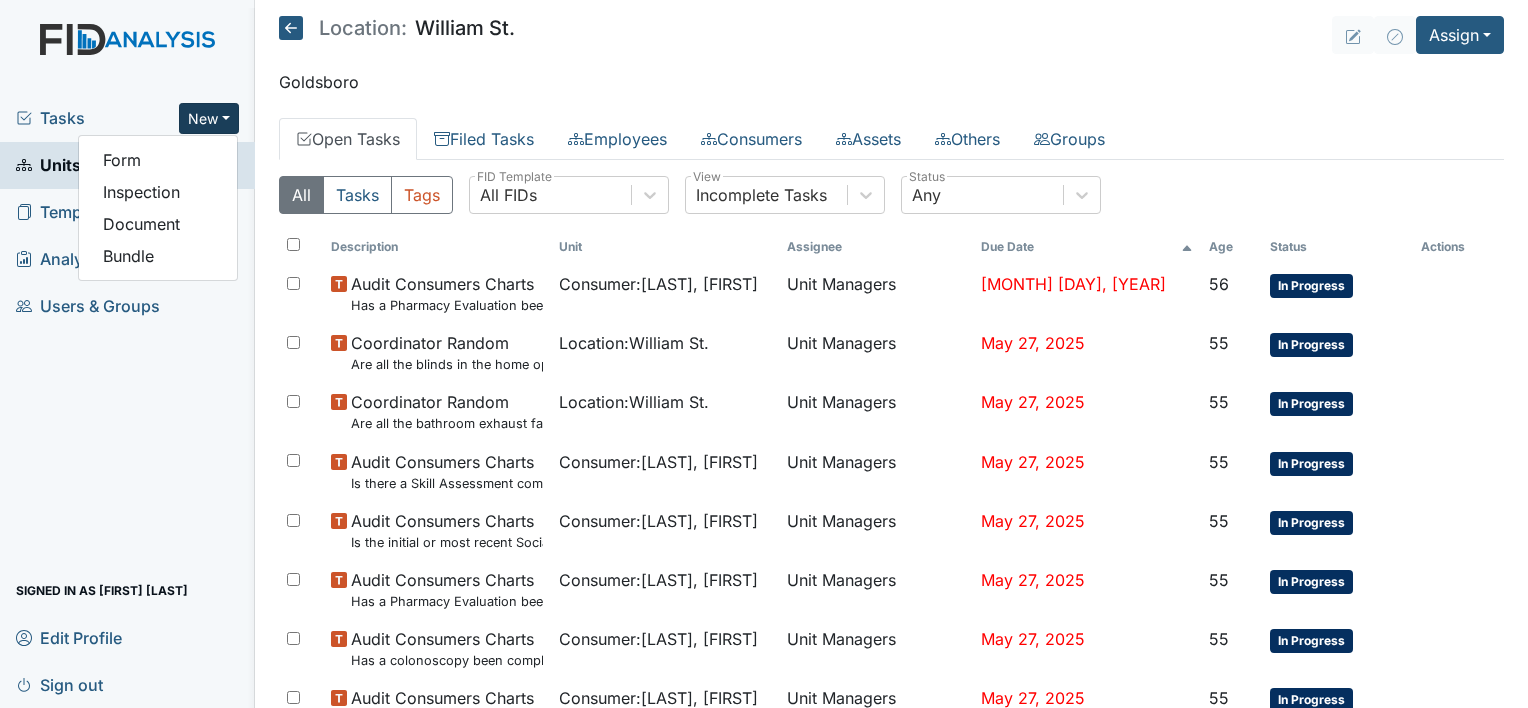 click on "New" at bounding box center (209, 118) 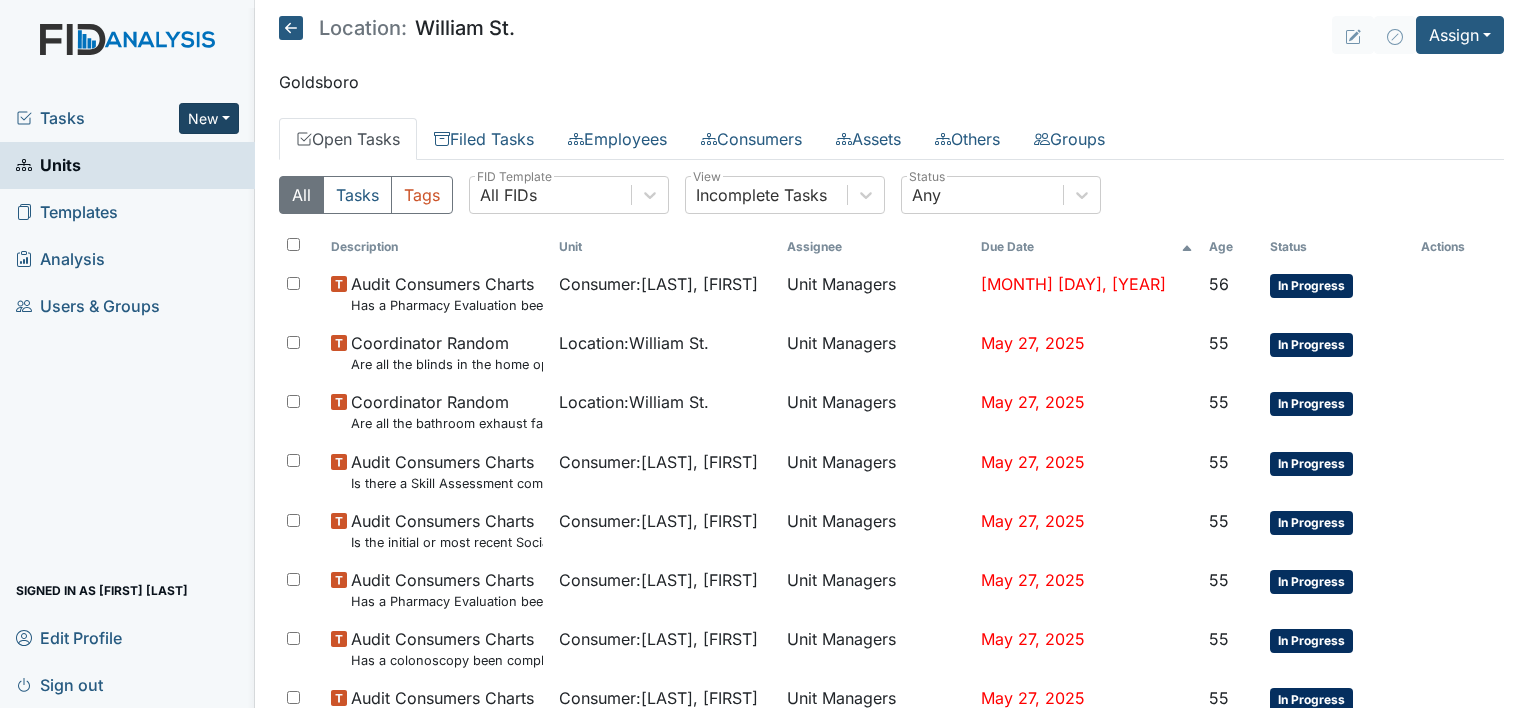 click on "New" at bounding box center (209, 118) 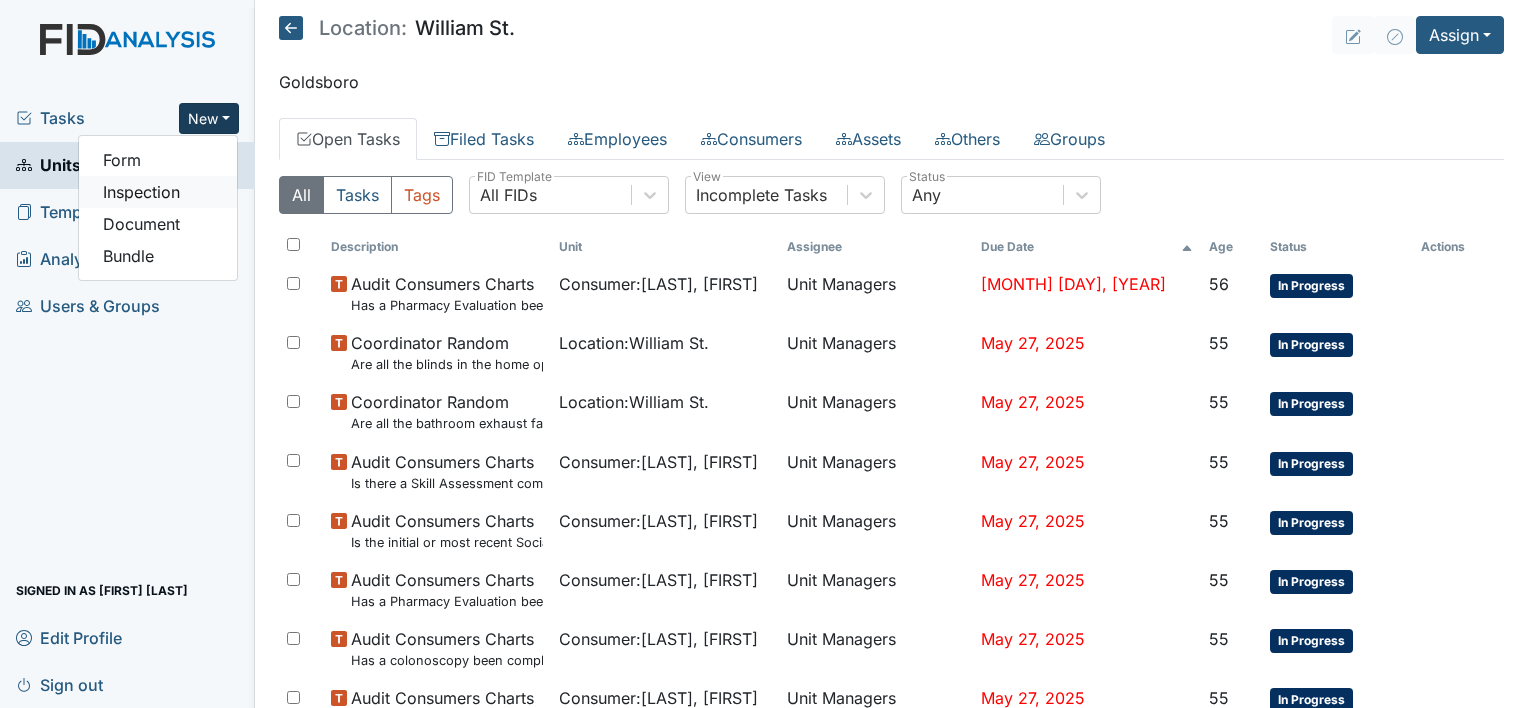 click on "Inspection" at bounding box center [158, 192] 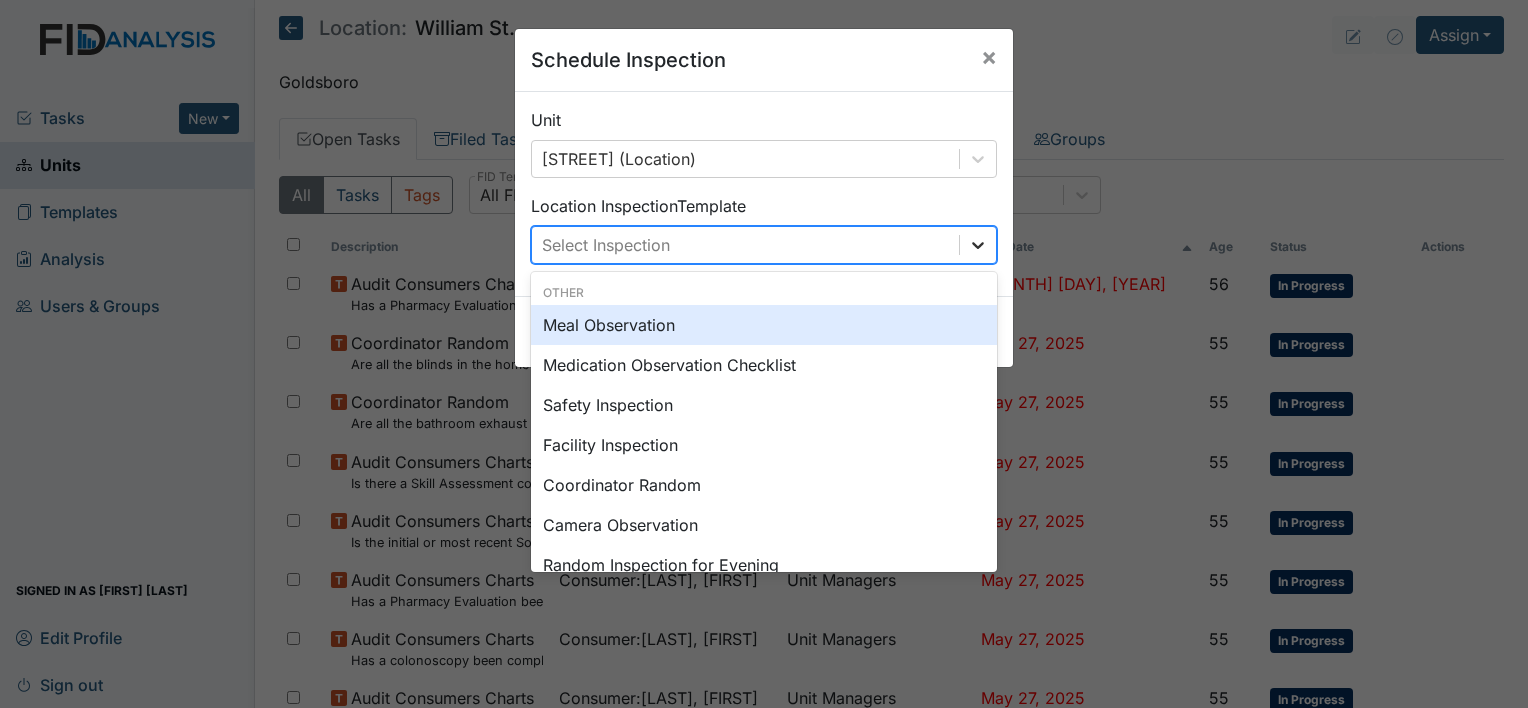click at bounding box center [978, 245] 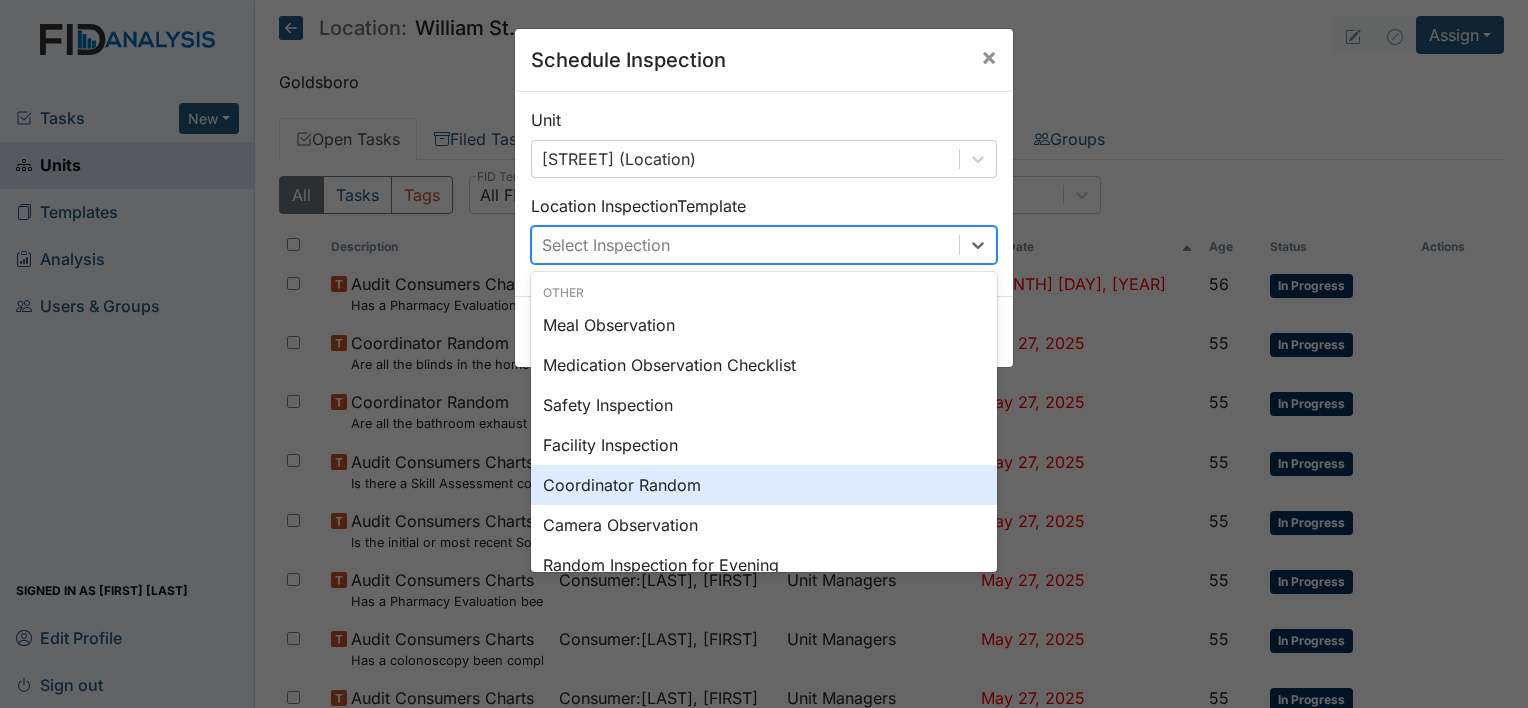 click on "Camera Observation" at bounding box center (764, 525) 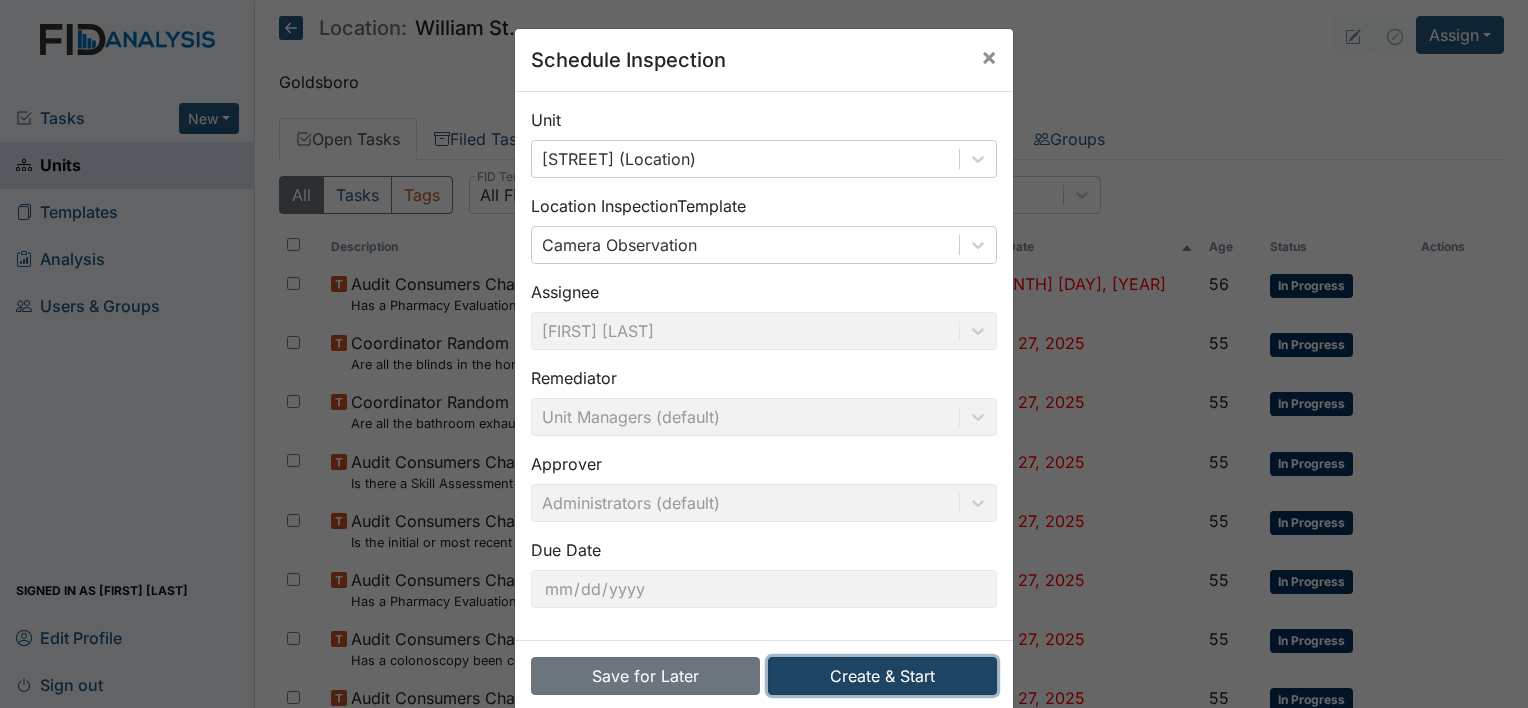 click on "Create & Start" at bounding box center [882, 676] 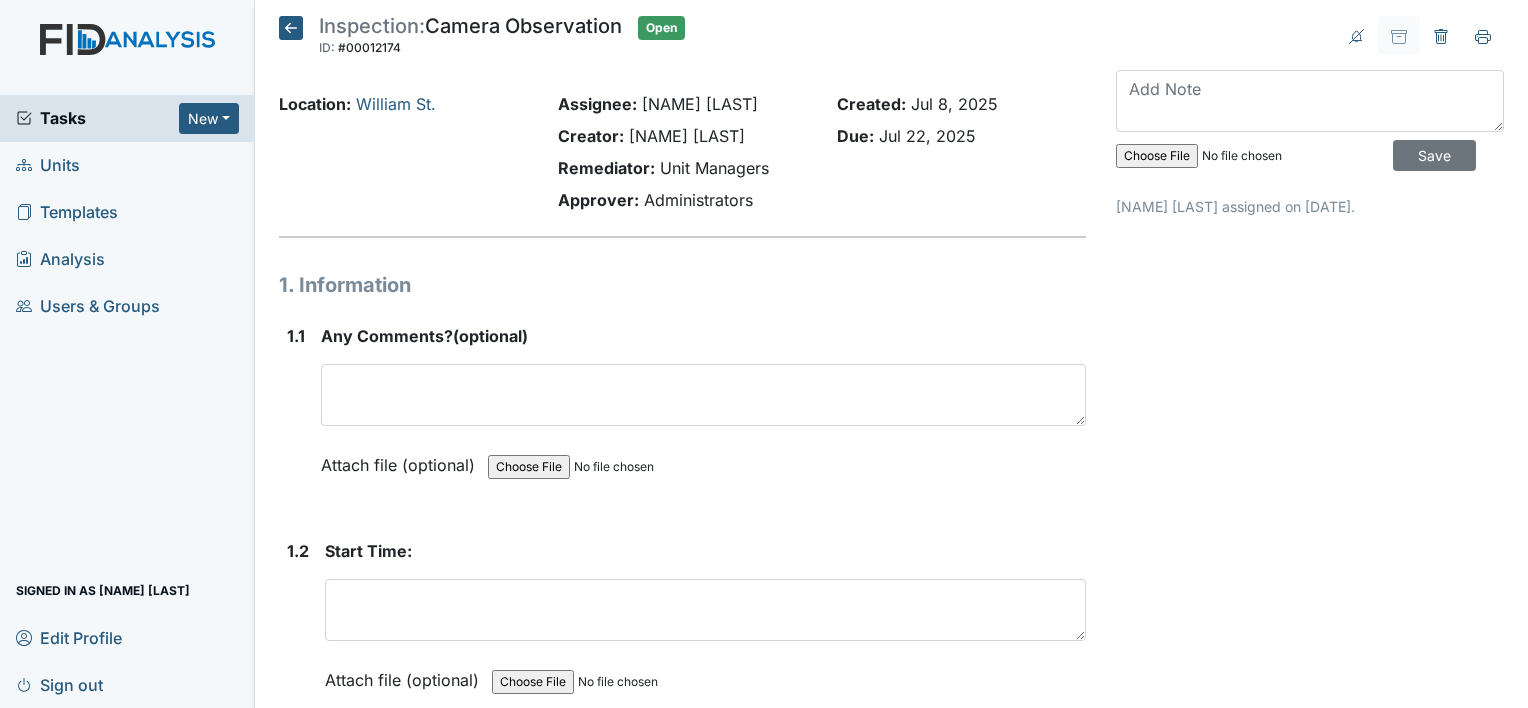 scroll, scrollTop: 0, scrollLeft: 0, axis: both 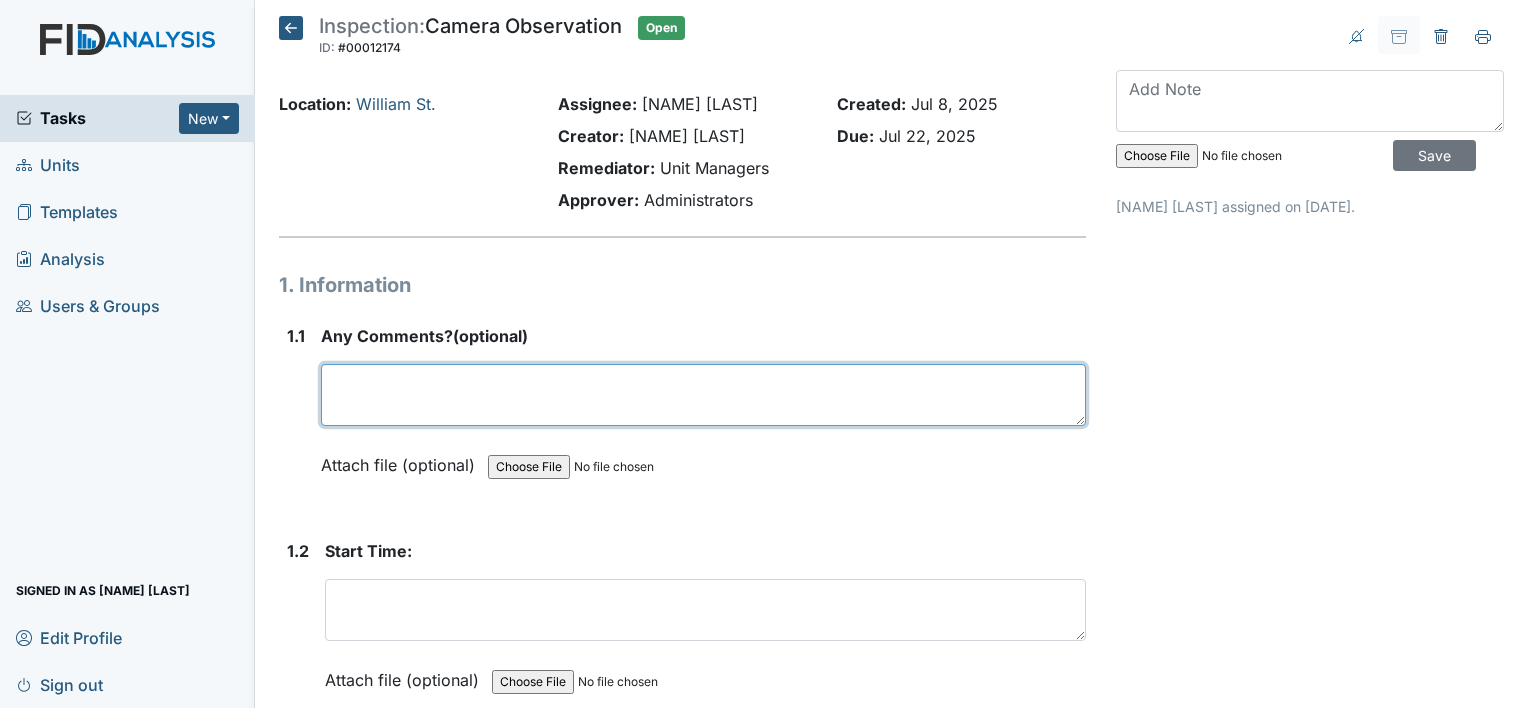 click at bounding box center (703, 395) 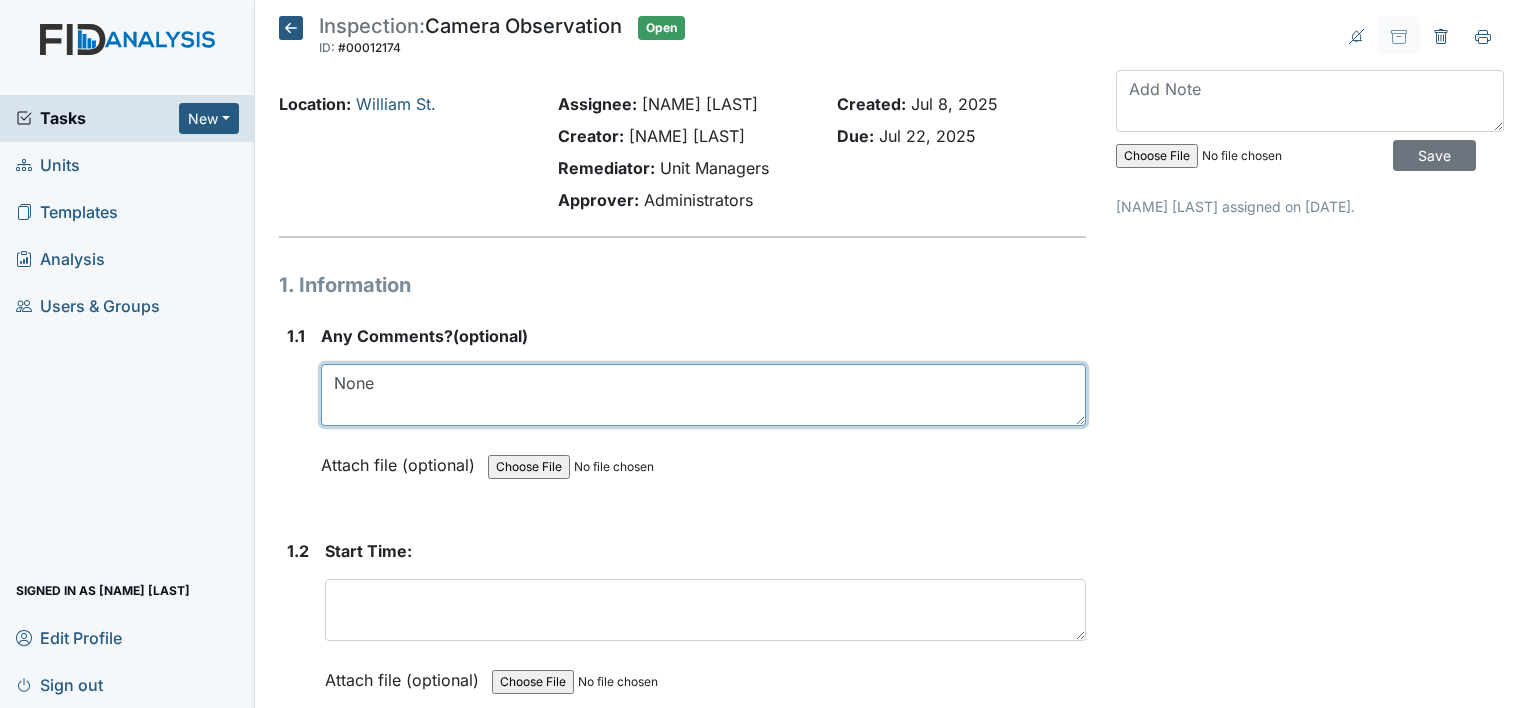 type on "None" 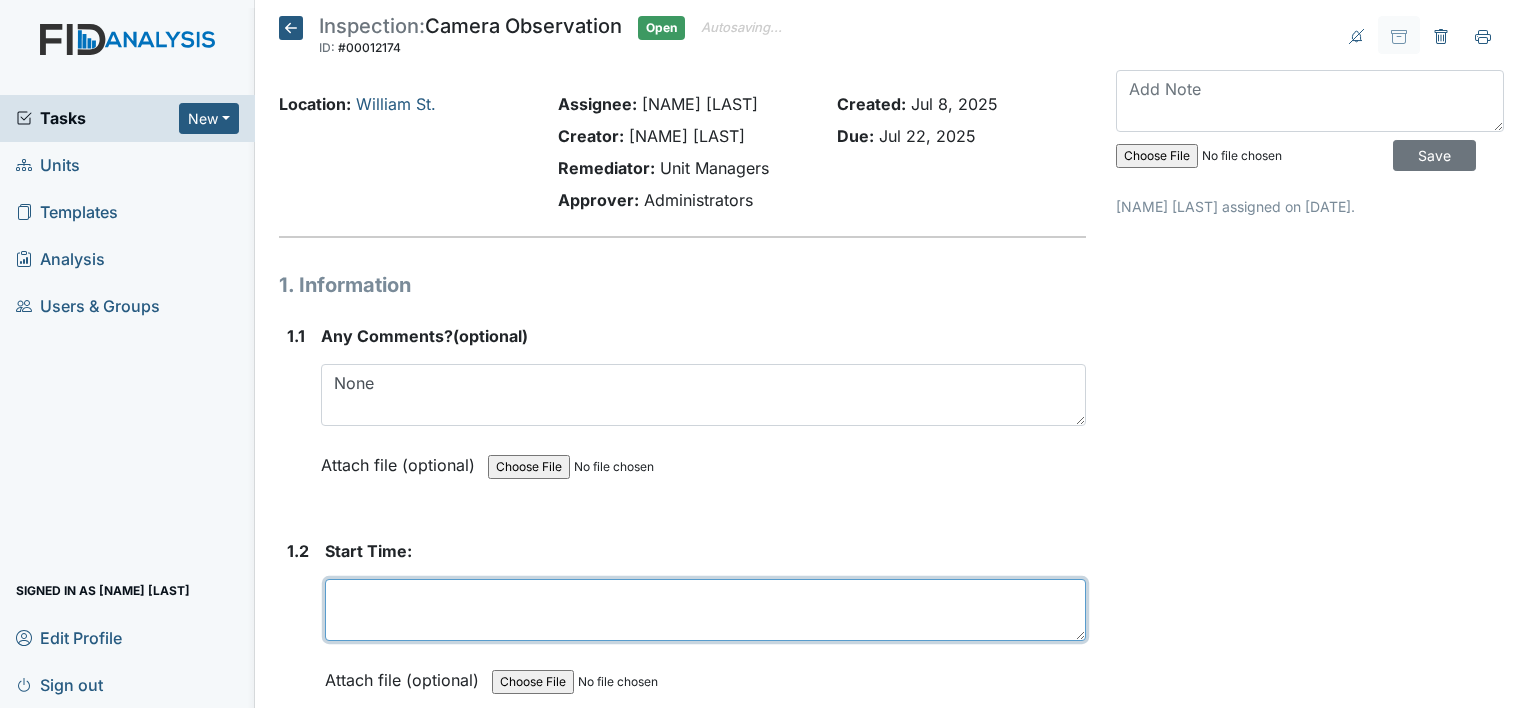 click at bounding box center (705, 610) 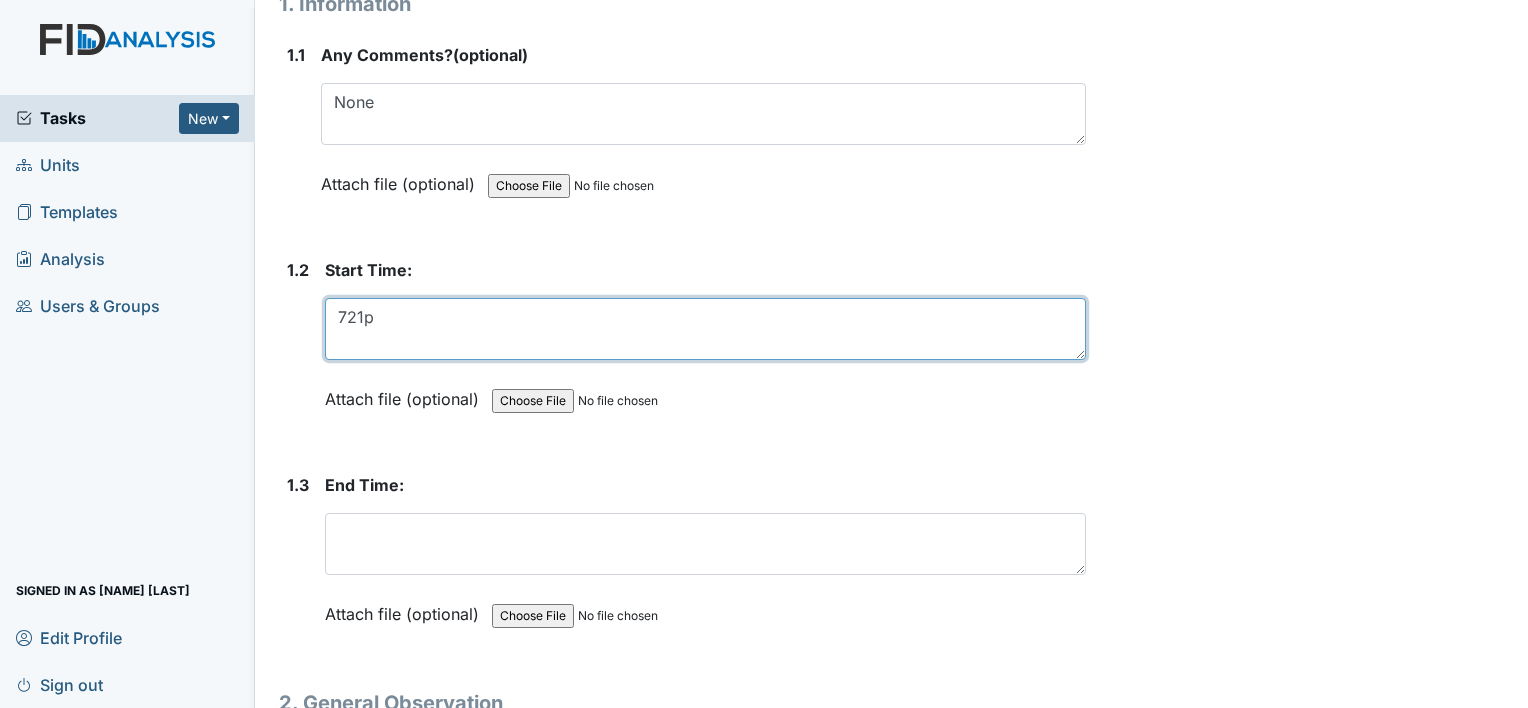 scroll, scrollTop: 296, scrollLeft: 0, axis: vertical 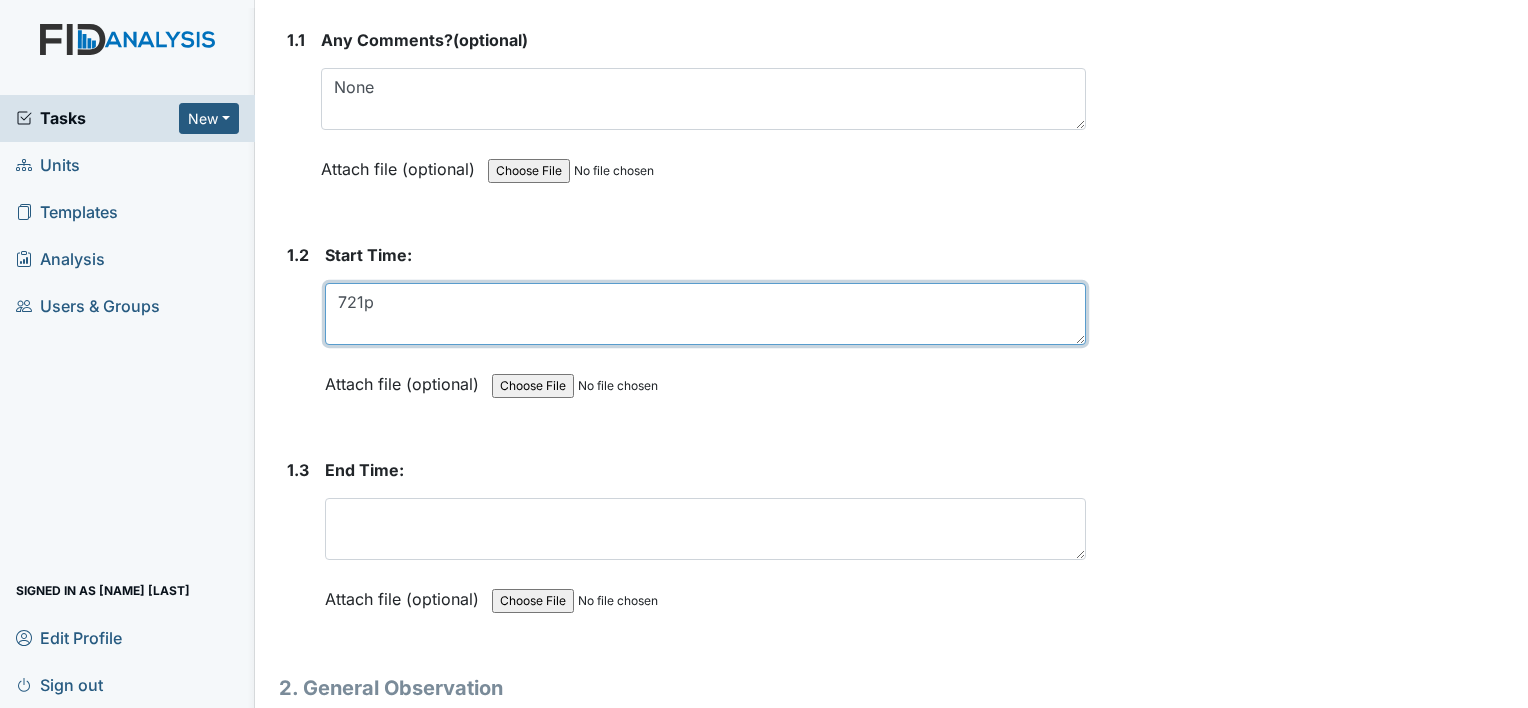 type on "721p" 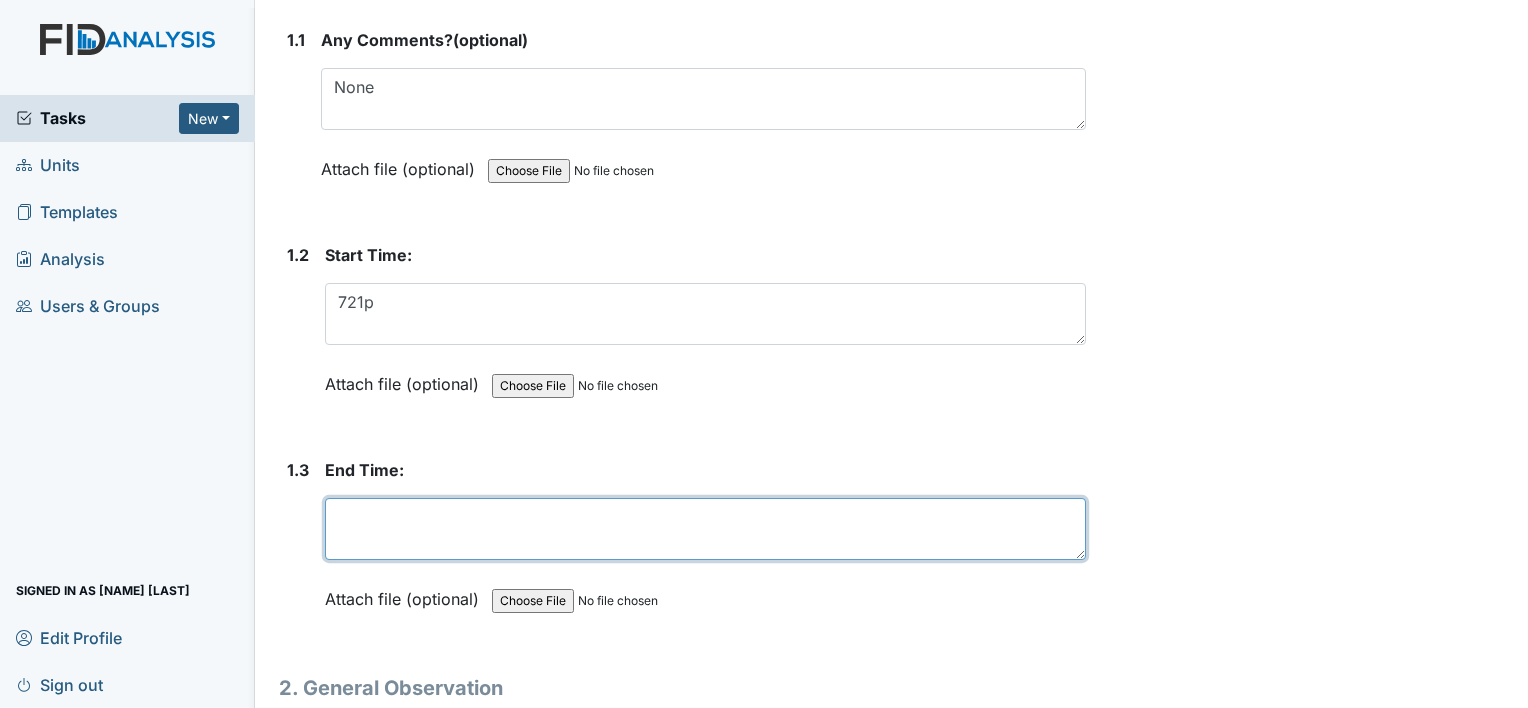 click at bounding box center [705, 529] 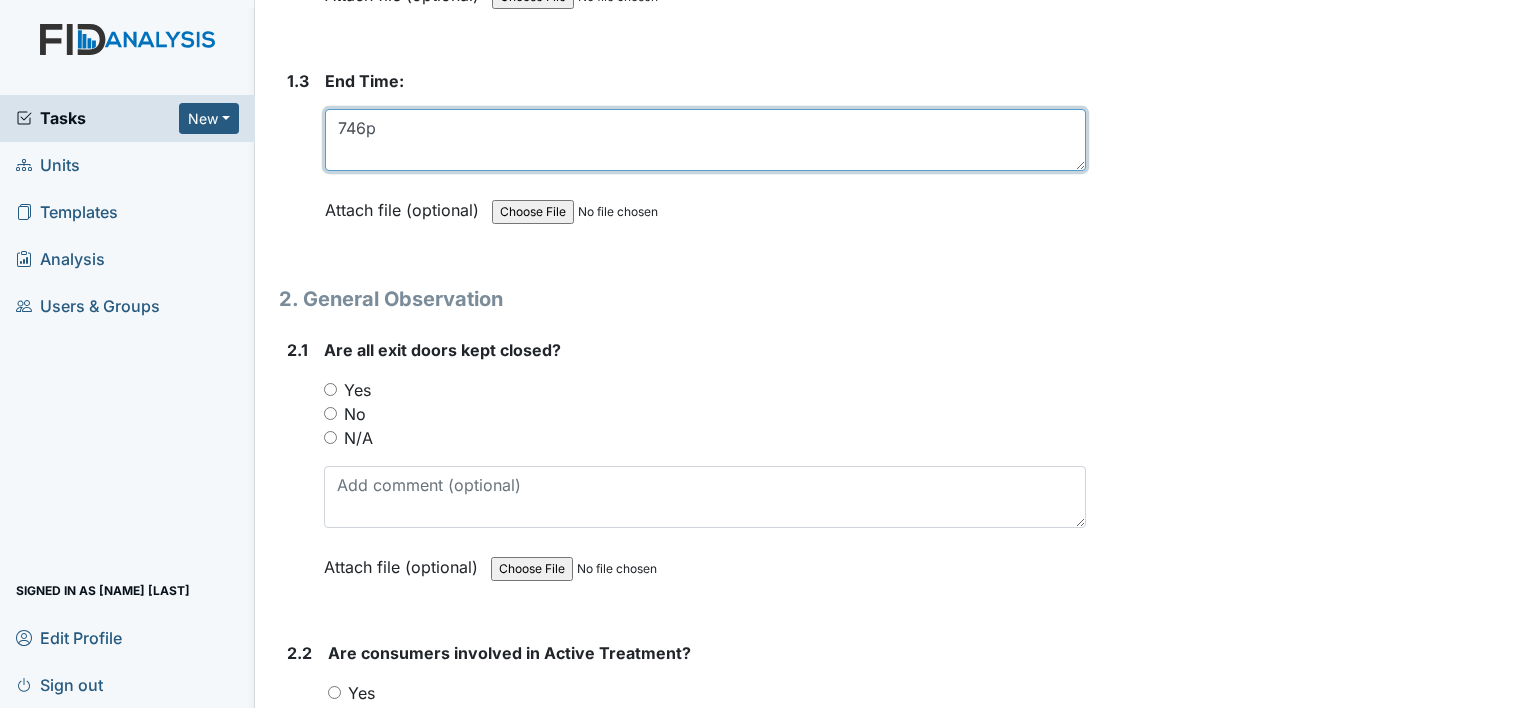 scroll, scrollTop: 688, scrollLeft: 0, axis: vertical 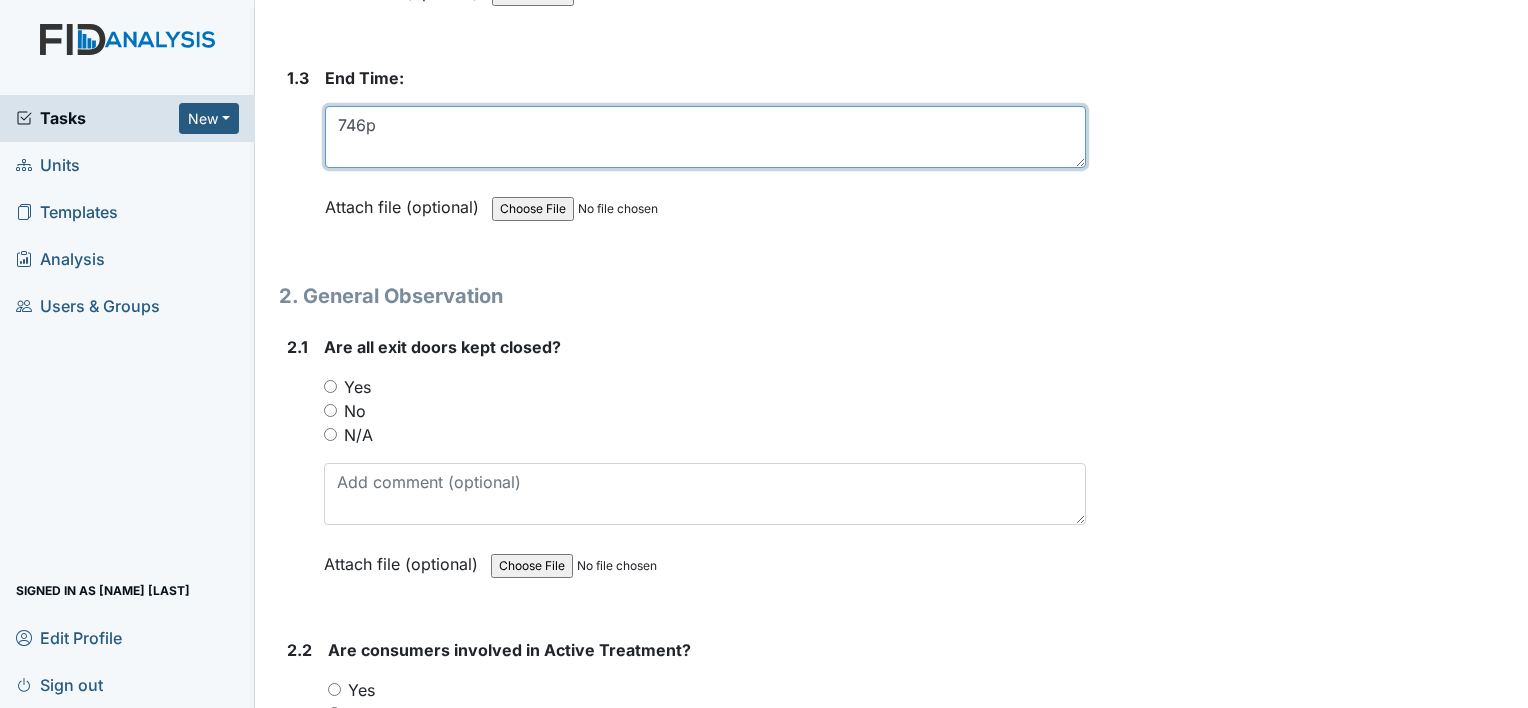 type on "746p" 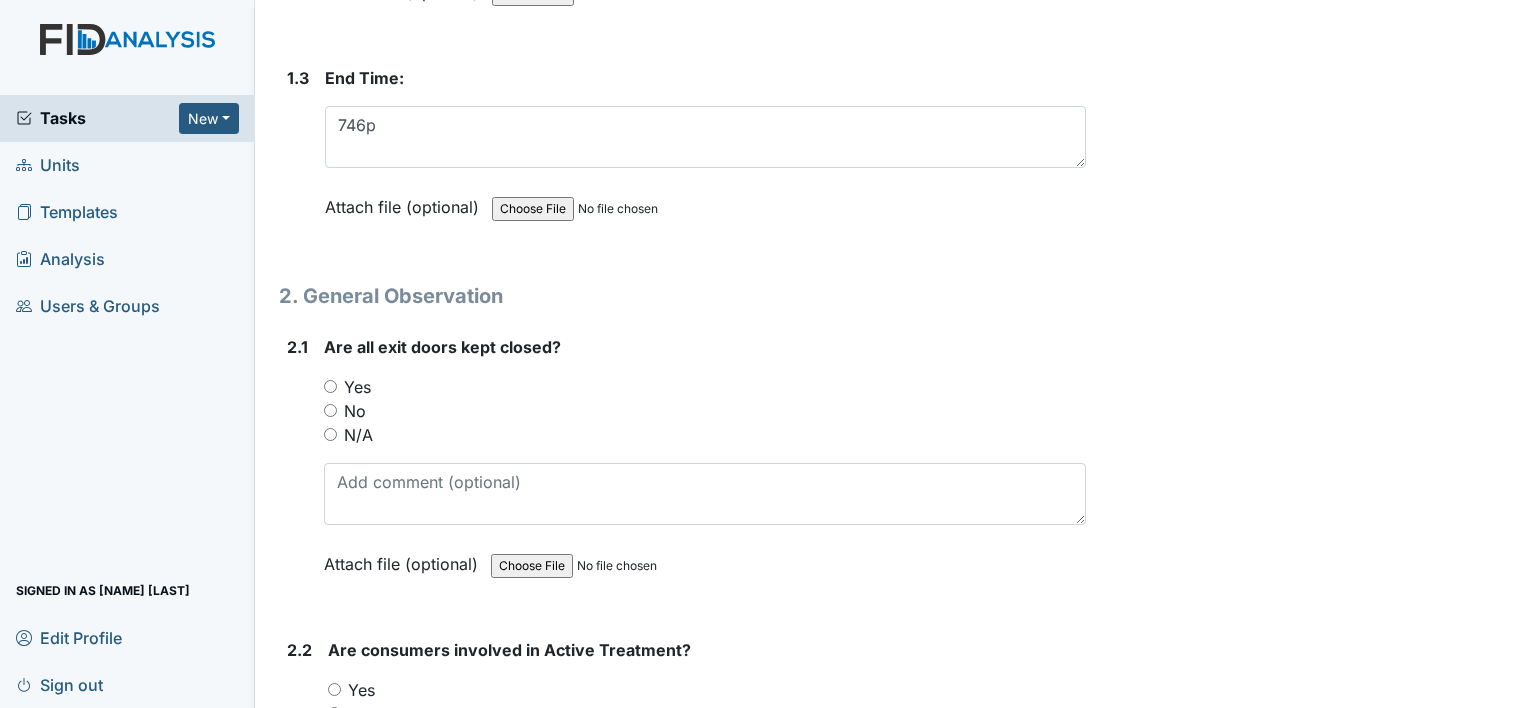 click on "Yes" at bounding box center [330, 386] 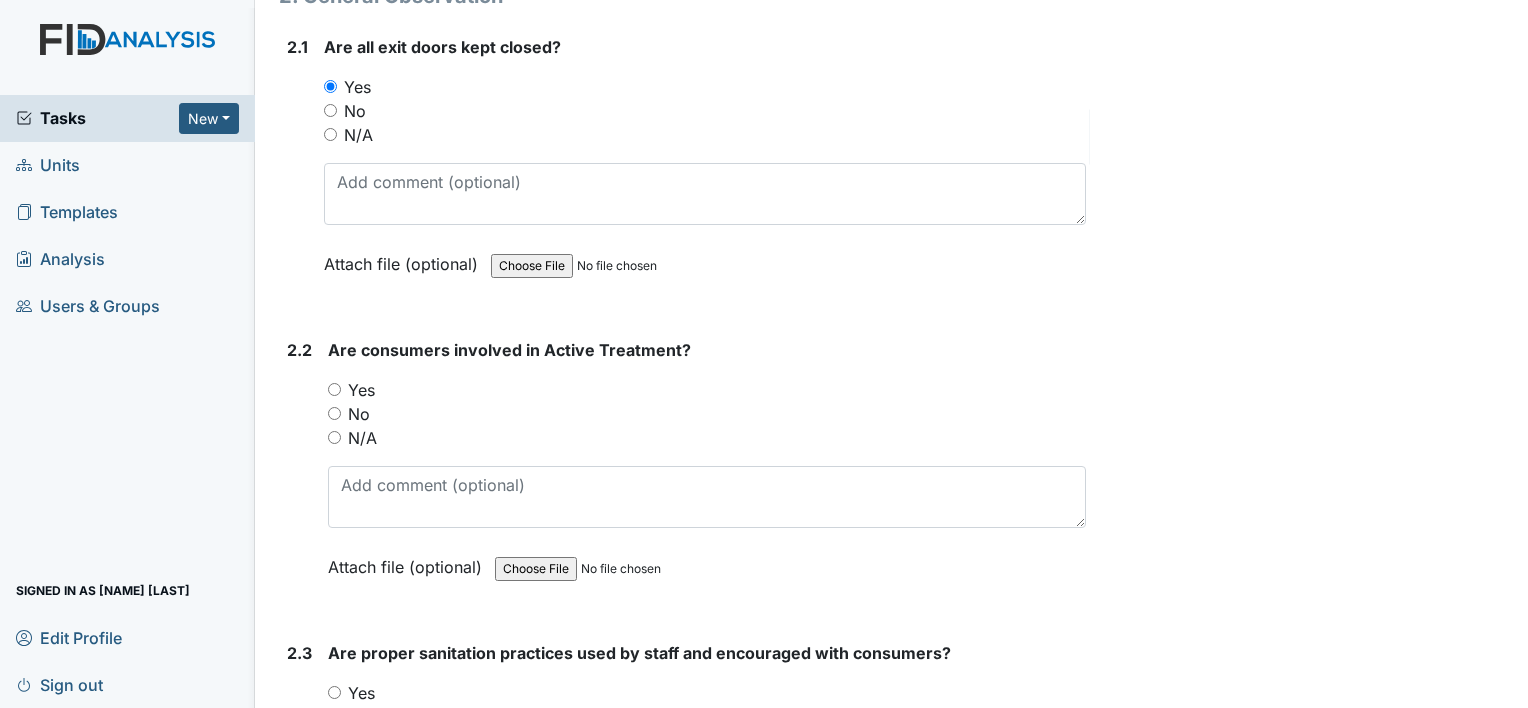 scroll, scrollTop: 1025, scrollLeft: 0, axis: vertical 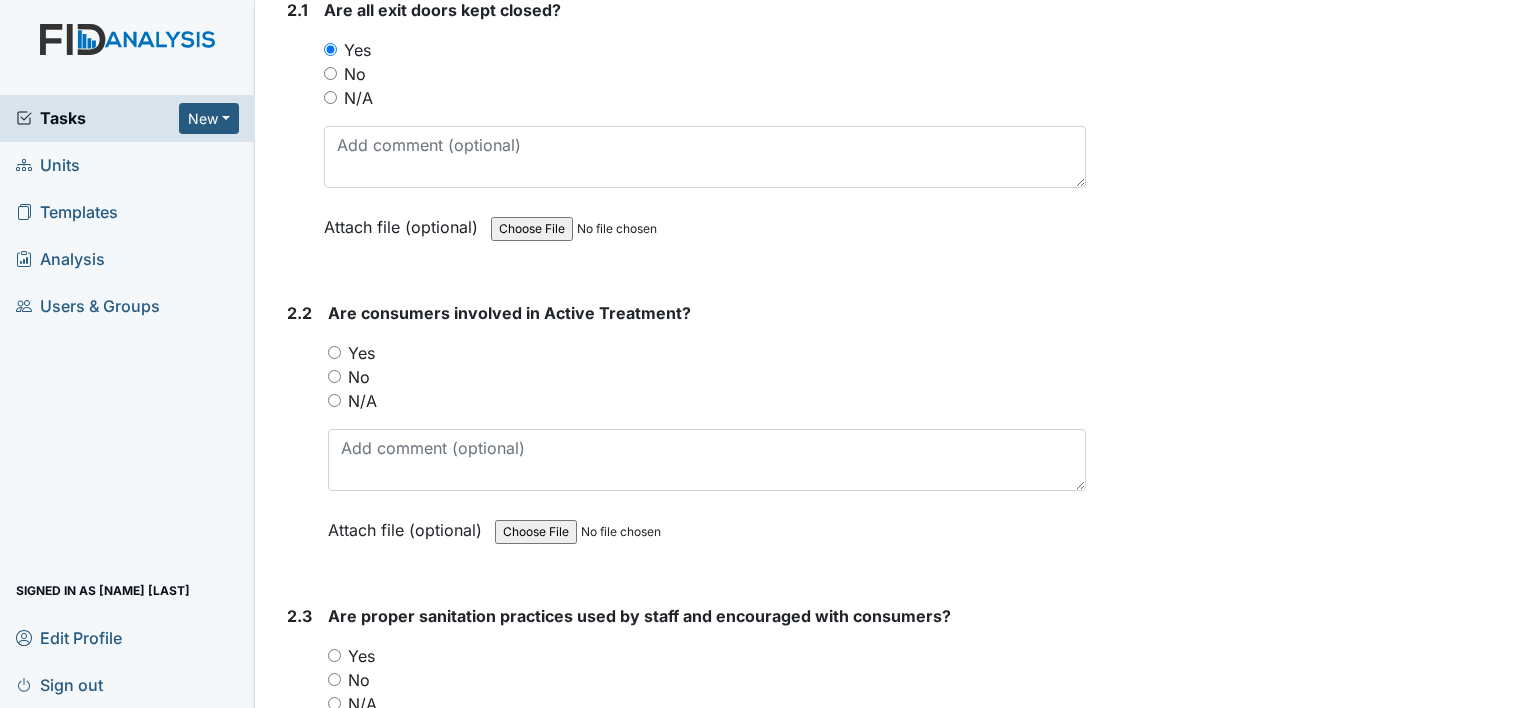 click on "No" at bounding box center [334, 376] 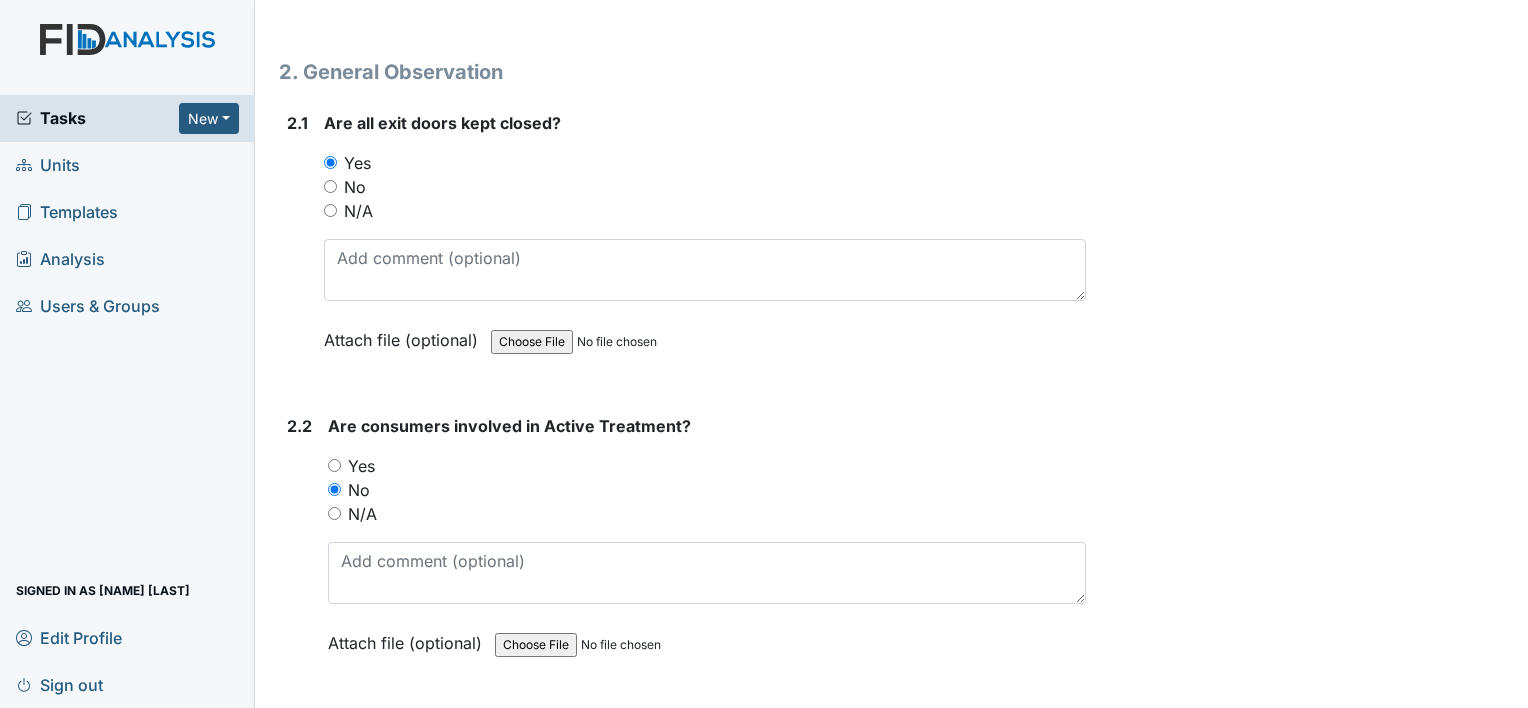 scroll, scrollTop: 912, scrollLeft: 0, axis: vertical 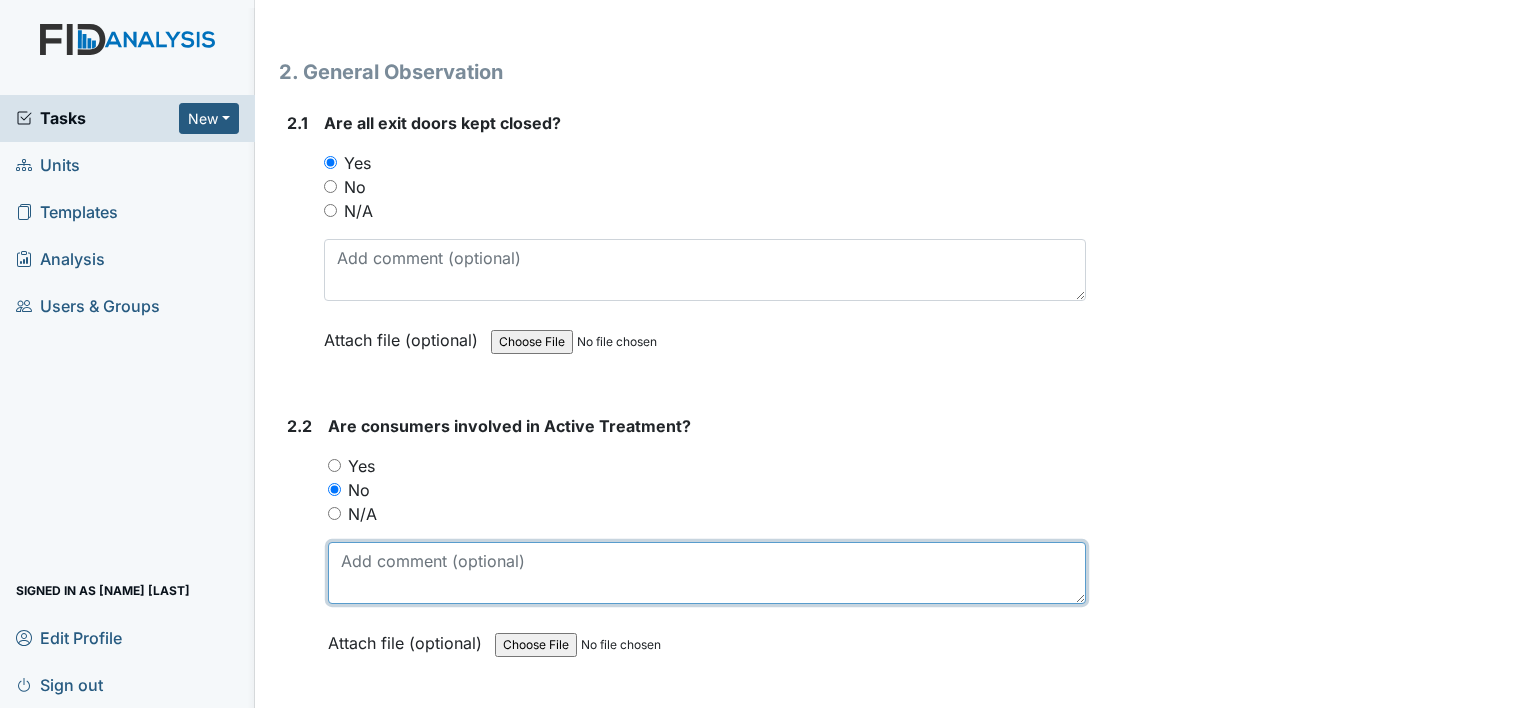 click at bounding box center (707, 573) 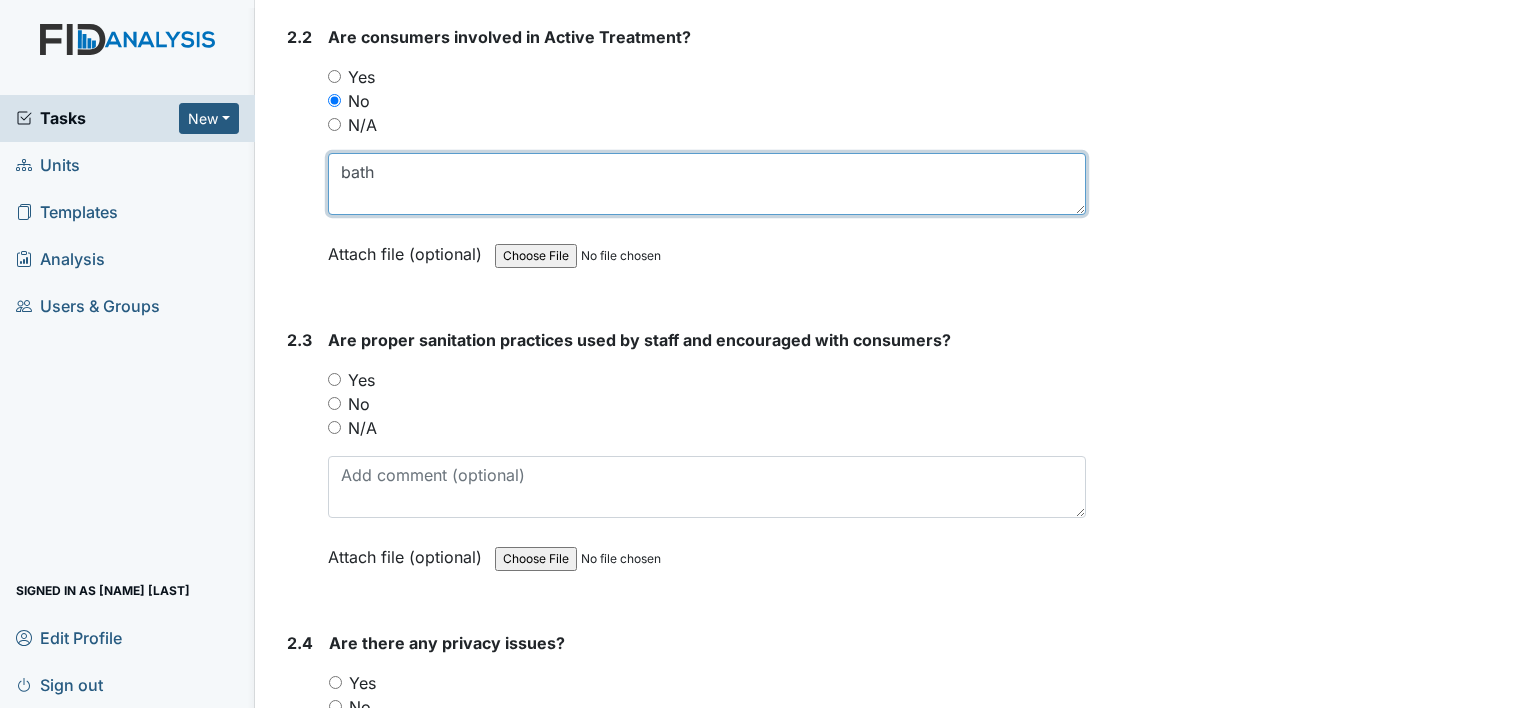 scroll, scrollTop: 1310, scrollLeft: 0, axis: vertical 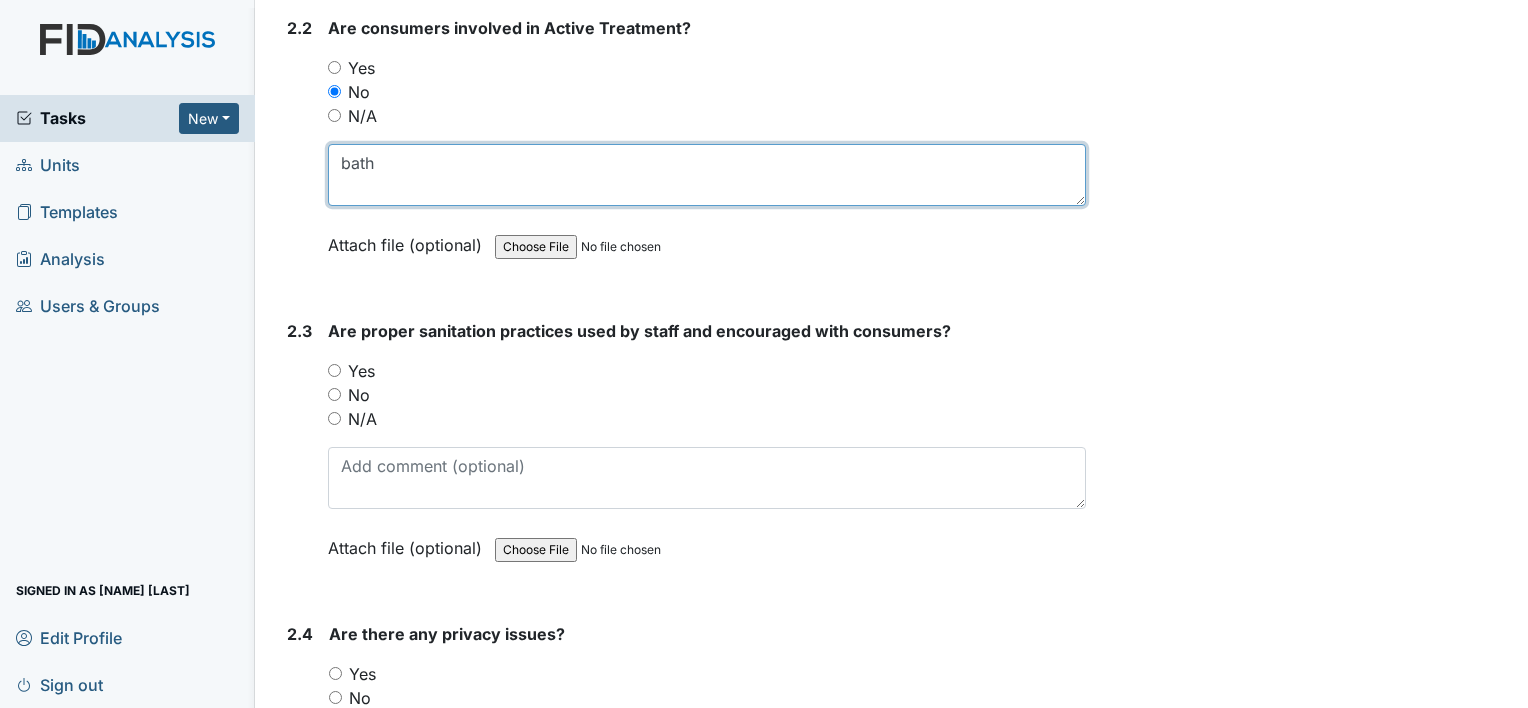 type on "bath" 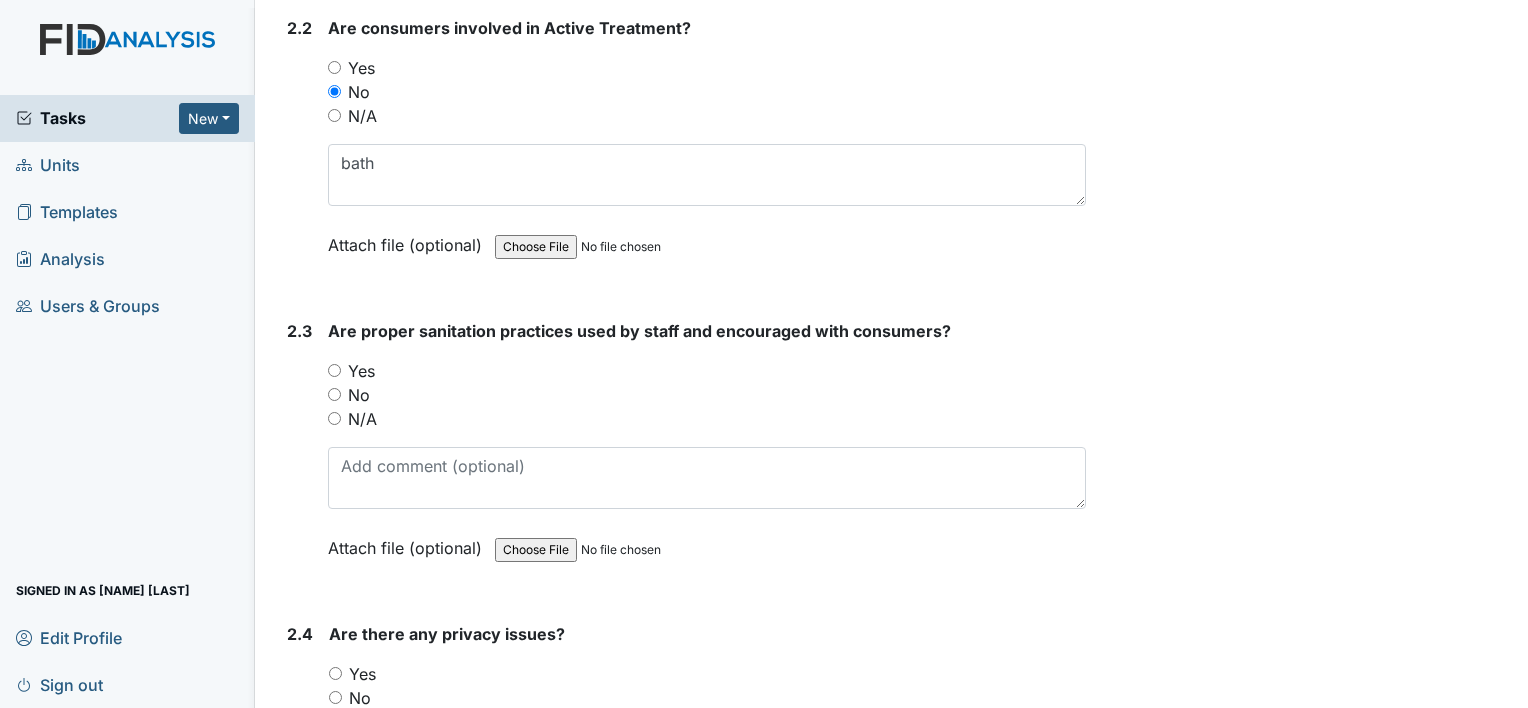 click on "Yes" at bounding box center (334, 370) 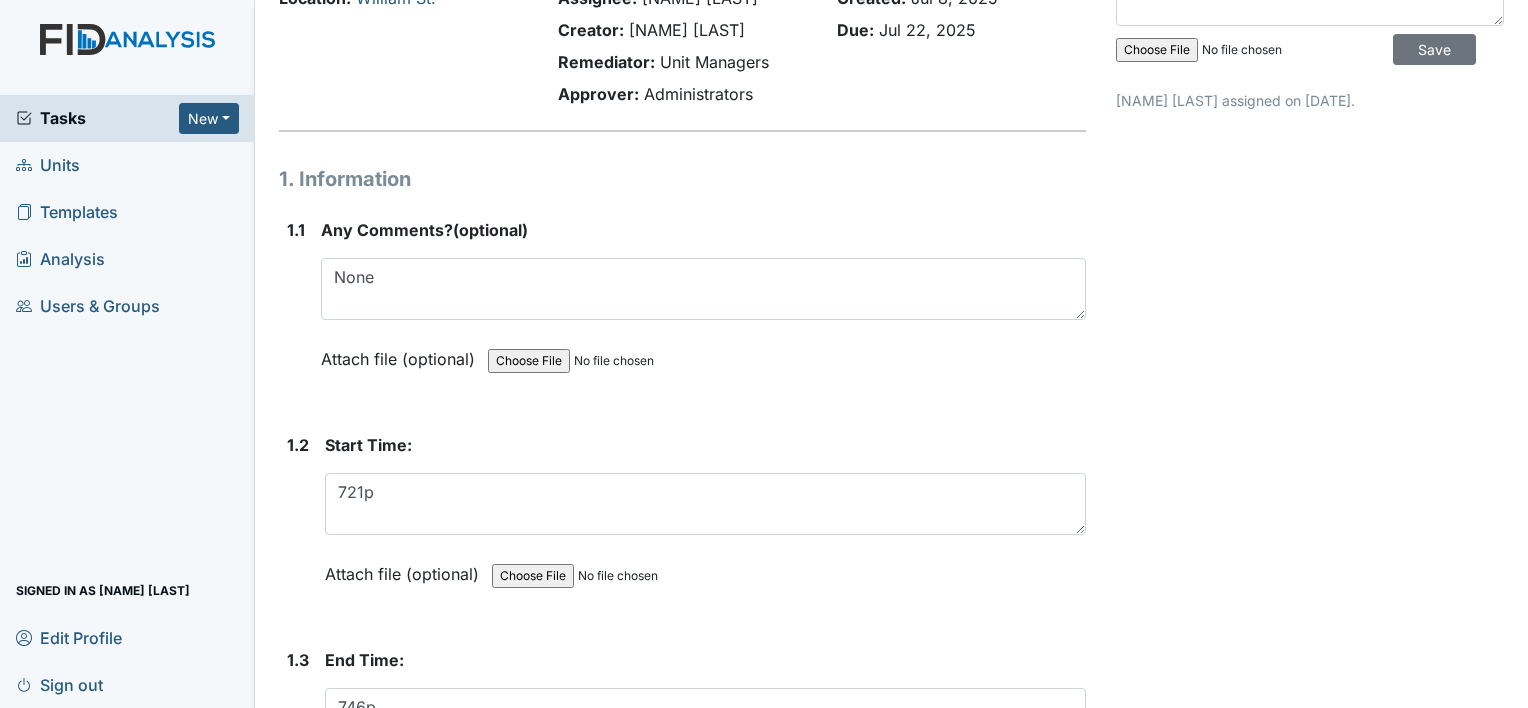 scroll, scrollTop: 0, scrollLeft: 0, axis: both 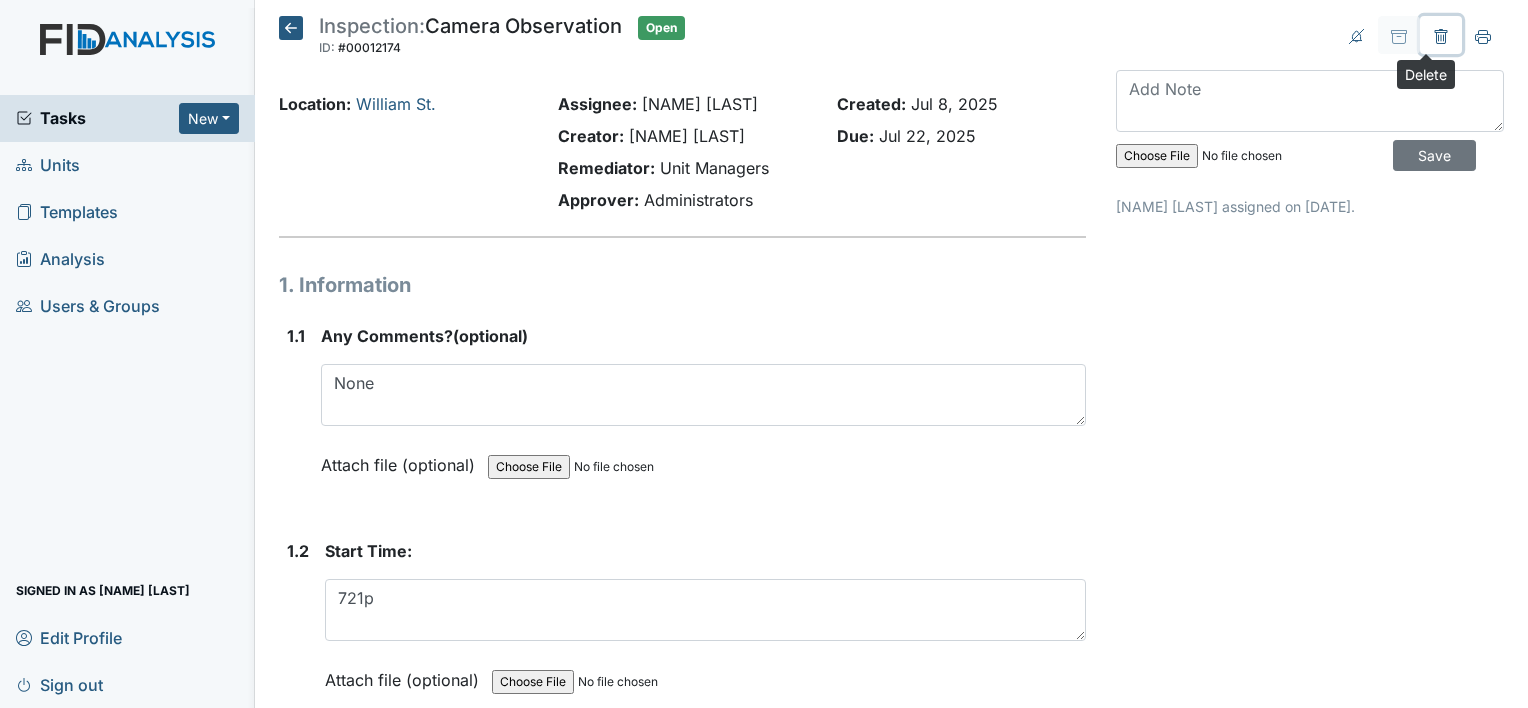 click at bounding box center (1441, 35) 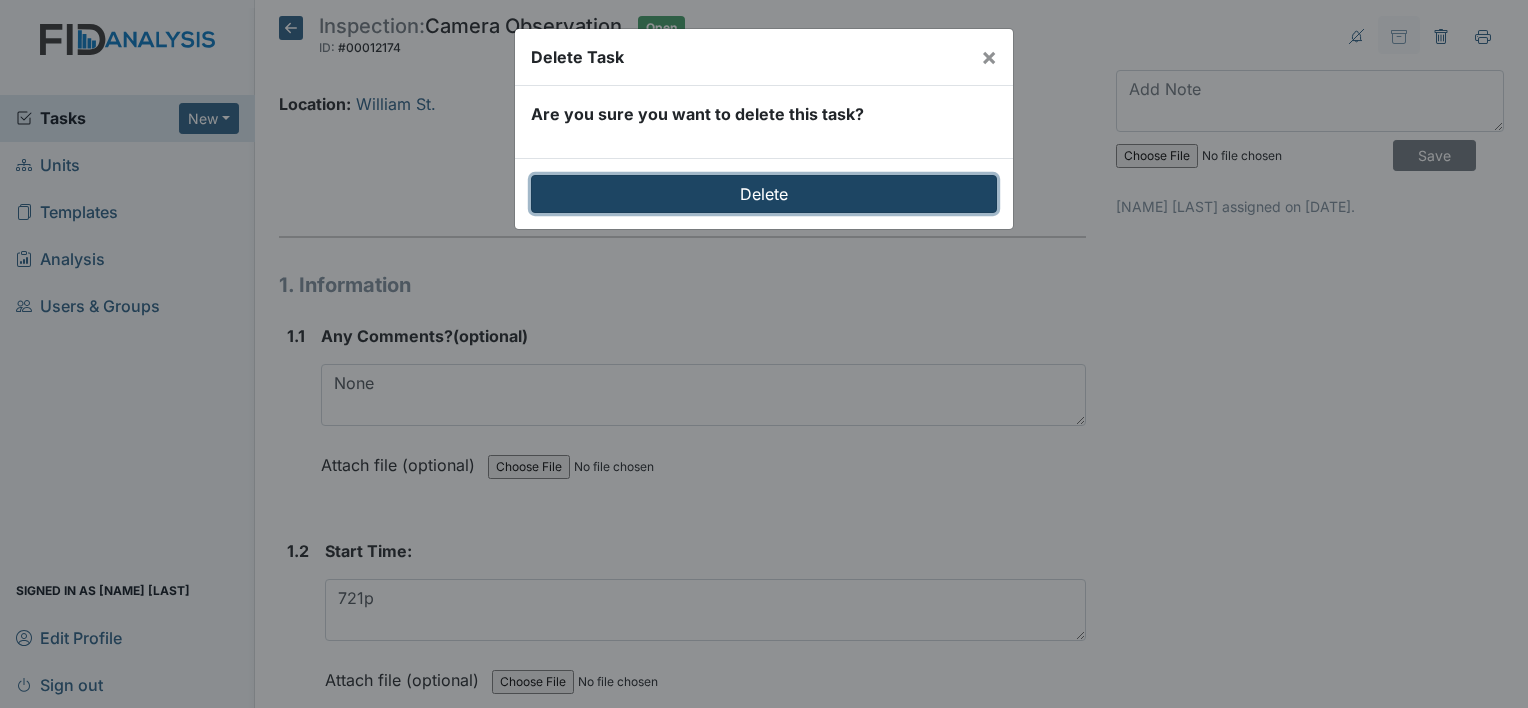 click on "Delete" at bounding box center [764, 194] 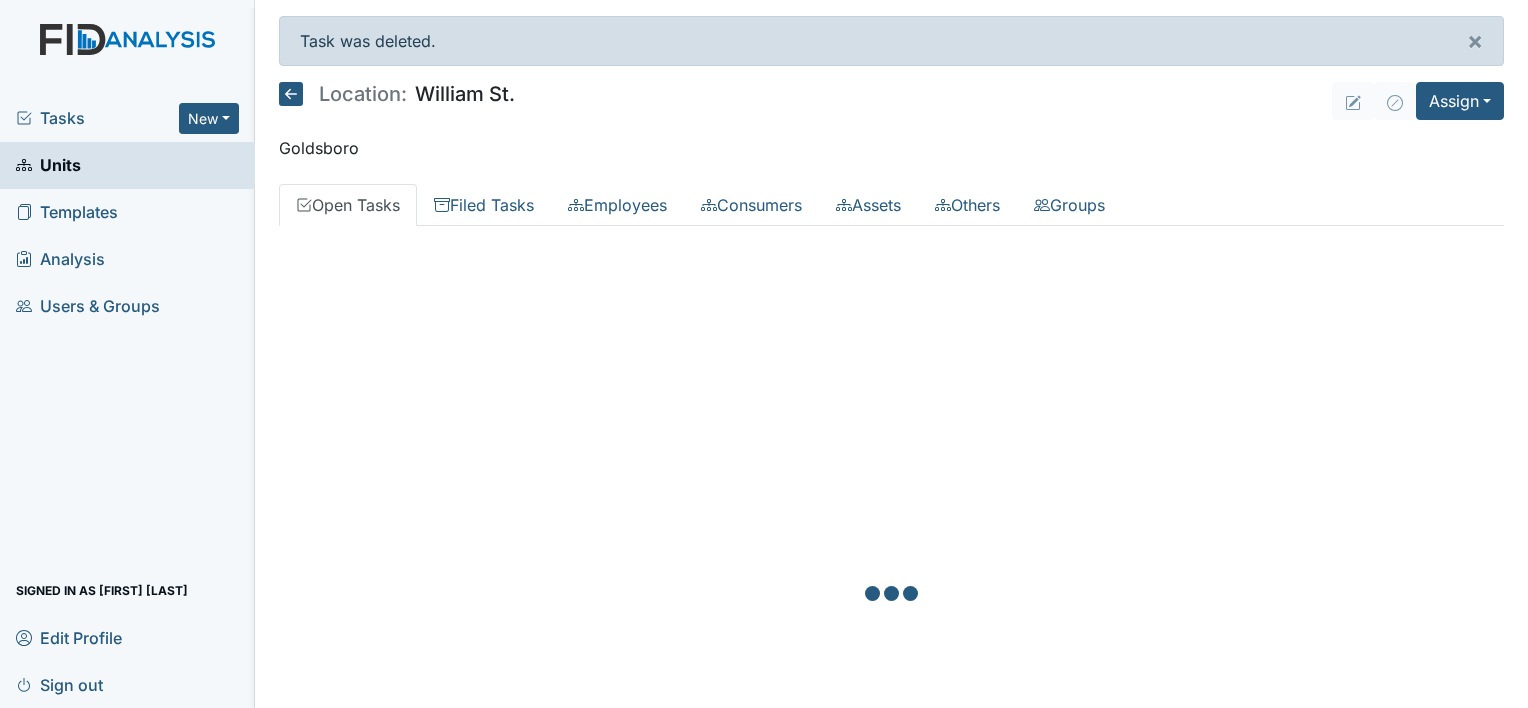 scroll, scrollTop: 0, scrollLeft: 0, axis: both 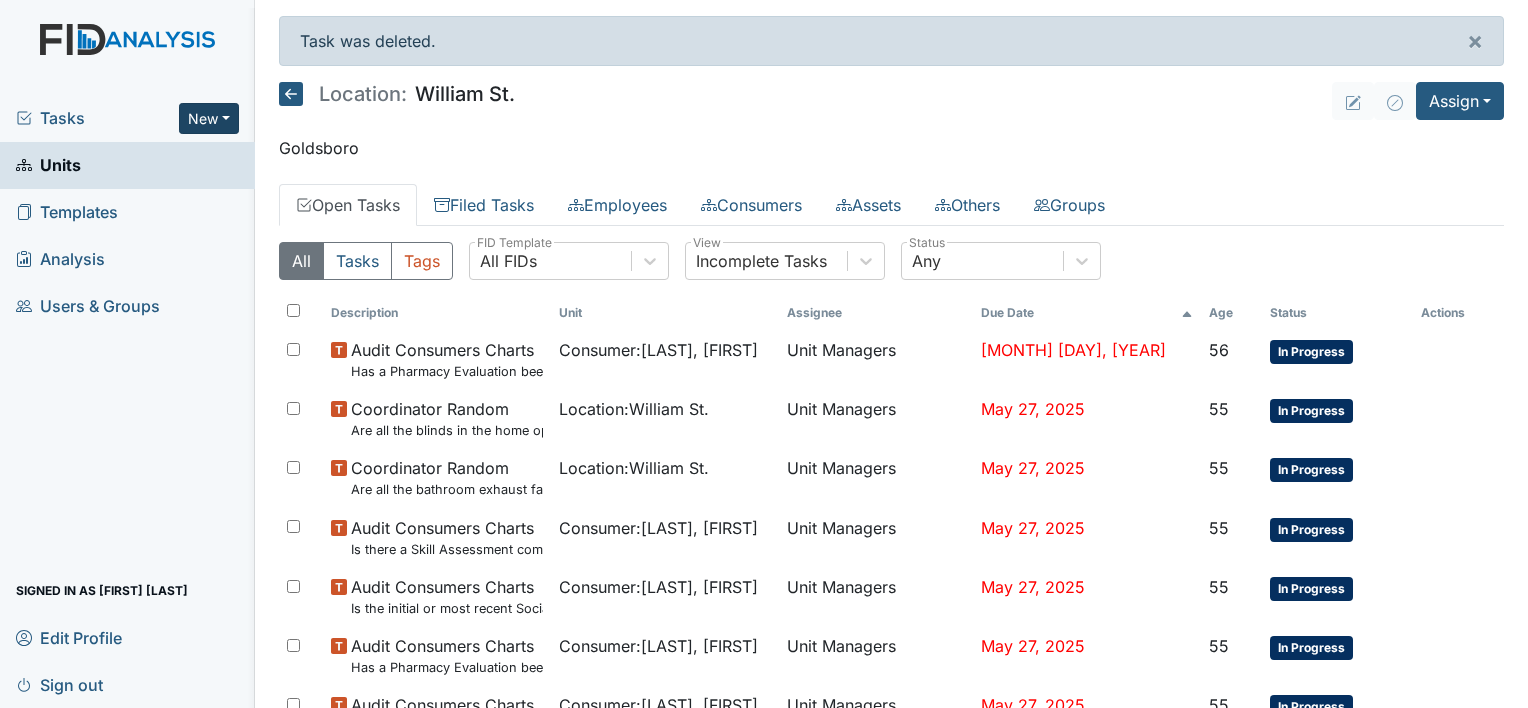 click on "New" at bounding box center (209, 118) 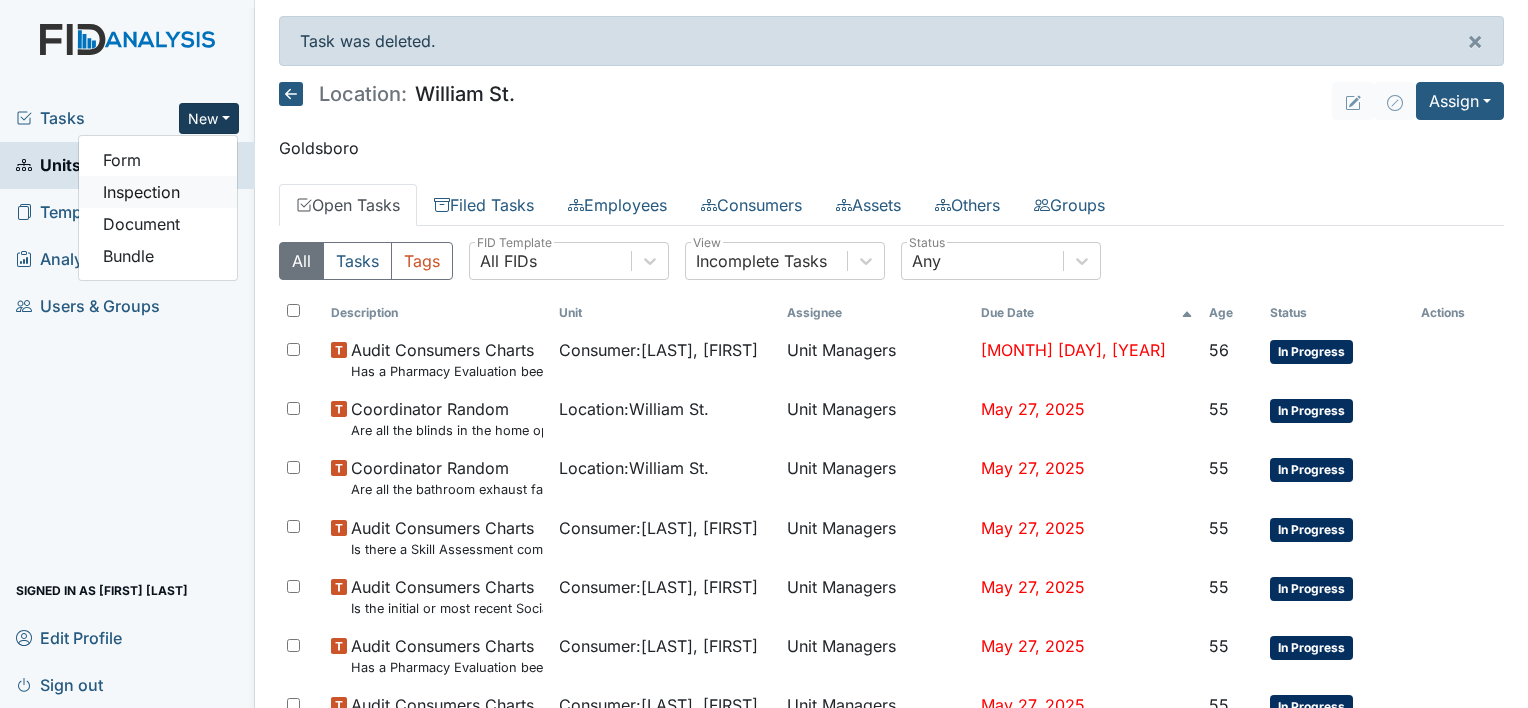 click on "Inspection" at bounding box center [158, 192] 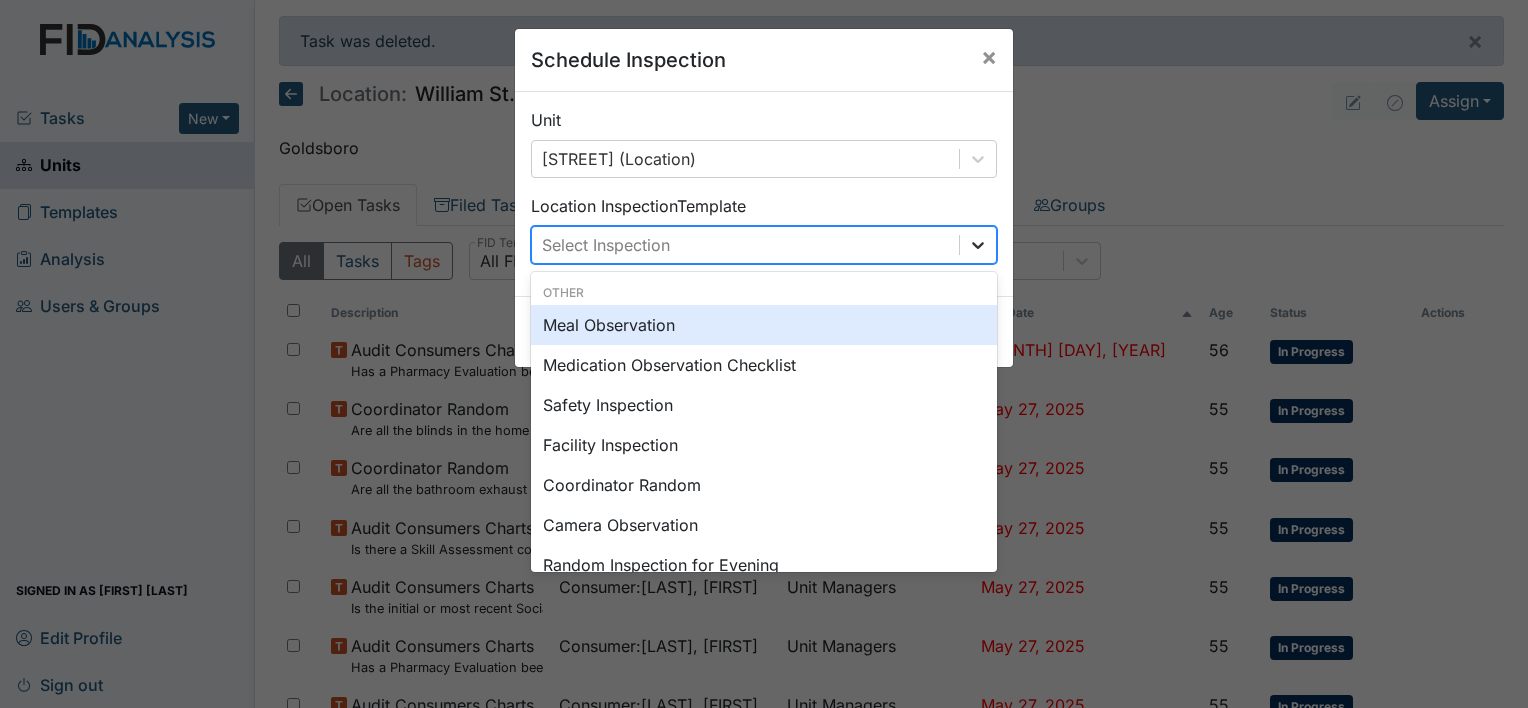 click at bounding box center (978, 245) 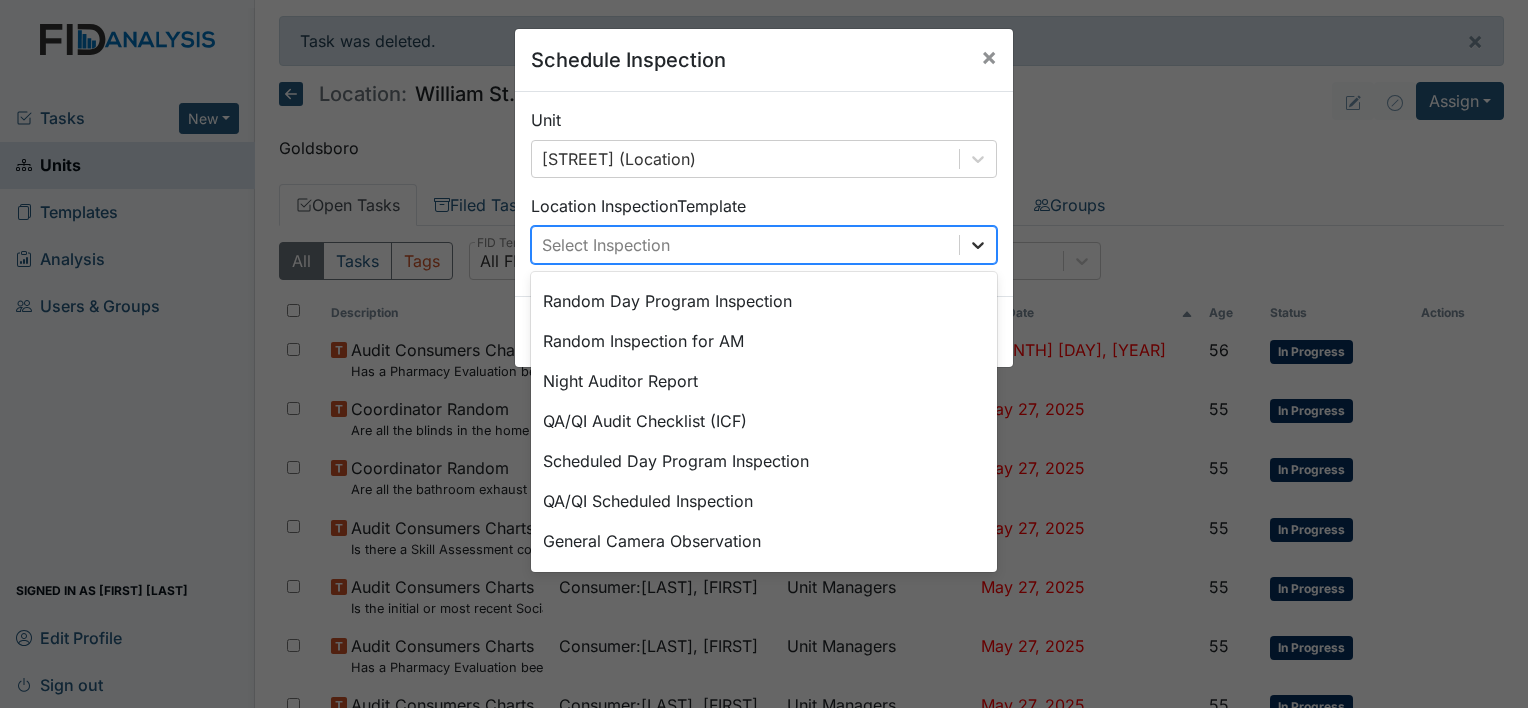 click on "General Camera Observation" at bounding box center (764, 541) 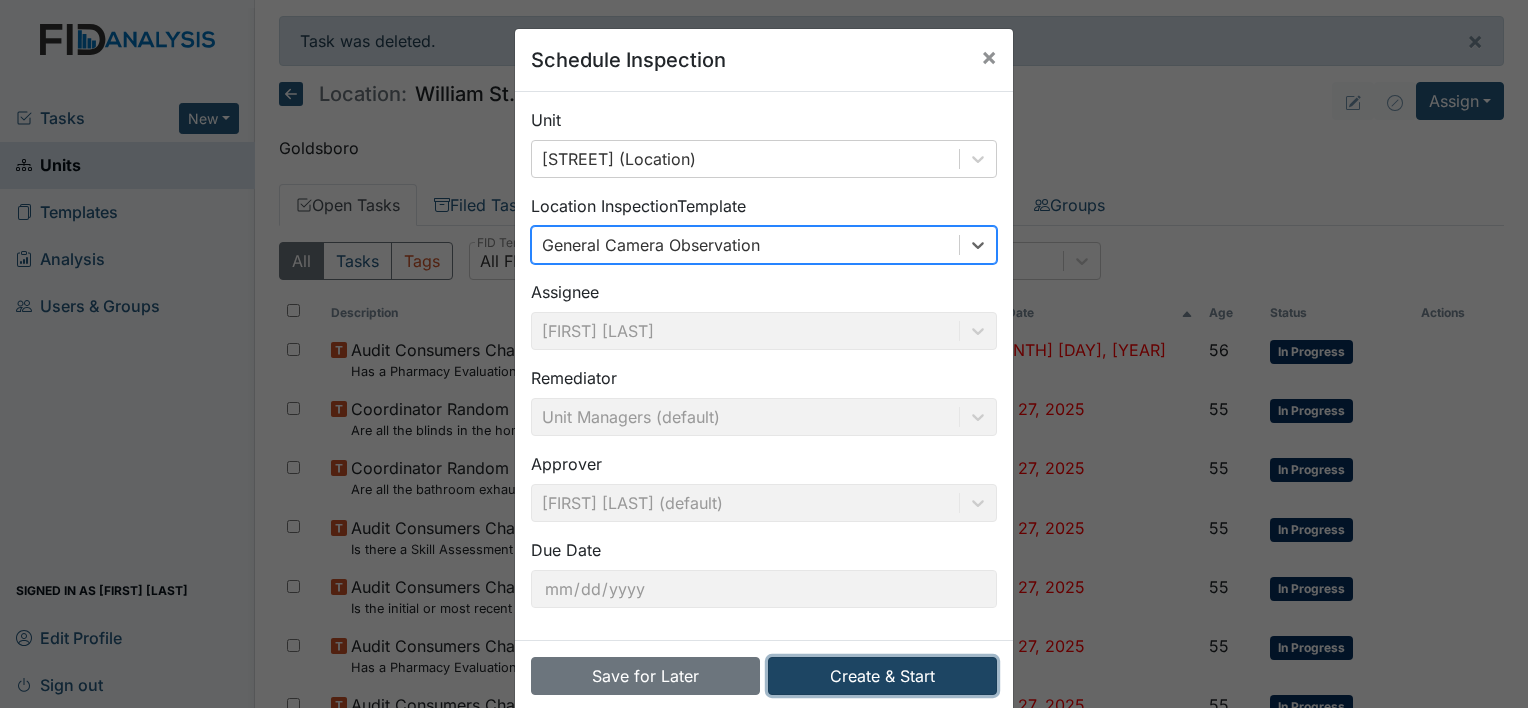 click on "Create & Start" at bounding box center (882, 676) 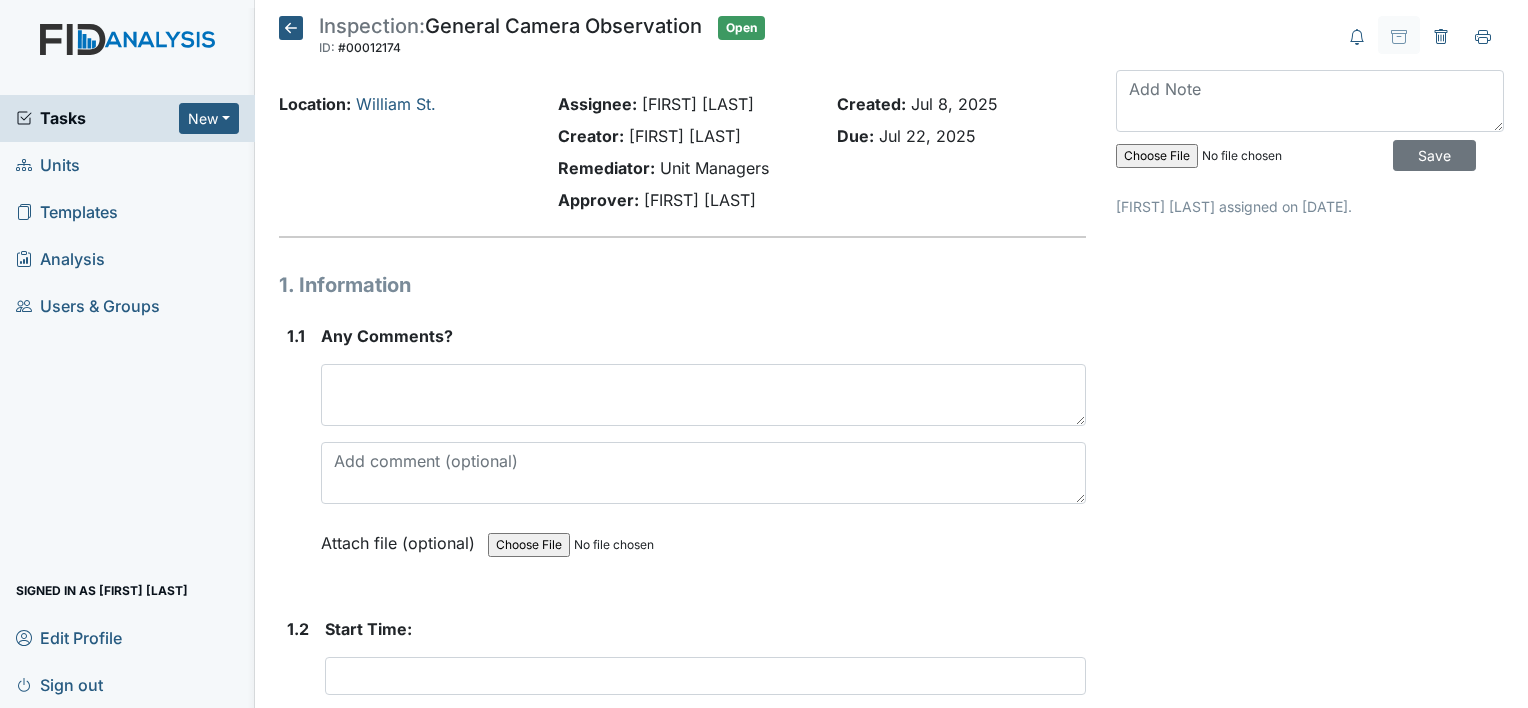 scroll, scrollTop: 0, scrollLeft: 0, axis: both 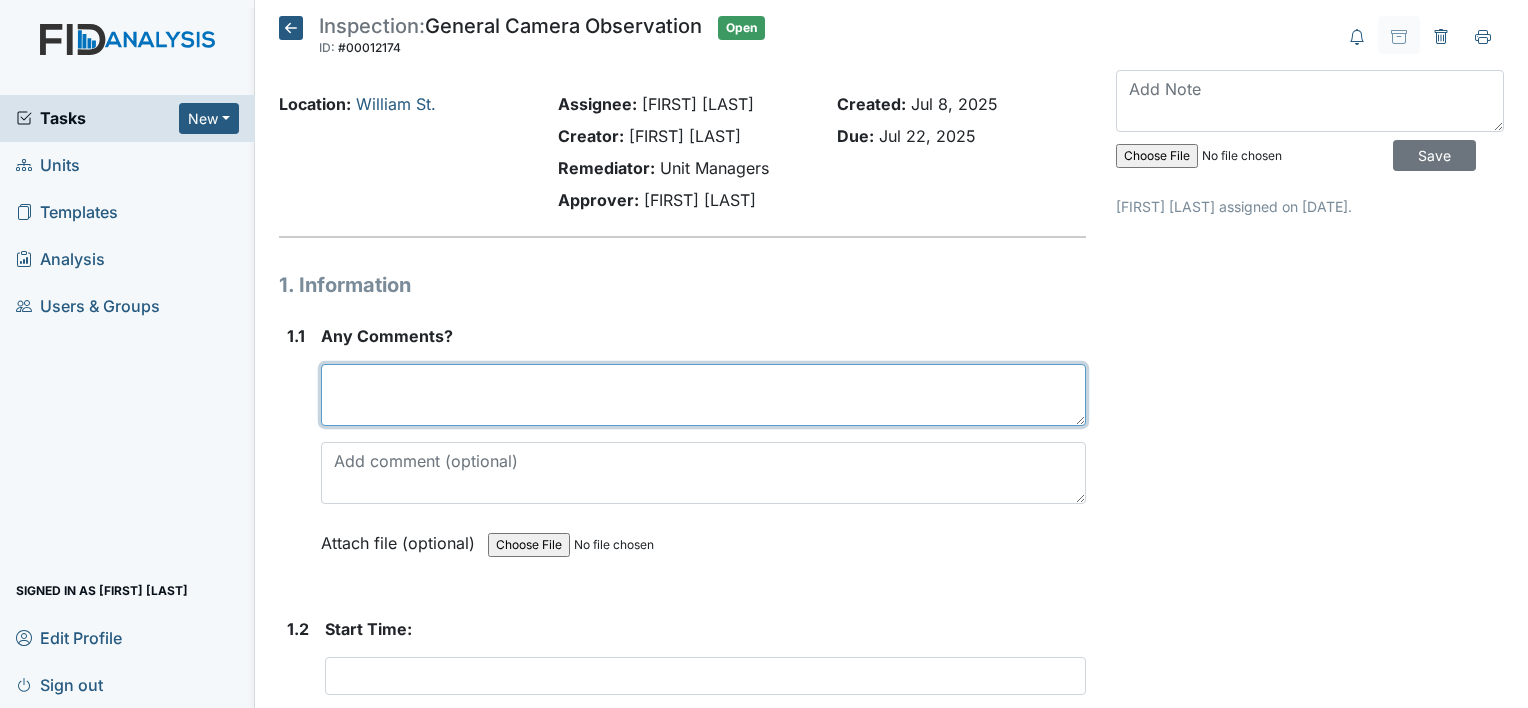 click at bounding box center (703, 395) 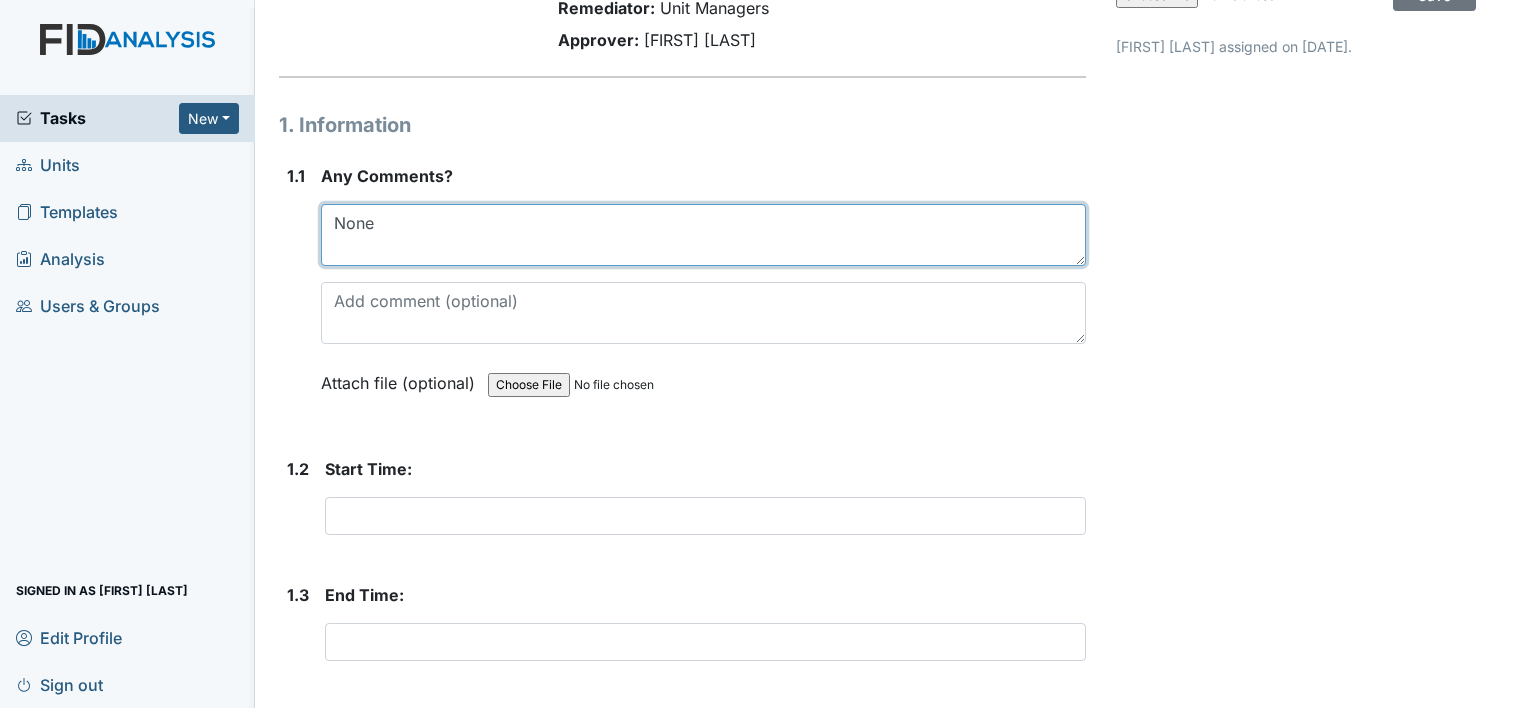 scroll, scrollTop: 217, scrollLeft: 0, axis: vertical 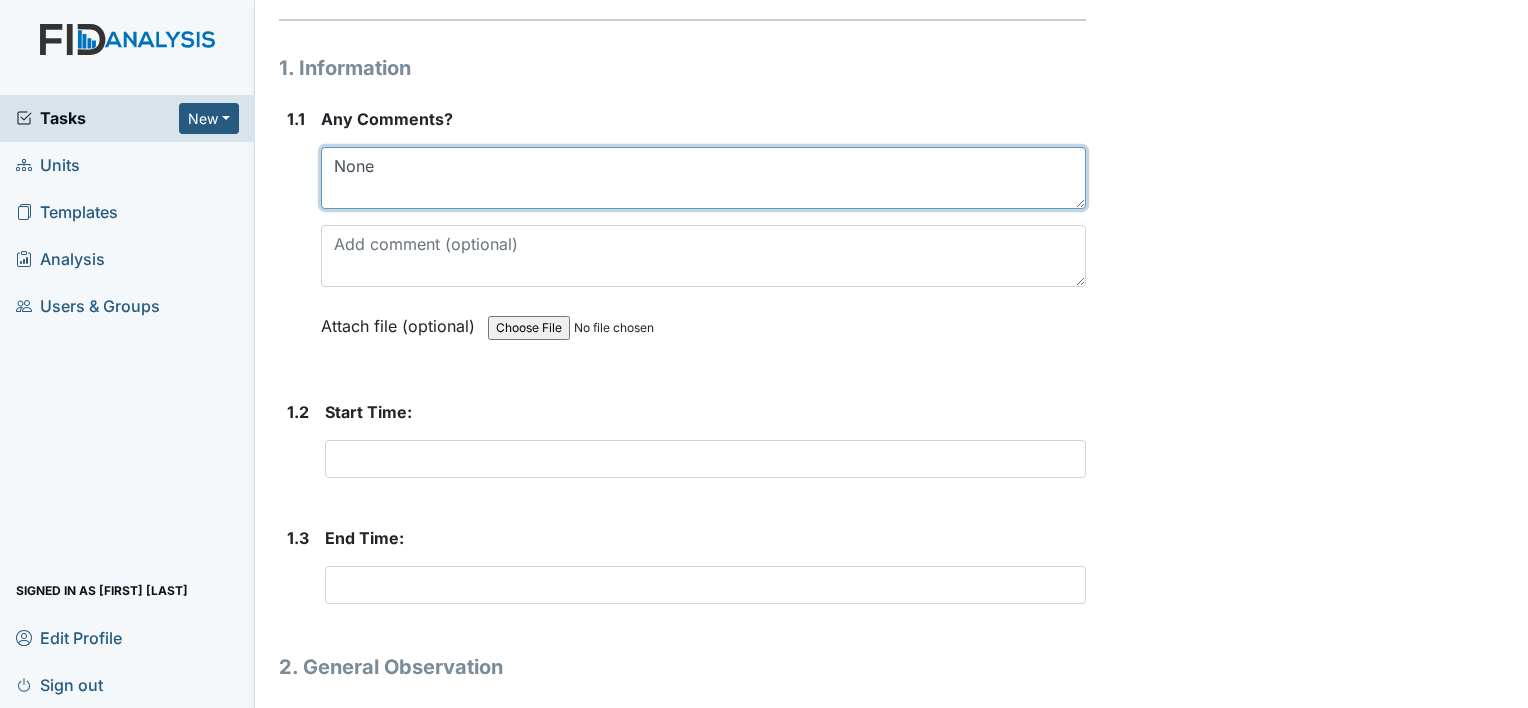 type on "None" 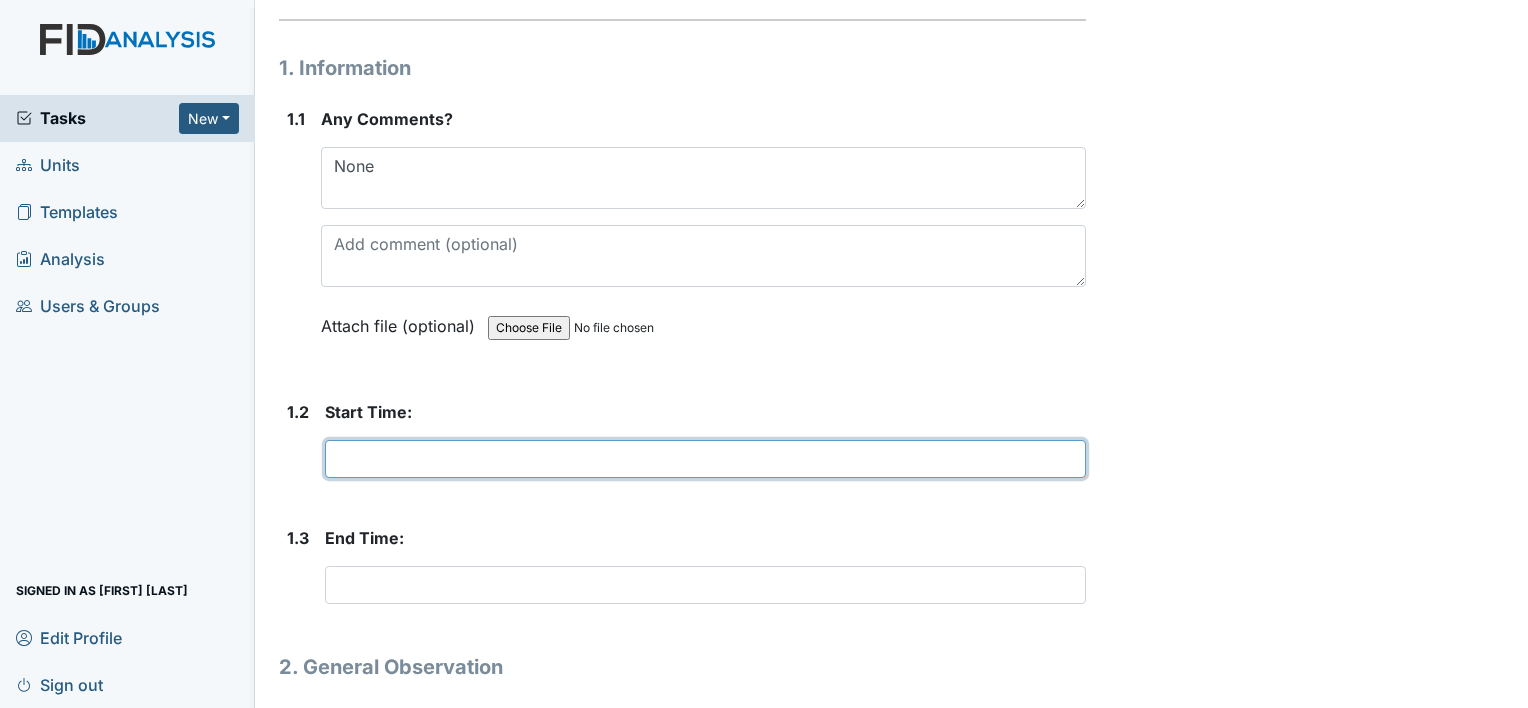 click at bounding box center [705, 459] 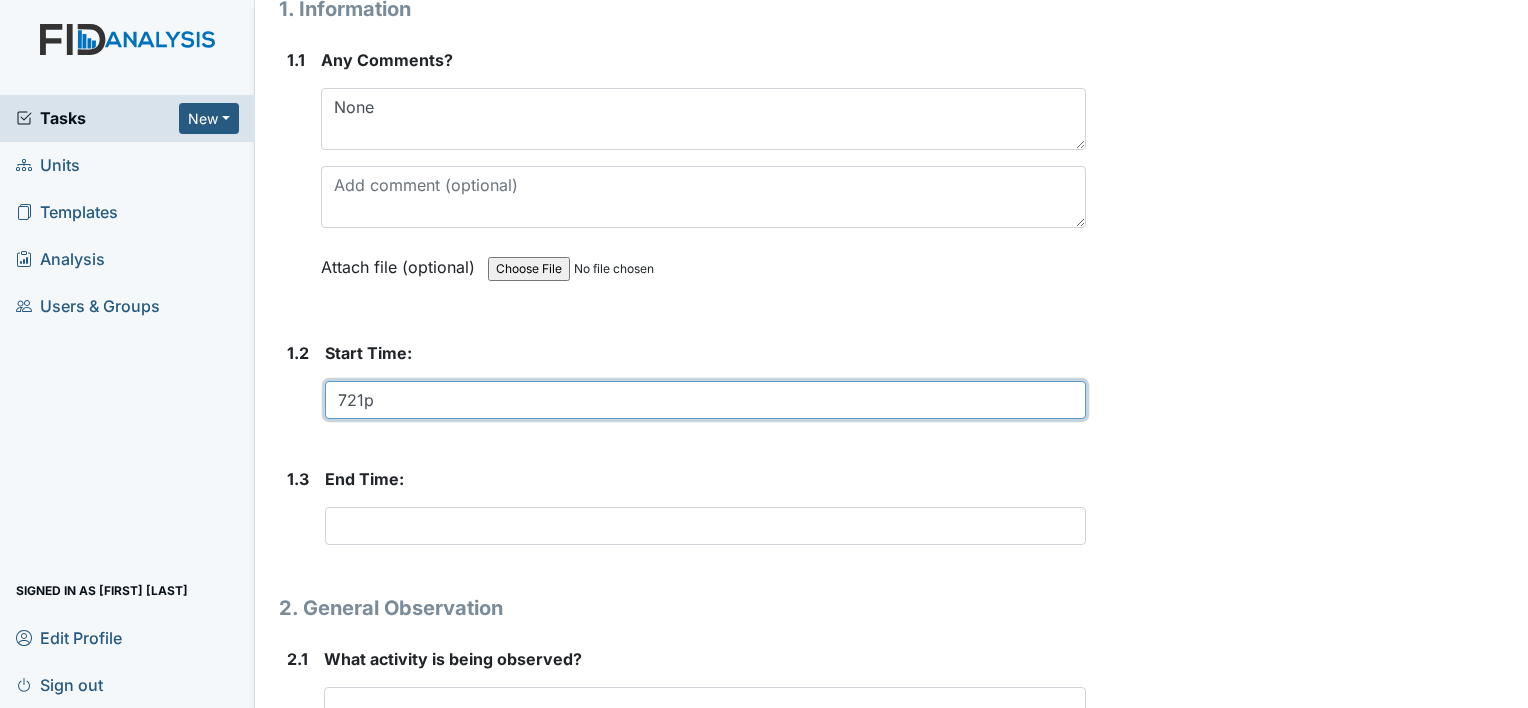 scroll, scrollTop: 340, scrollLeft: 0, axis: vertical 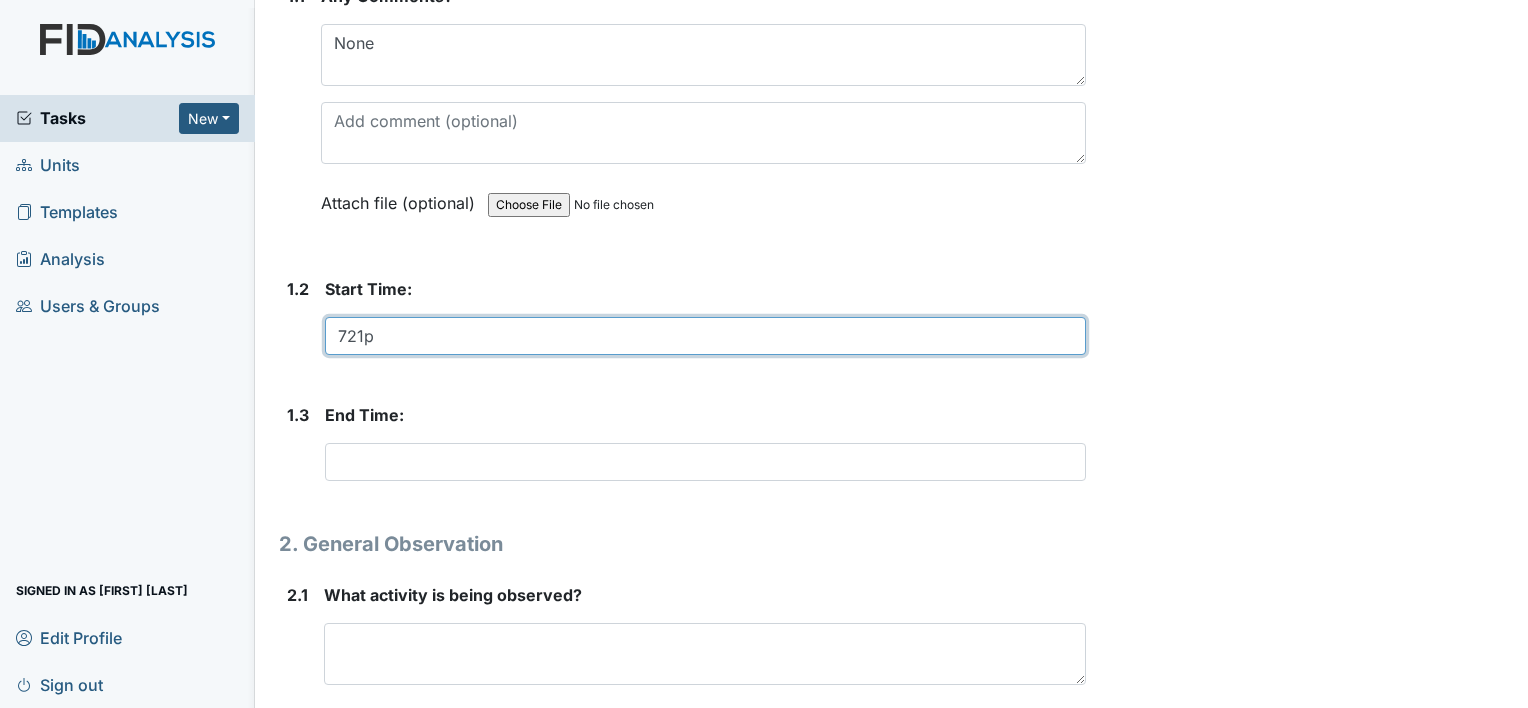 type on "721p" 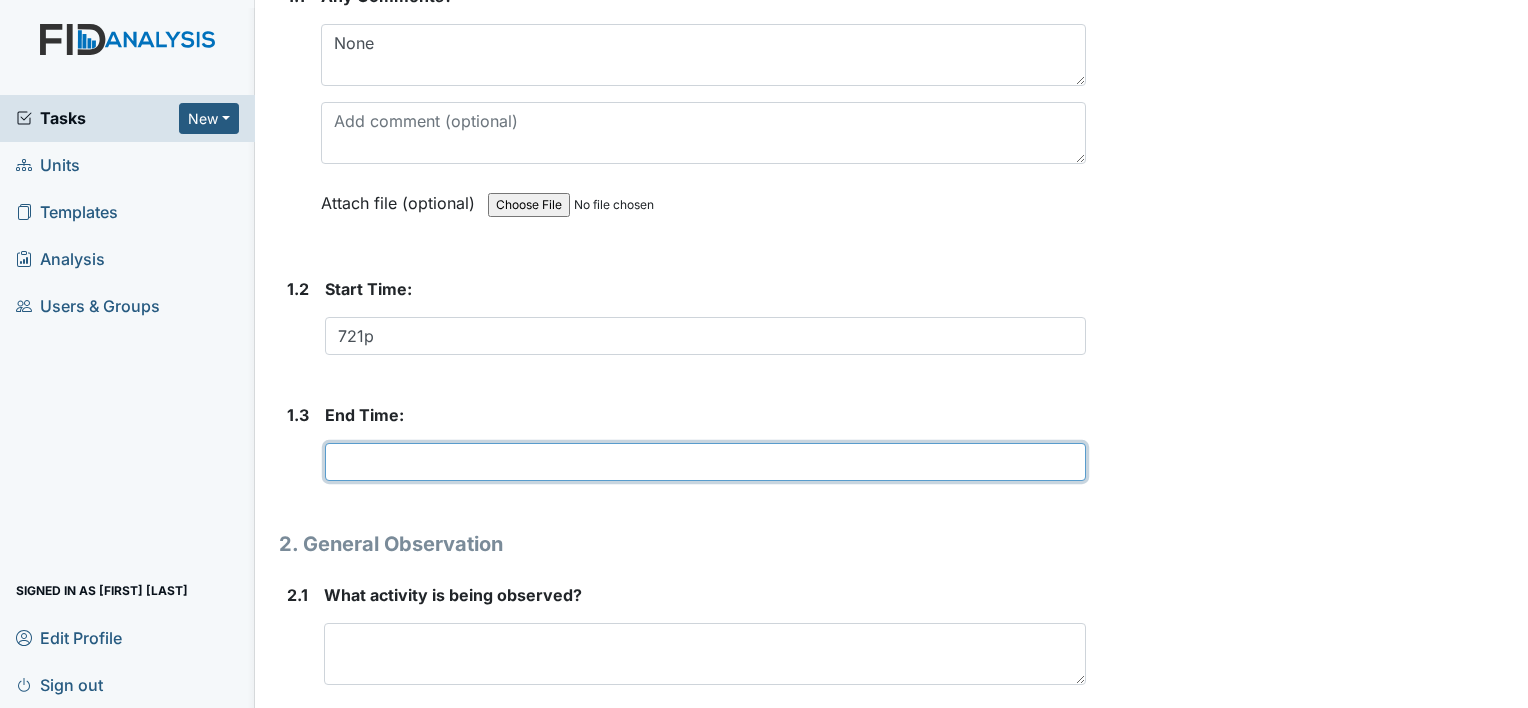 click at bounding box center (705, 462) 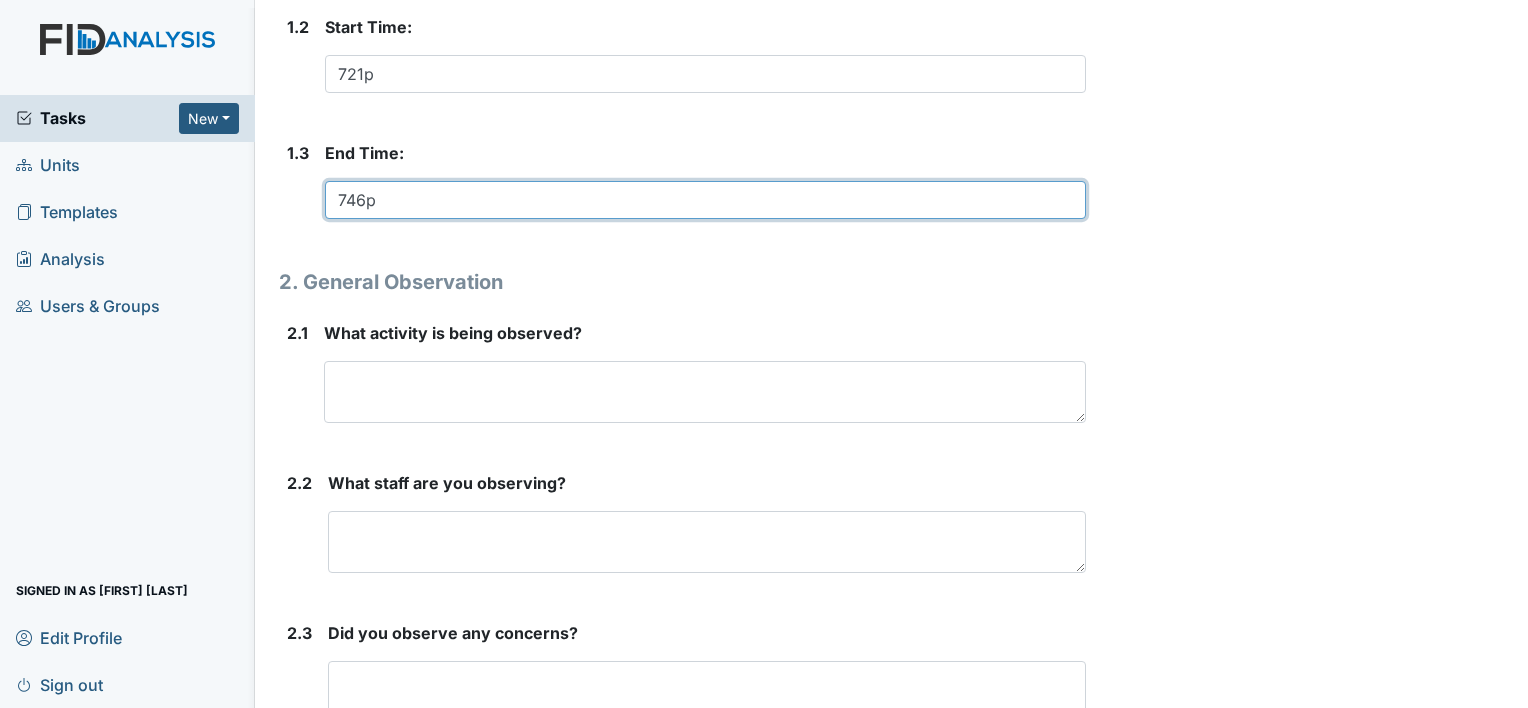 scroll, scrollTop: 600, scrollLeft: 0, axis: vertical 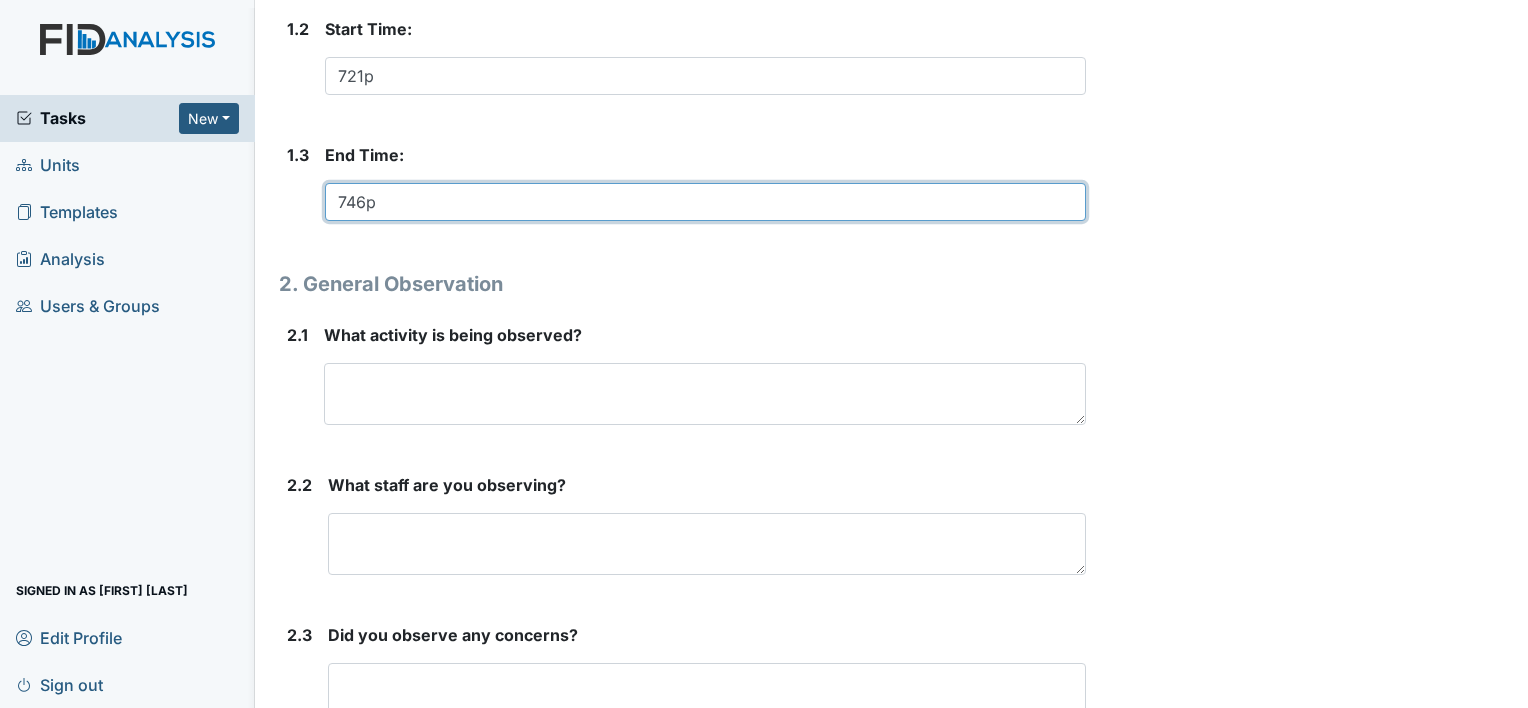 type on "746p" 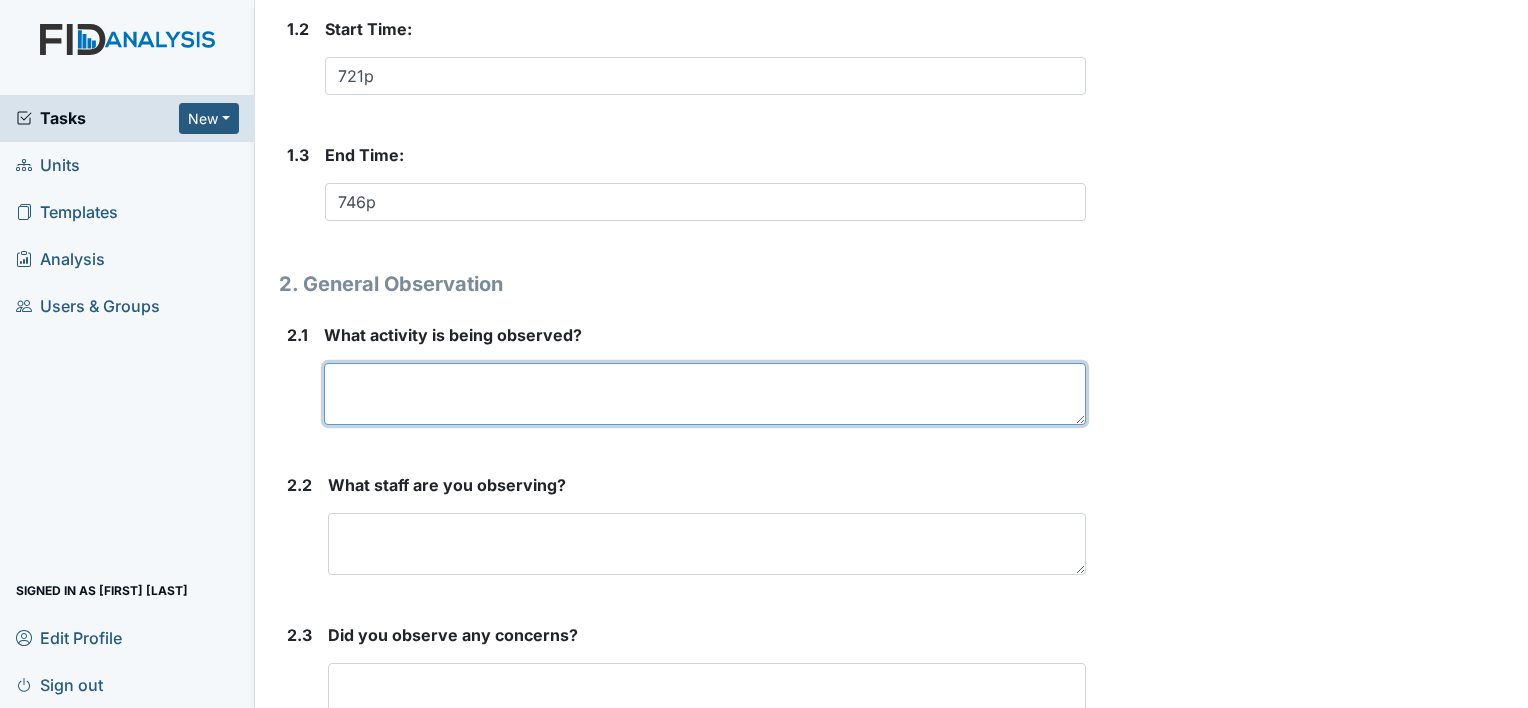 click at bounding box center (705, 394) 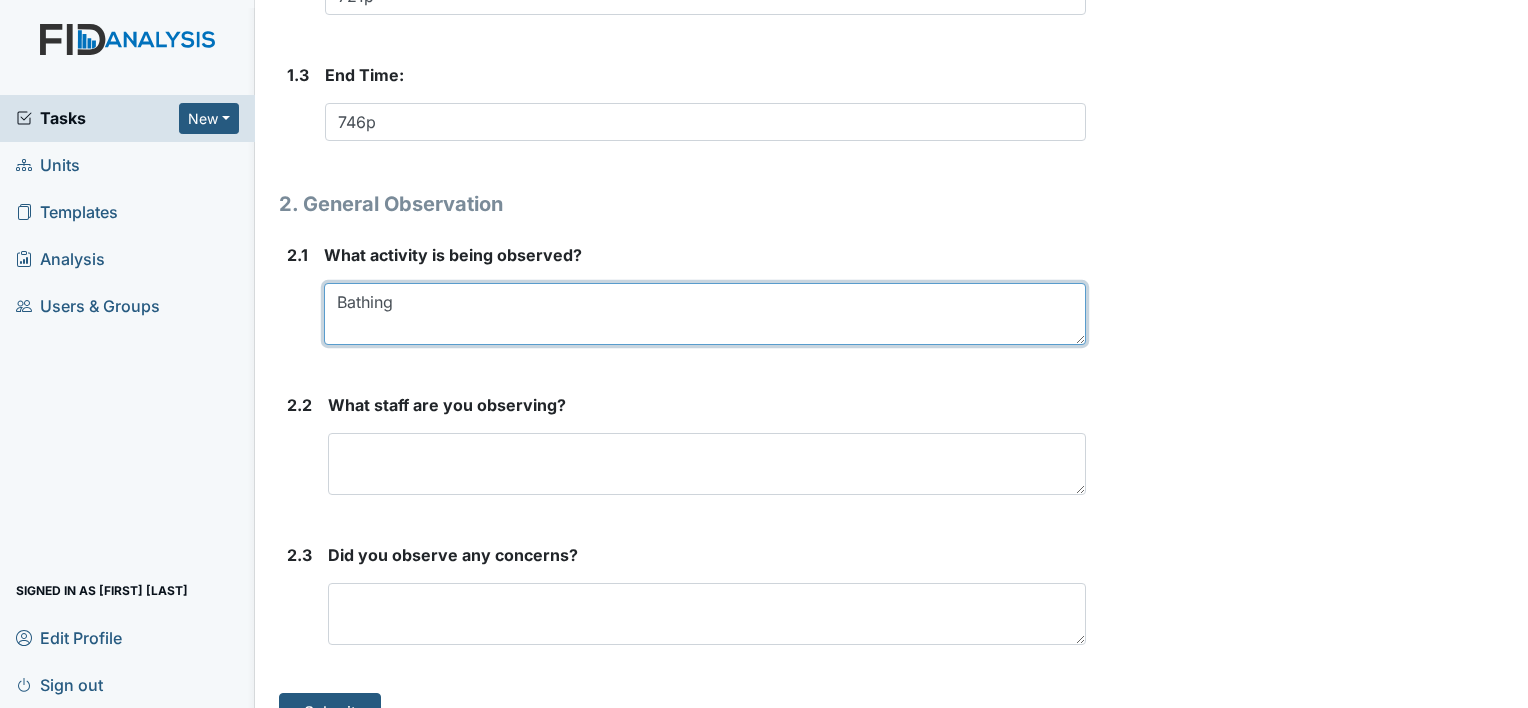 scroll, scrollTop: 716, scrollLeft: 0, axis: vertical 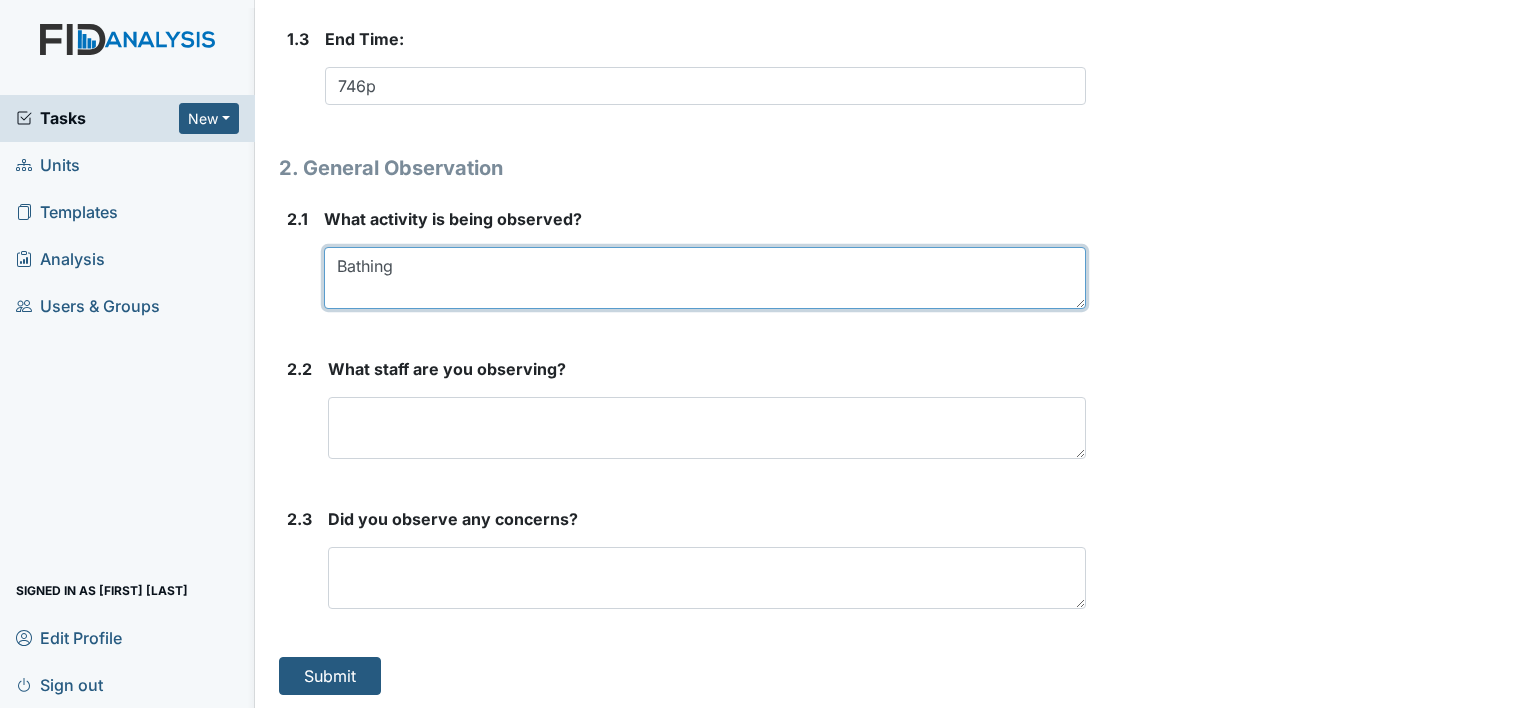 type on "Bathing" 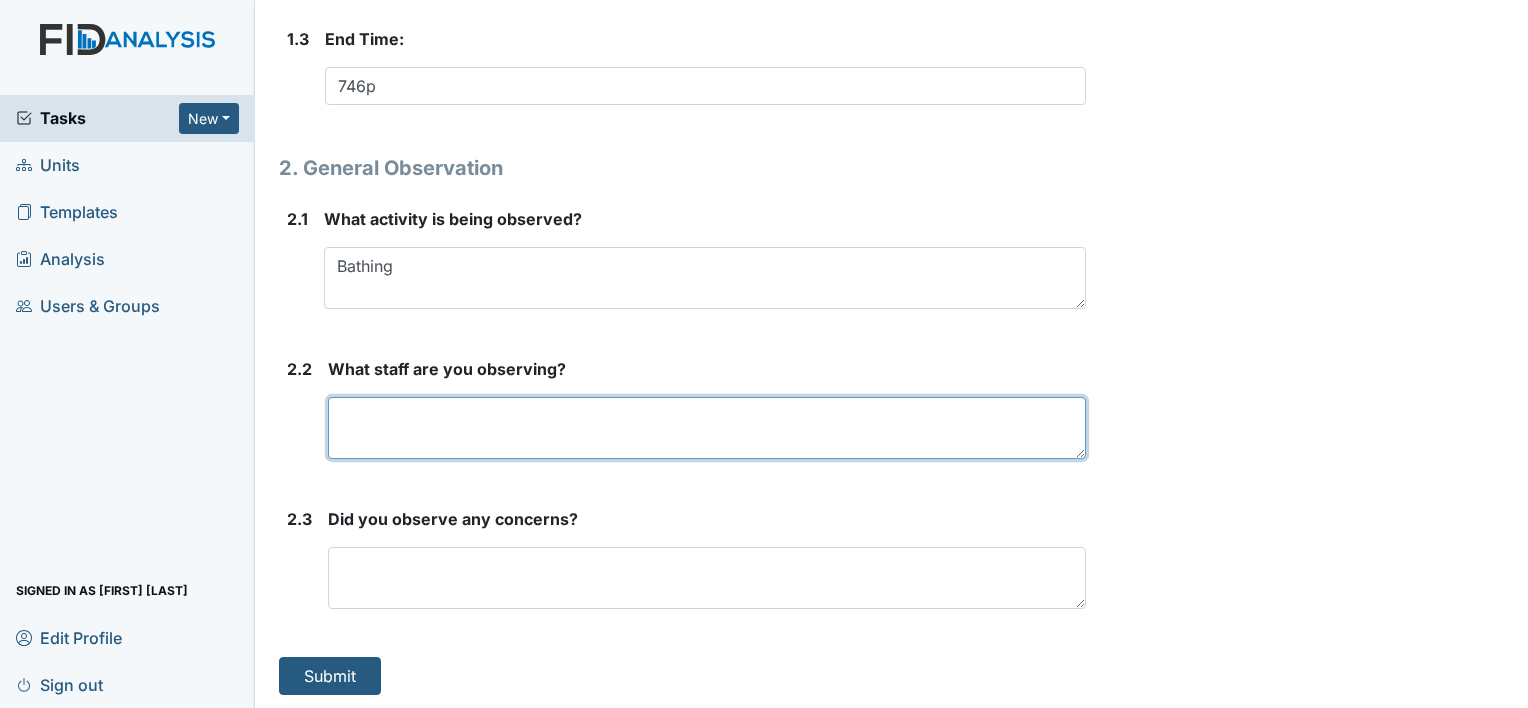 click at bounding box center (707, 428) 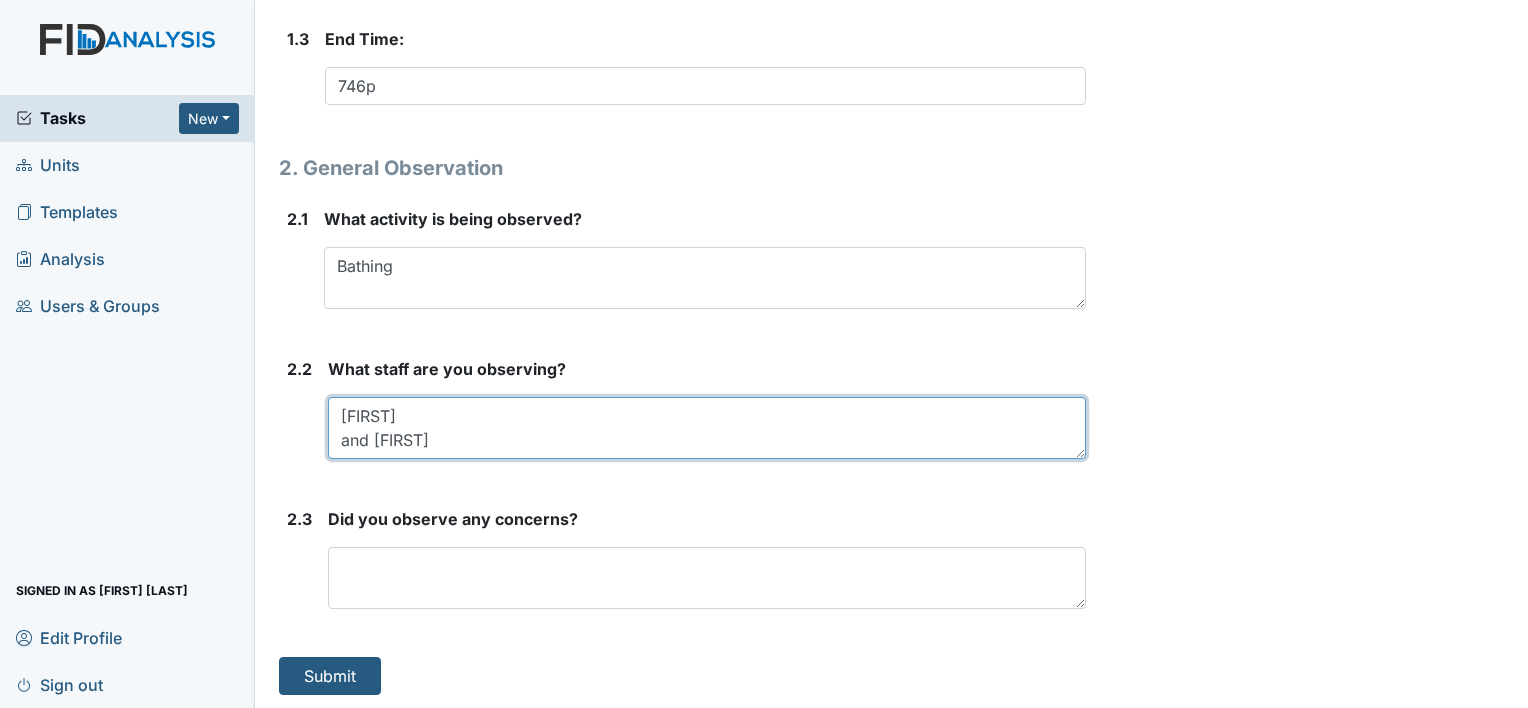 type on "[FIRST]
and [FIRST]" 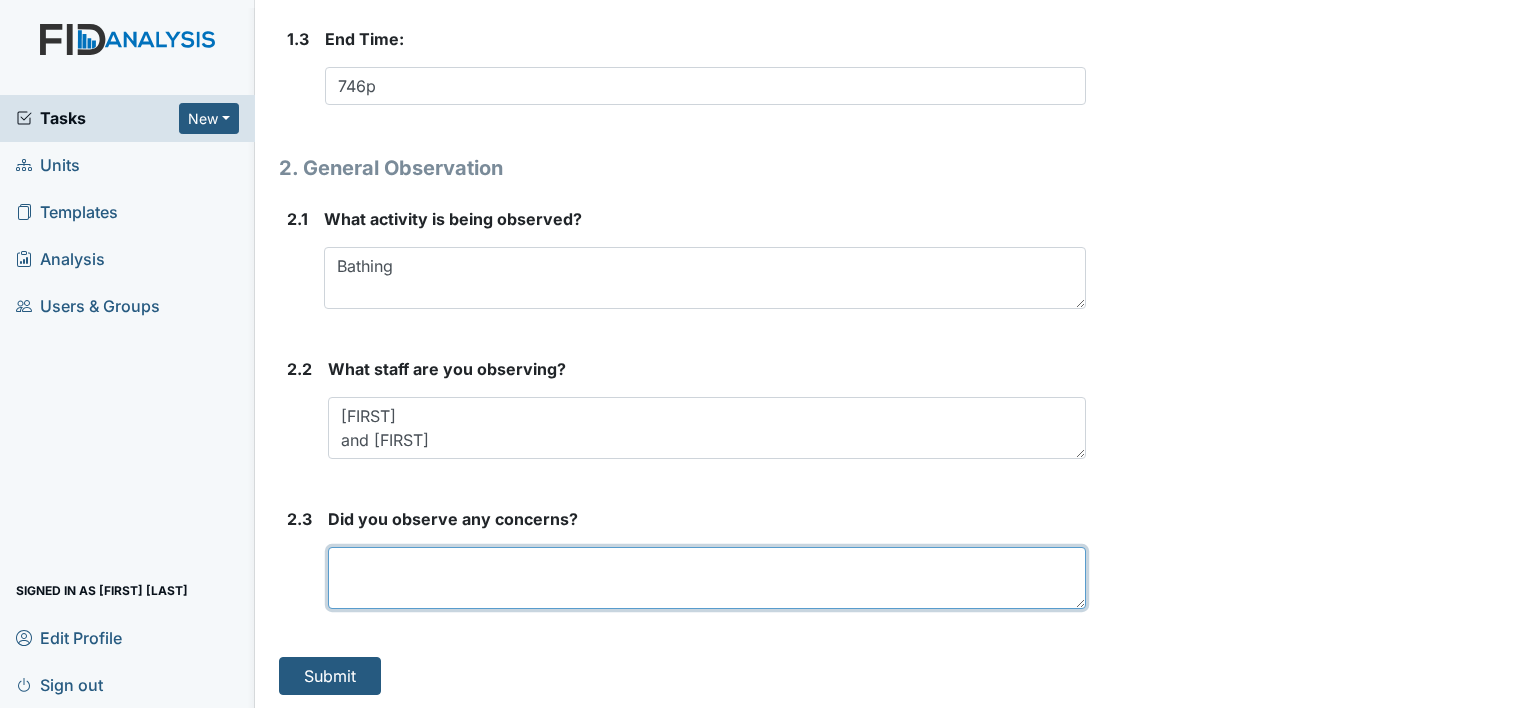 click at bounding box center [707, 578] 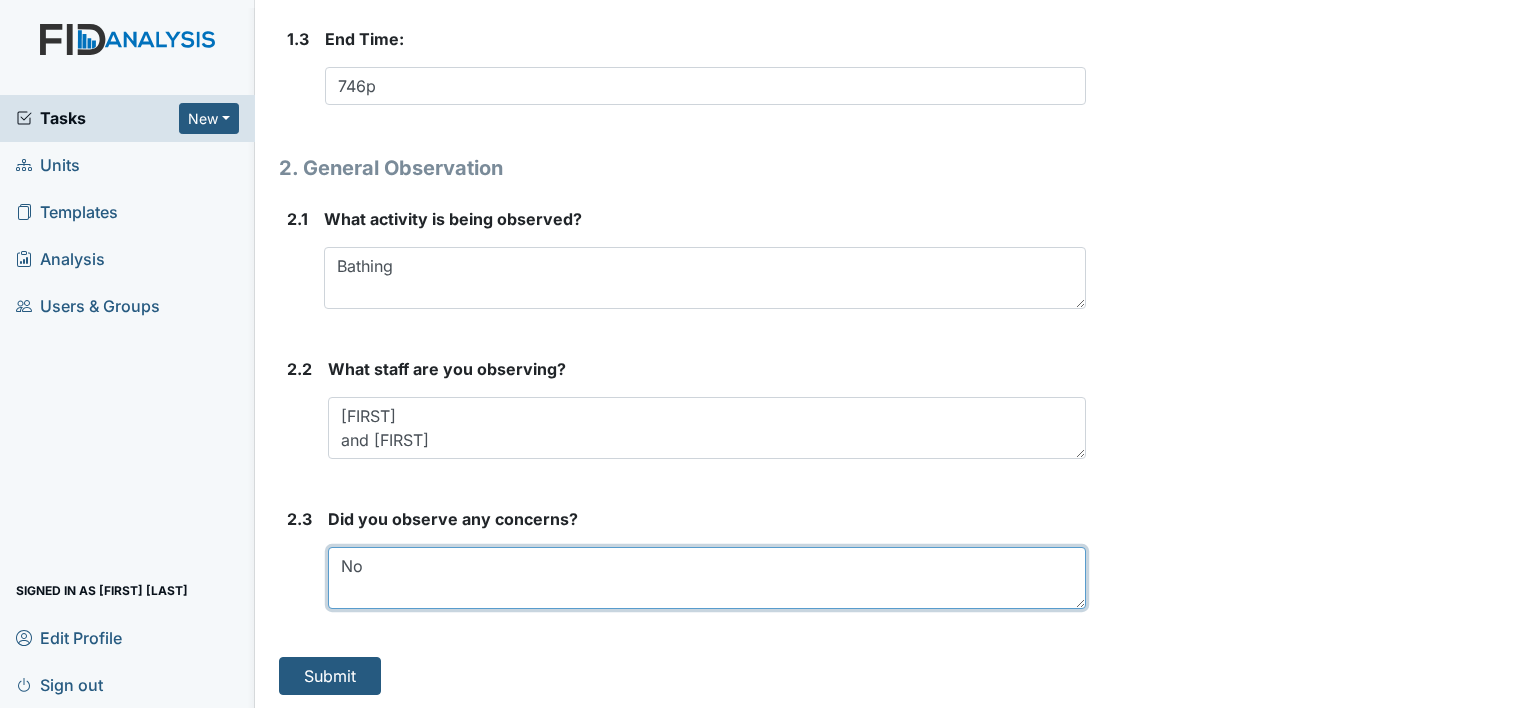 type on "No" 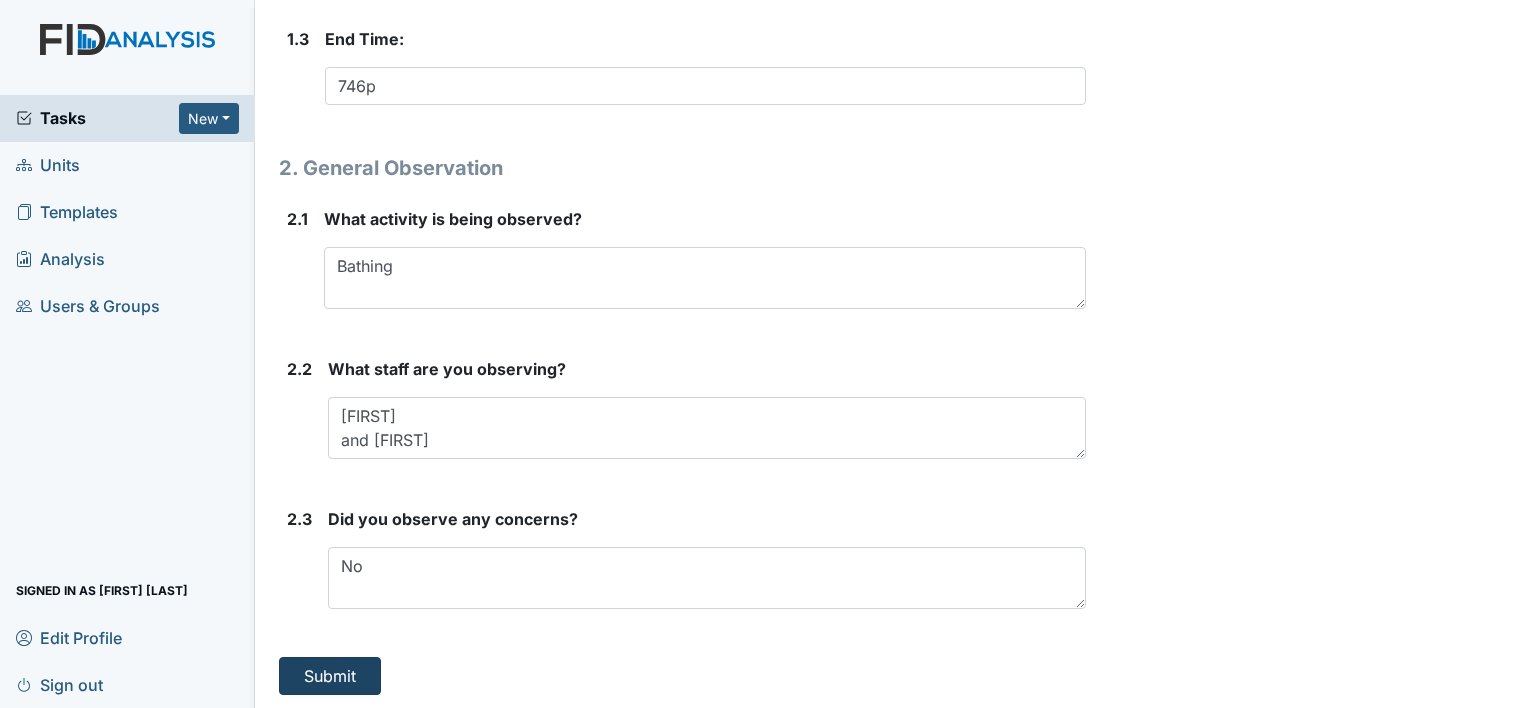 click on "Submit" at bounding box center [330, 676] 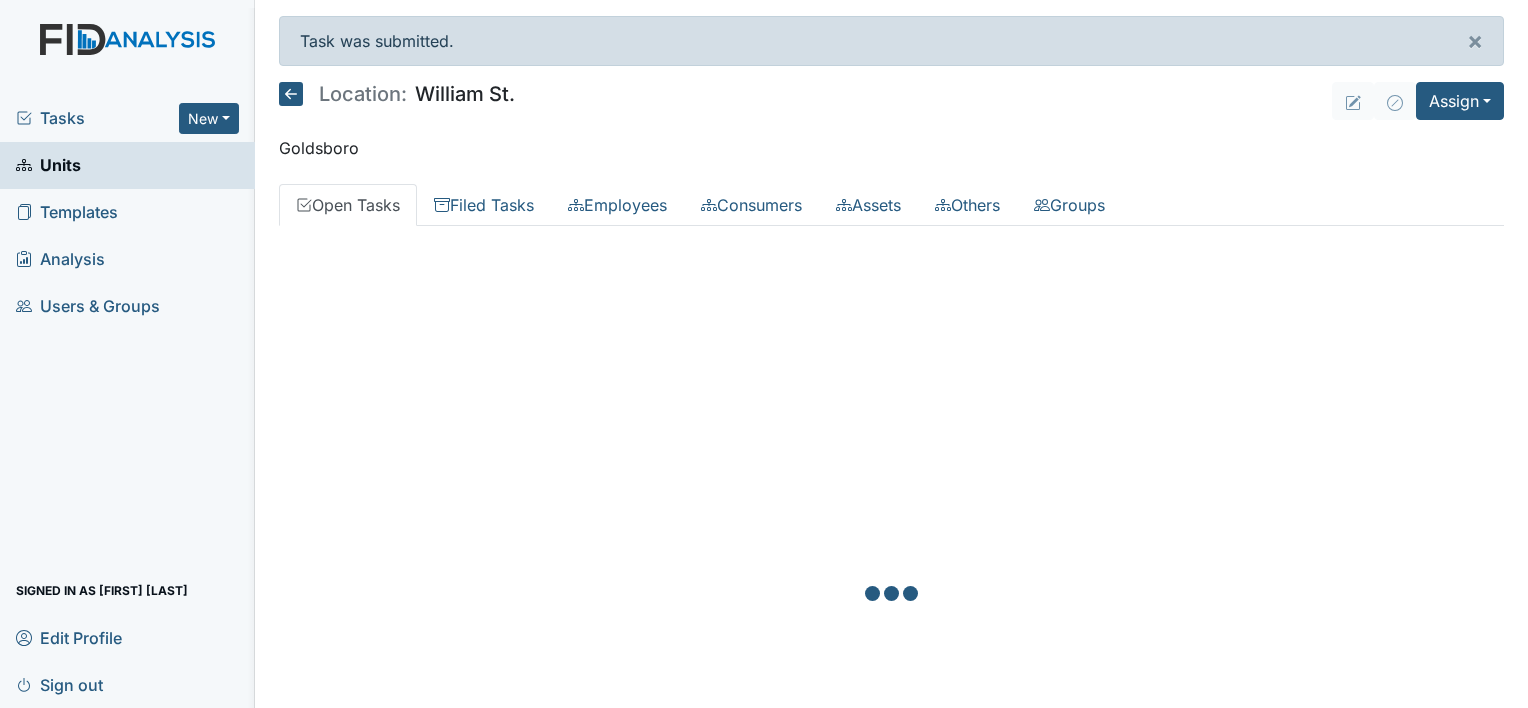 scroll, scrollTop: 0, scrollLeft: 0, axis: both 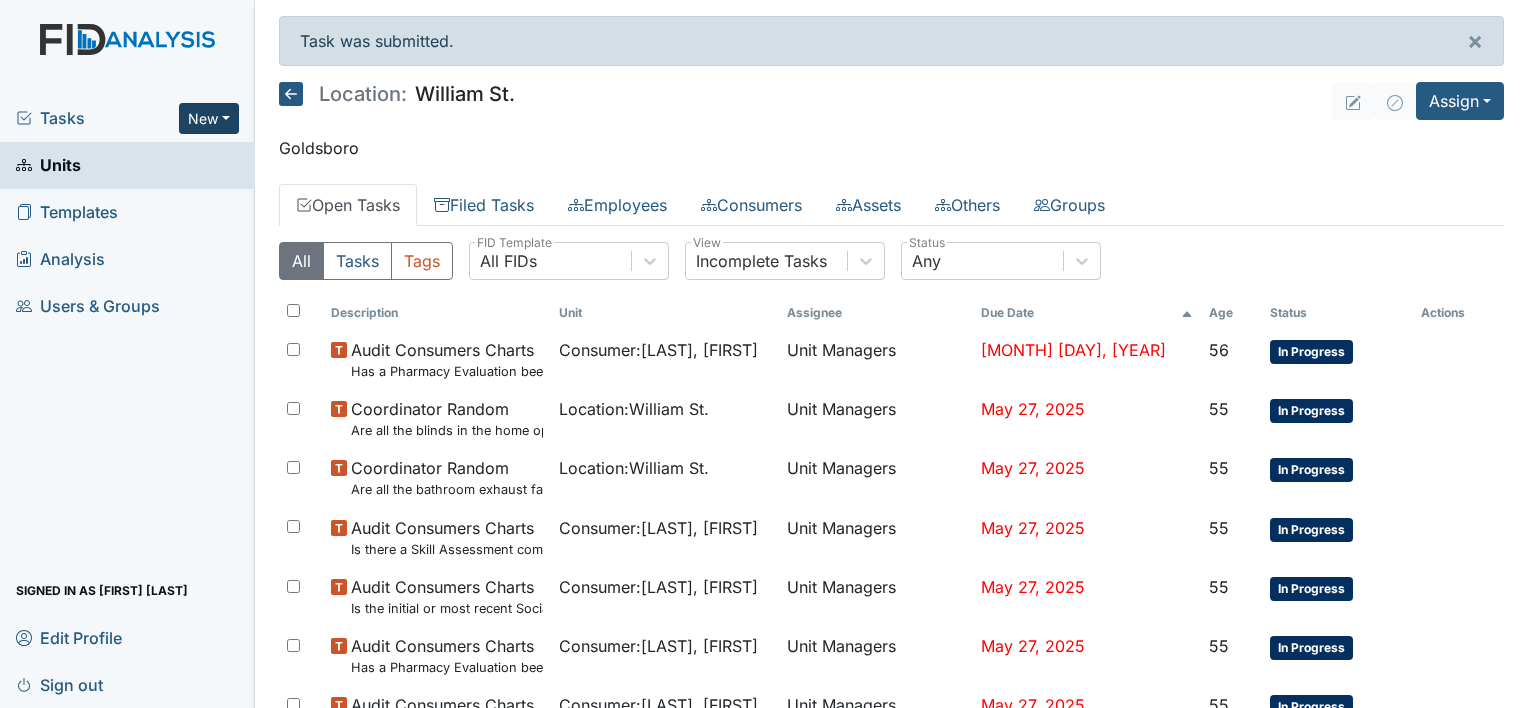 click on "New" at bounding box center (209, 118) 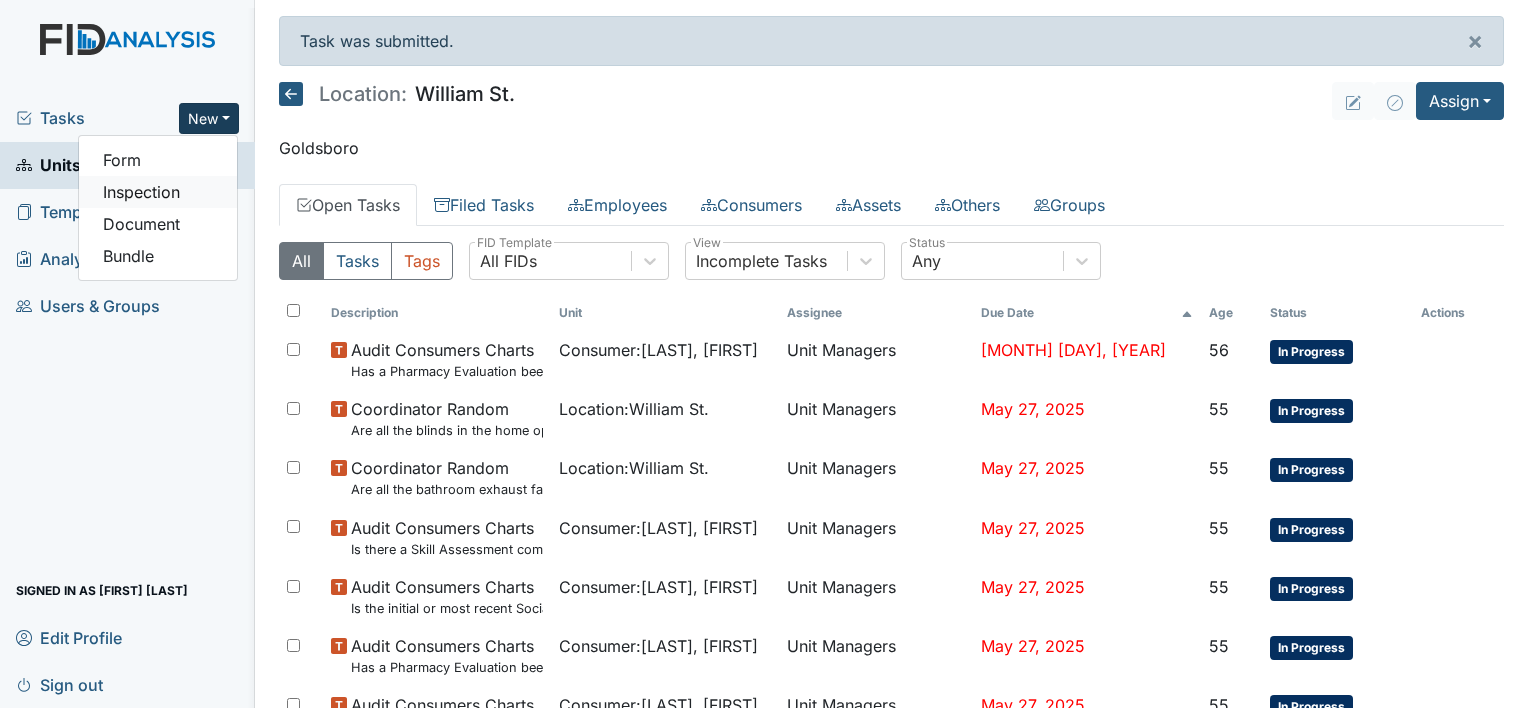 click on "Inspection" at bounding box center (158, 192) 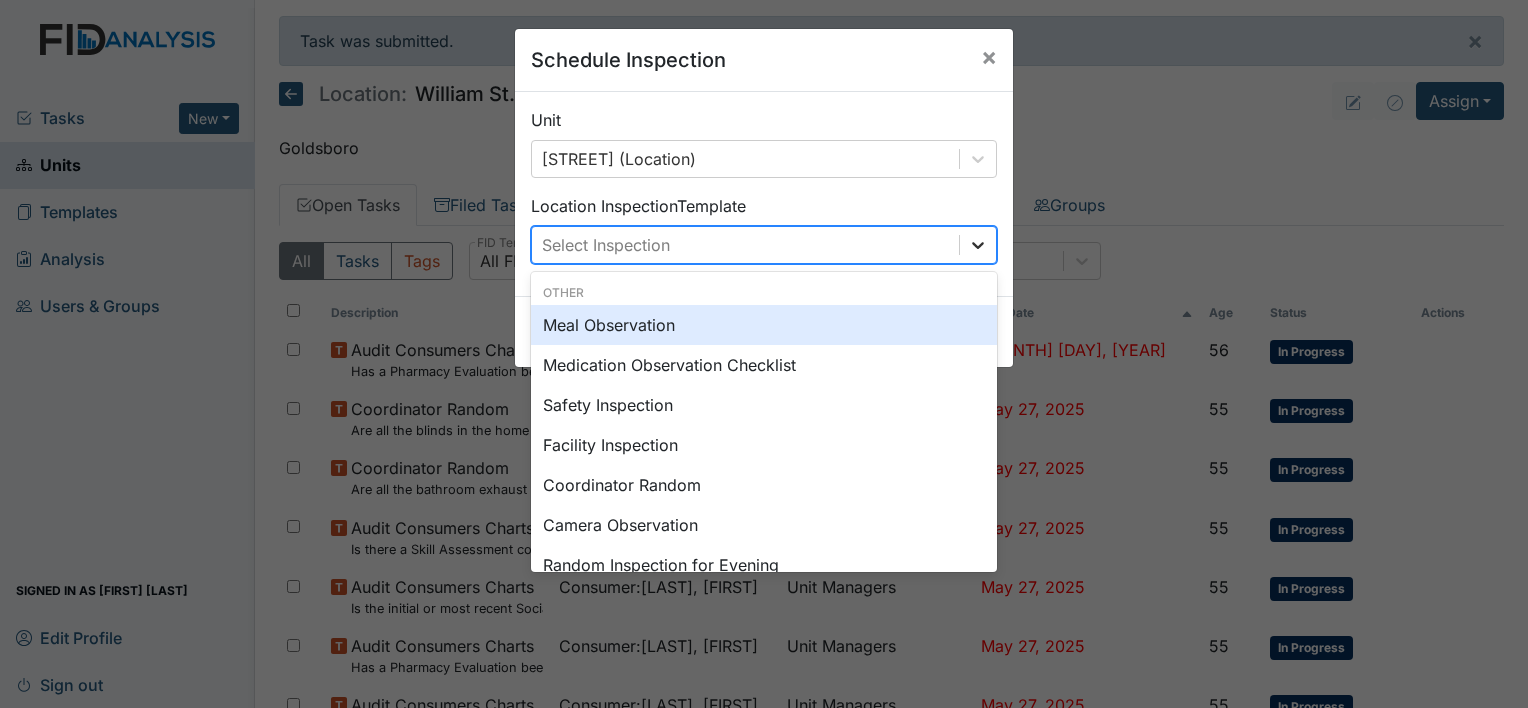 click at bounding box center [978, 245] 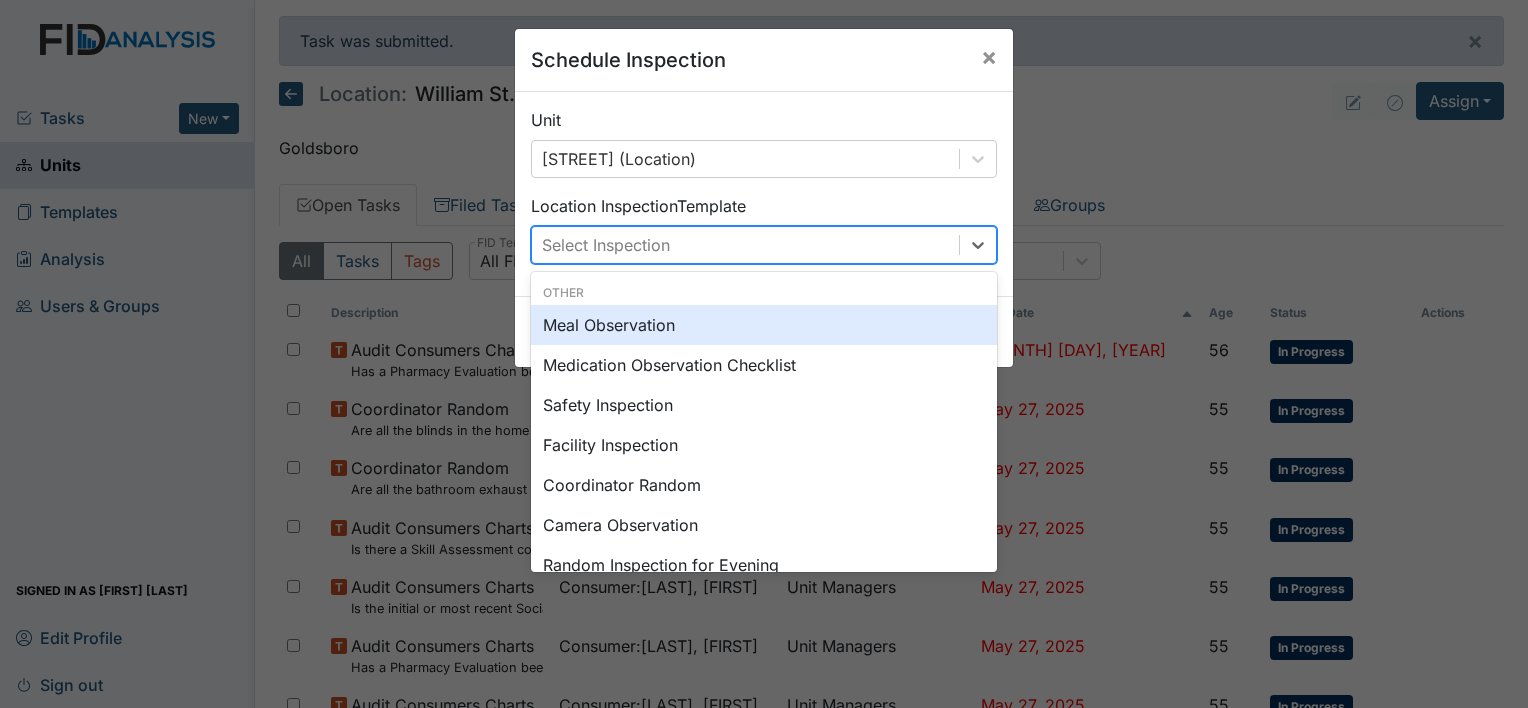 click on "Meal Observation" at bounding box center [764, 325] 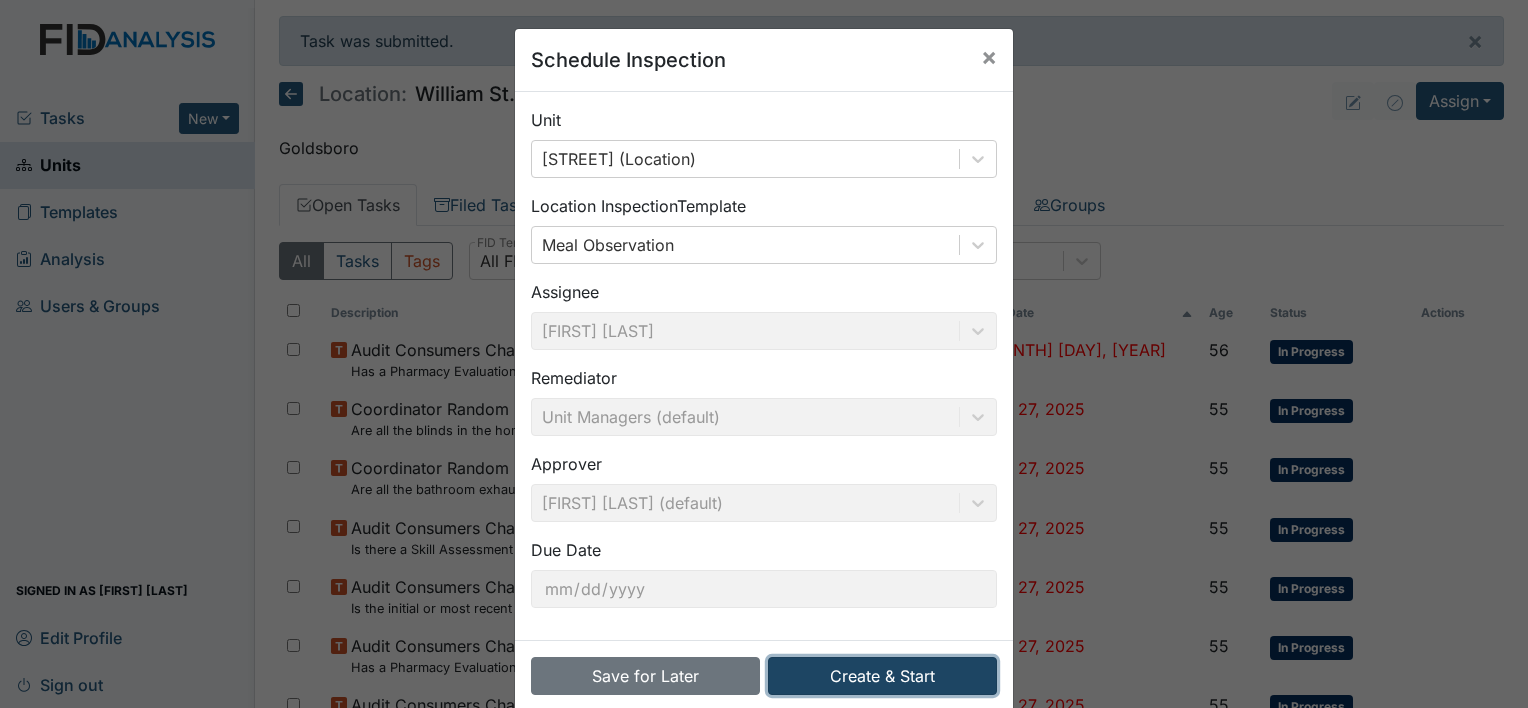 click on "Create & Start" at bounding box center [882, 676] 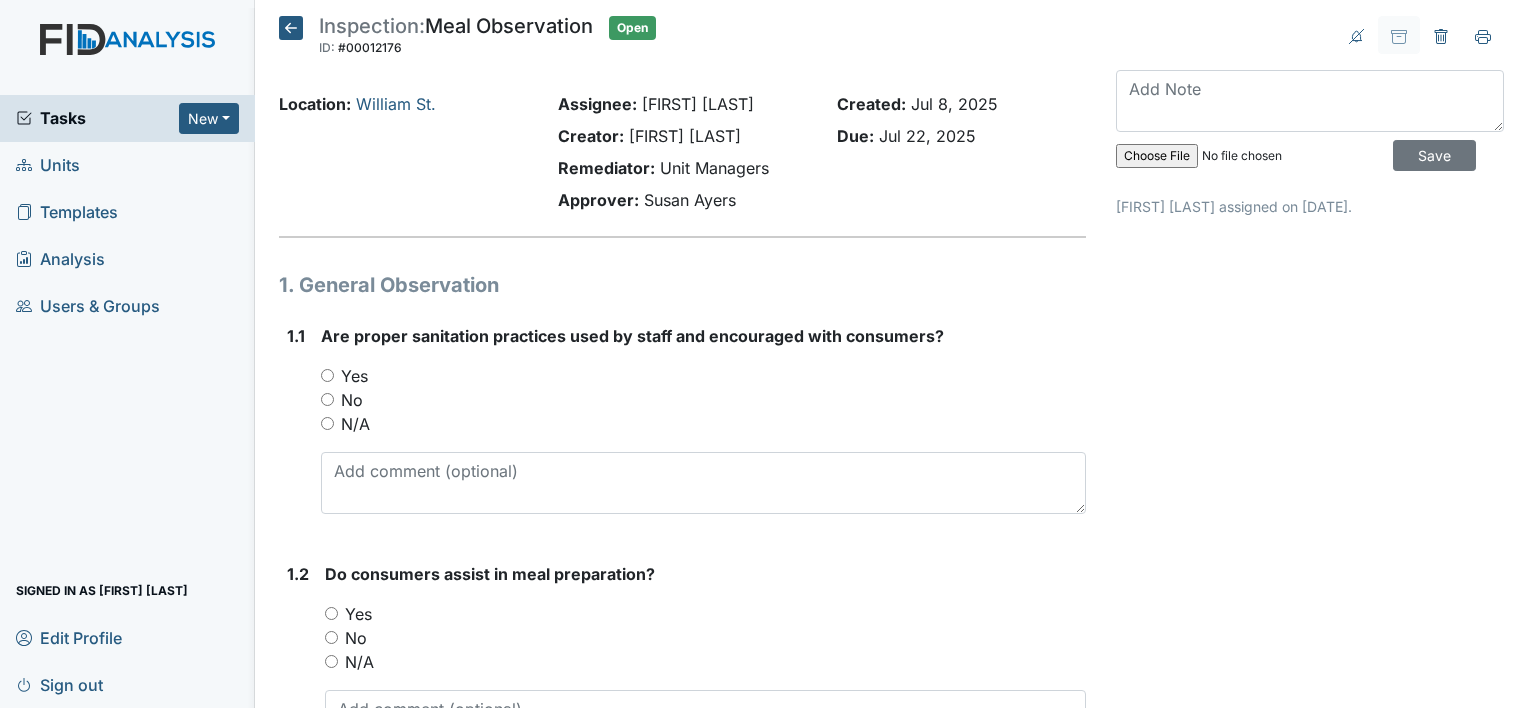 scroll, scrollTop: 0, scrollLeft: 0, axis: both 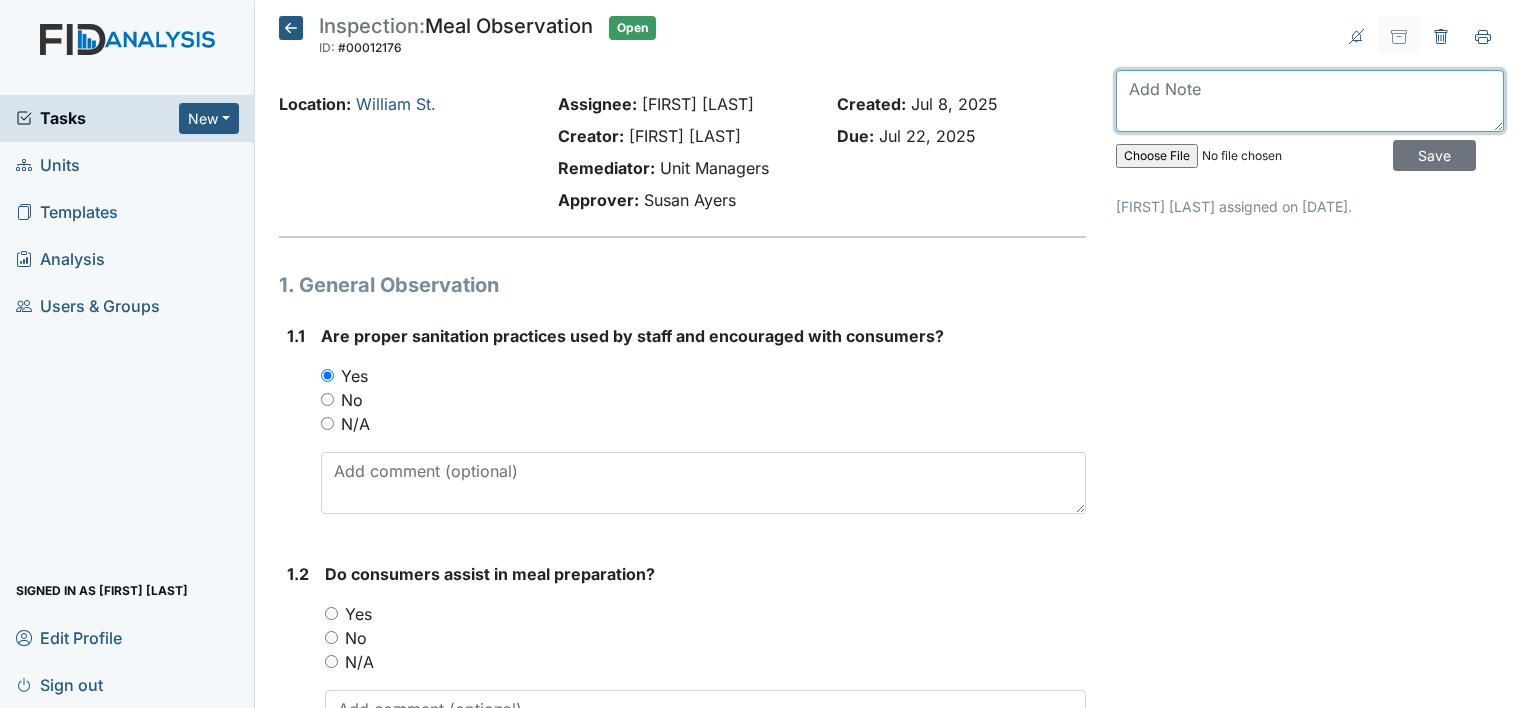 click at bounding box center [1310, 101] 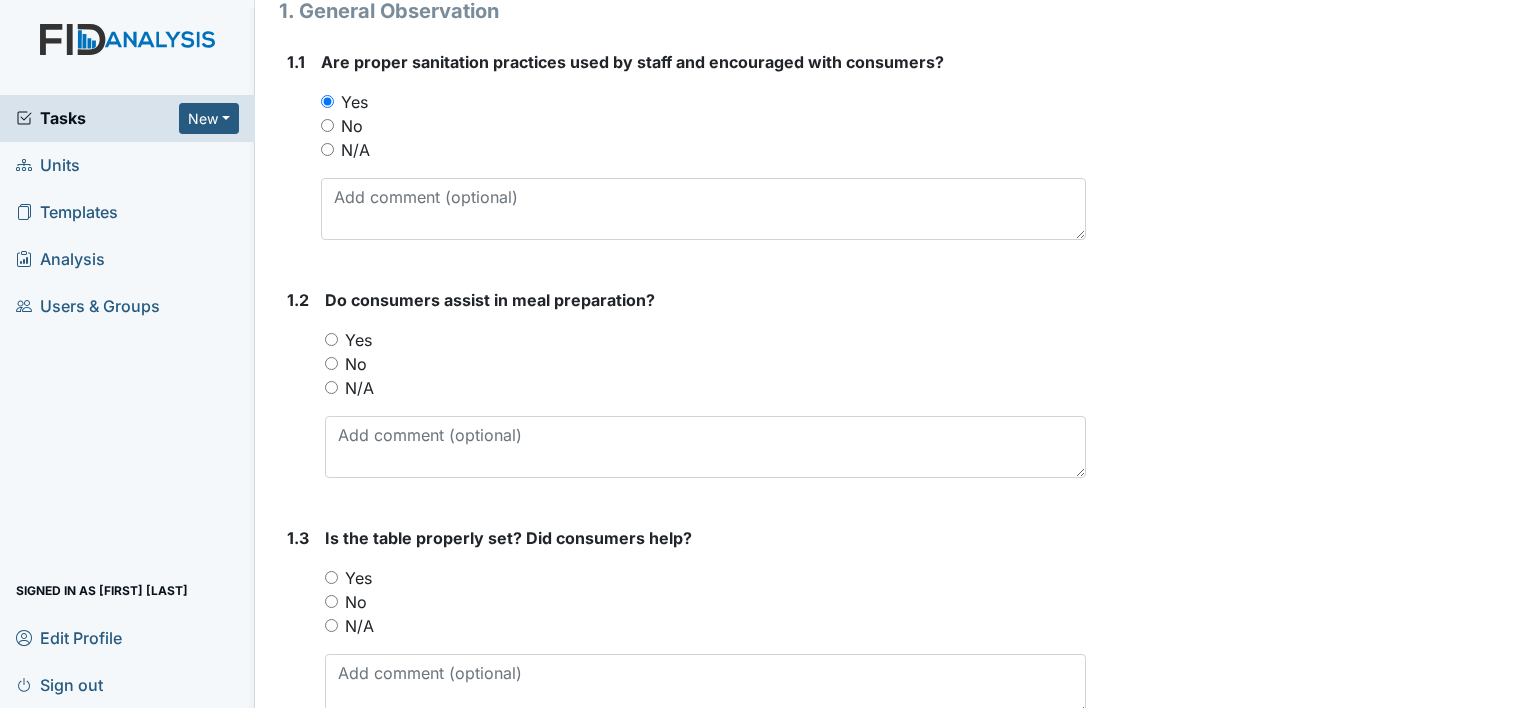 type on "completed 7/7" 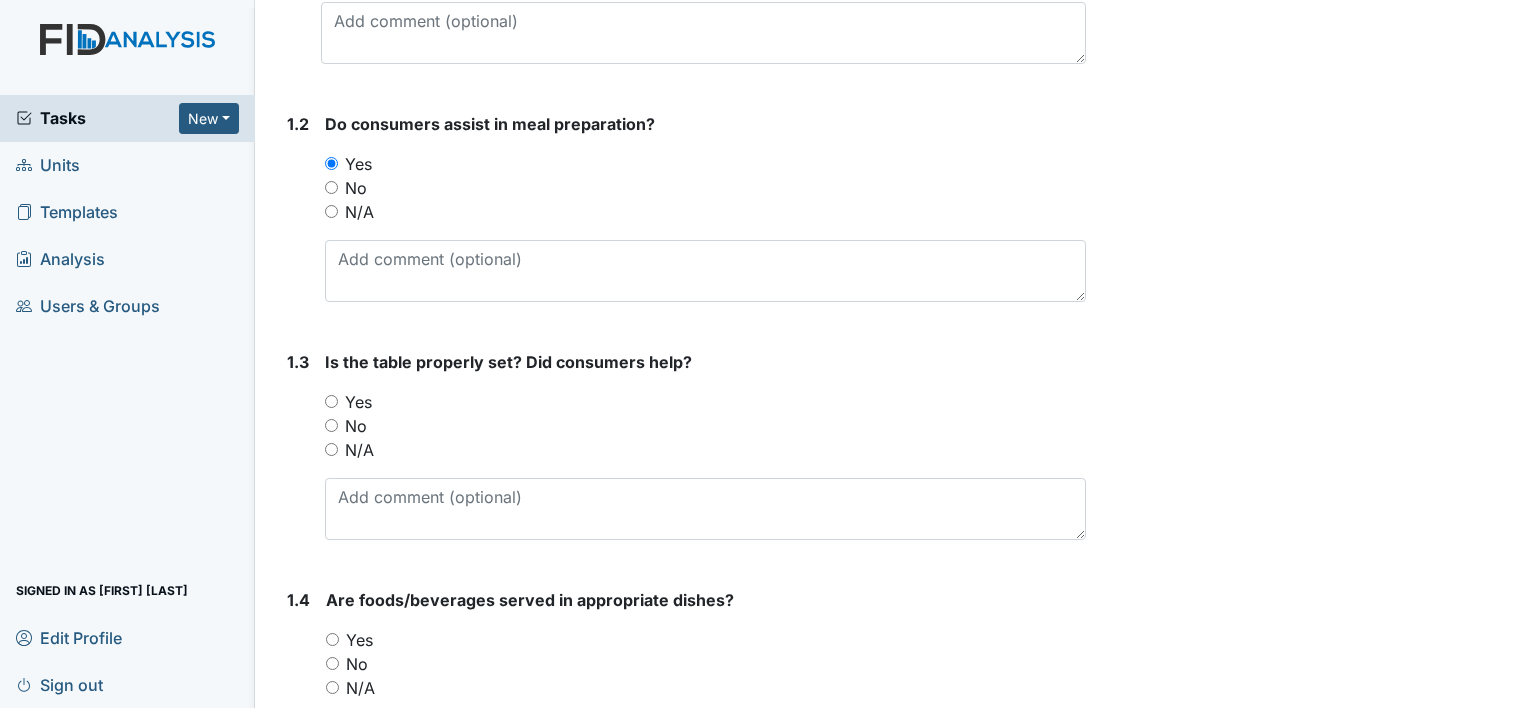 scroll, scrollTop: 456, scrollLeft: 0, axis: vertical 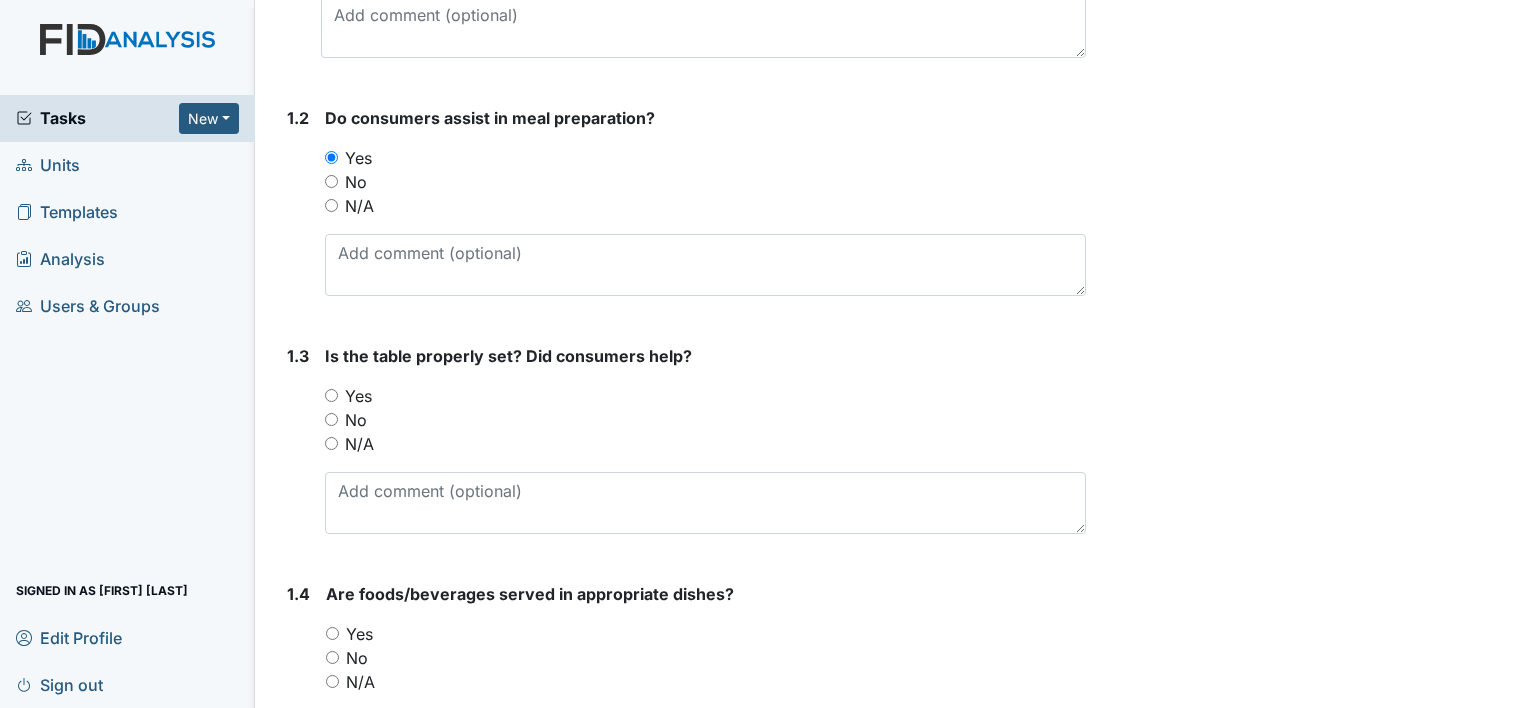click on "Yes" at bounding box center (331, 395) 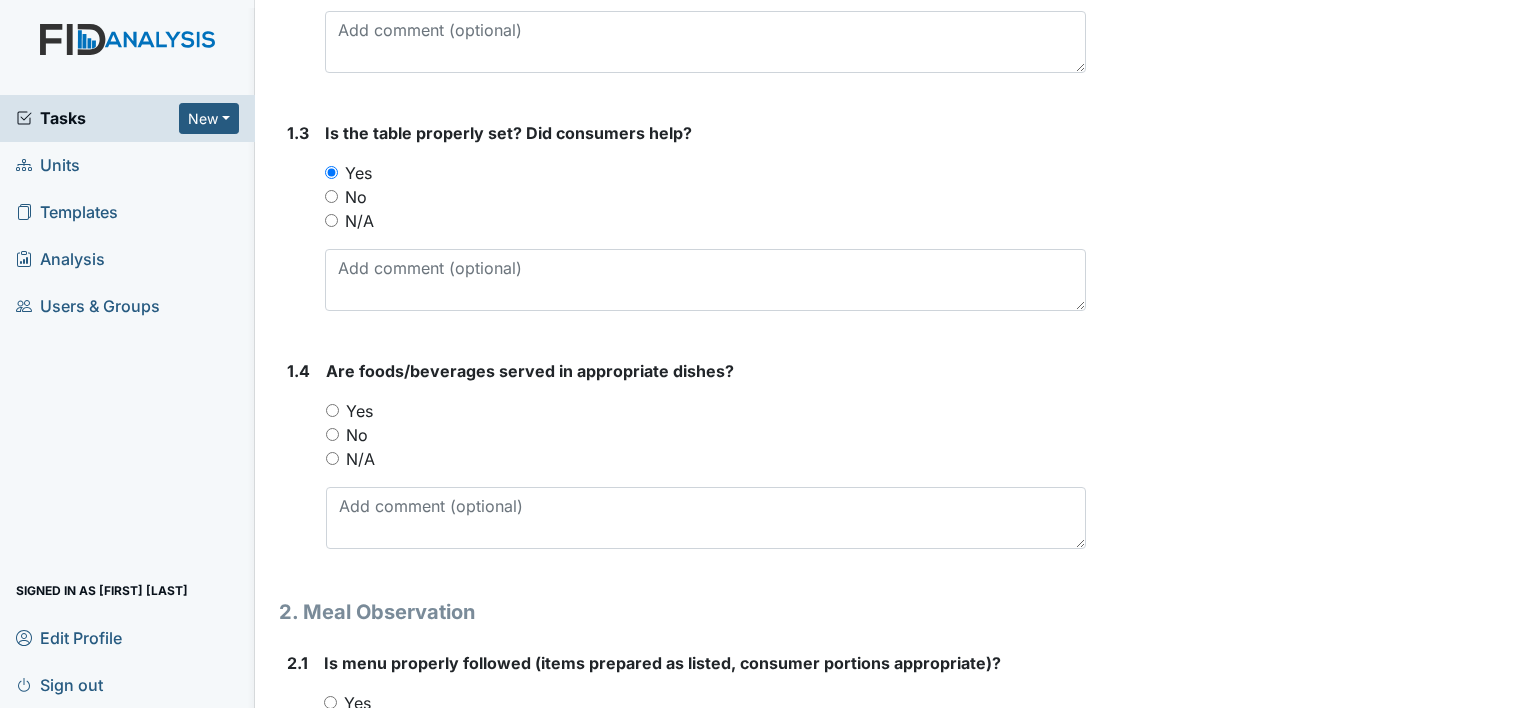 scroll, scrollTop: 719, scrollLeft: 0, axis: vertical 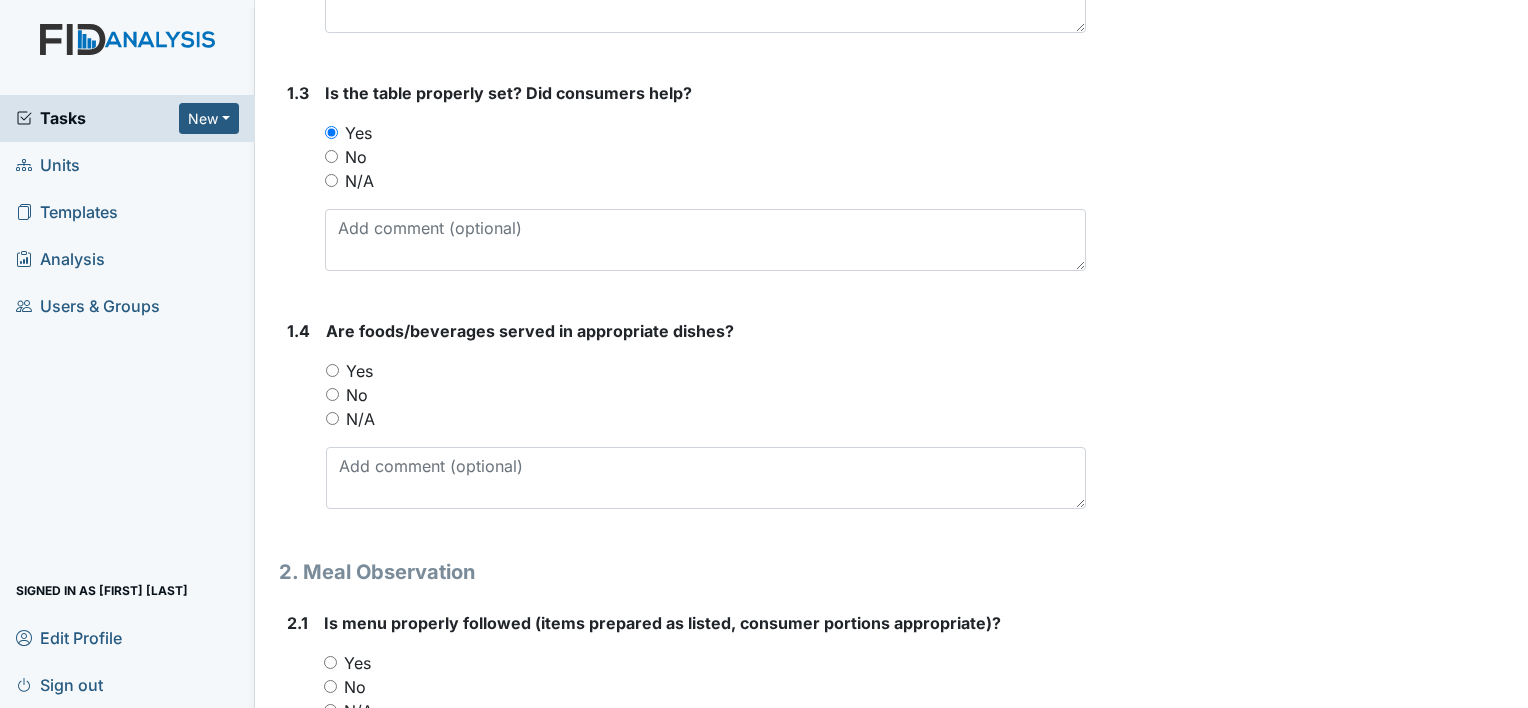 click on "Yes" at bounding box center [332, 370] 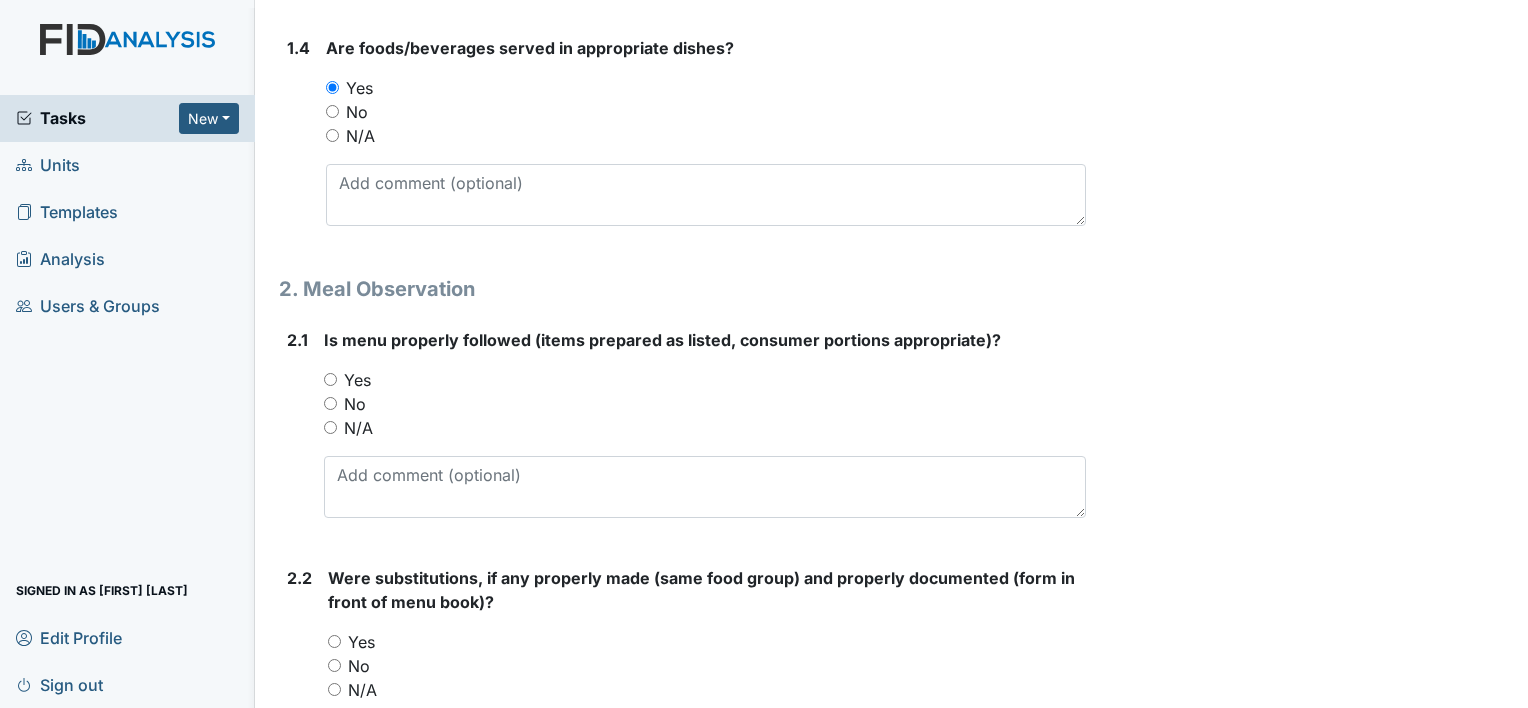 scroll, scrollTop: 1024, scrollLeft: 0, axis: vertical 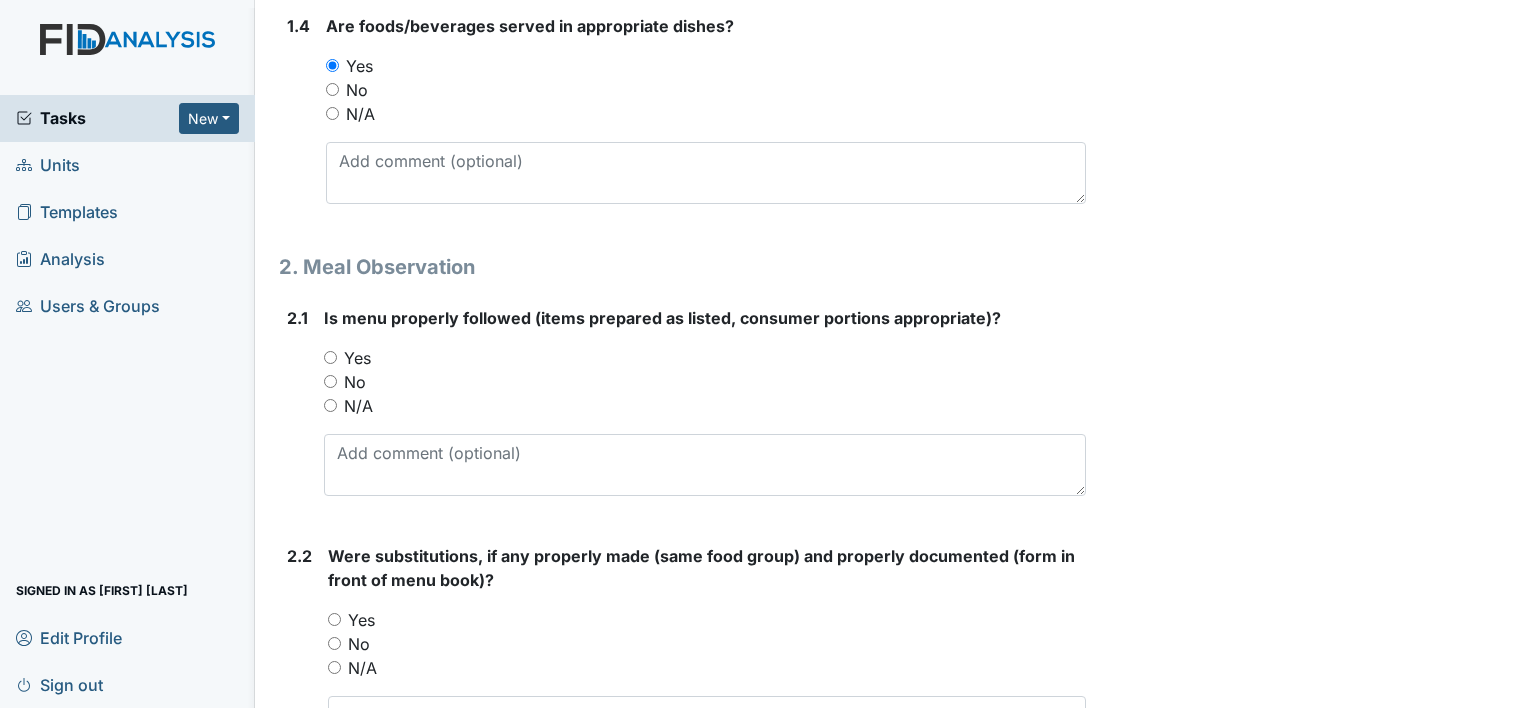 click on "Yes" at bounding box center (330, 357) 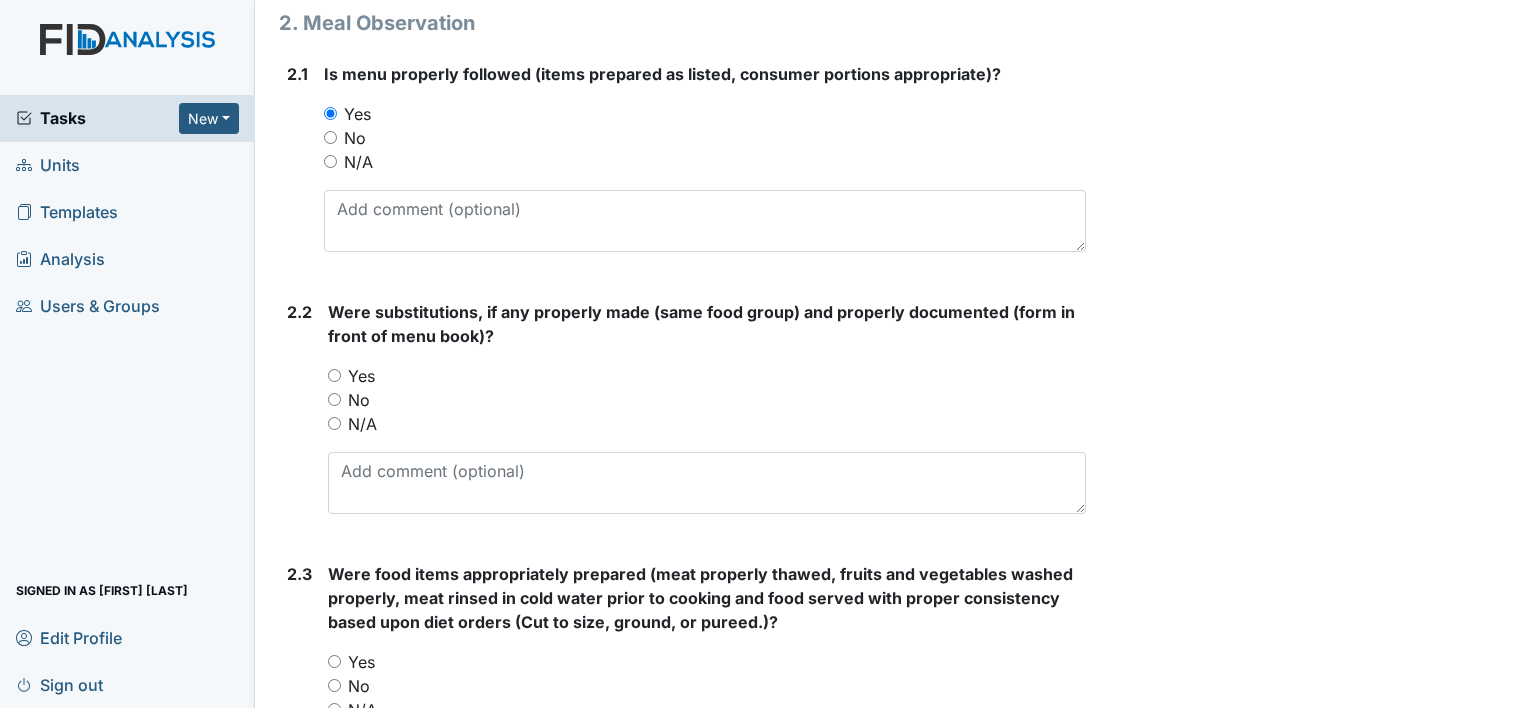 scroll, scrollTop: 1330, scrollLeft: 0, axis: vertical 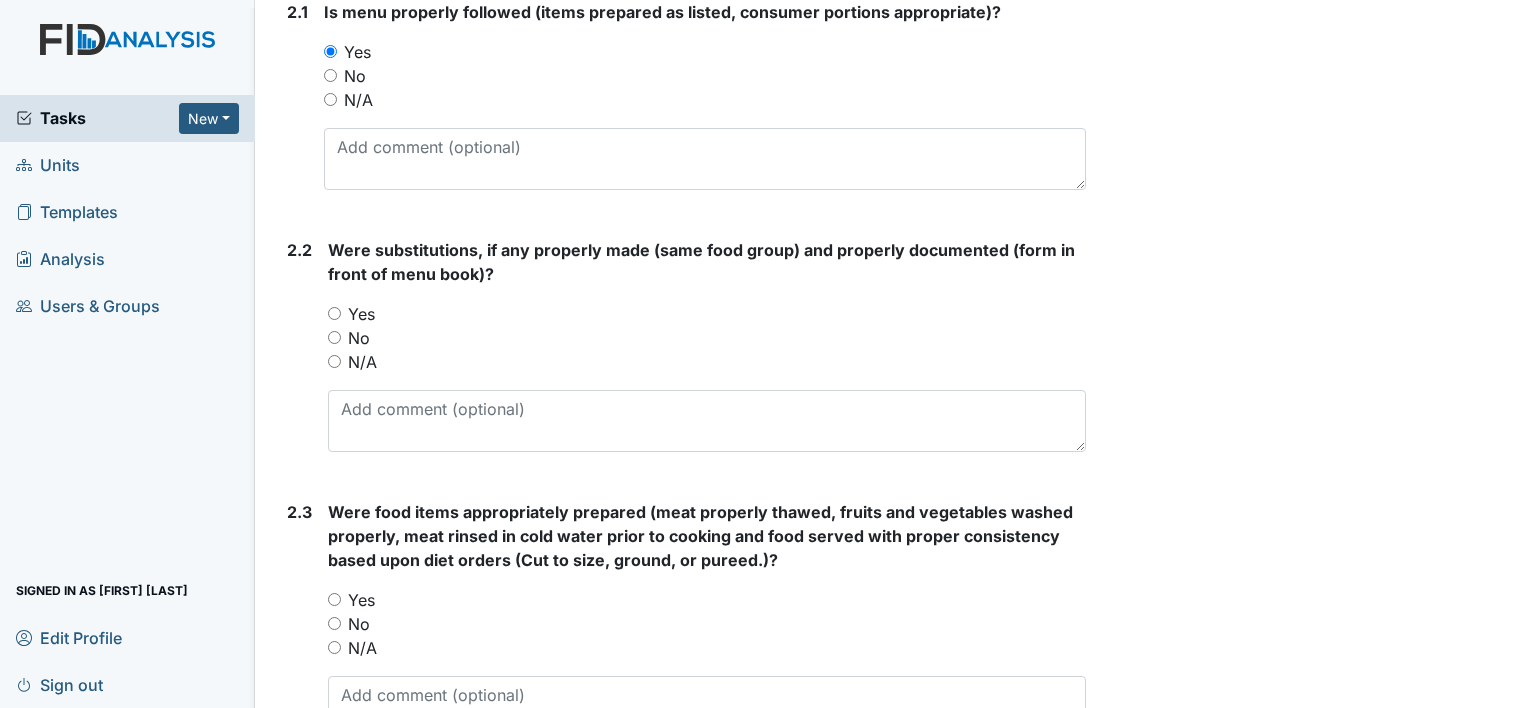 click on "Yes" at bounding box center (334, 313) 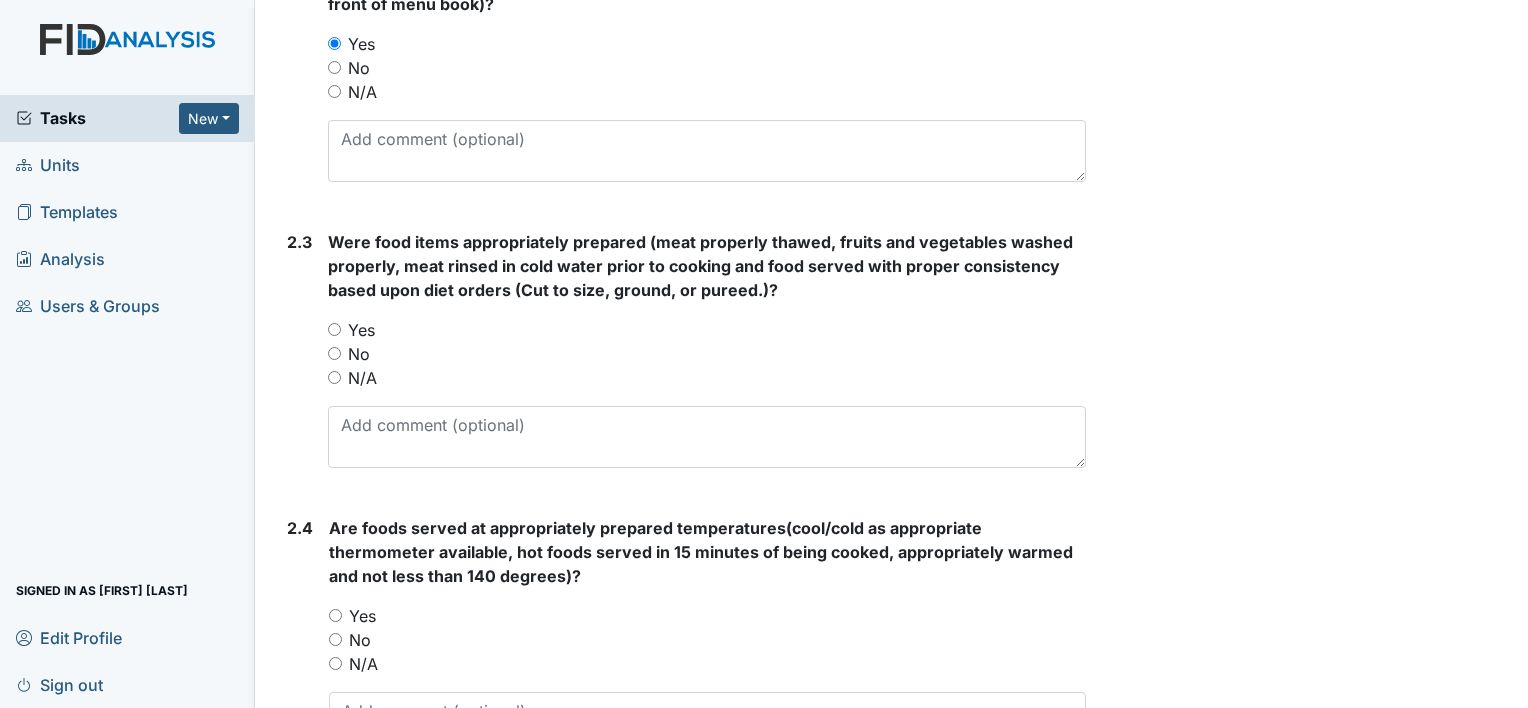 scroll, scrollTop: 1601, scrollLeft: 0, axis: vertical 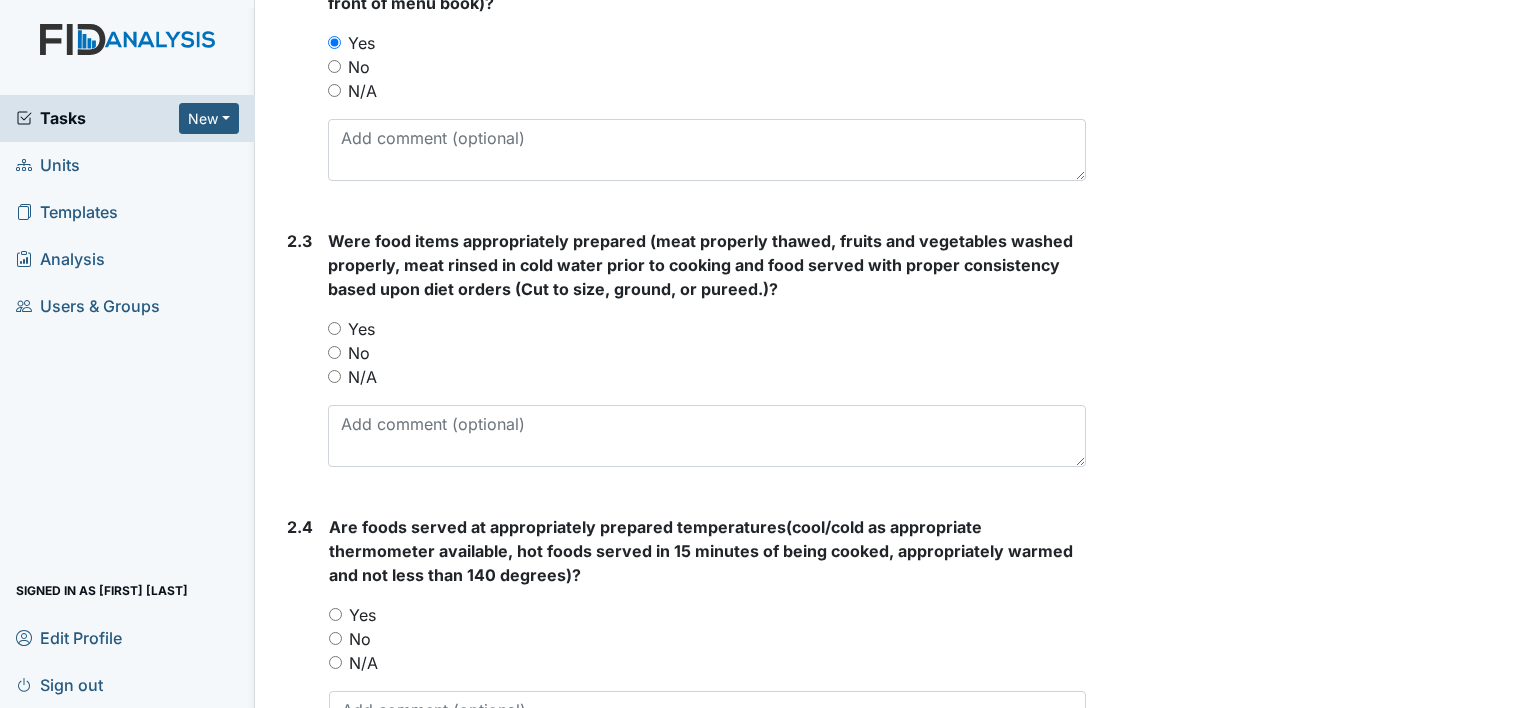click on "Yes" at bounding box center (334, 328) 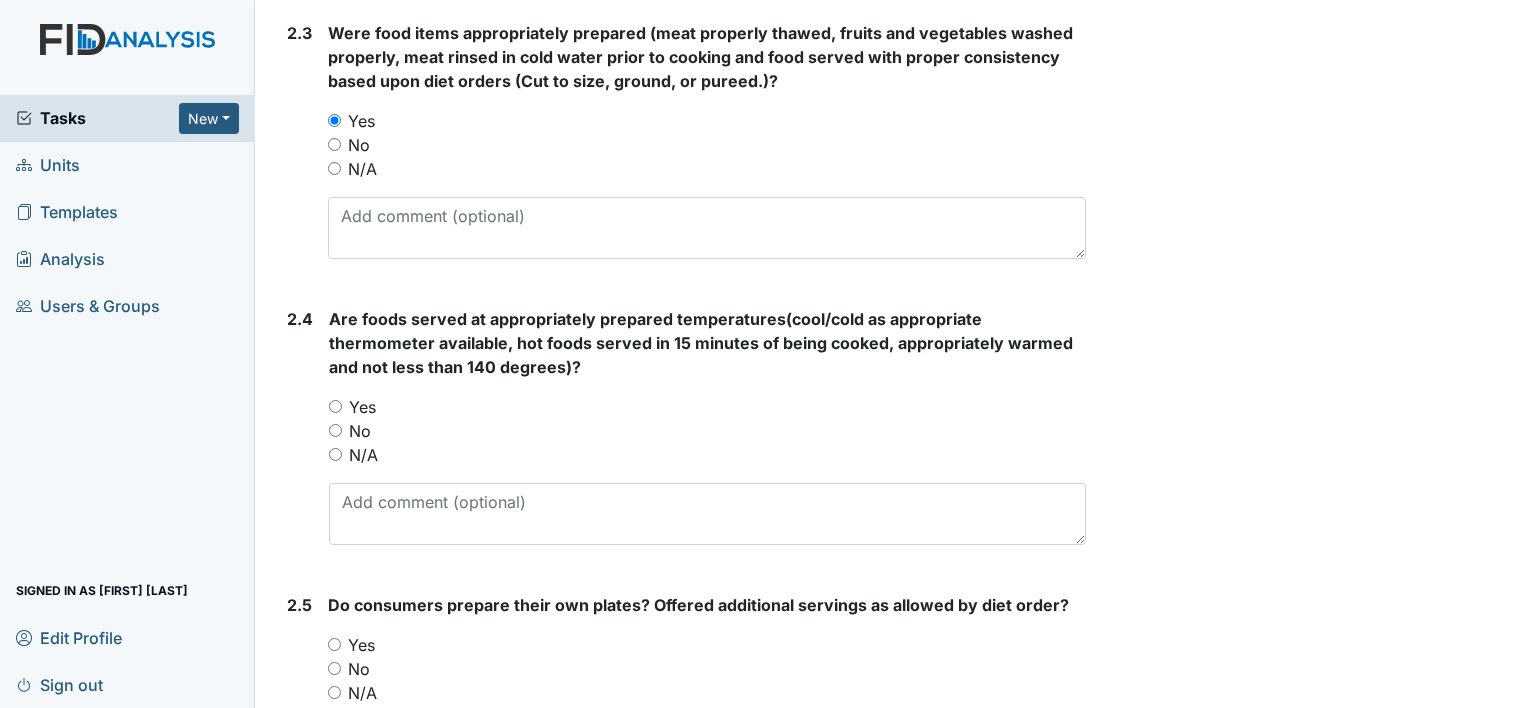 scroll, scrollTop: 1836, scrollLeft: 0, axis: vertical 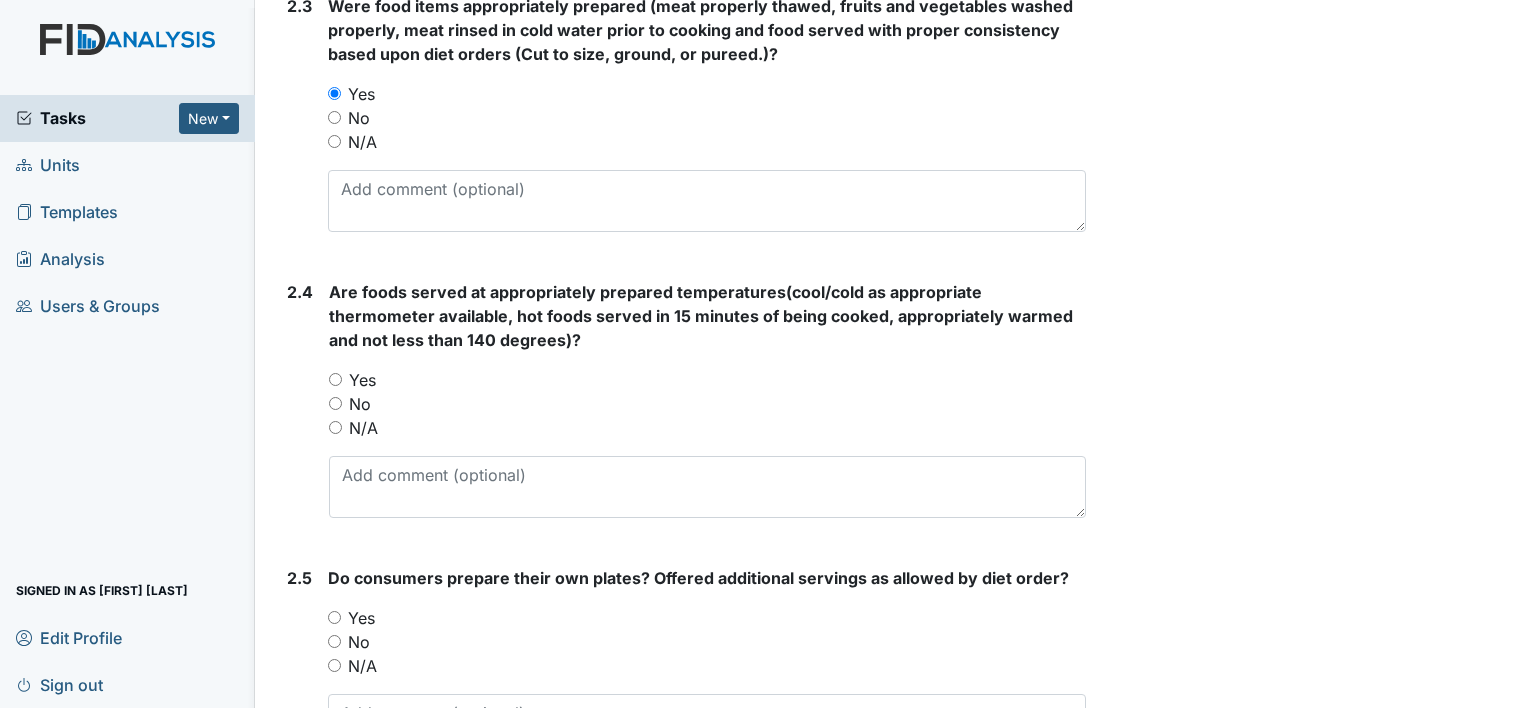 click on "Yes" at bounding box center [335, 379] 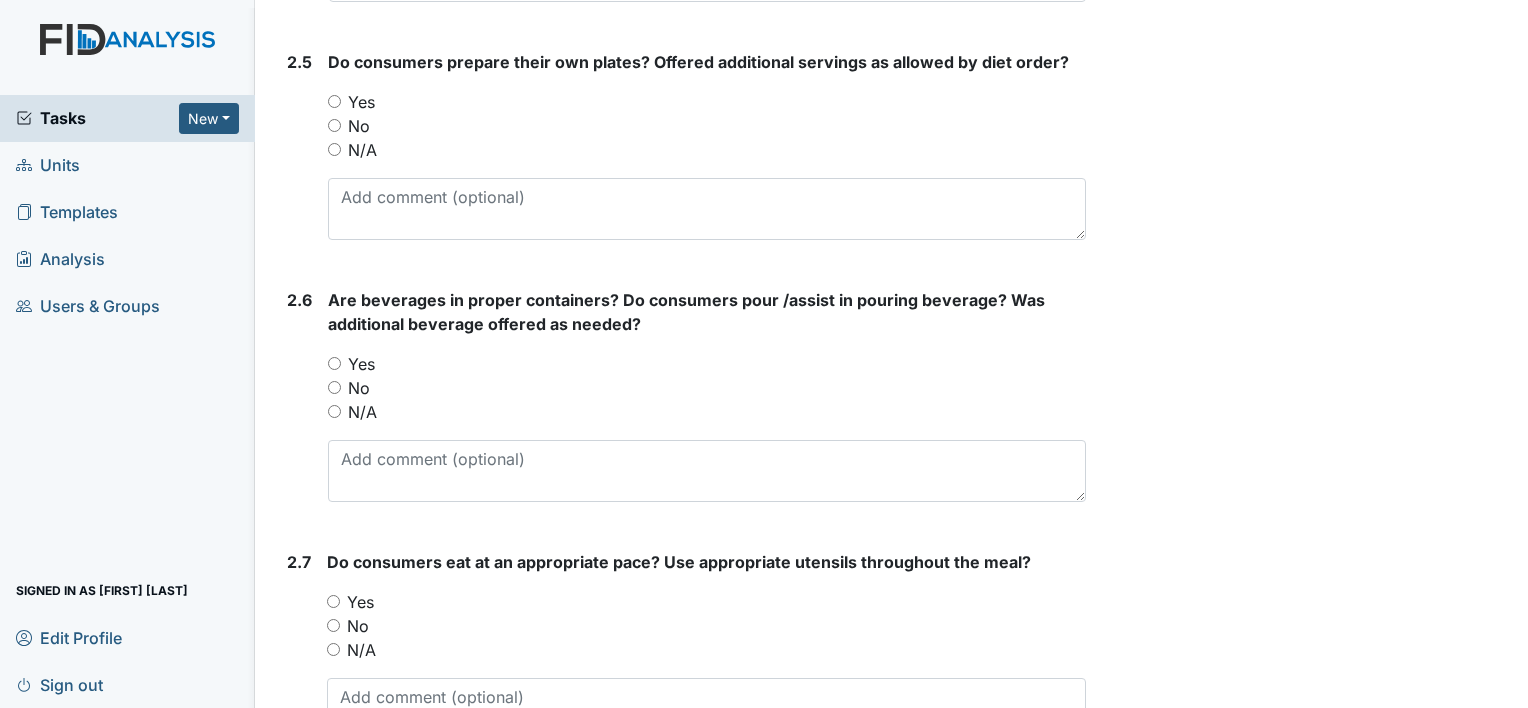 scroll, scrollTop: 2355, scrollLeft: 0, axis: vertical 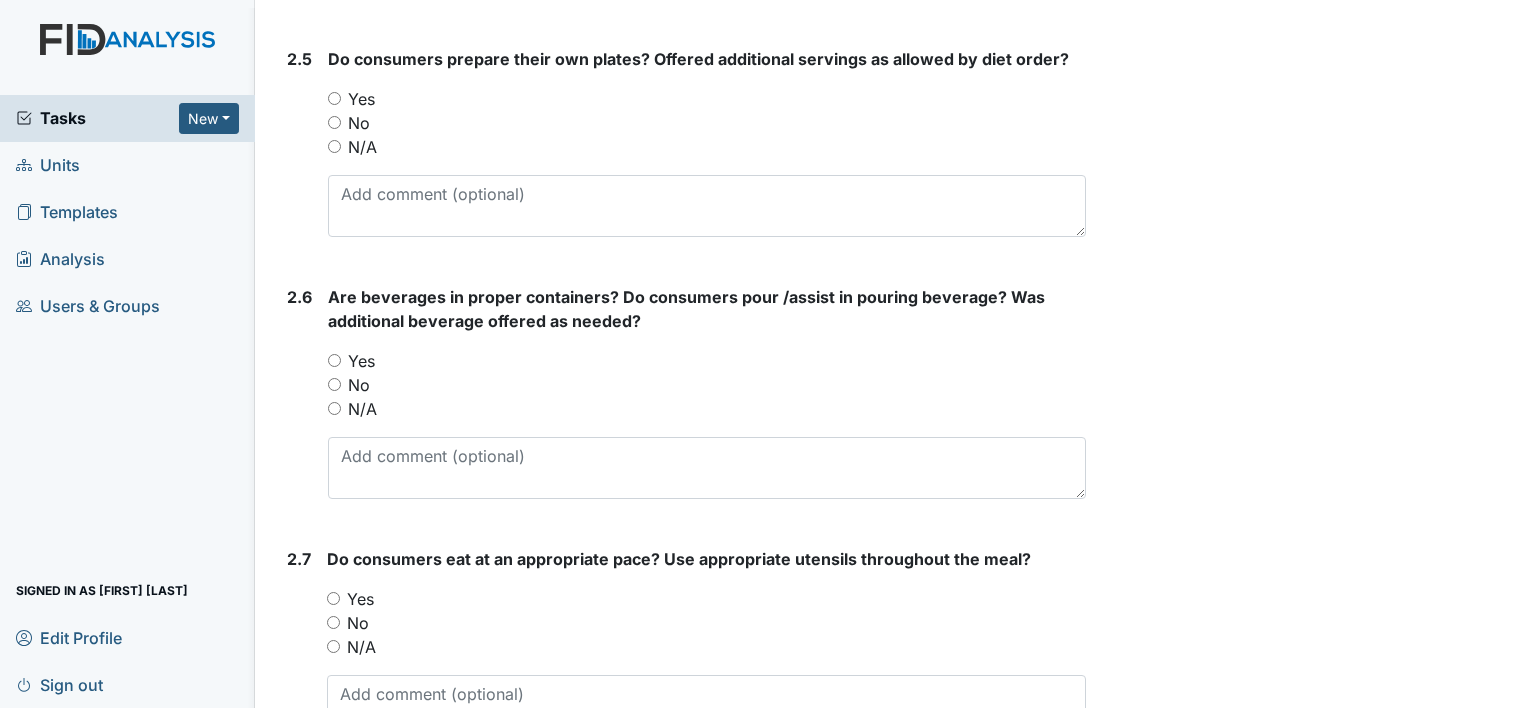 click on "Yes" at bounding box center [334, 98] 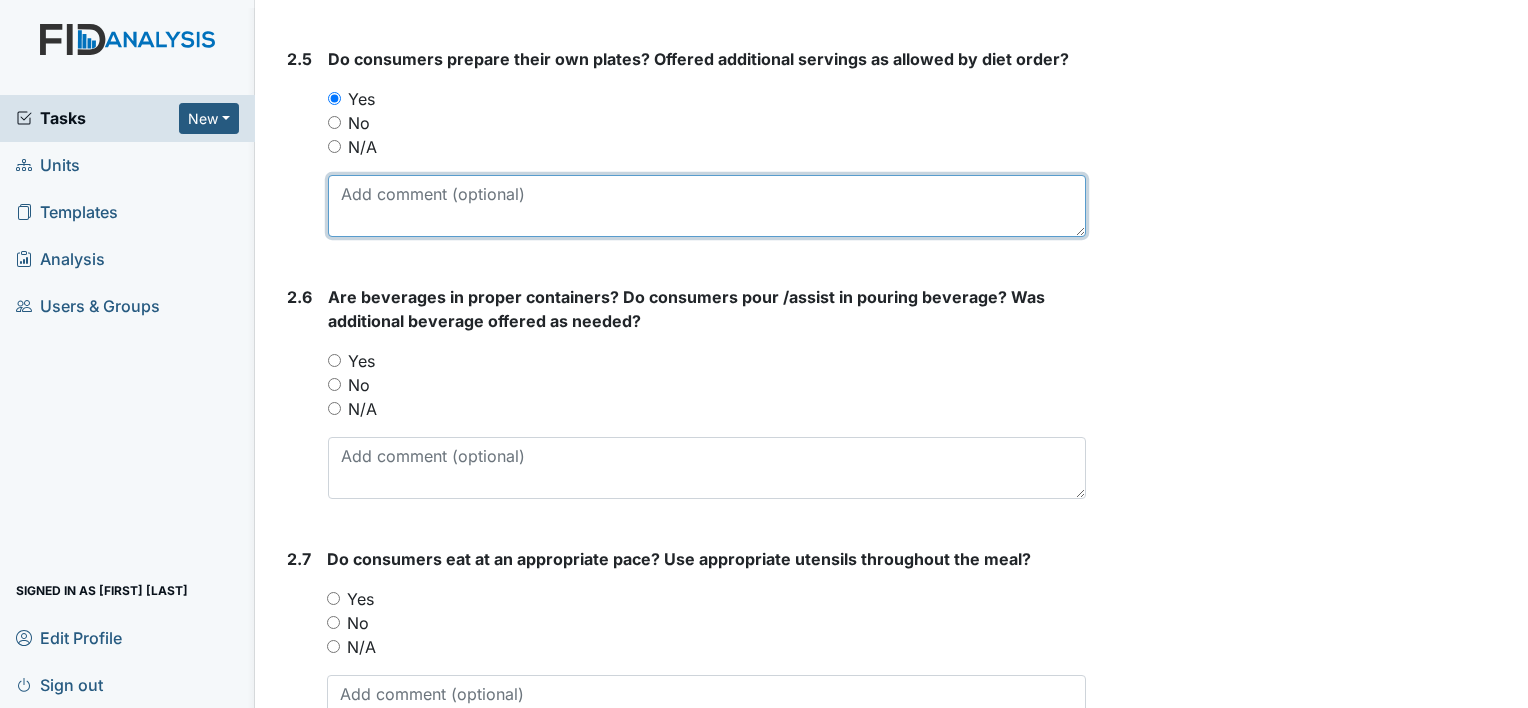 click at bounding box center [707, 206] 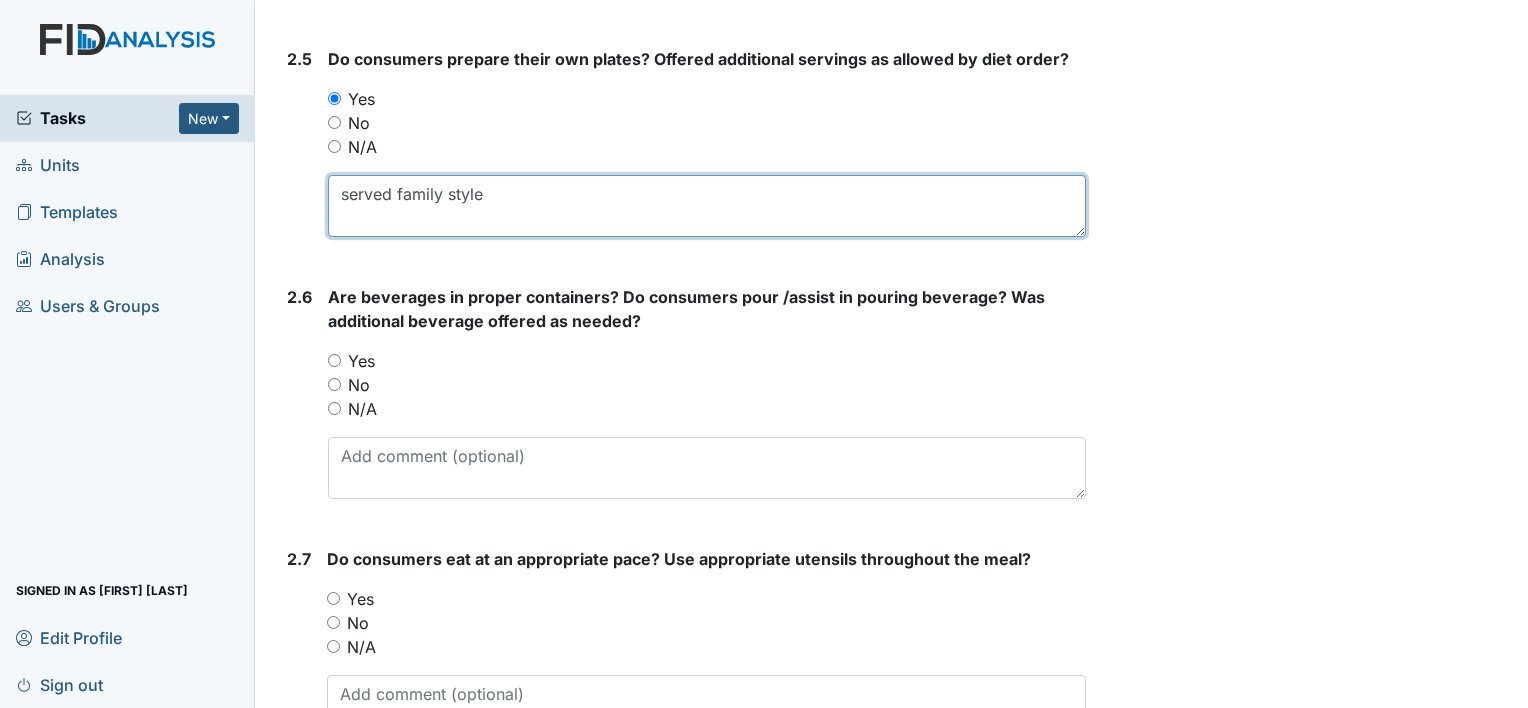 type on "served family style" 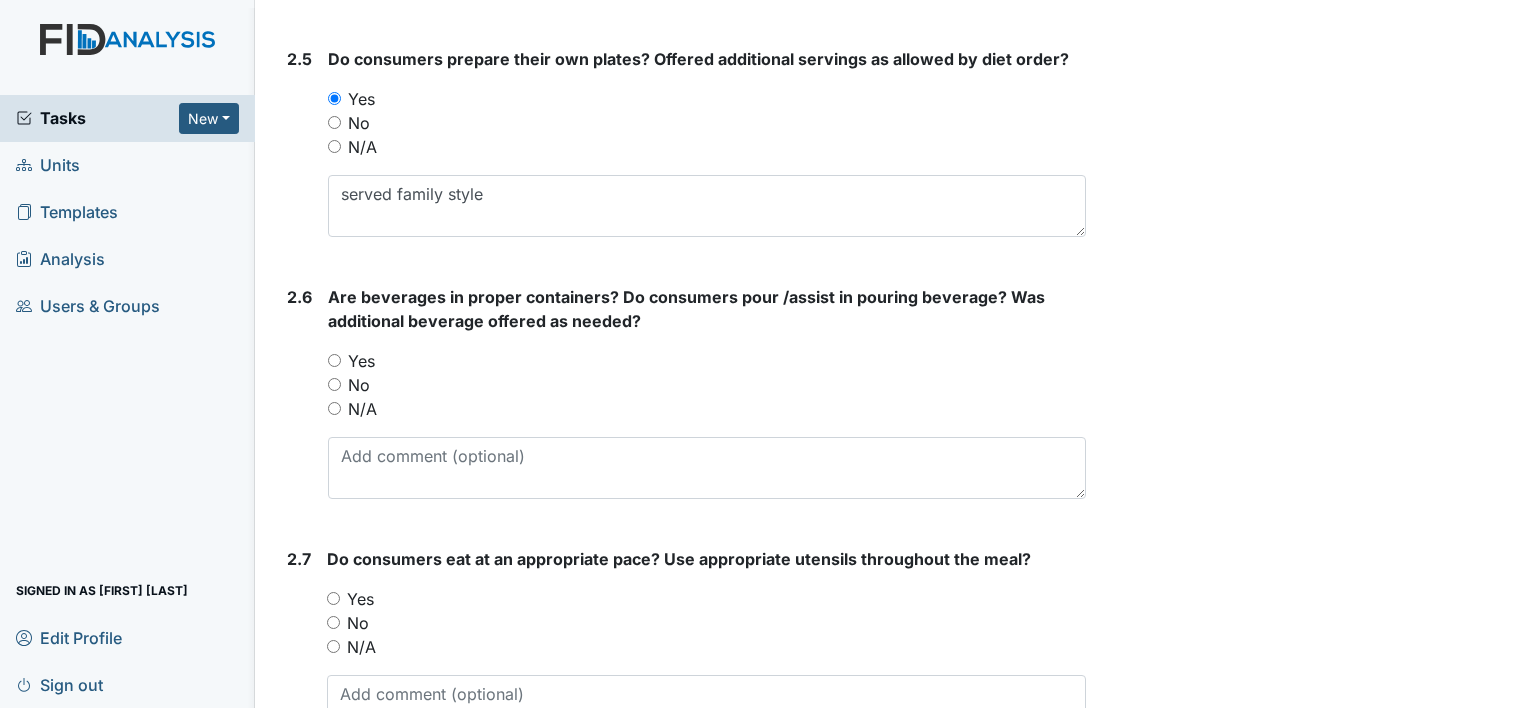 click on "Yes" at bounding box center (361, 361) 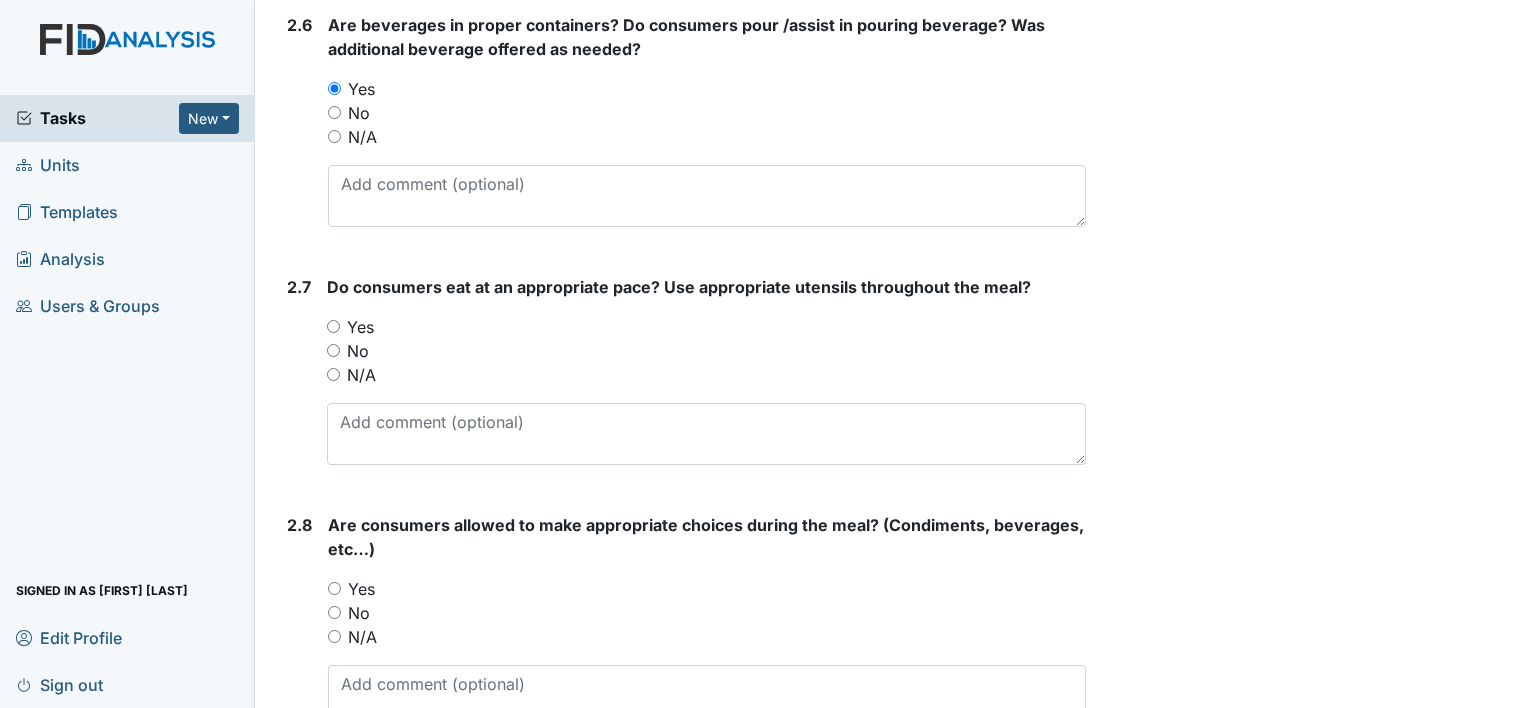 scroll, scrollTop: 2628, scrollLeft: 0, axis: vertical 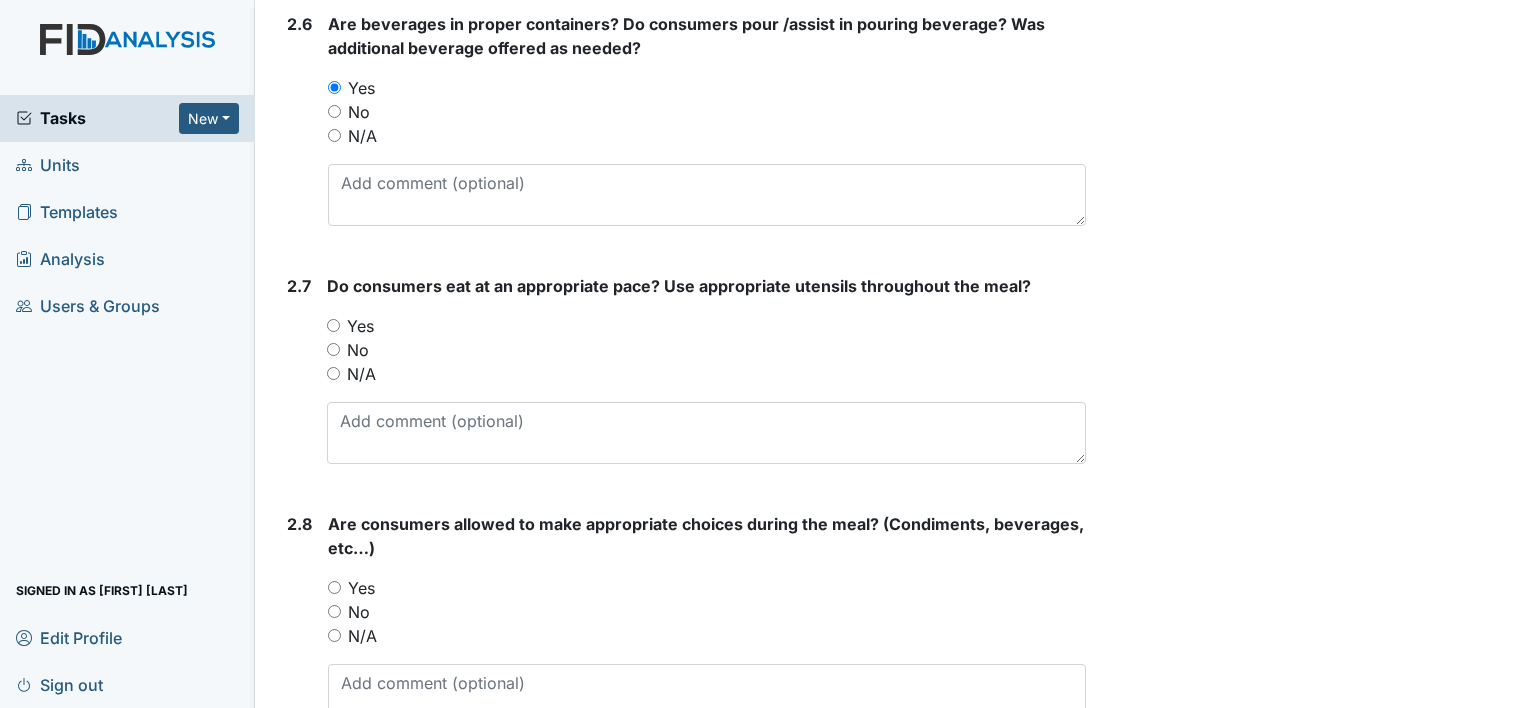 click on "Yes" at bounding box center [333, 325] 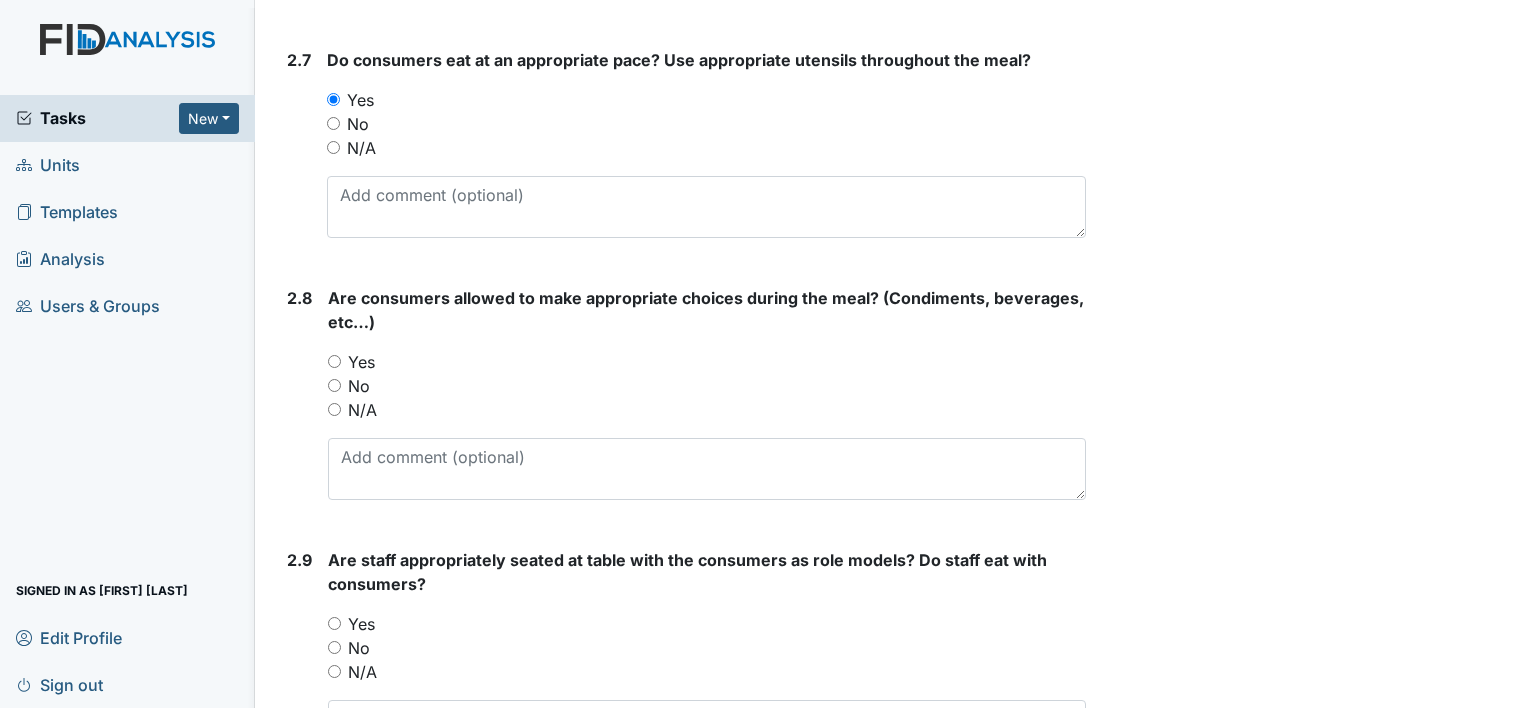 scroll, scrollTop: 2855, scrollLeft: 0, axis: vertical 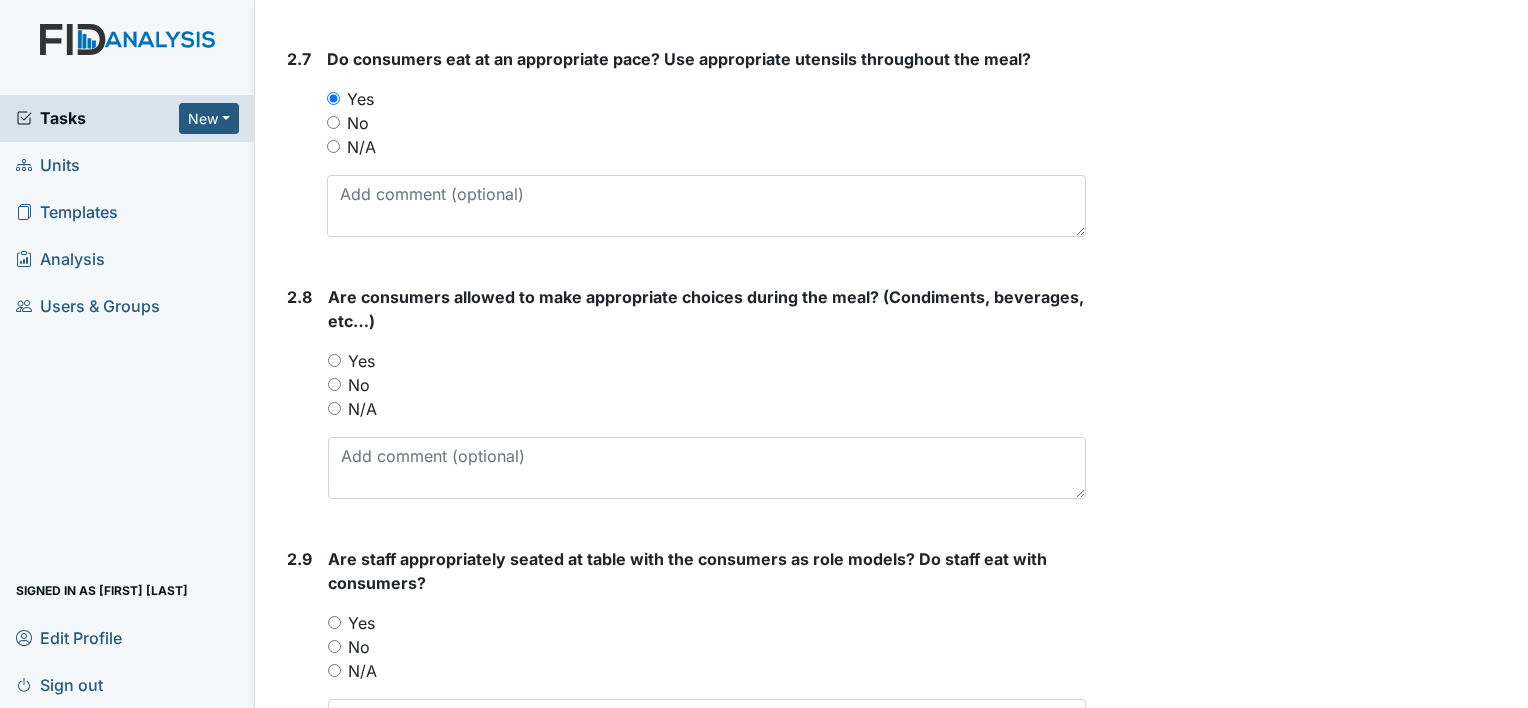 click on "Yes" at bounding box center [334, 360] 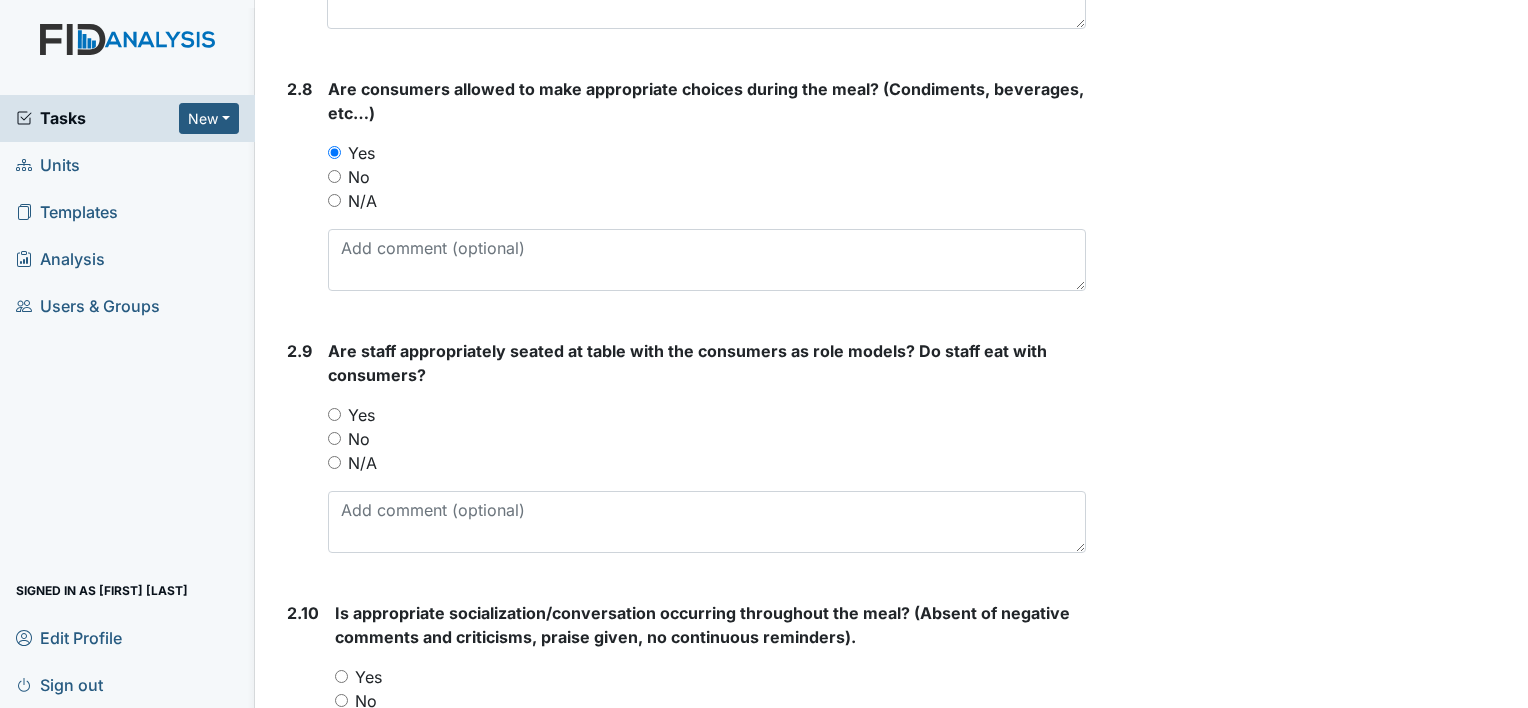 scroll, scrollTop: 3064, scrollLeft: 0, axis: vertical 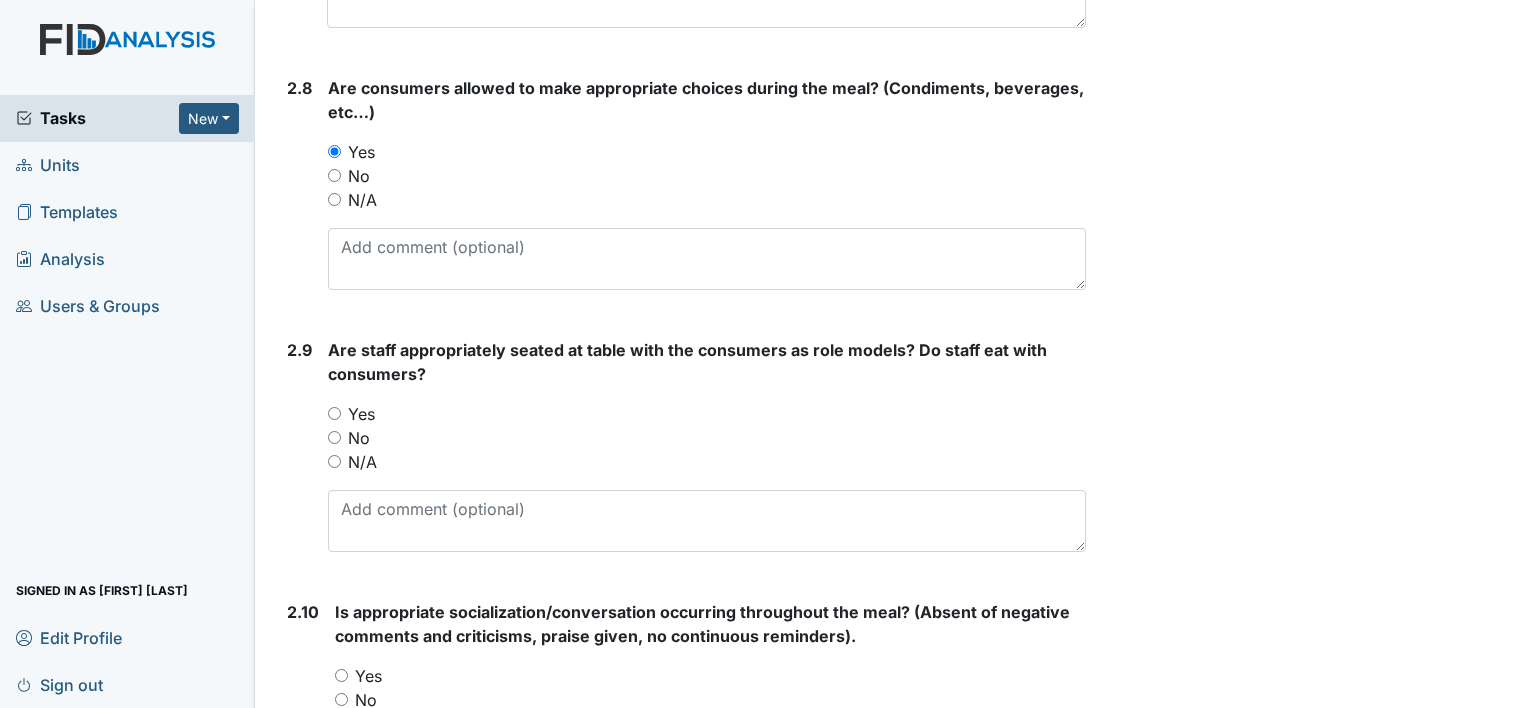 click on "Yes" at bounding box center [334, 413] 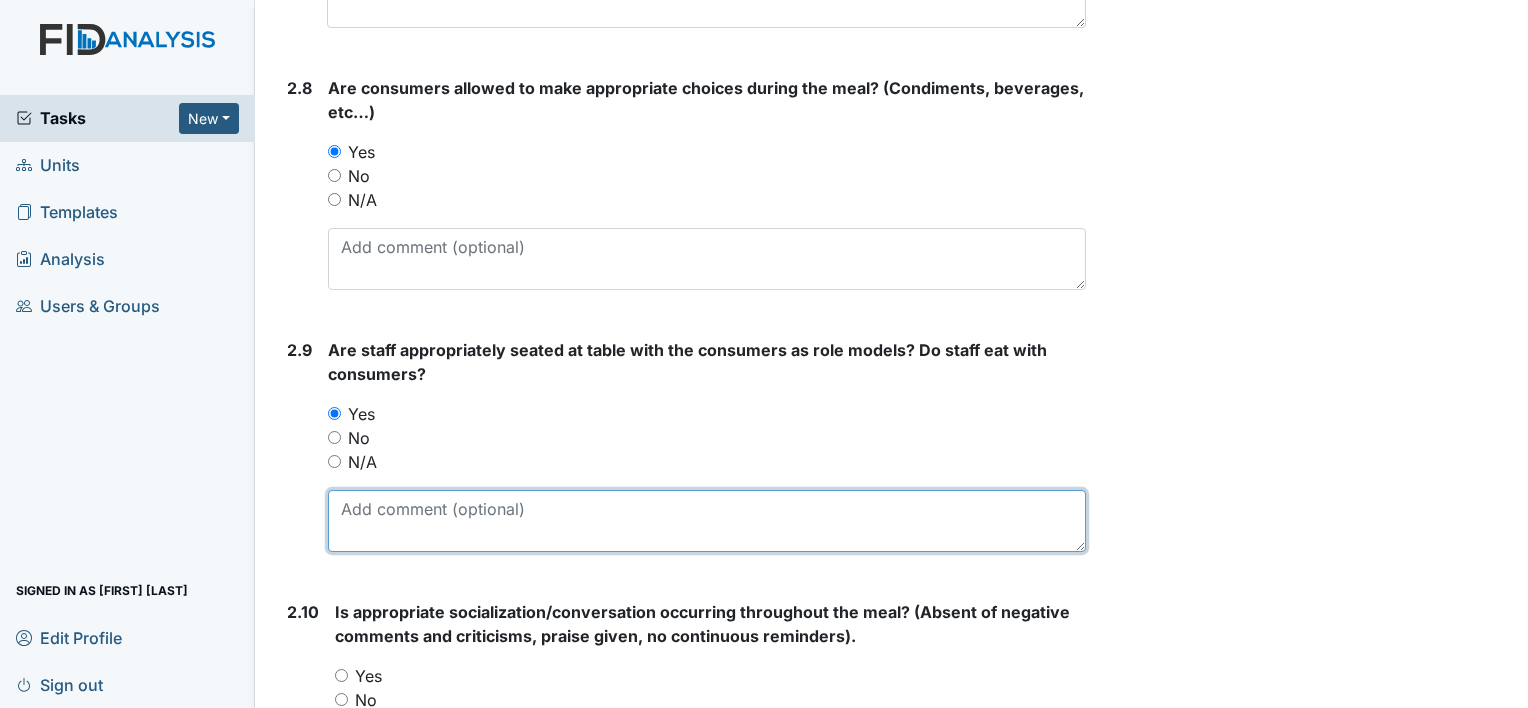 click at bounding box center [707, 521] 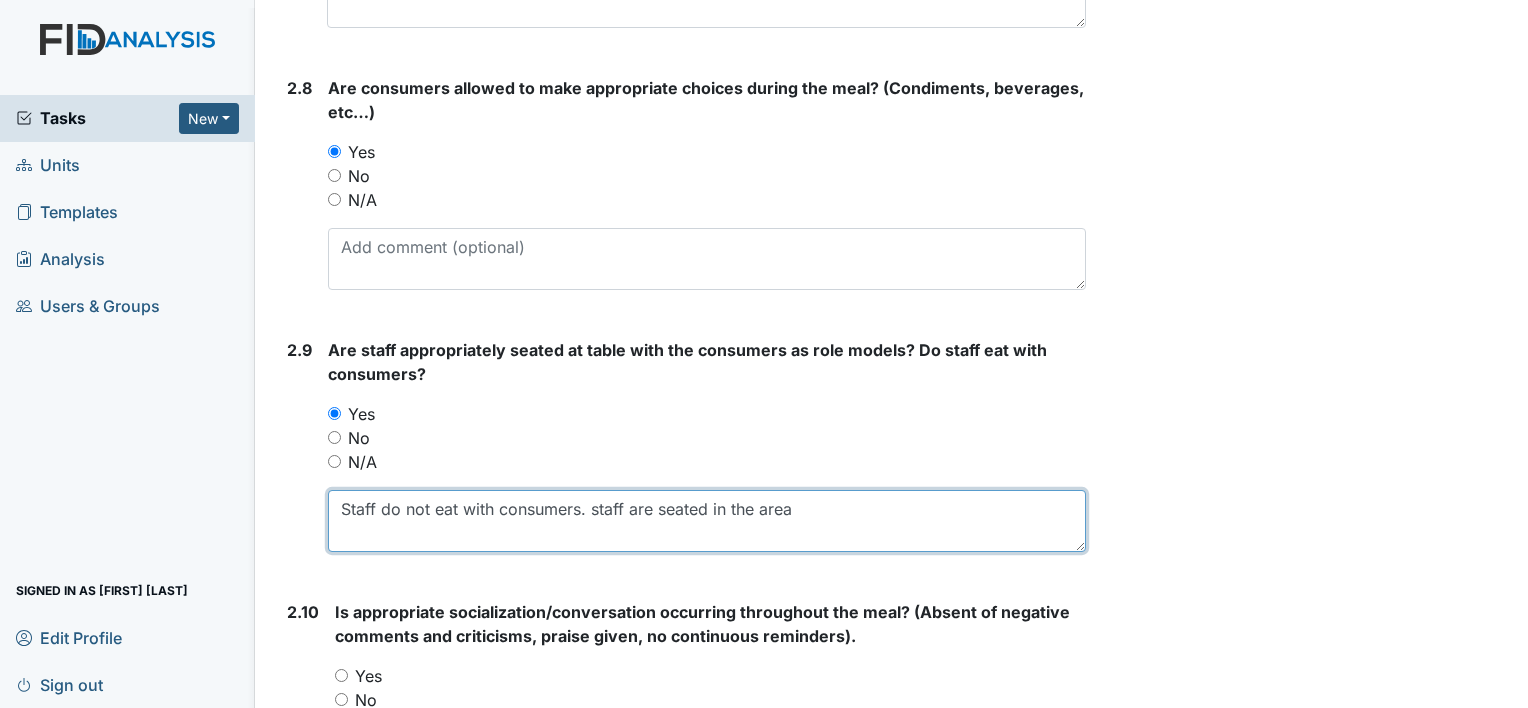 click on "Staff do not eat with consumers. staff are seated in the area" at bounding box center [707, 521] 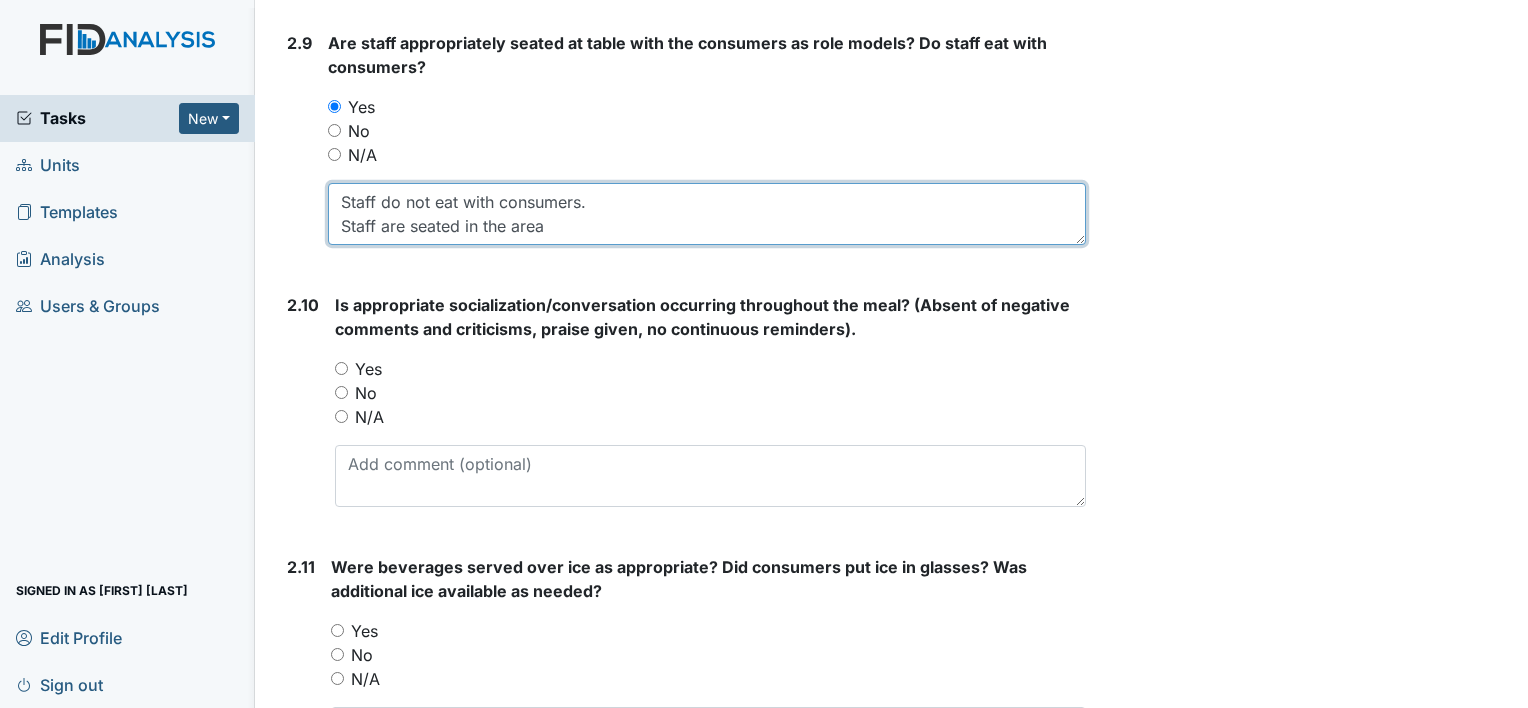 scroll, scrollTop: 3402, scrollLeft: 0, axis: vertical 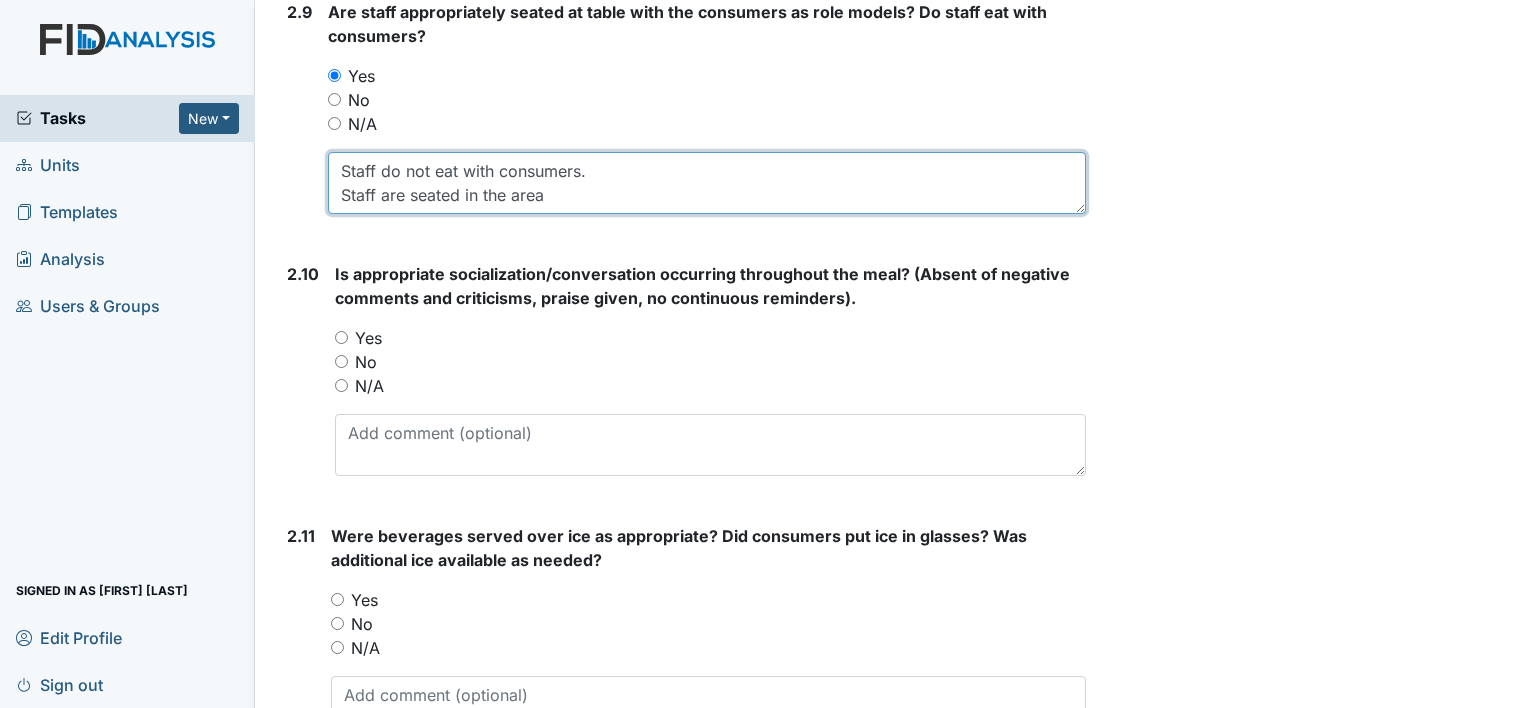 type on "Staff do not eat with consumers.
Staff are seated in the area" 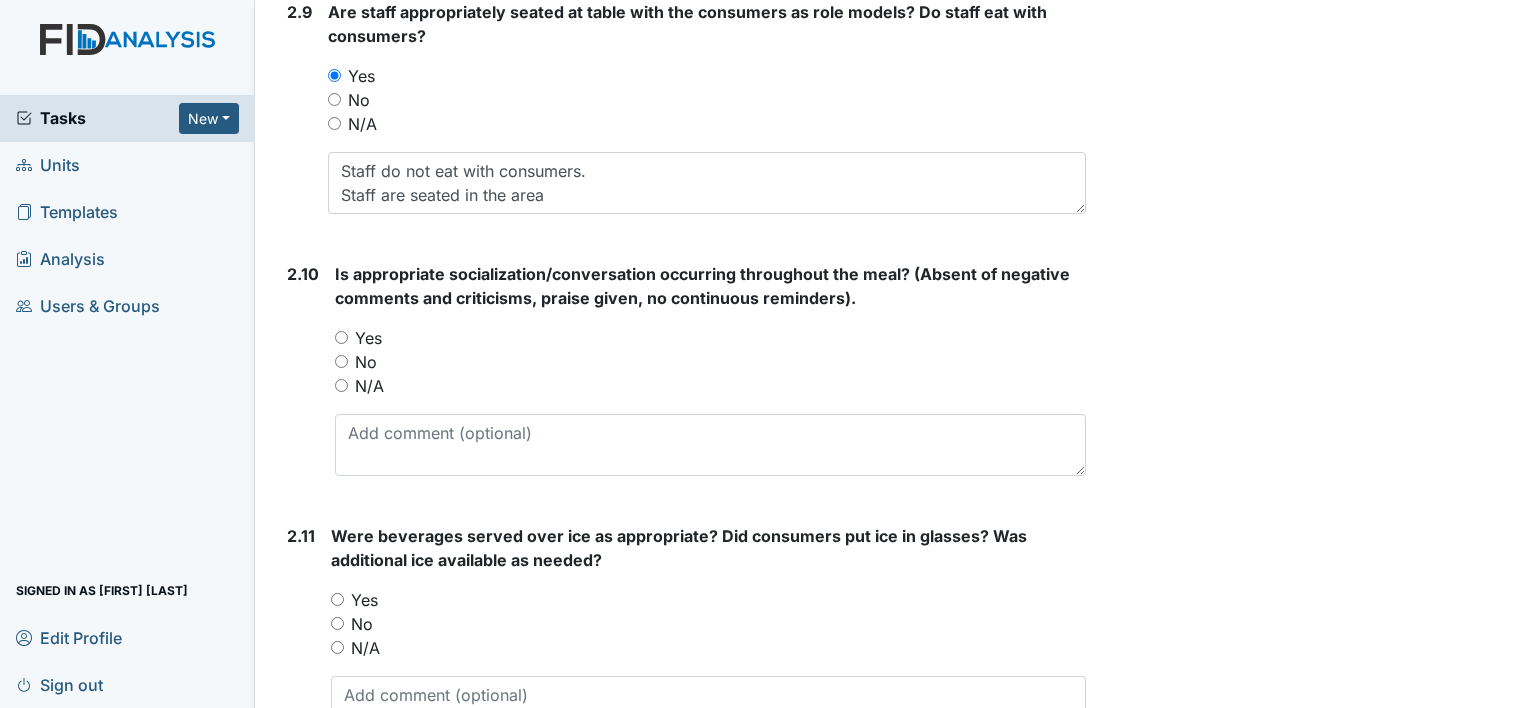 click on "Yes" at bounding box center (341, 337) 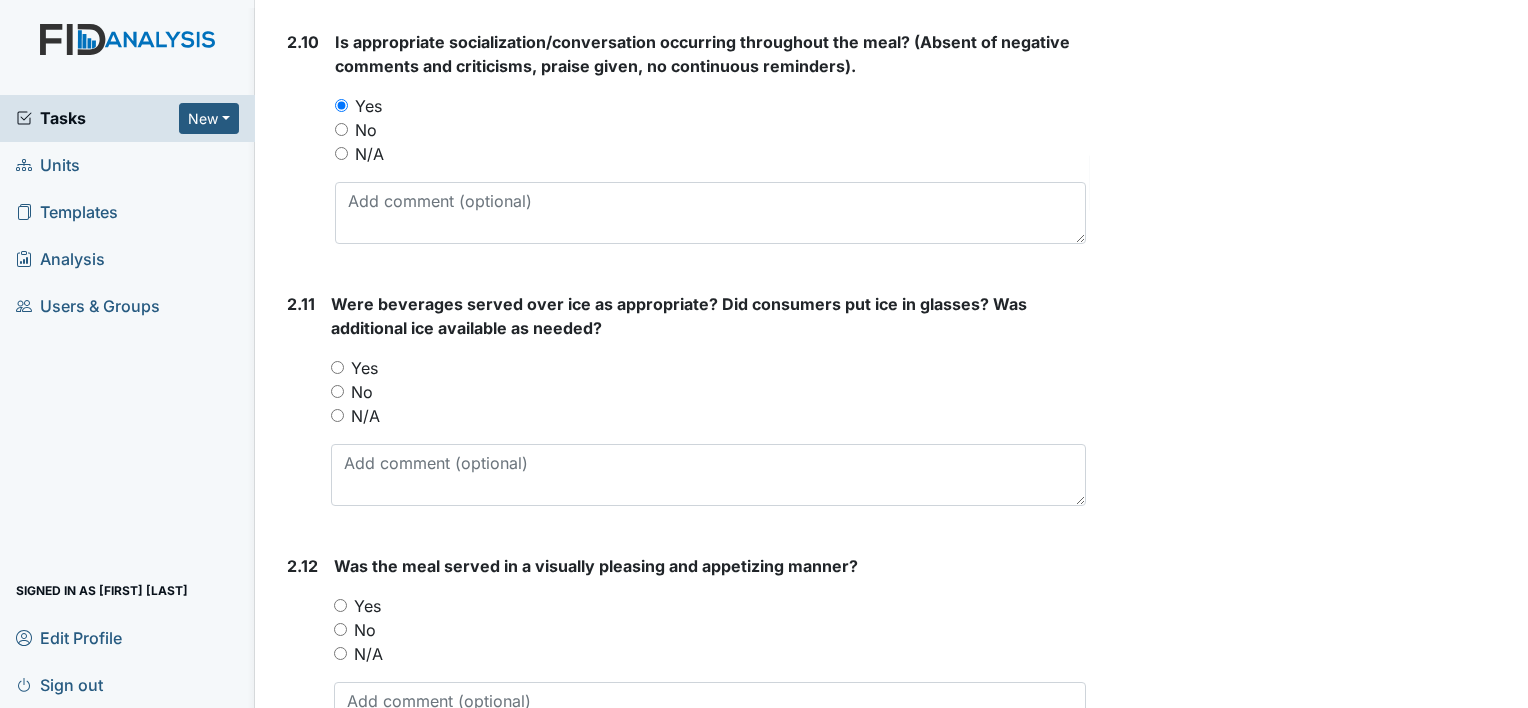scroll, scrollTop: 3646, scrollLeft: 0, axis: vertical 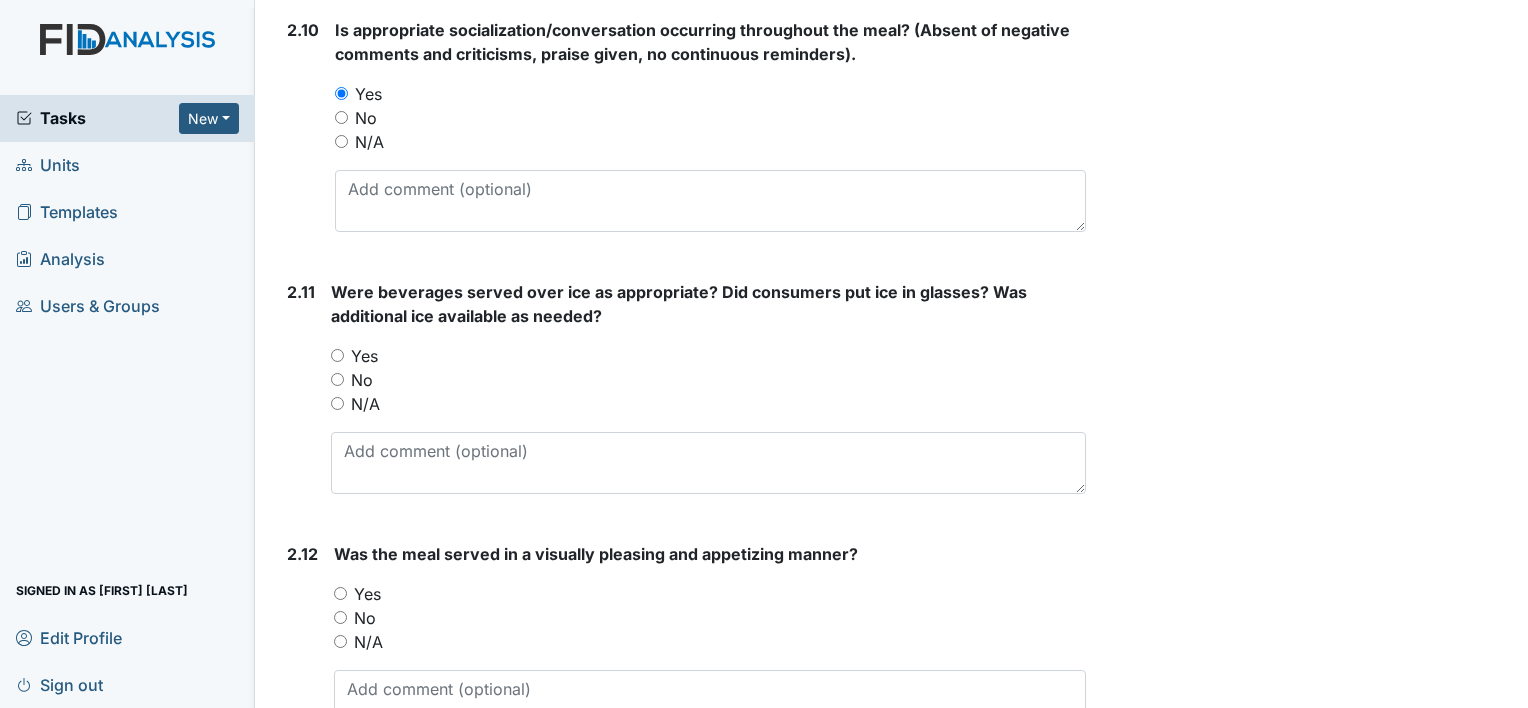 click on "Yes" at bounding box center (337, 355) 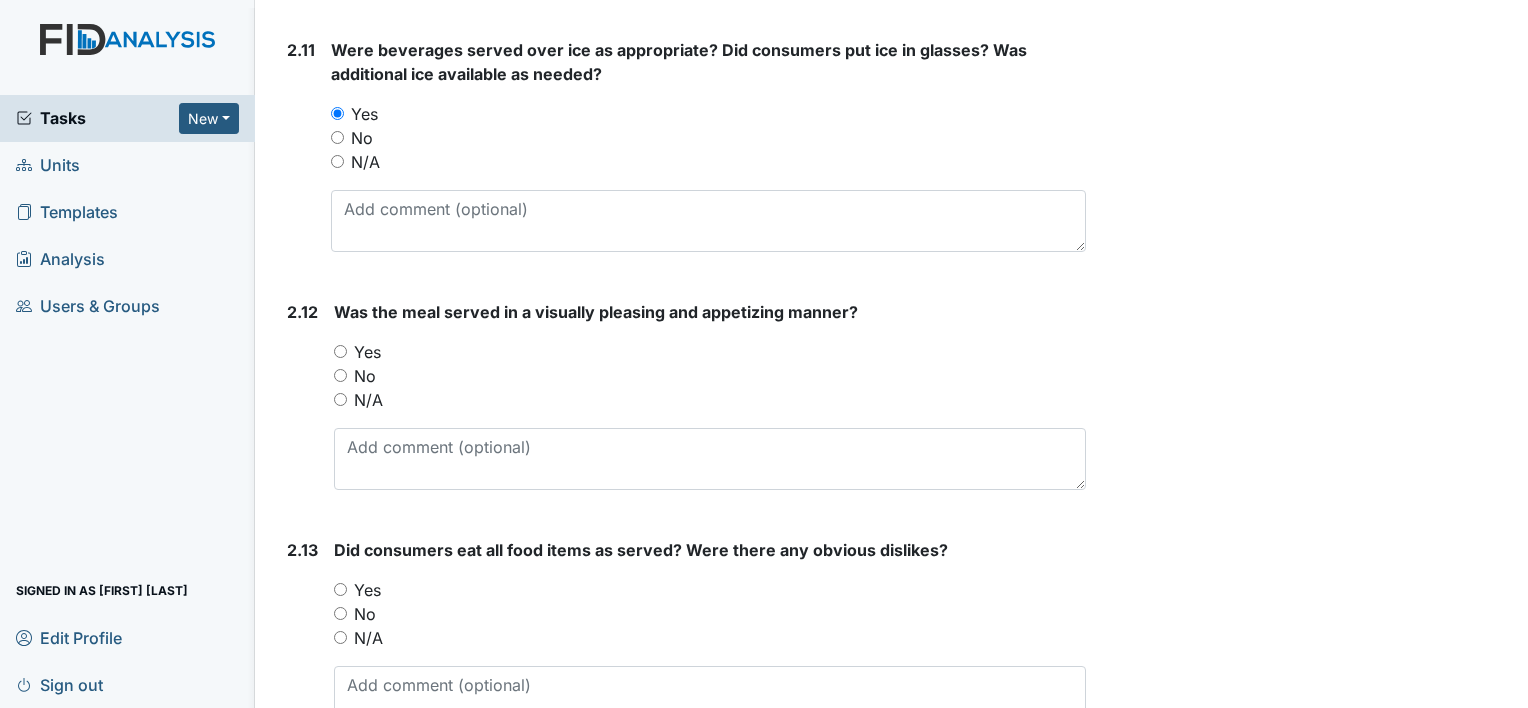 scroll, scrollTop: 3892, scrollLeft: 0, axis: vertical 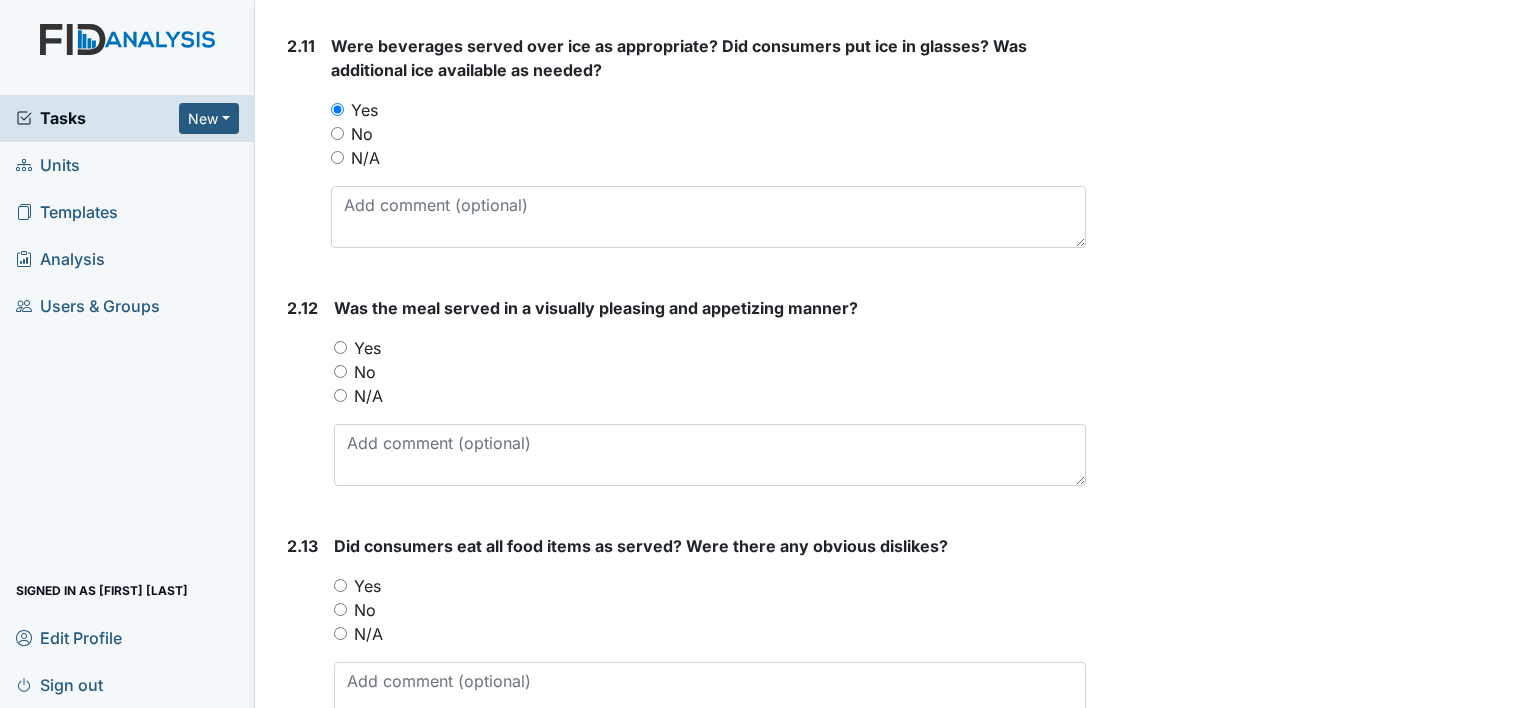 click on "Yes" at bounding box center (340, 347) 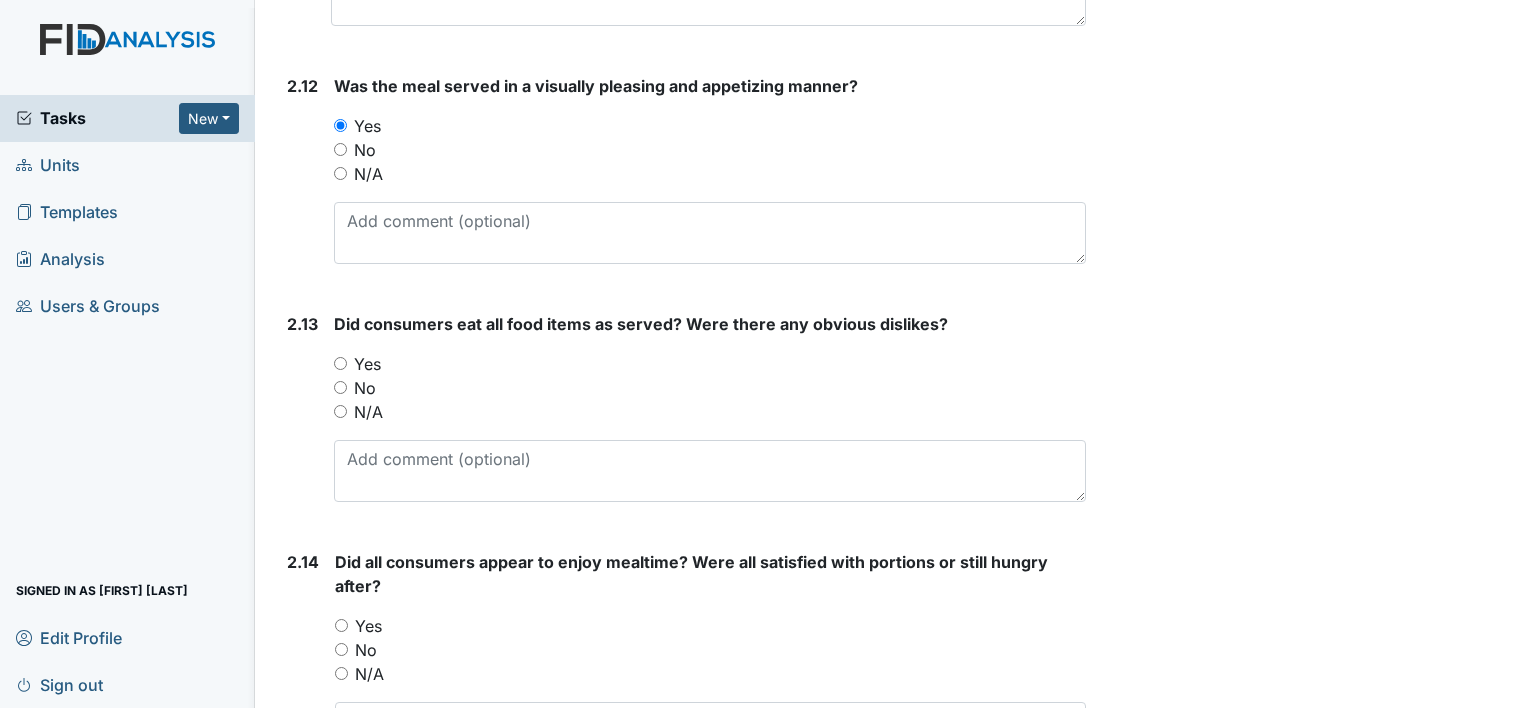 scroll, scrollTop: 4136, scrollLeft: 0, axis: vertical 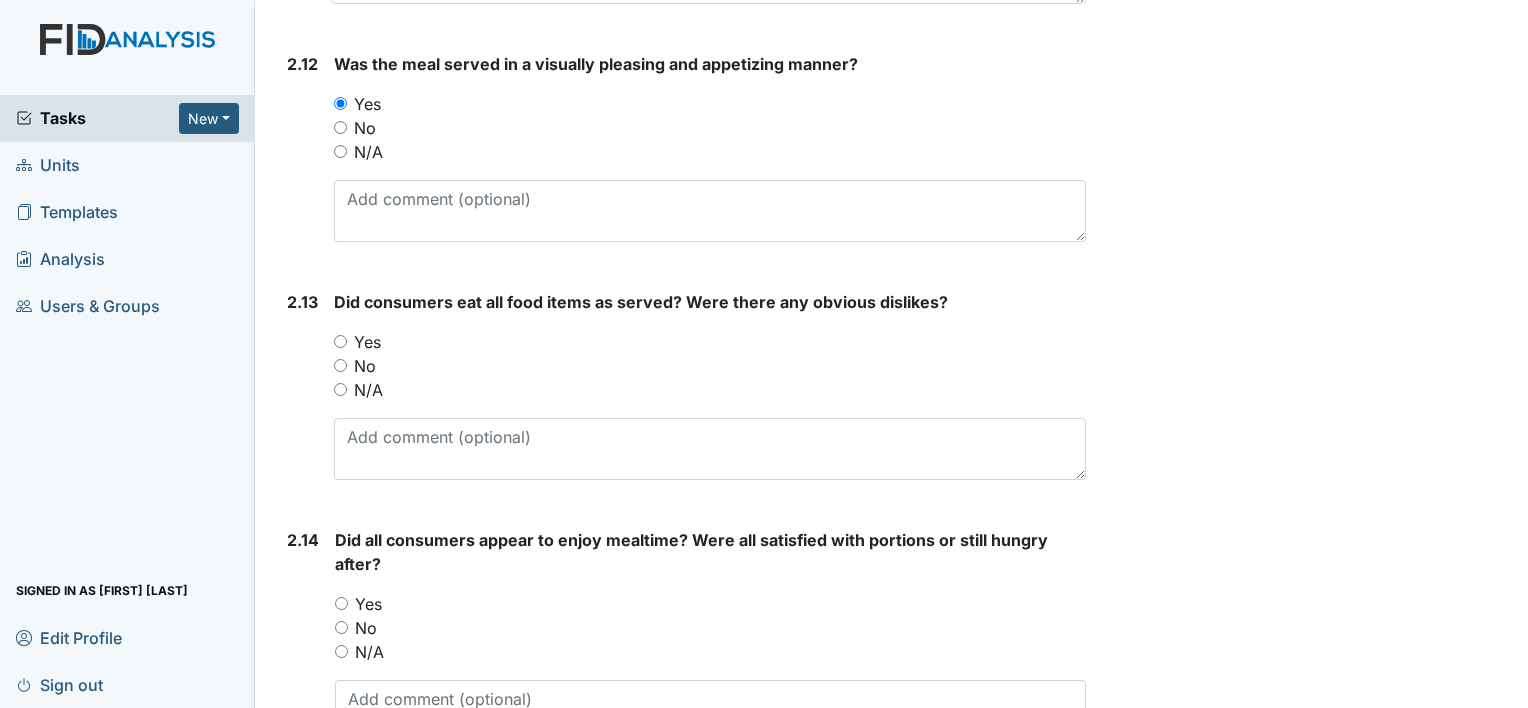 click on "Yes" at bounding box center [340, 341] 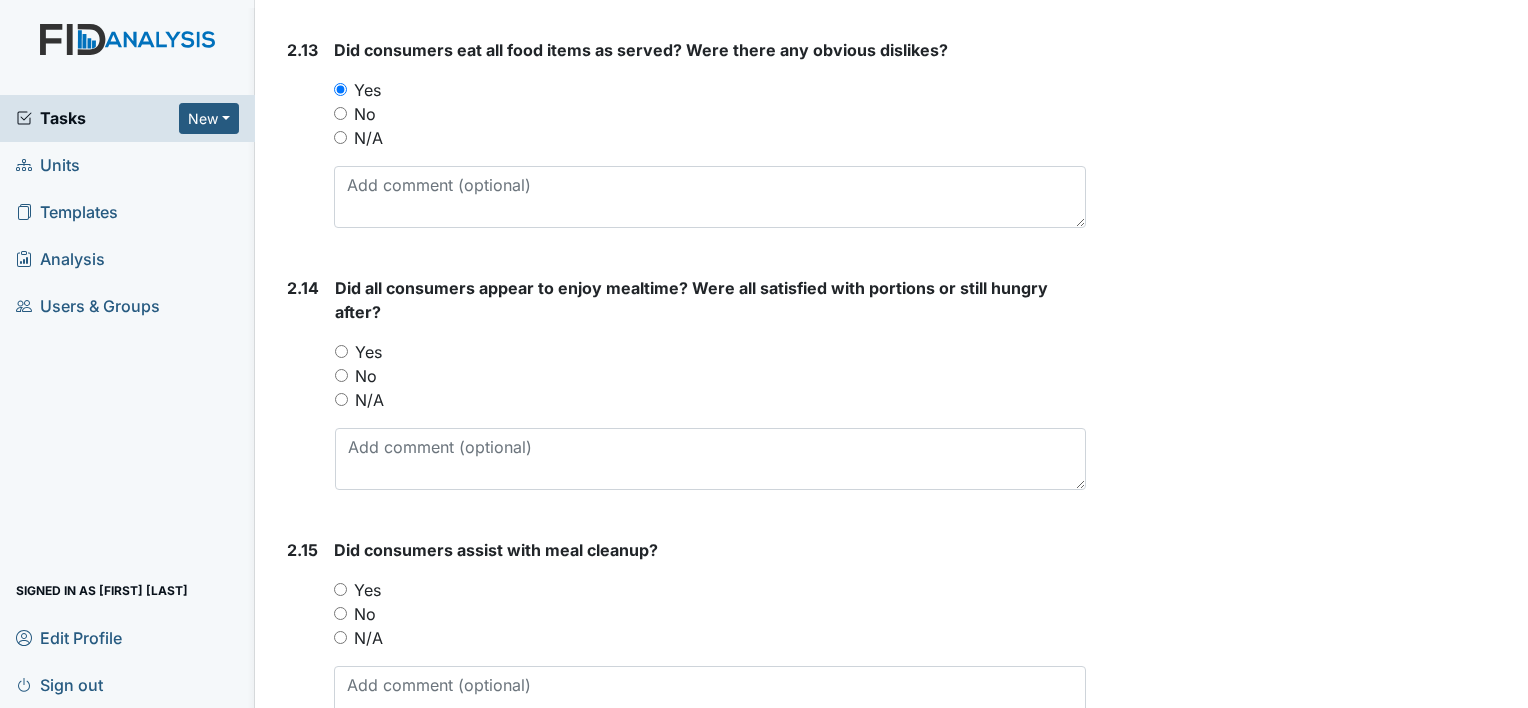 scroll, scrollTop: 4396, scrollLeft: 0, axis: vertical 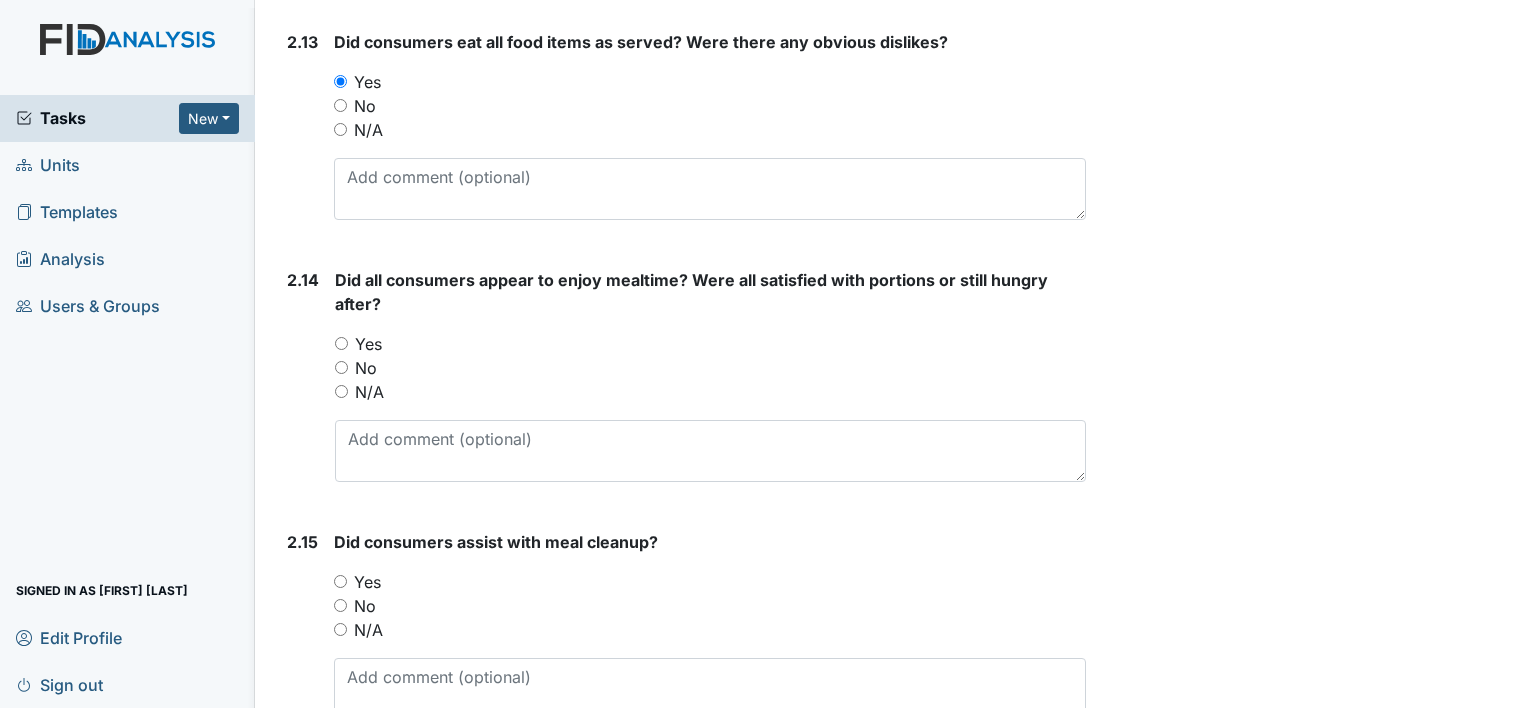 click on "Yes" at bounding box center [341, 343] 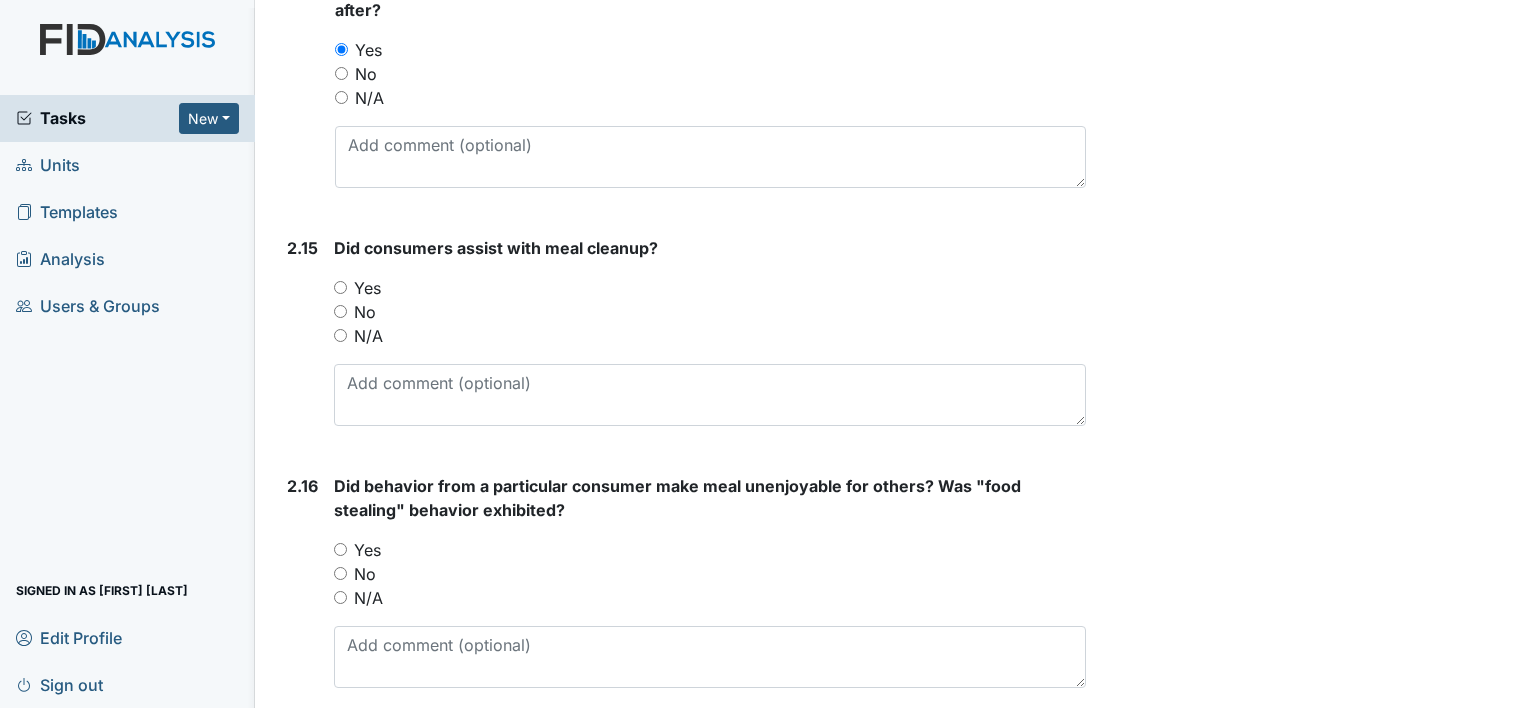 scroll, scrollTop: 4696, scrollLeft: 0, axis: vertical 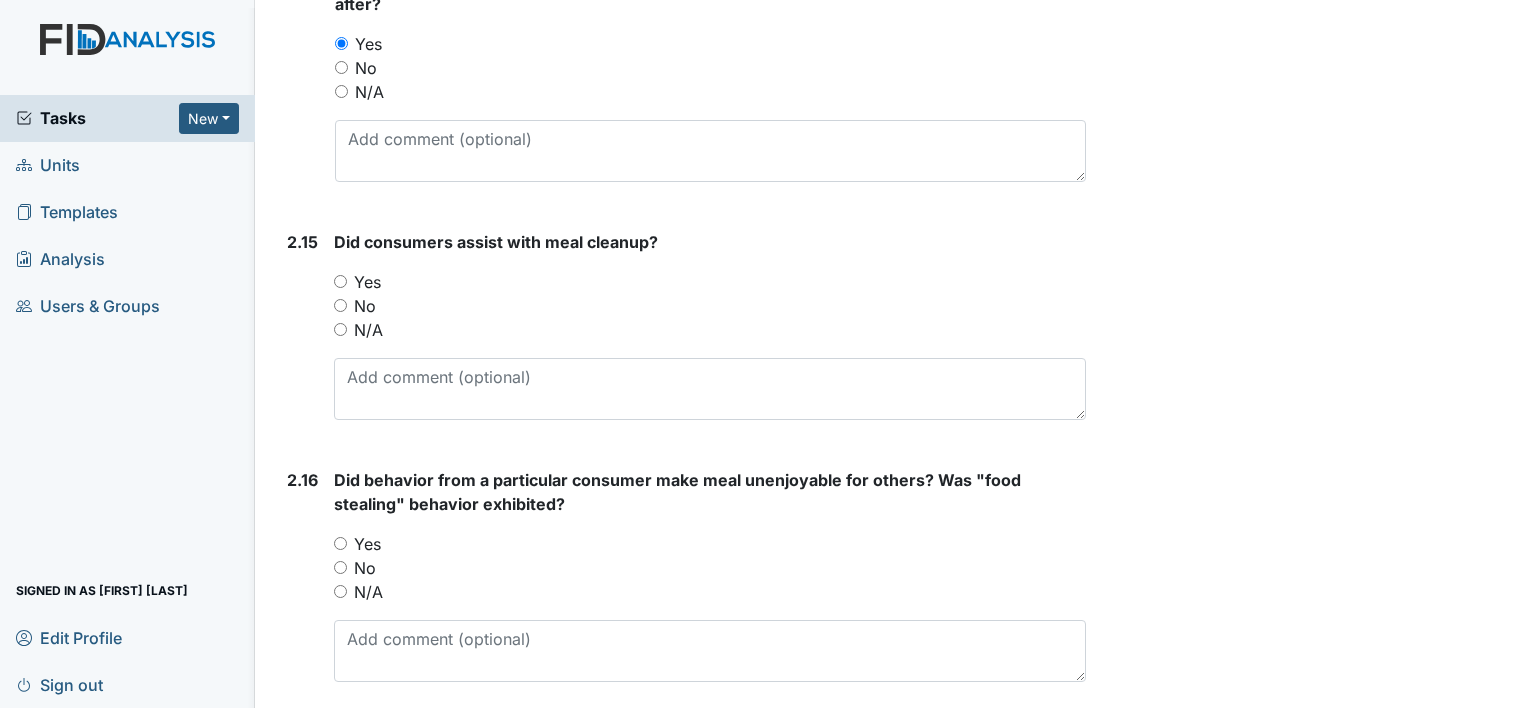 click on "Yes" at bounding box center [340, 281] 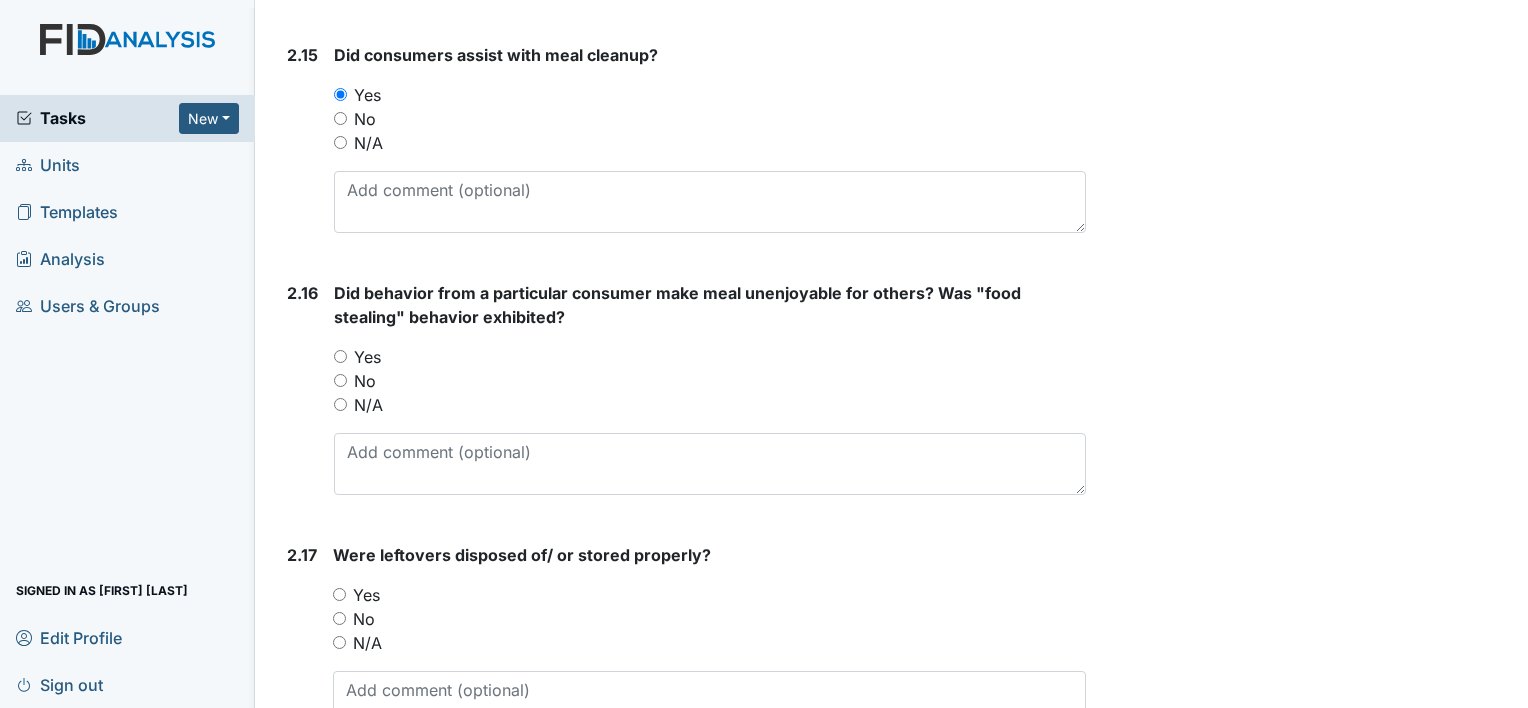 scroll, scrollTop: 4889, scrollLeft: 0, axis: vertical 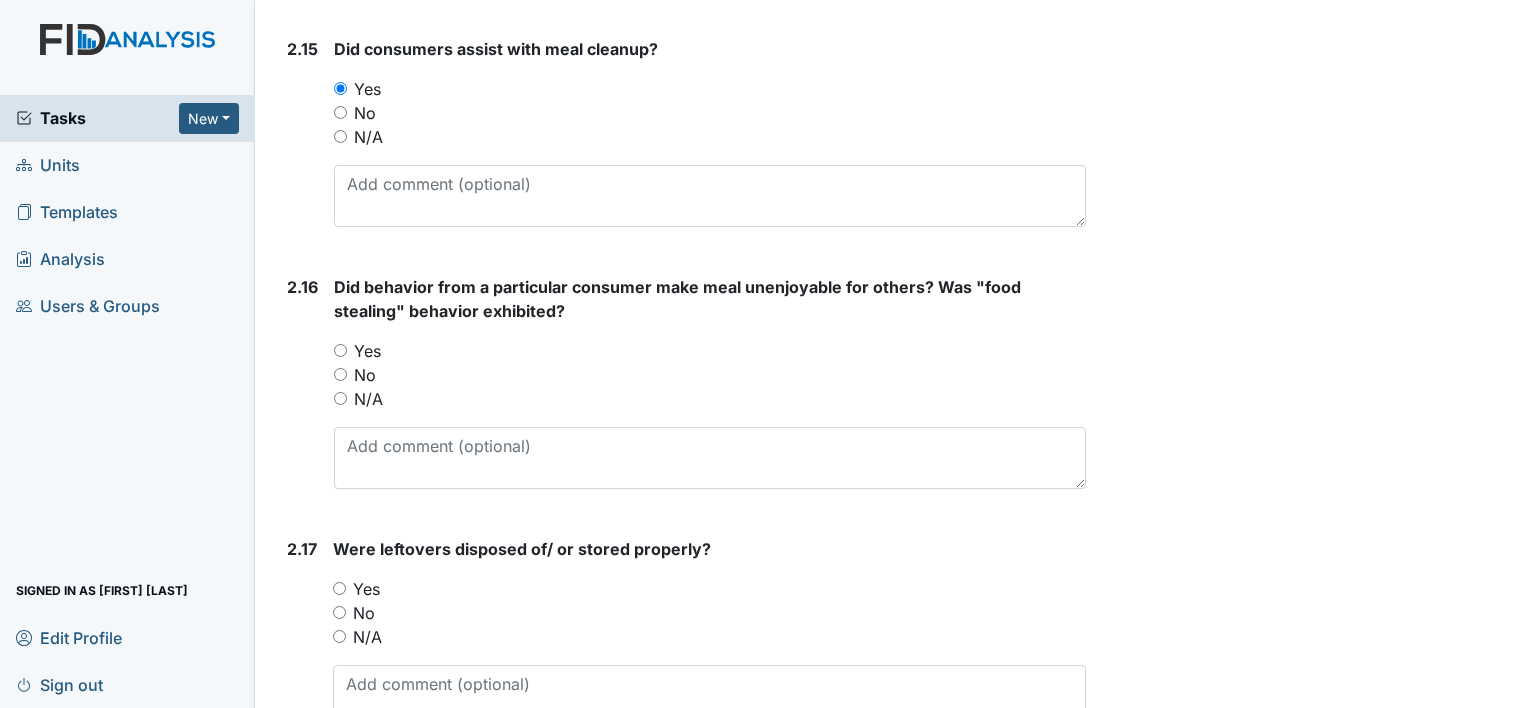 click on "N/A" at bounding box center [340, 398] 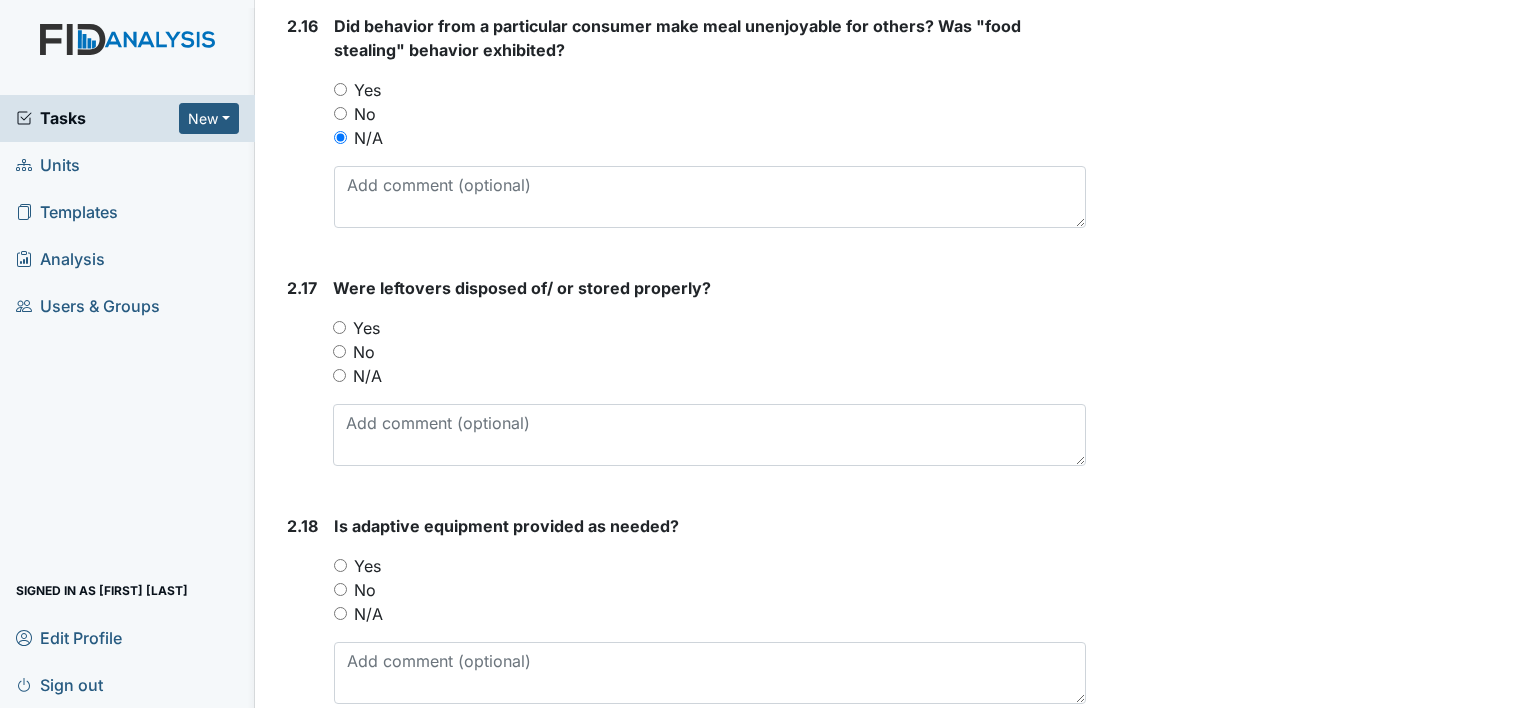 scroll, scrollTop: 5173, scrollLeft: 0, axis: vertical 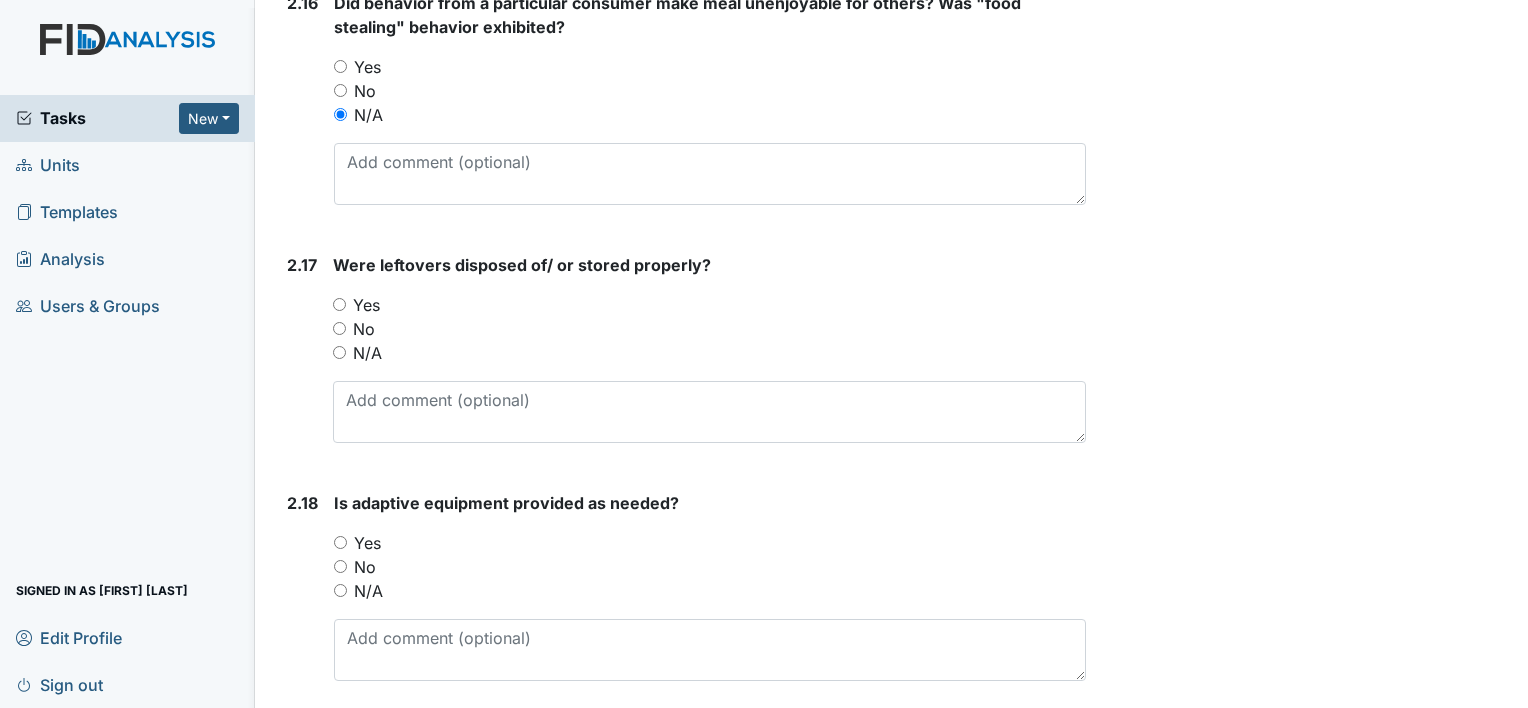 click on "N/A" at bounding box center (339, 352) 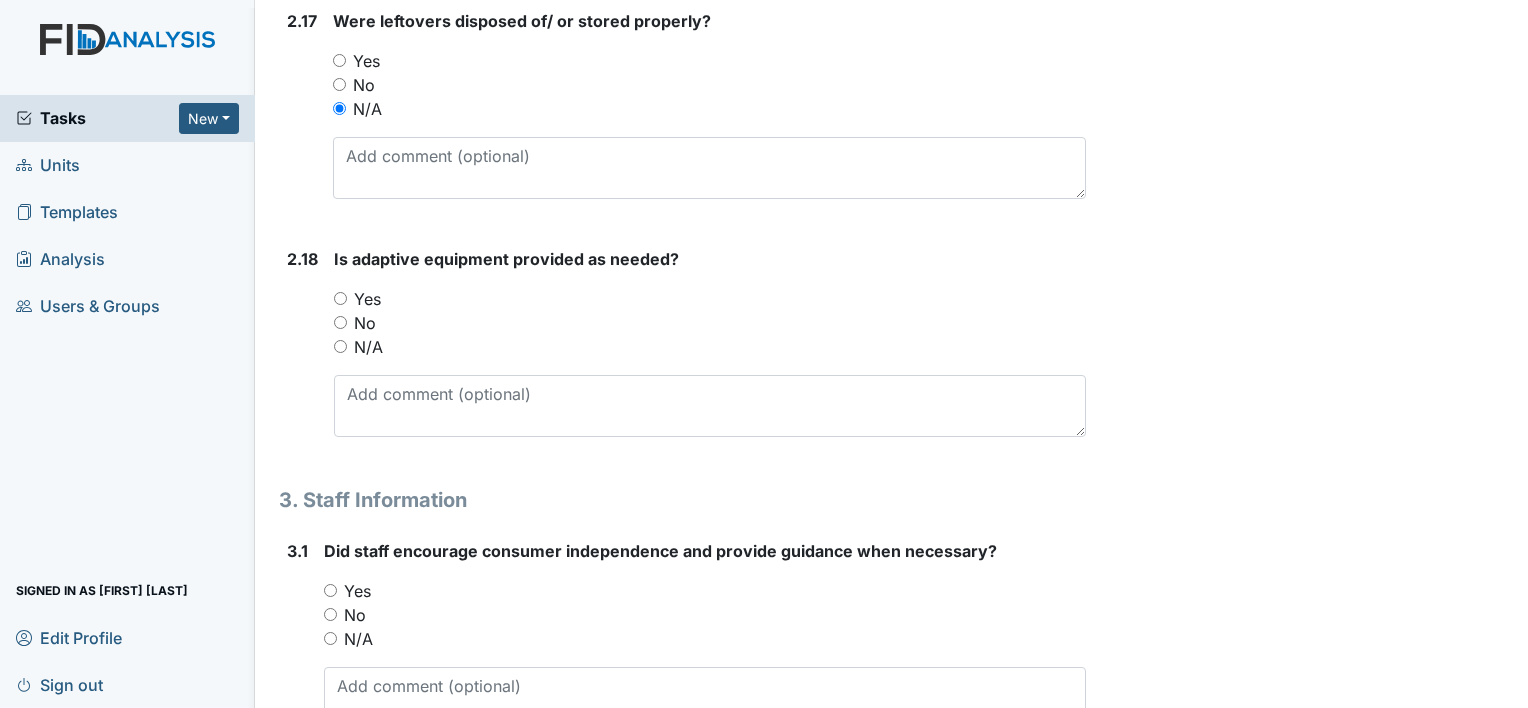 scroll, scrollTop: 5424, scrollLeft: 0, axis: vertical 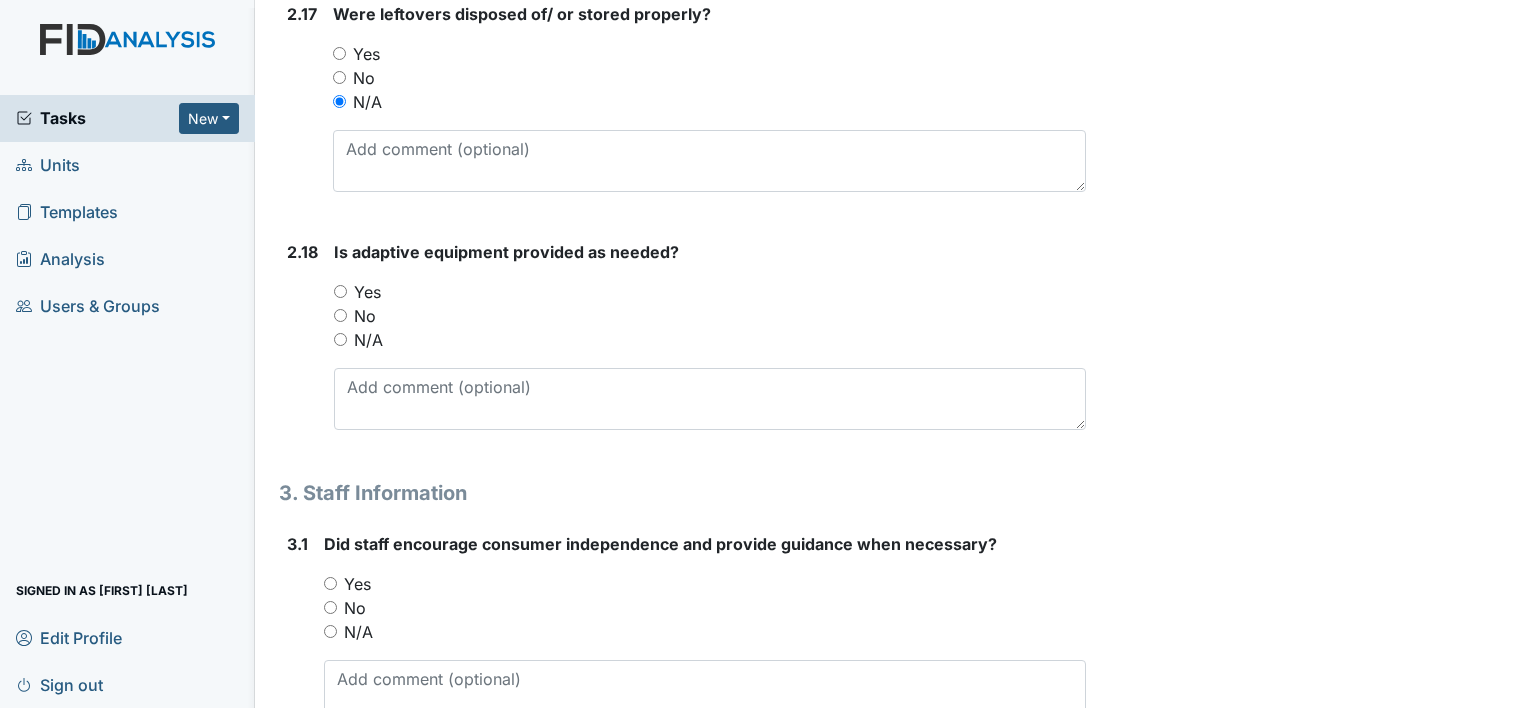 click on "Yes" at bounding box center (340, 291) 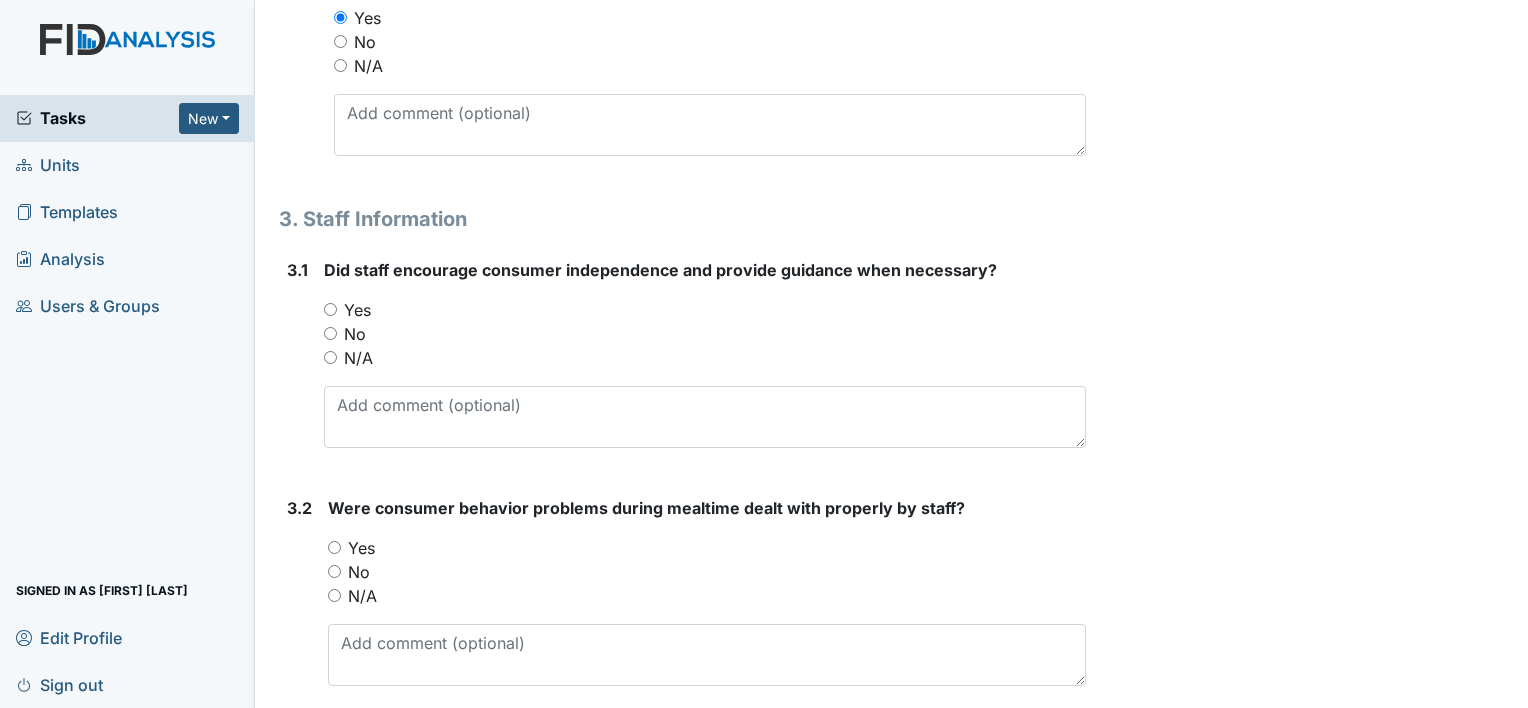 scroll, scrollTop: 5702, scrollLeft: 0, axis: vertical 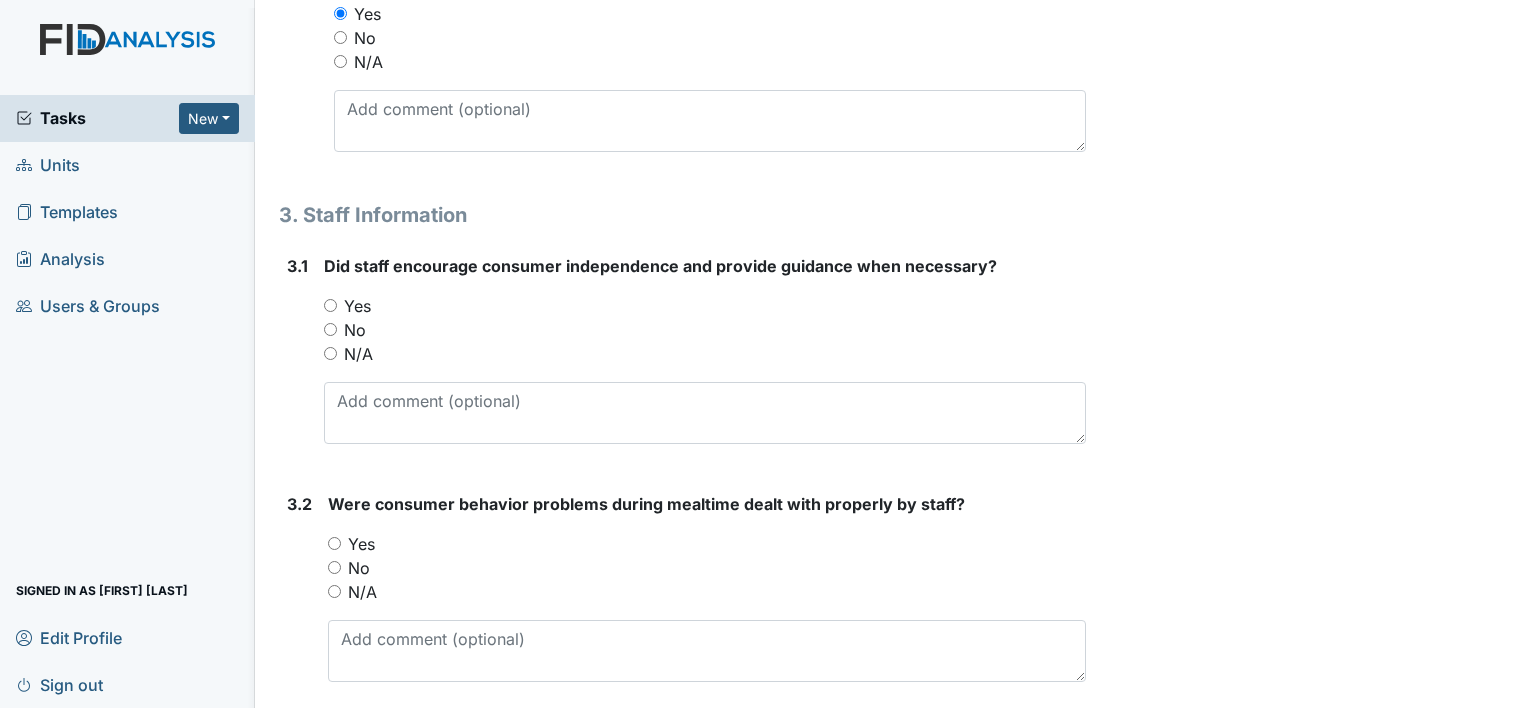 click on "Yes" at bounding box center [330, 305] 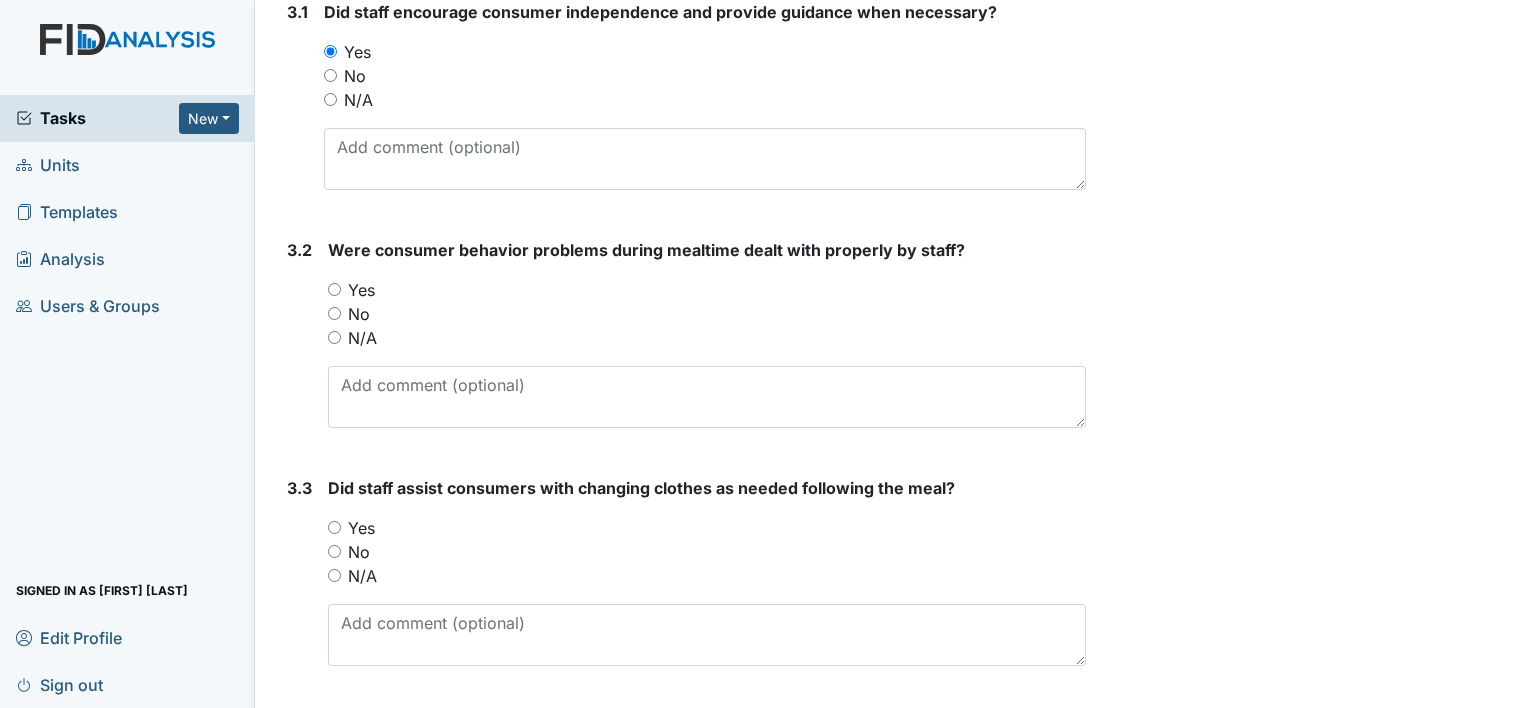 scroll, scrollTop: 5965, scrollLeft: 0, axis: vertical 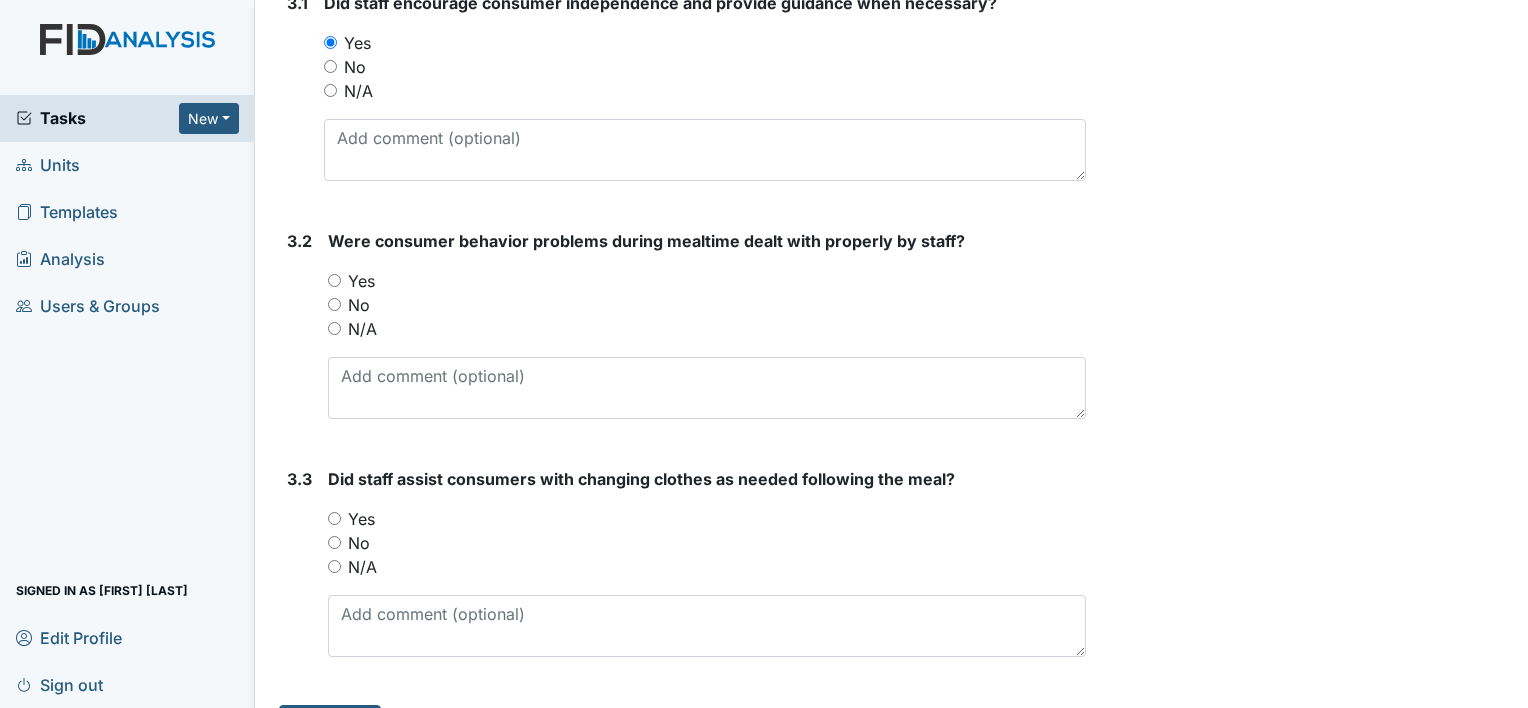 click on "N/A" at bounding box center [334, 328] 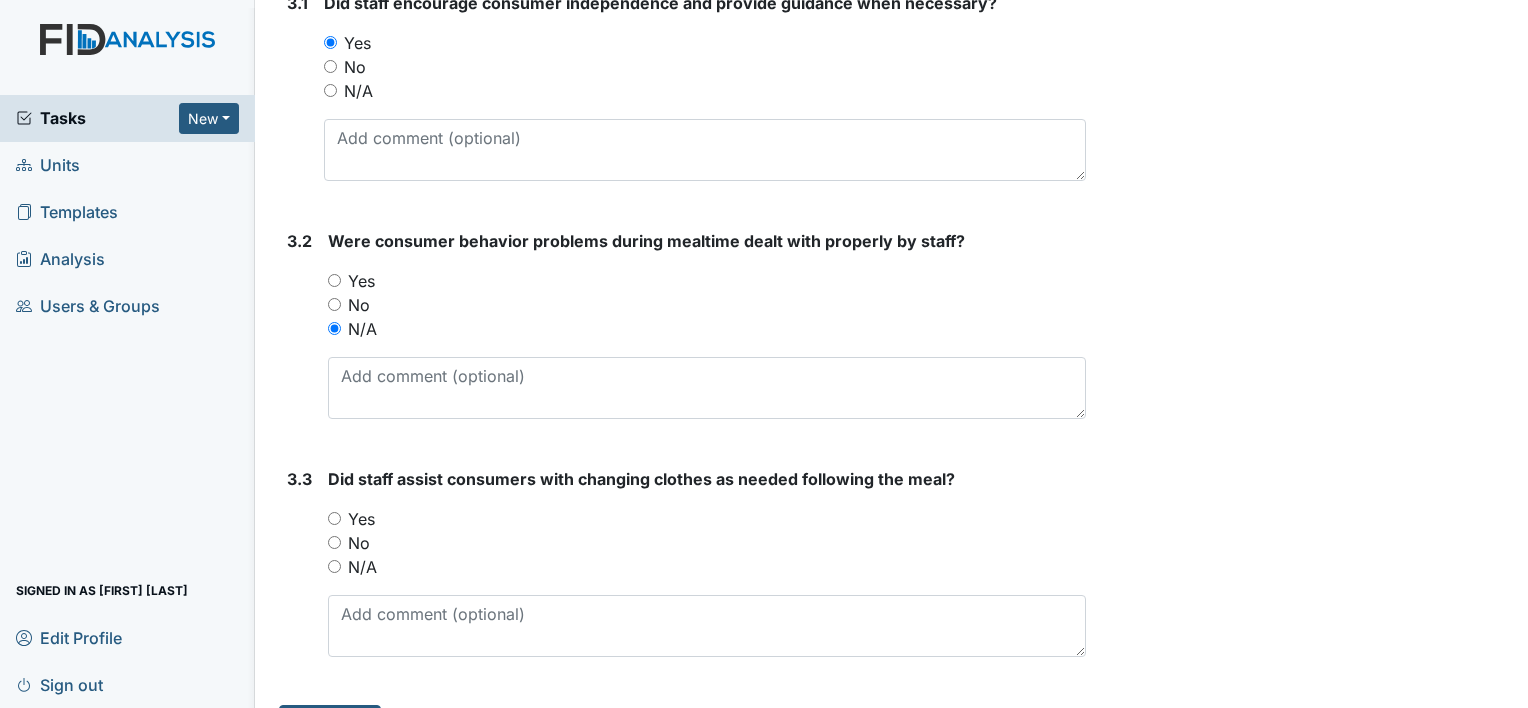 scroll, scrollTop: 6005, scrollLeft: 0, axis: vertical 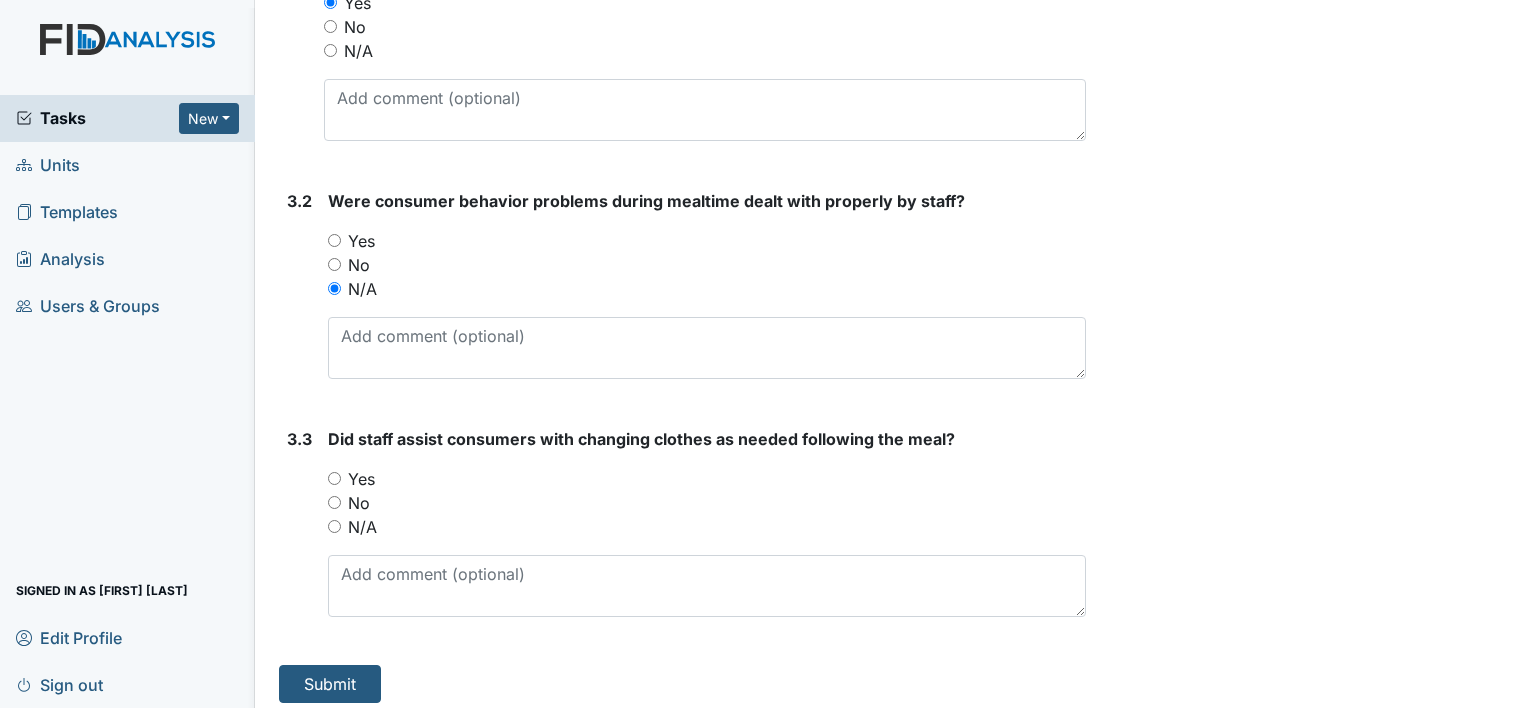 click on "Yes" at bounding box center [334, 478] 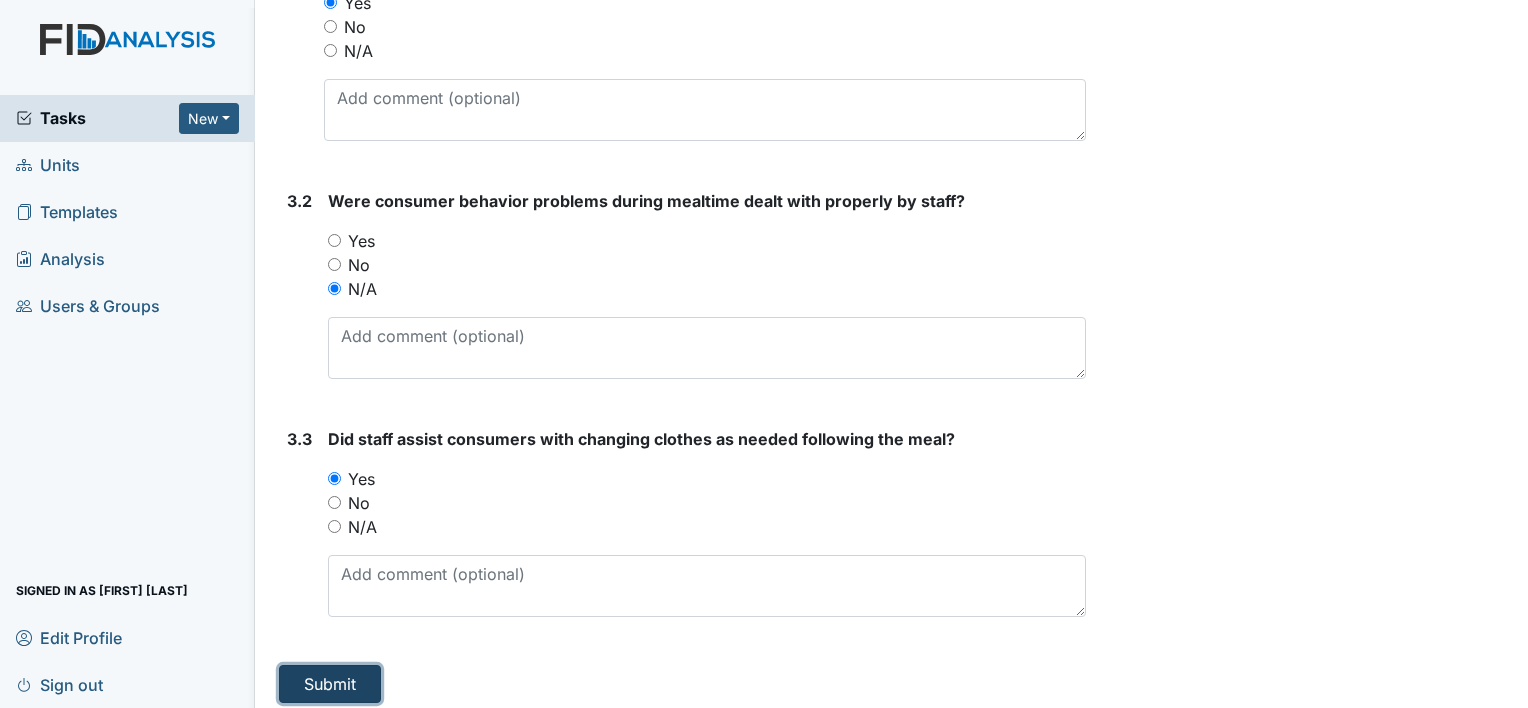 click on "Submit" at bounding box center (330, 684) 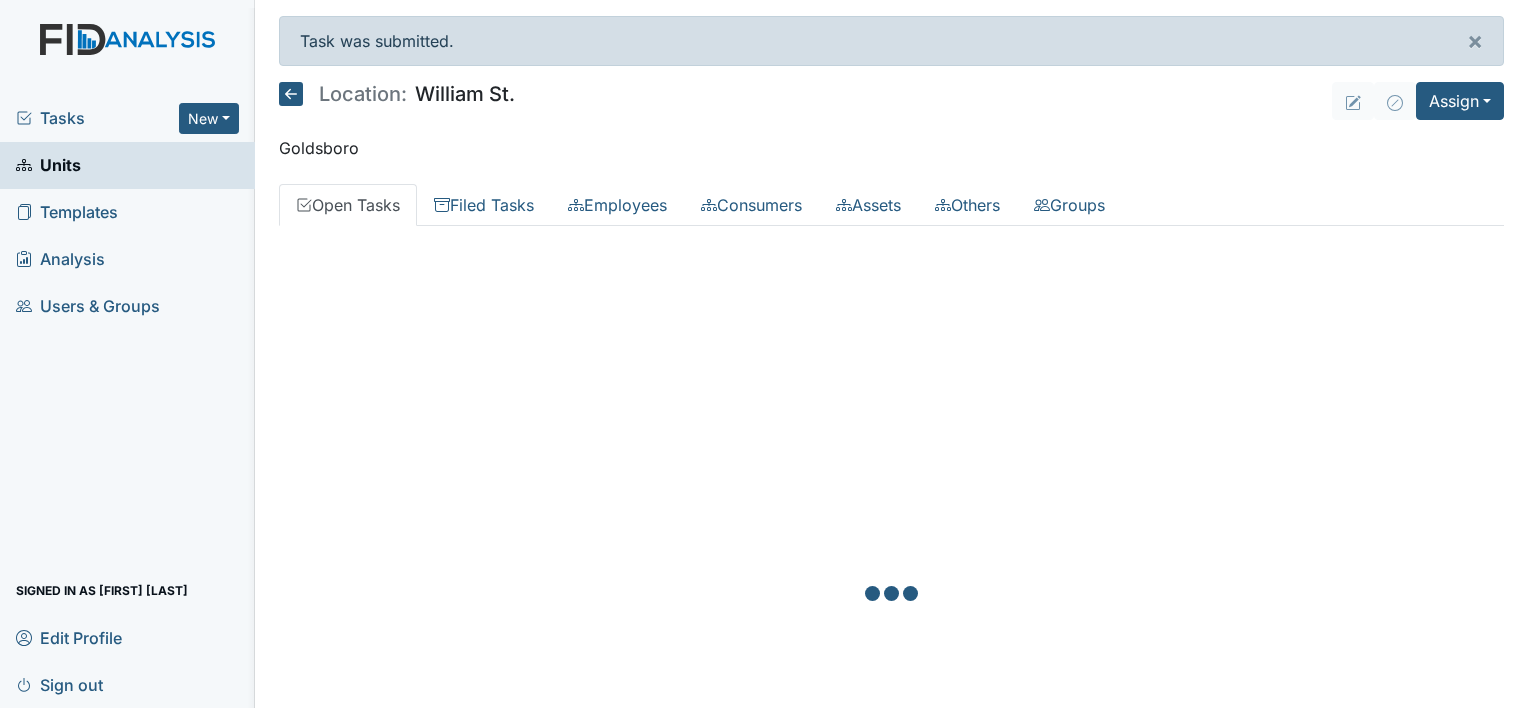 scroll, scrollTop: 0, scrollLeft: 0, axis: both 